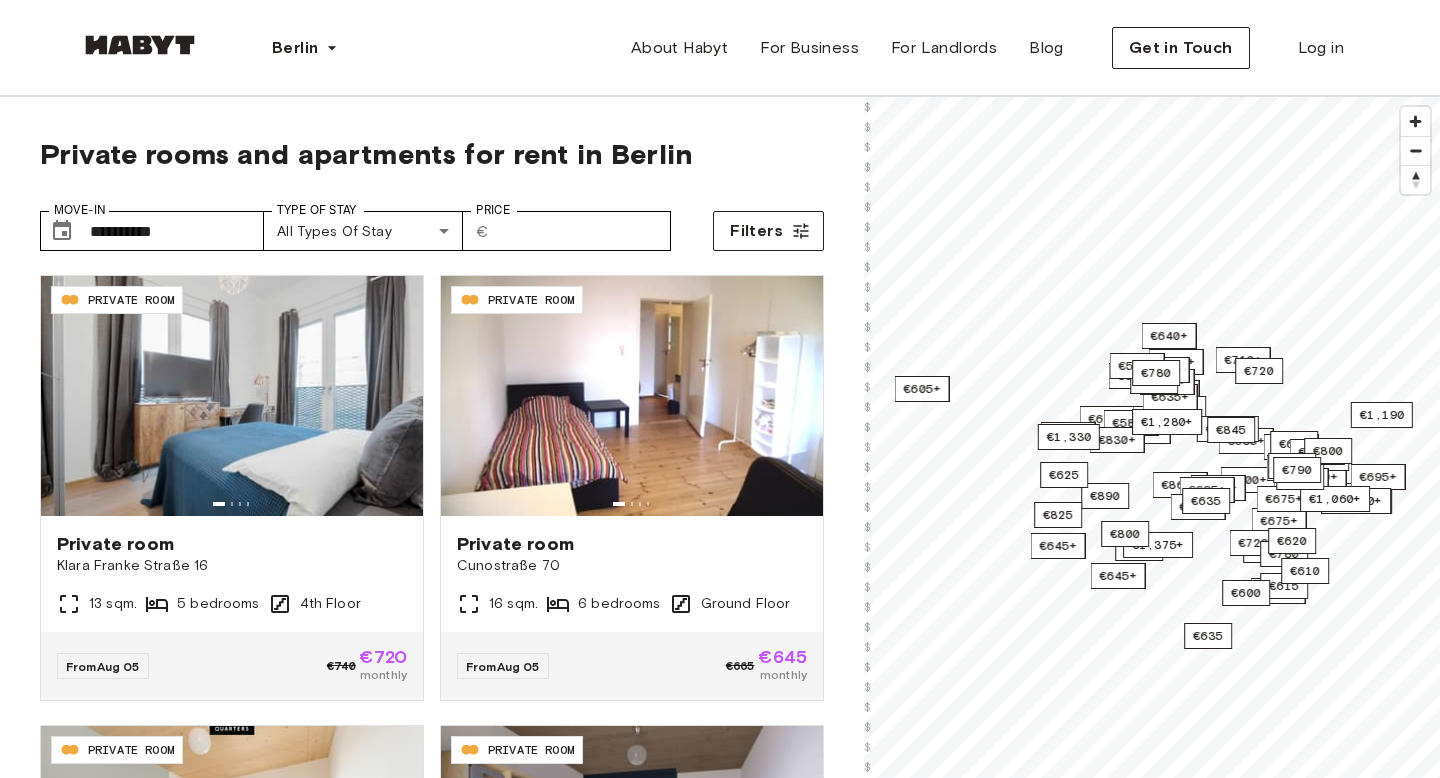 scroll, scrollTop: 0, scrollLeft: 0, axis: both 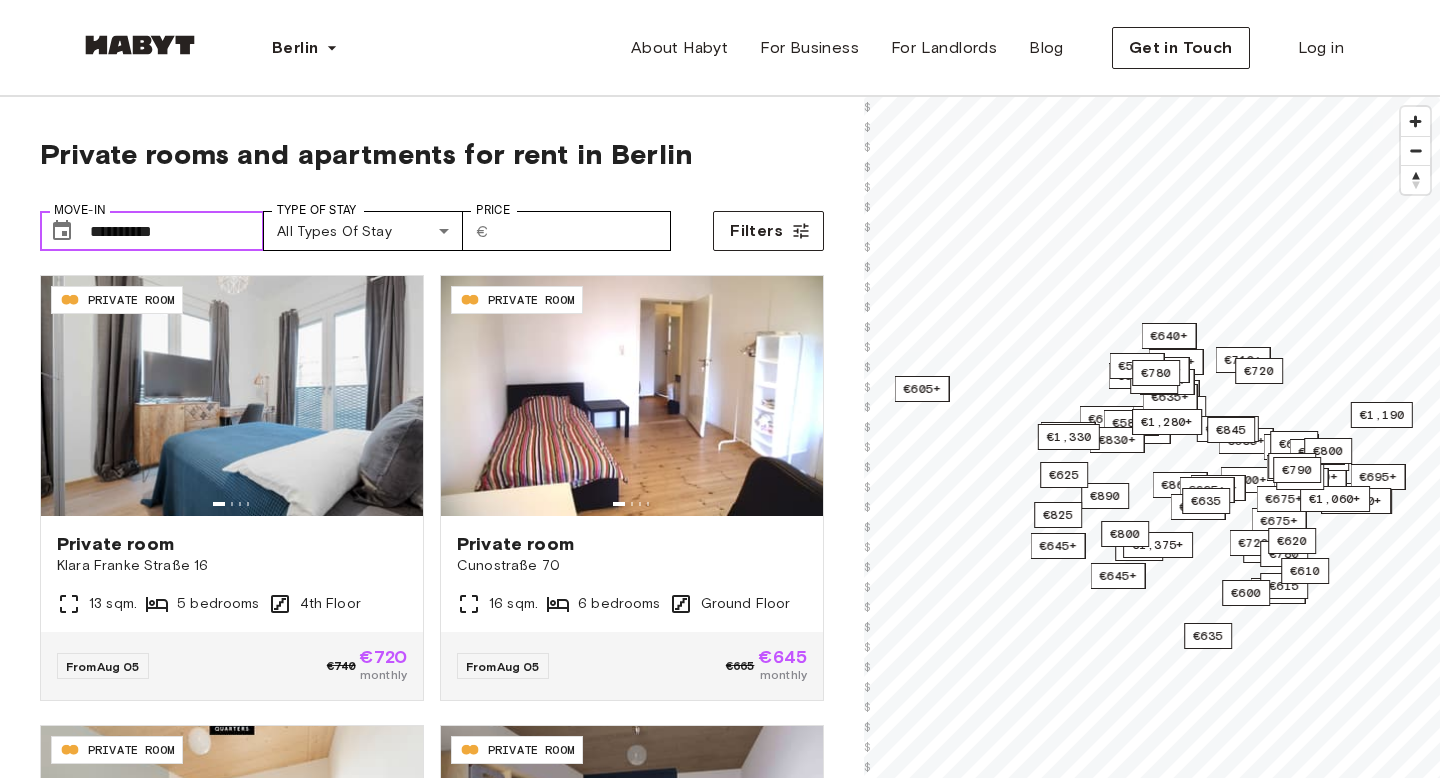 click 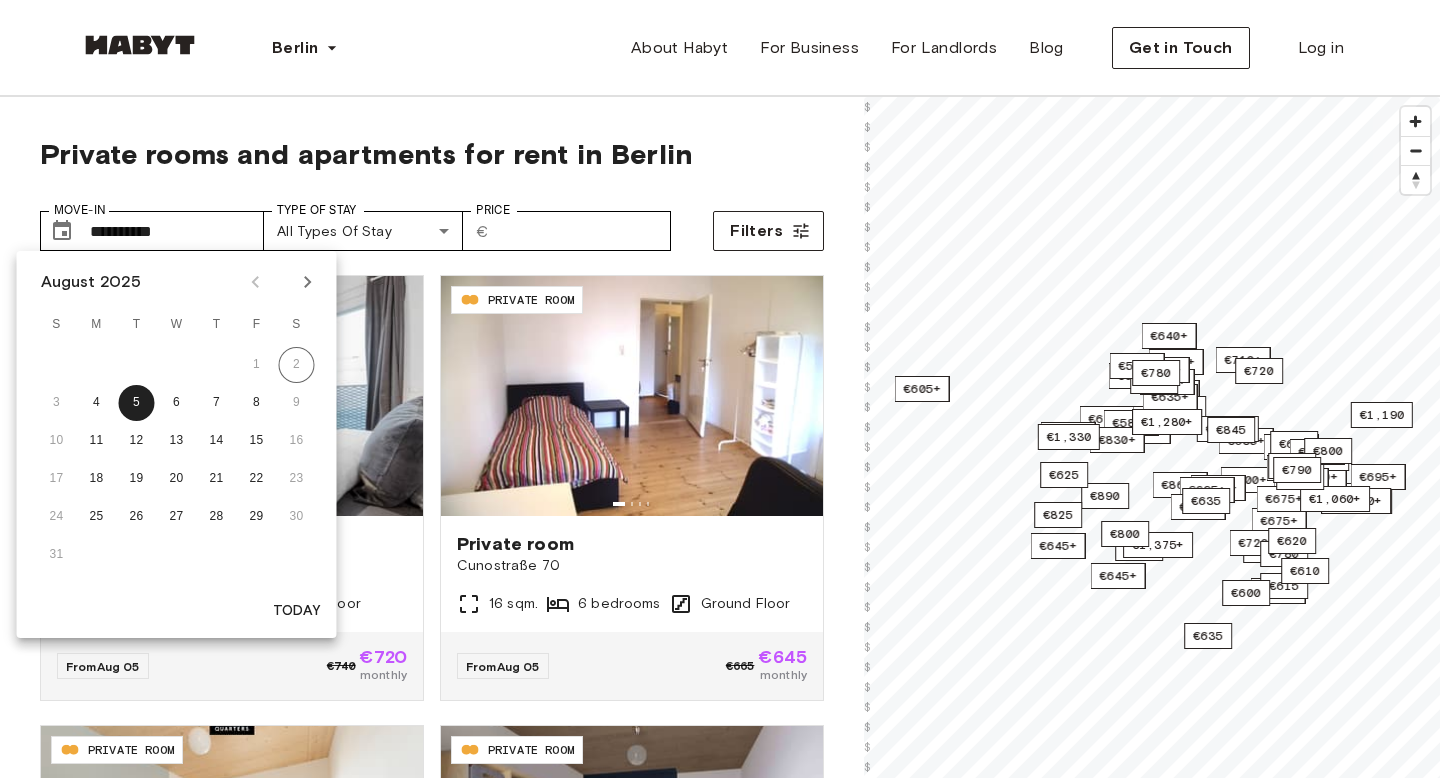 click 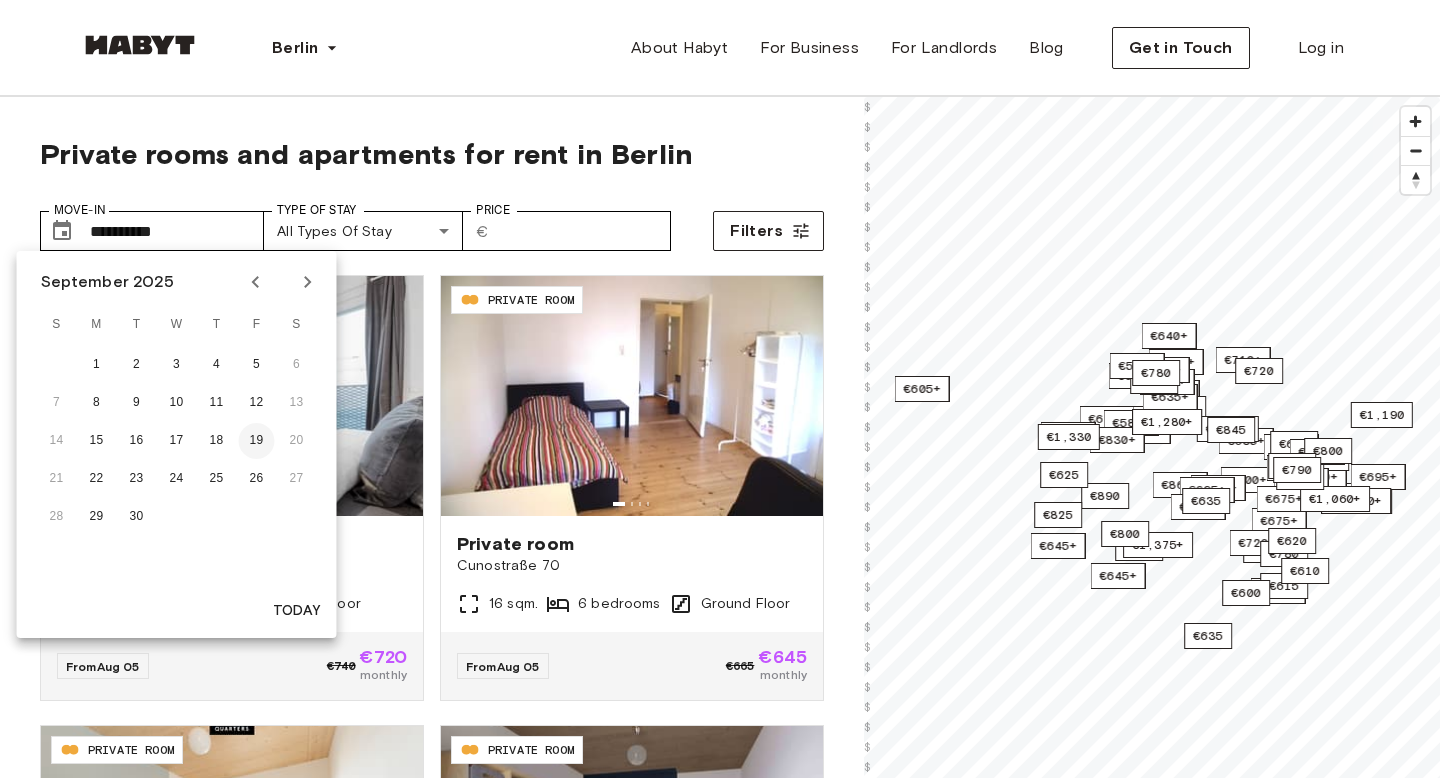 click on "19" at bounding box center (257, 441) 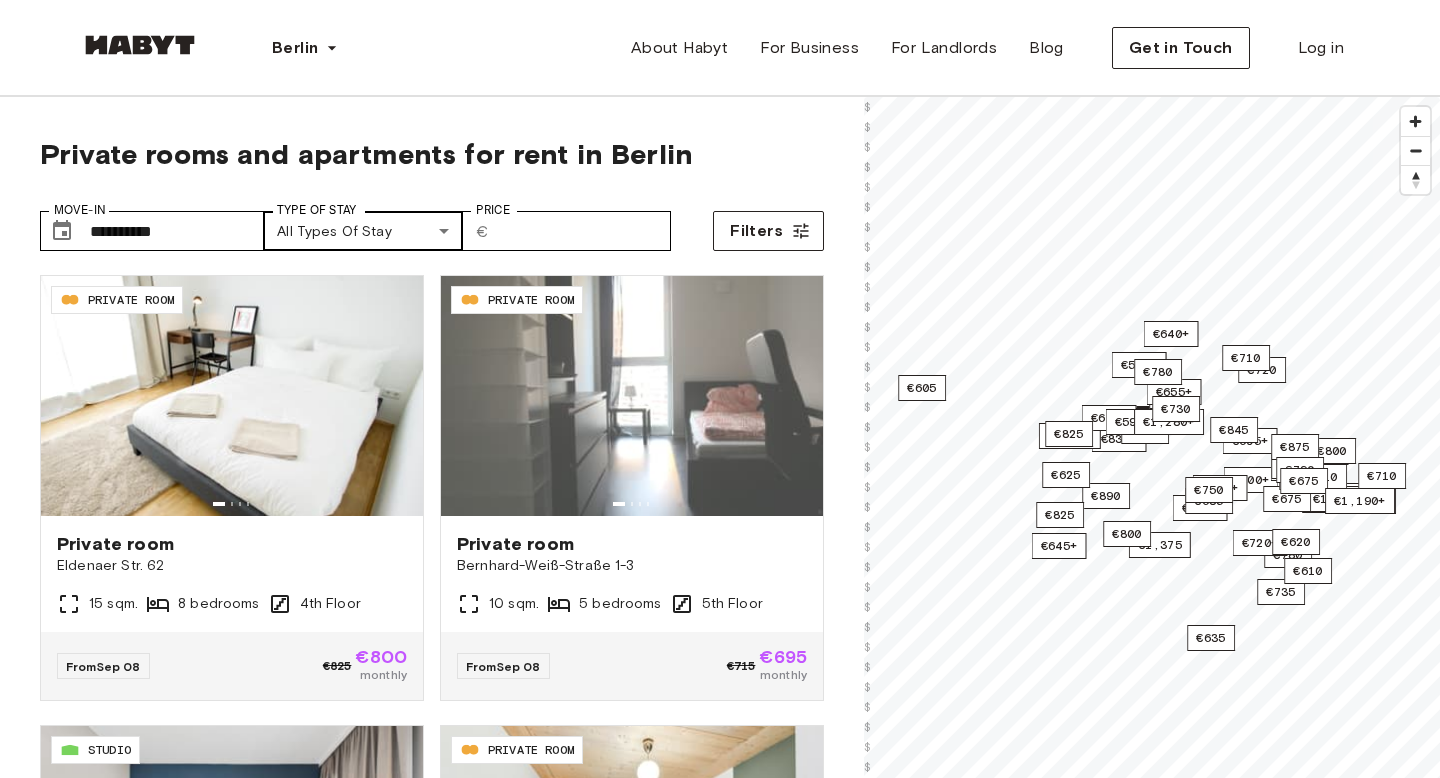 click on "**********" at bounding box center (720, 2396) 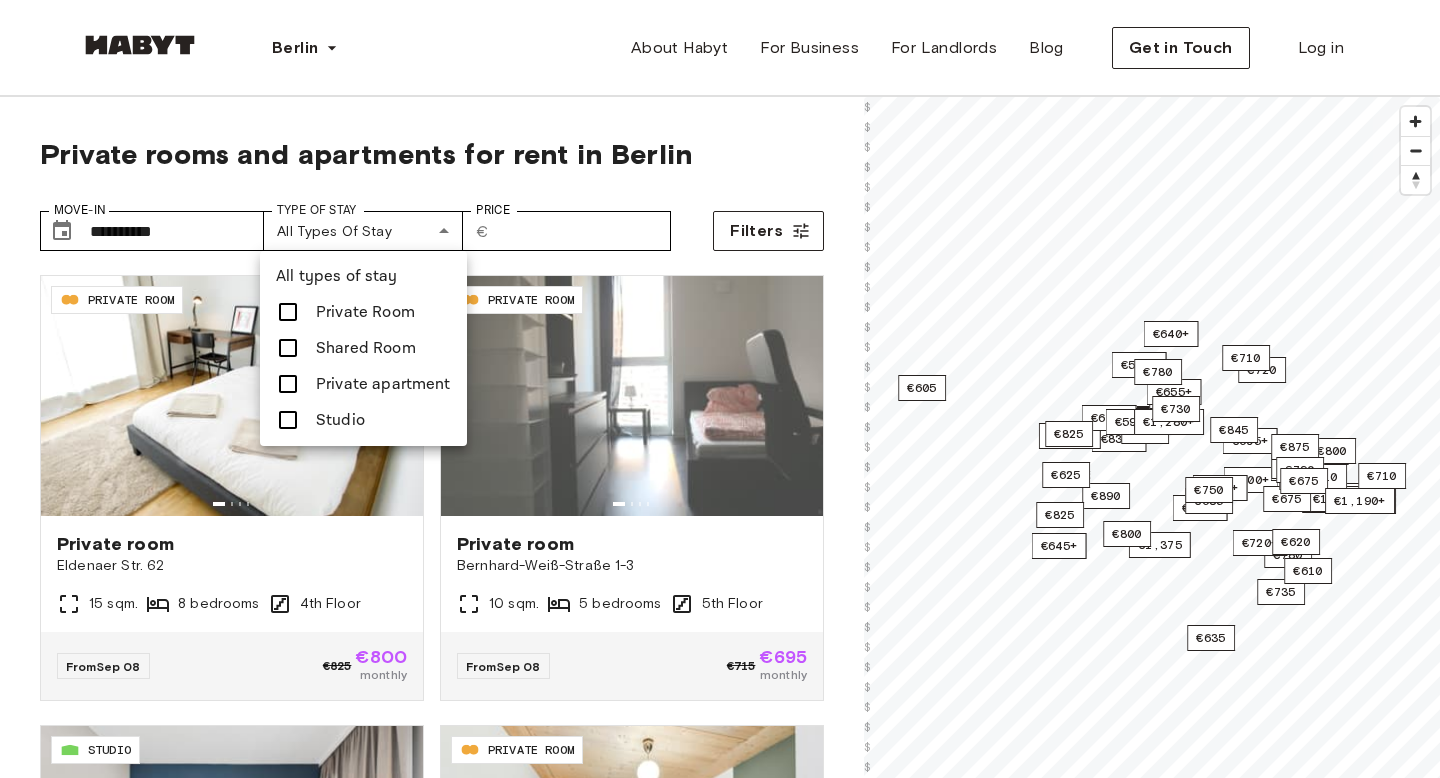 click at bounding box center [720, 389] 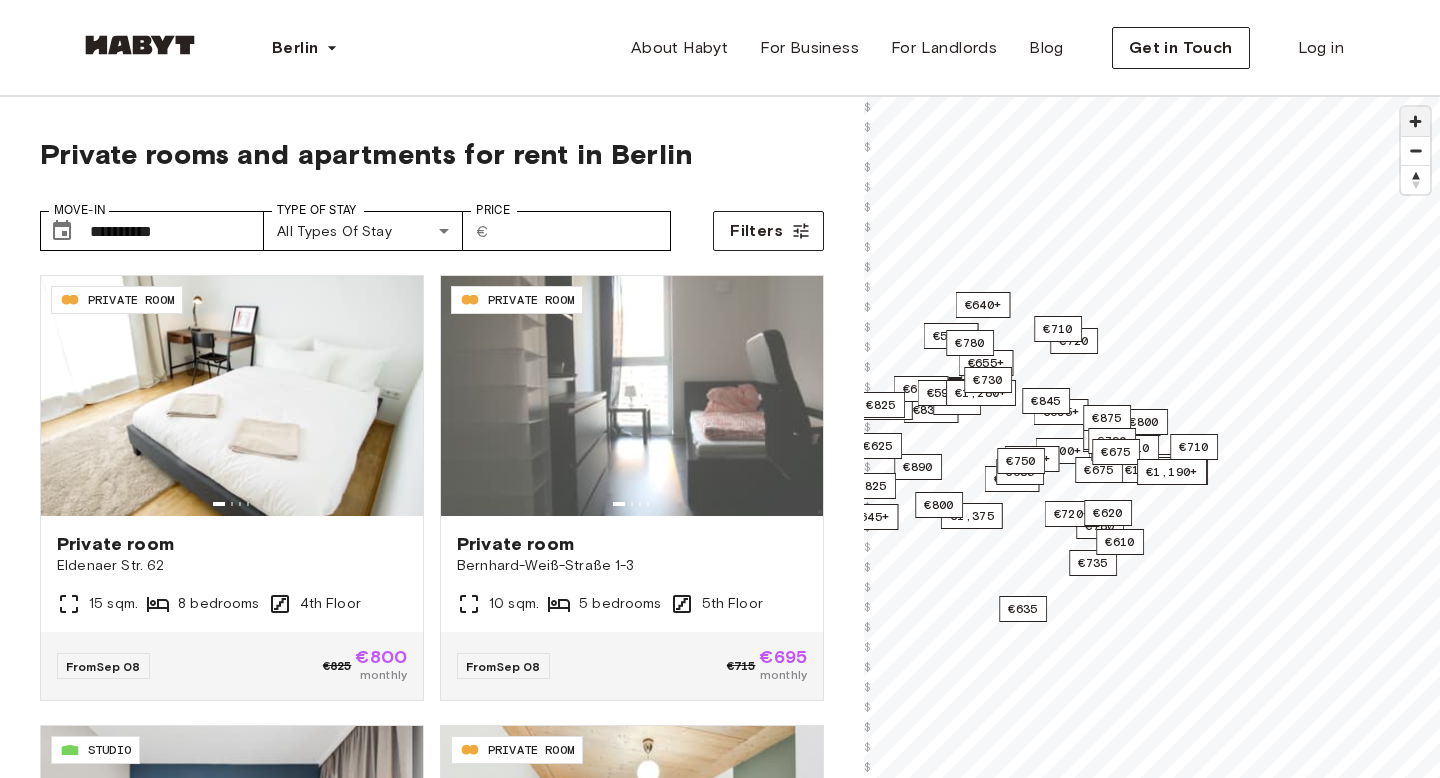click at bounding box center [1415, 121] 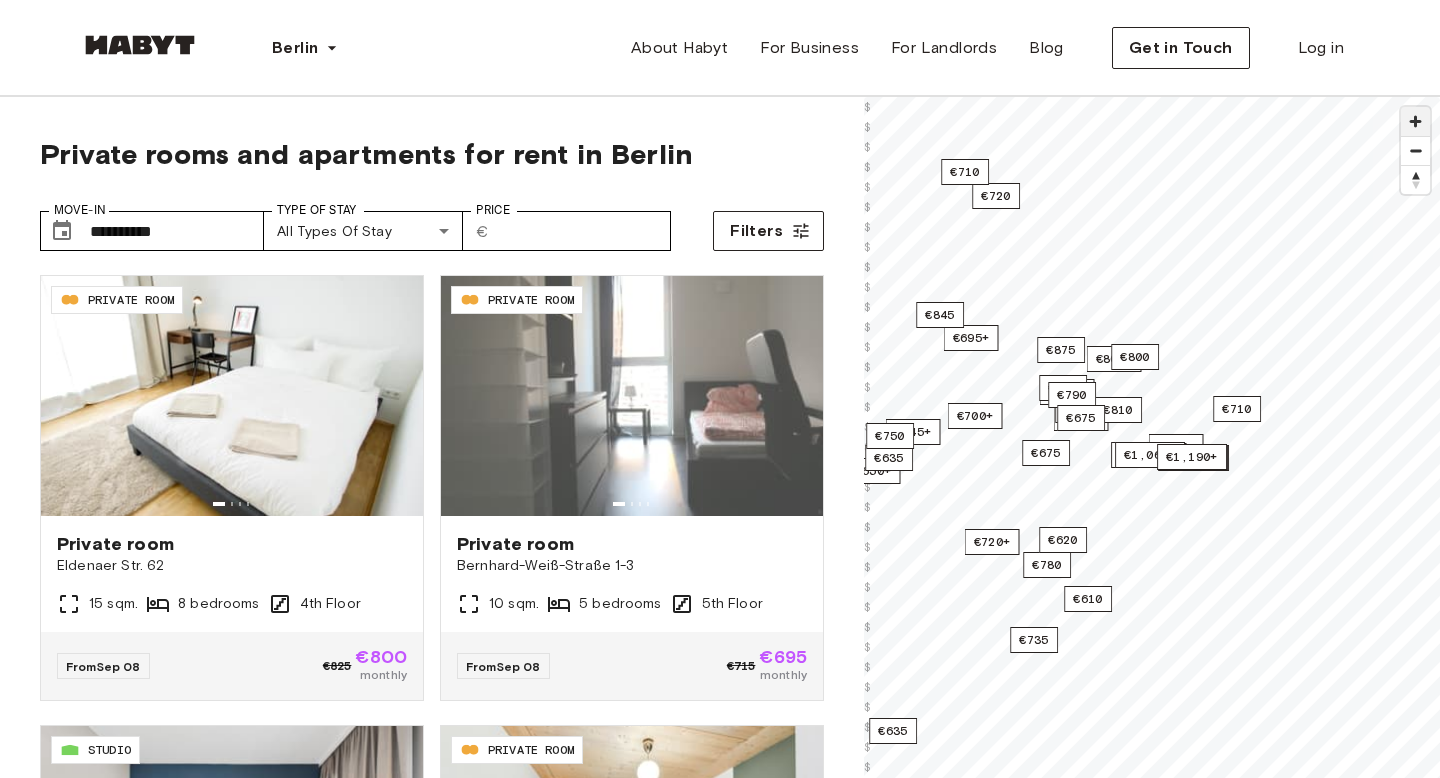 click at bounding box center (1415, 121) 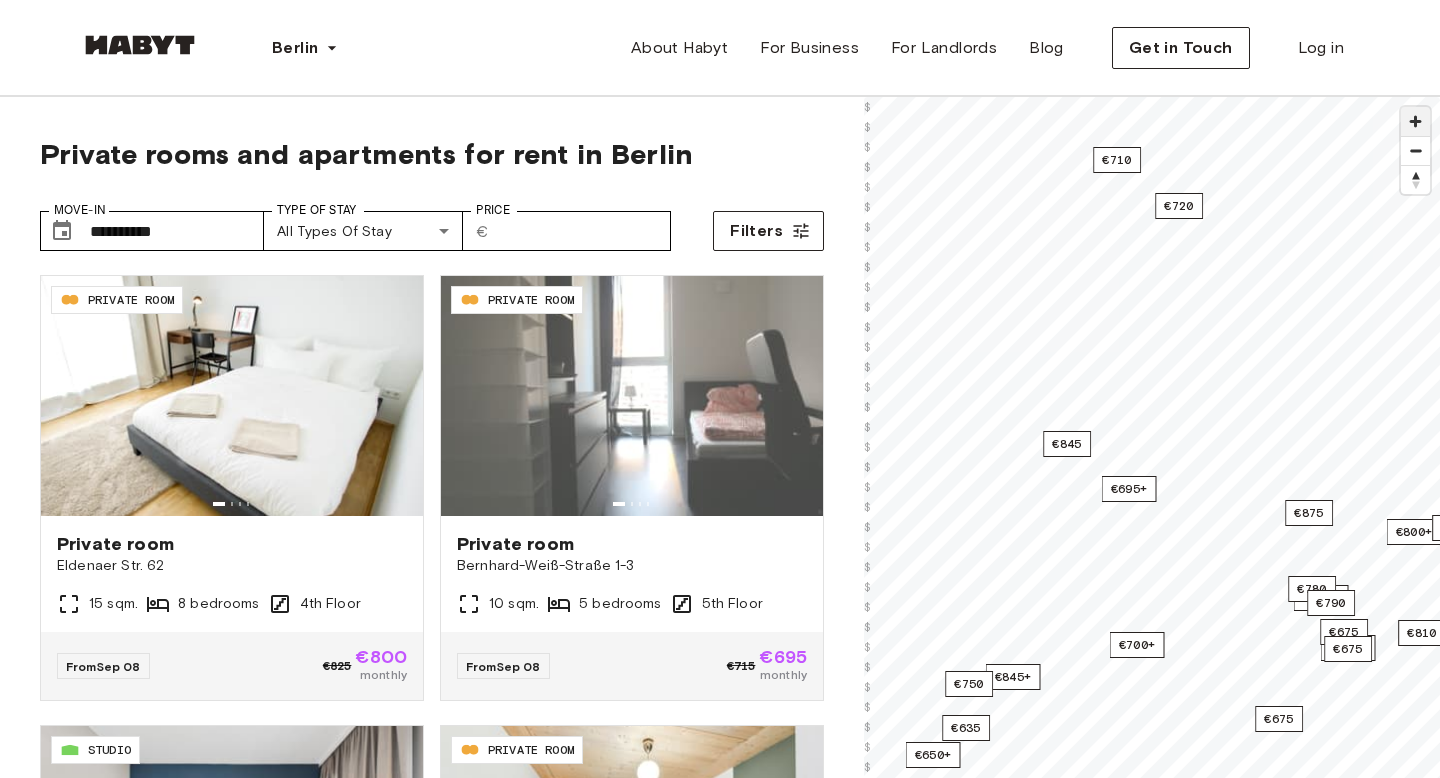 click at bounding box center [1415, 121] 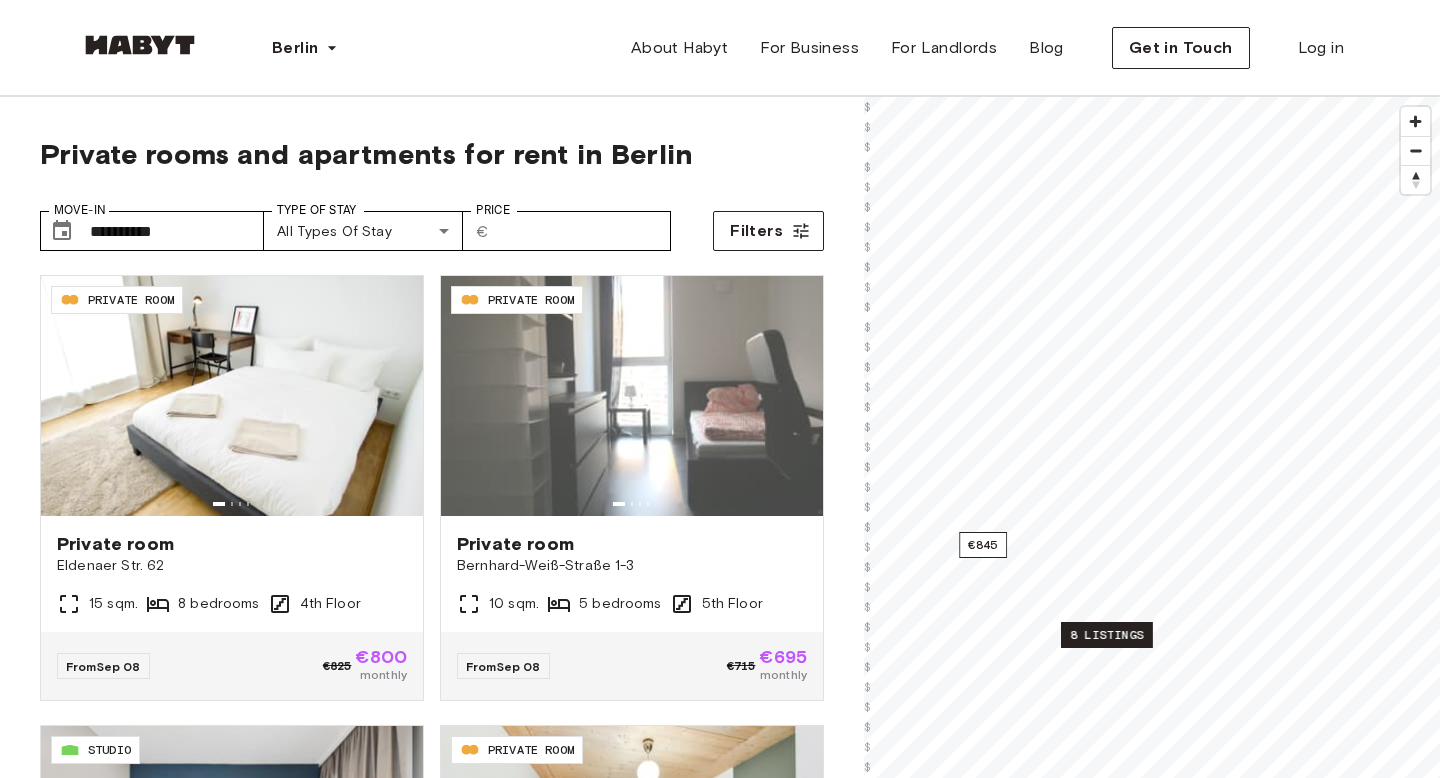 click on "8 listings" at bounding box center (1107, 635) 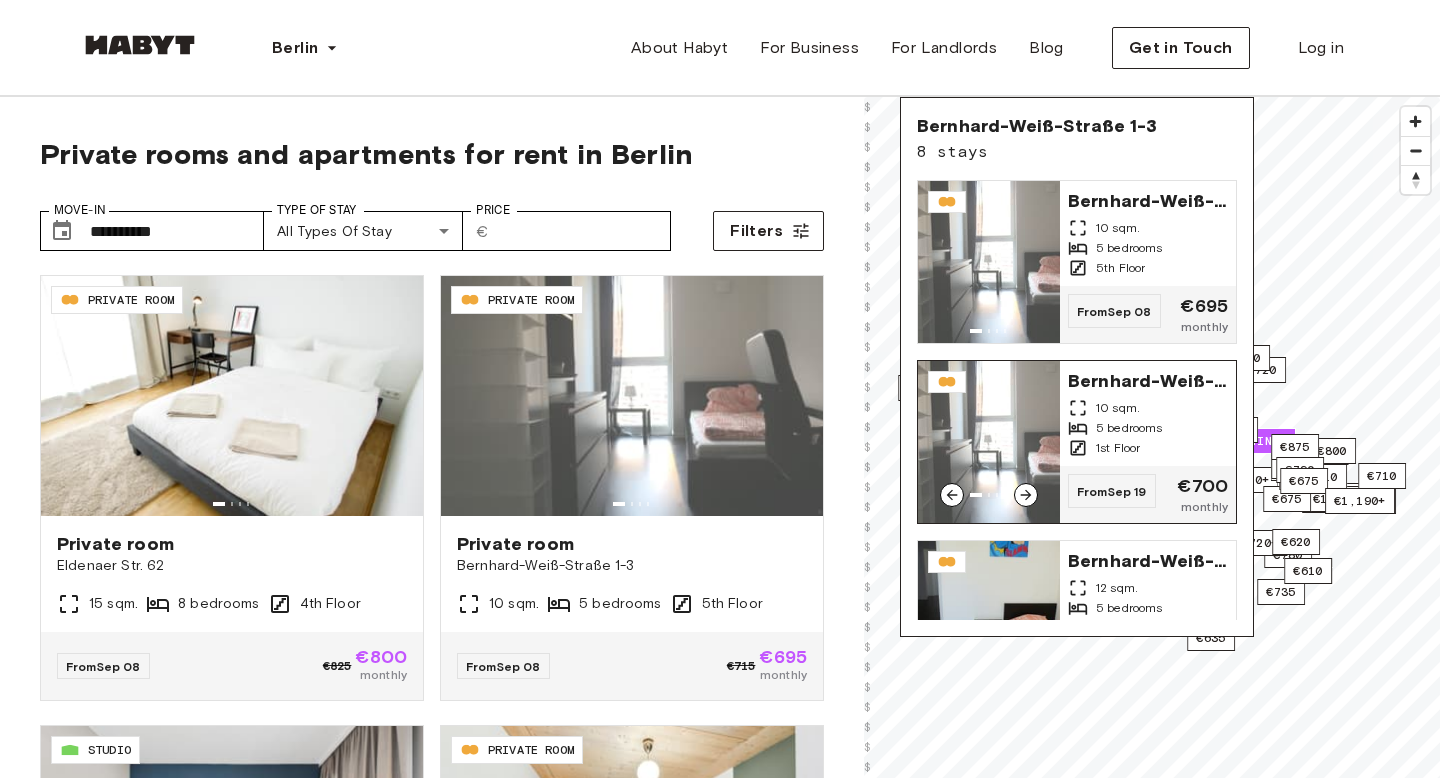 click on "5 bedrooms" at bounding box center (1148, 428) 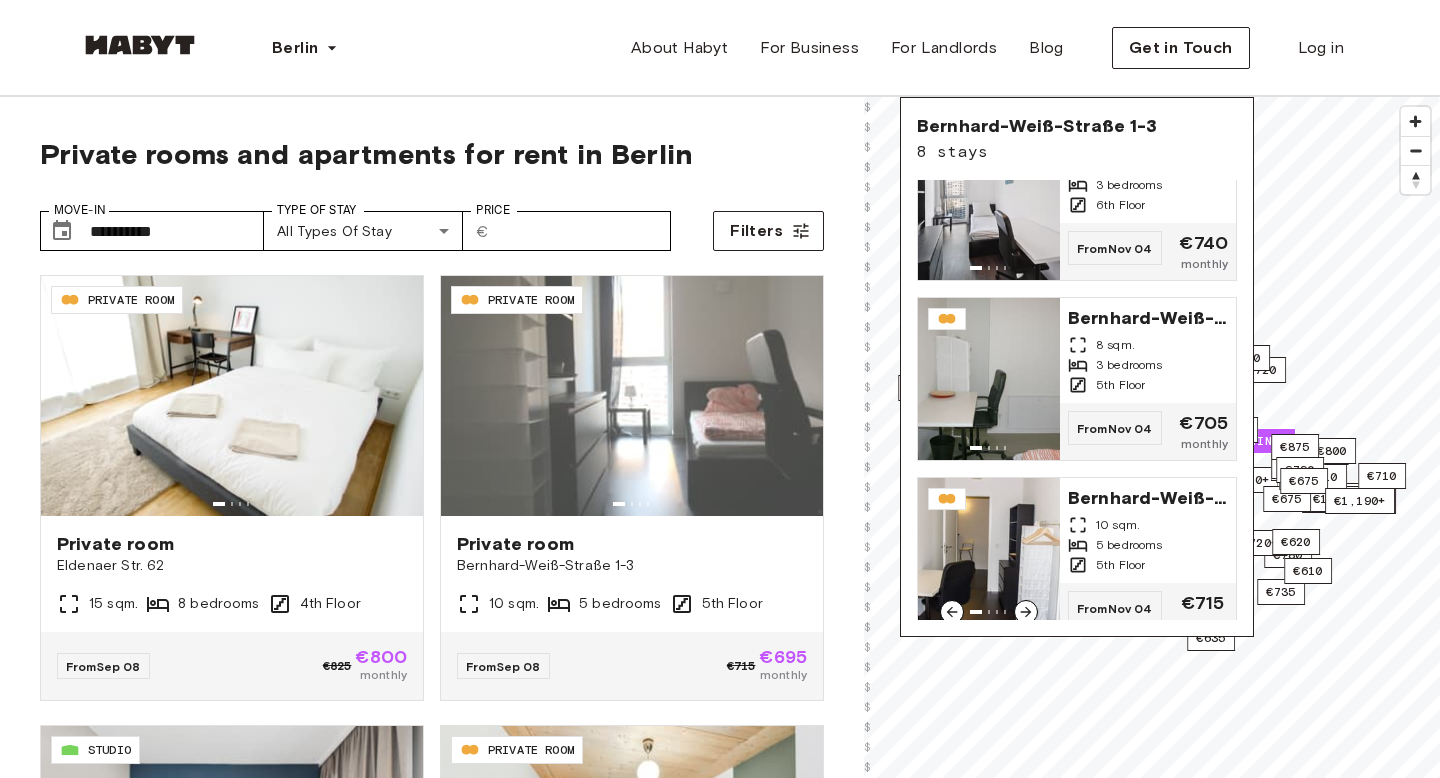 scroll, scrollTop: 983, scrollLeft: 0, axis: vertical 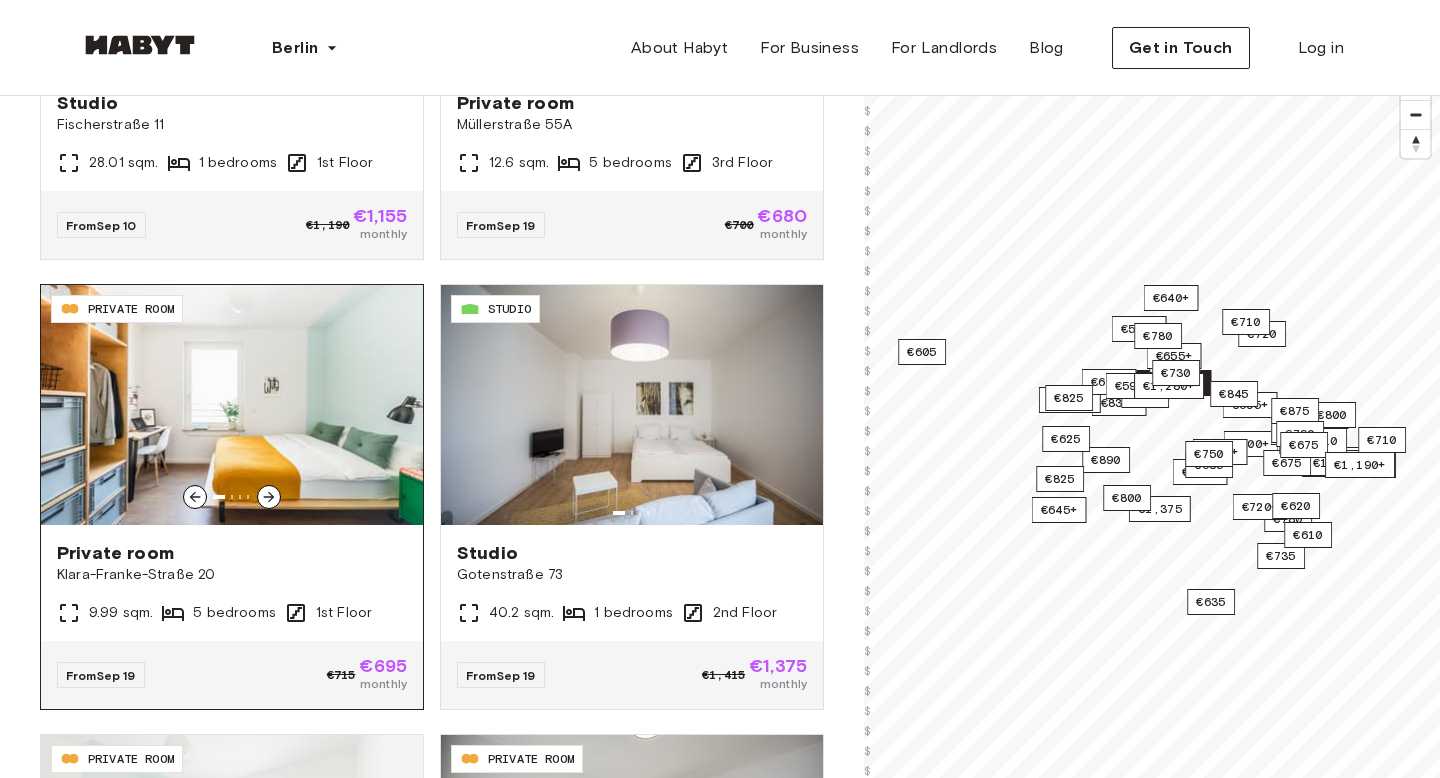 click at bounding box center (232, 405) 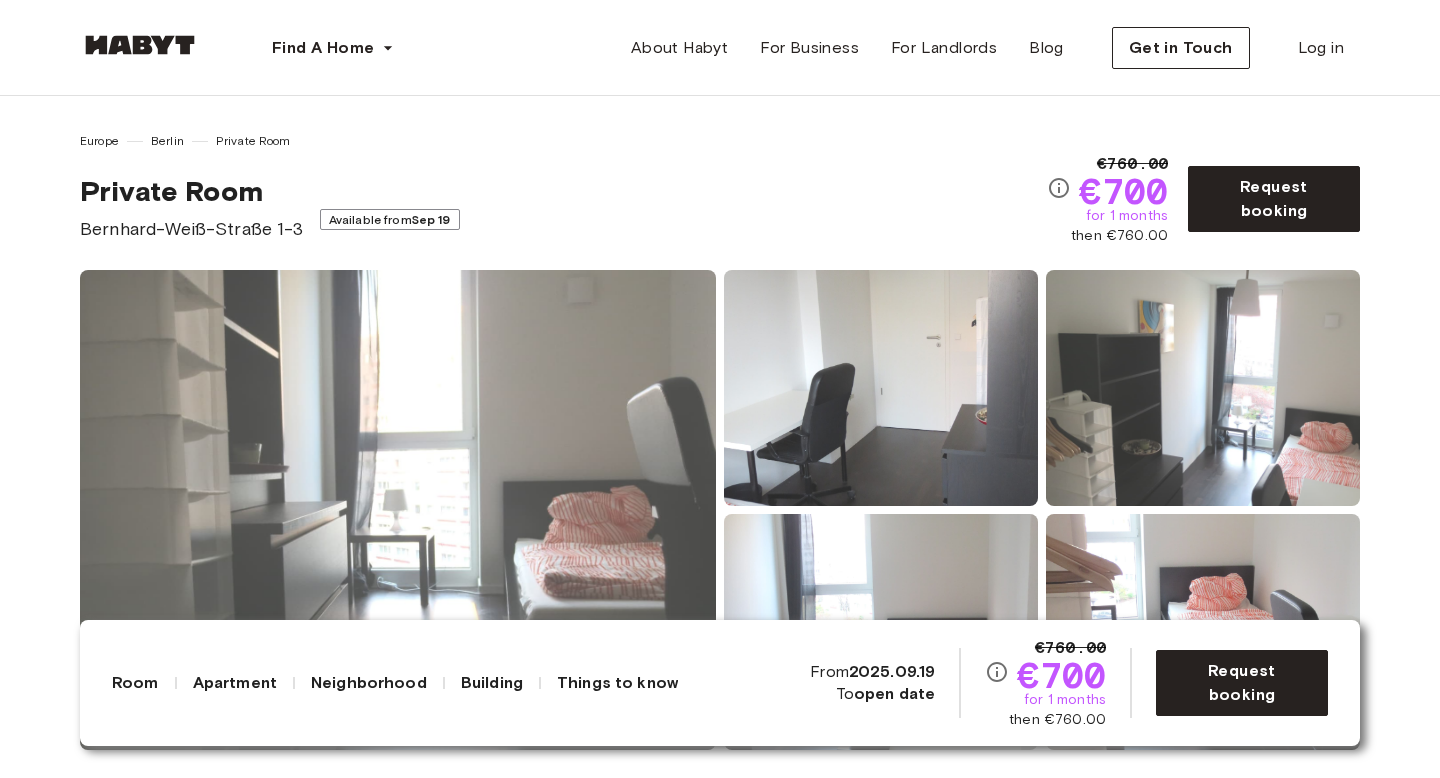 scroll, scrollTop: 0, scrollLeft: 0, axis: both 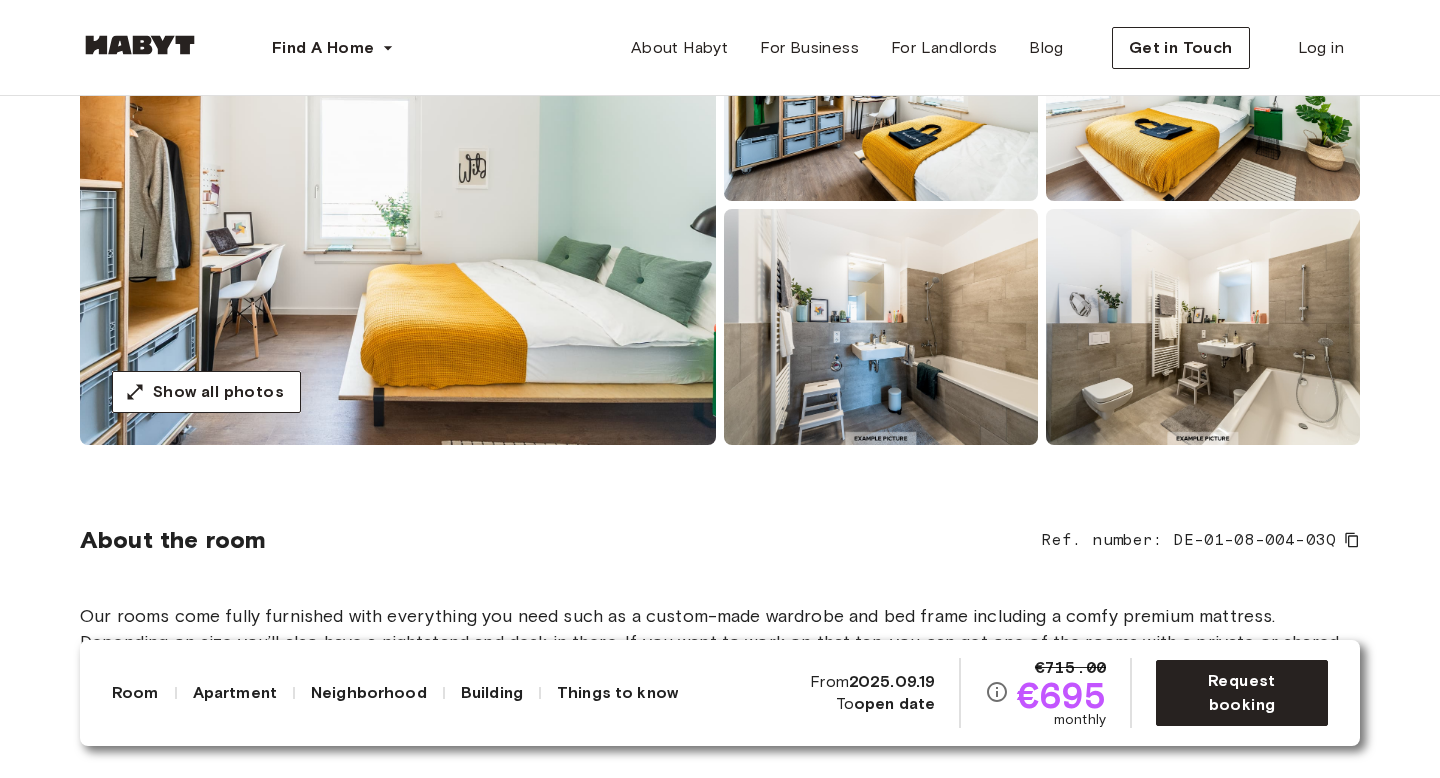 click at bounding box center (398, 205) 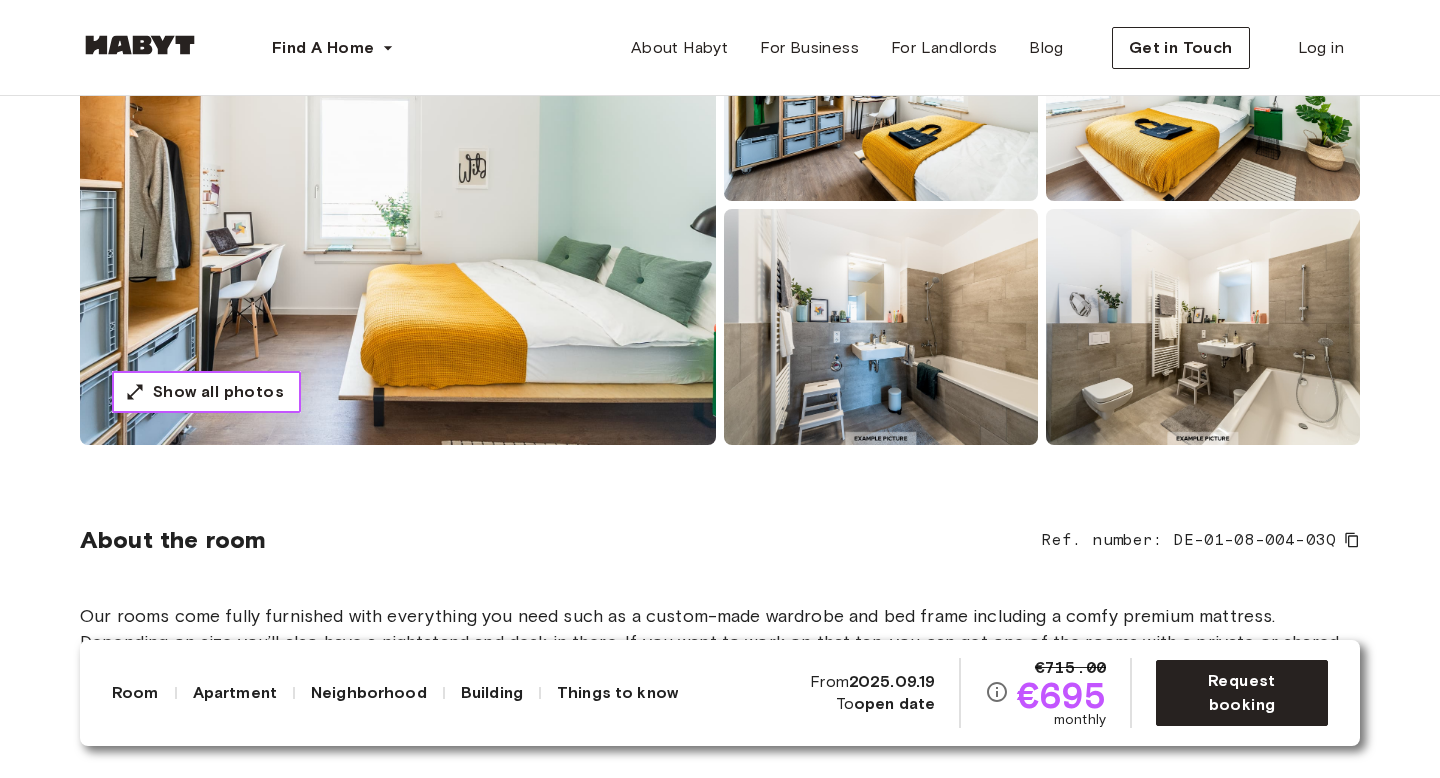 click on "Show all photos" at bounding box center (218, 392) 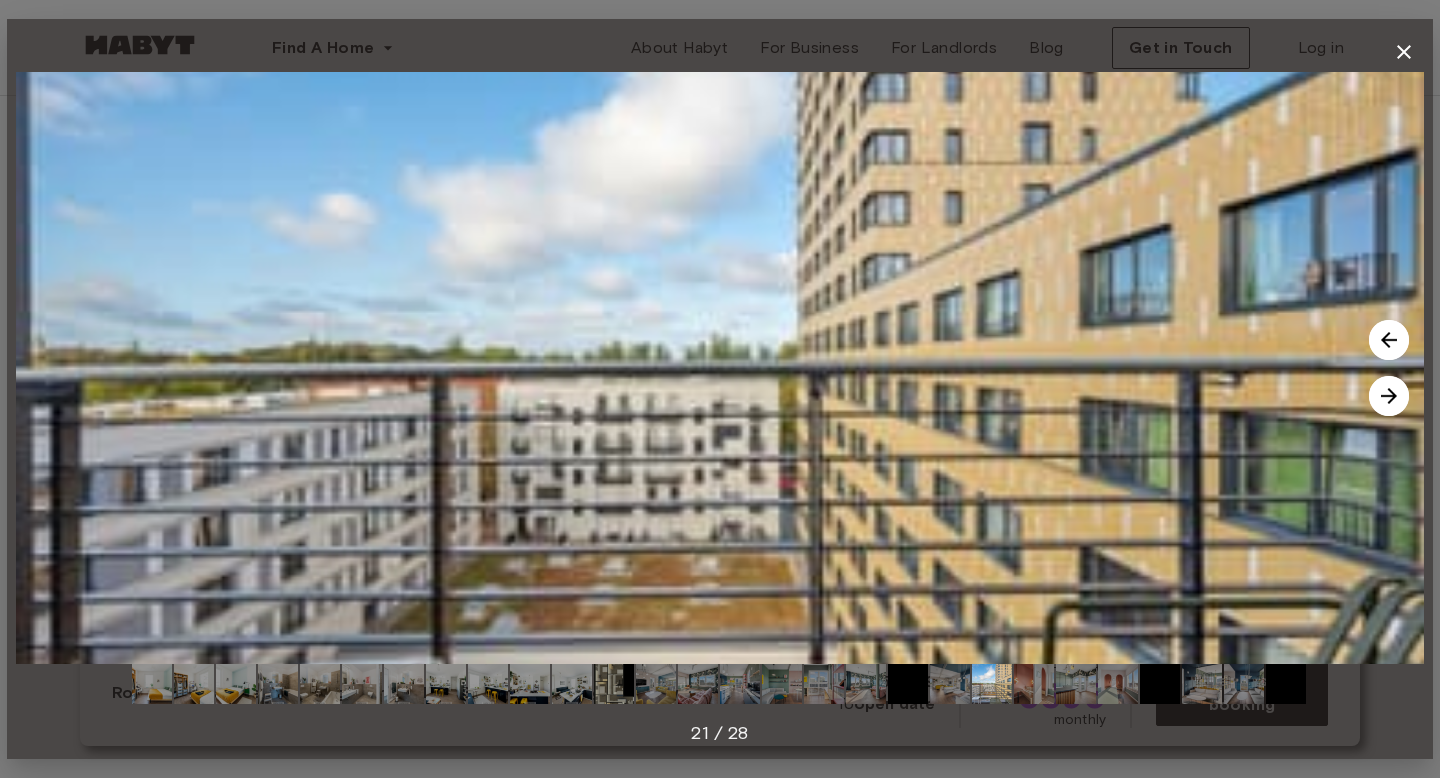 click at bounding box center [1404, 52] 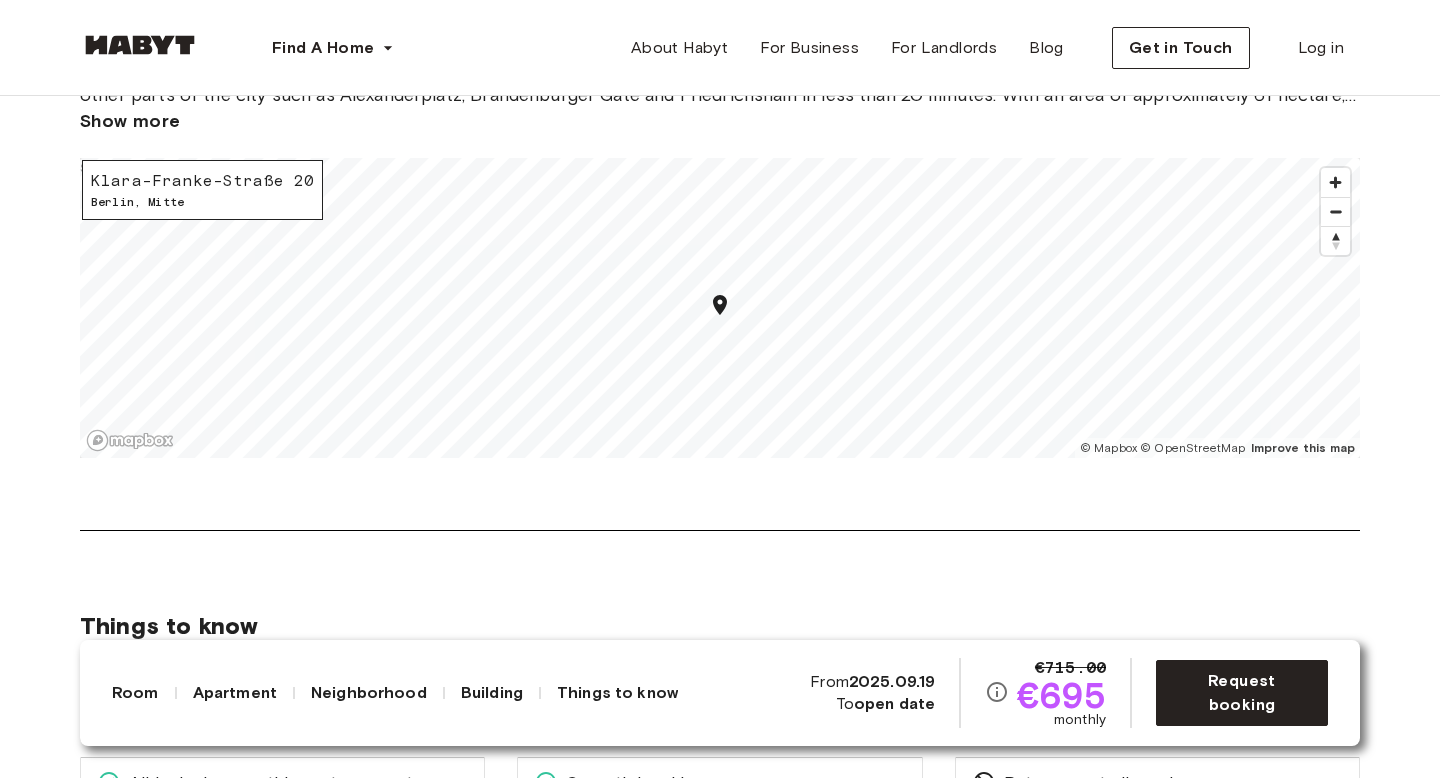 scroll, scrollTop: 2798, scrollLeft: 0, axis: vertical 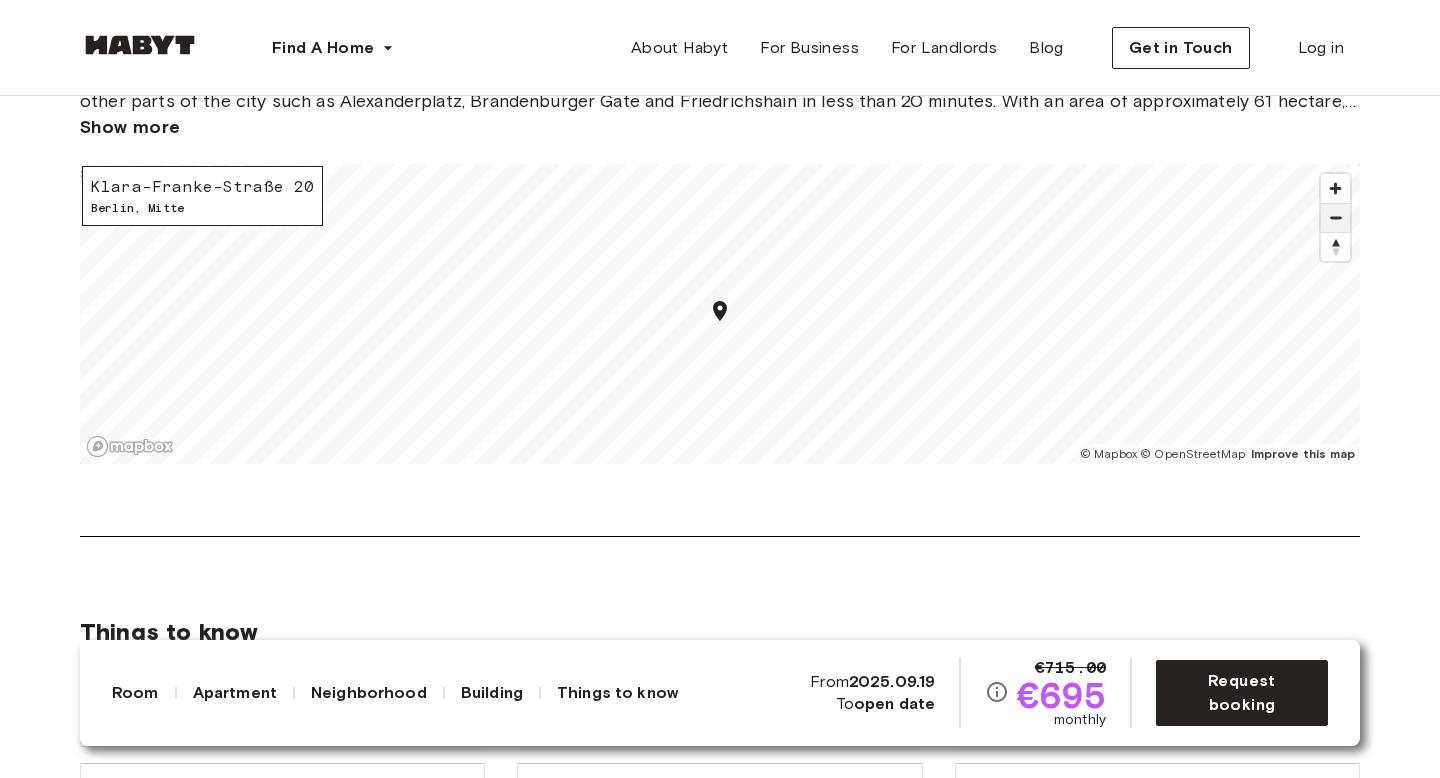 click at bounding box center [1335, 218] 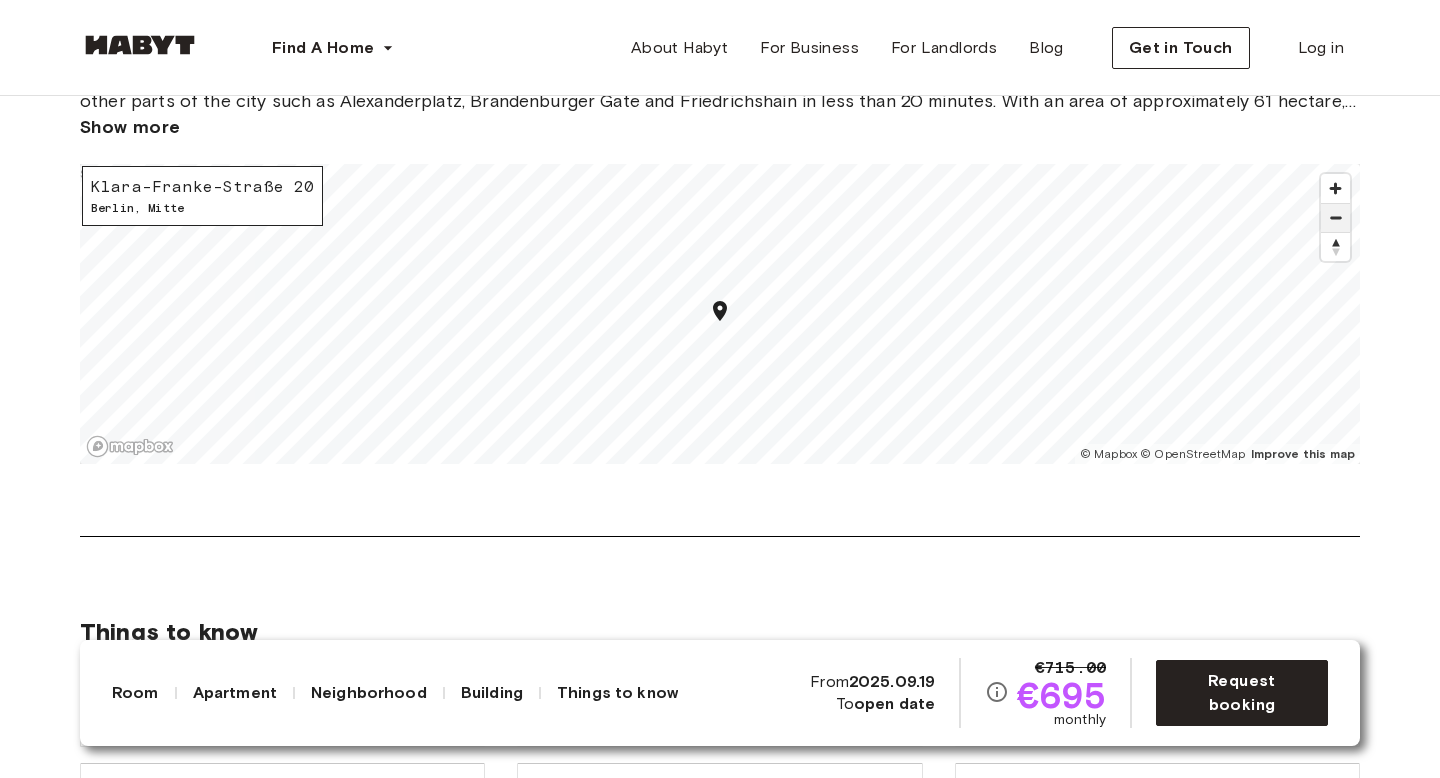 click at bounding box center [1335, 218] 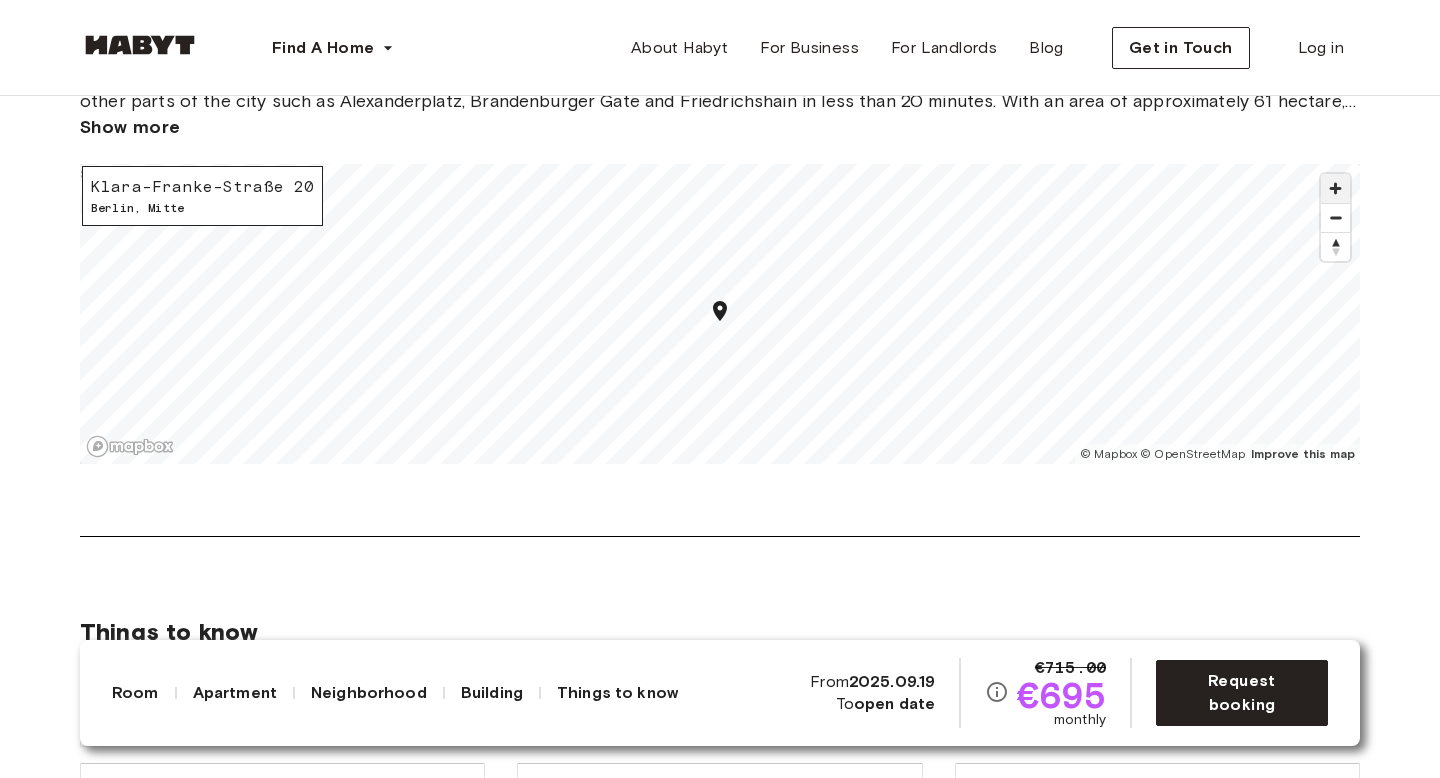 click at bounding box center [1335, 188] 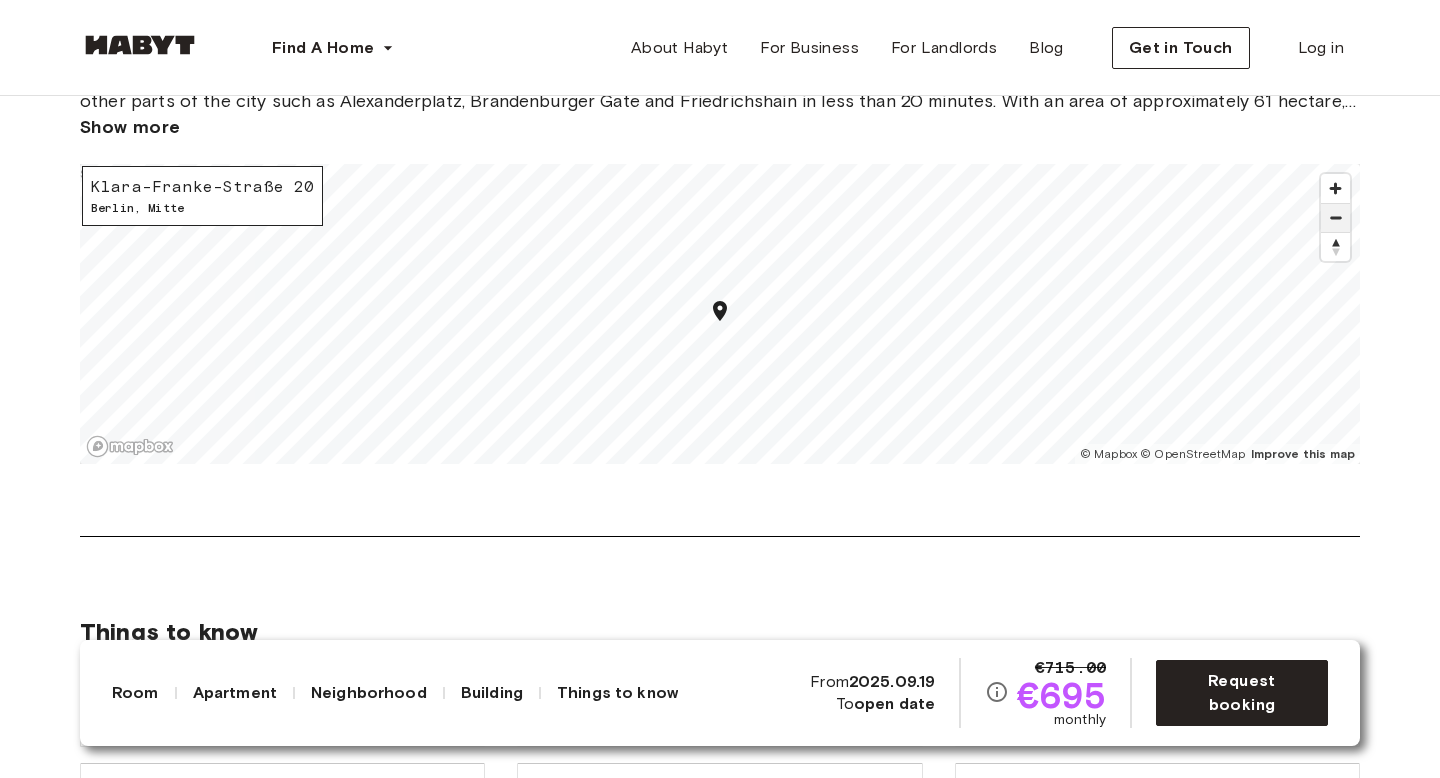 click at bounding box center [1335, 218] 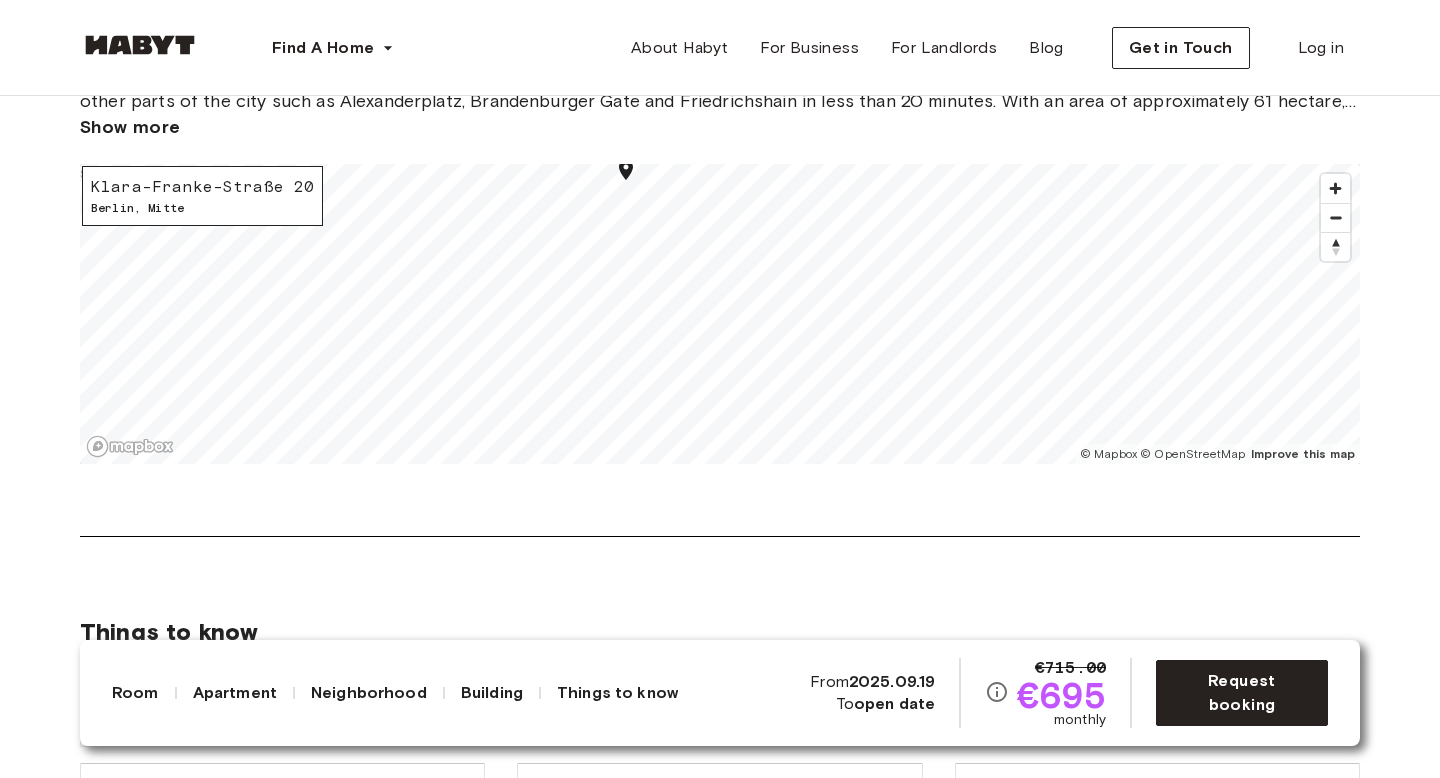 click on "About the neighborhood Open in Google Maps An entirely new part of Berlin, Europacity is an urban destination with comfortable environments, several amenities, and relaxing green and open spaces. Located in the northern part of Berlin, in the district of Mitte, Europacity is closely located to the Central Station, making it easy and convenient to reach other parts of the city such as Alexanderplatz, Brandenburger Gate and Friedrichshain in less than 20 minutes. With an area of approximately 61 hectare, Europacity offers all the amenities you’d expect from the city center, in addition to relaxing green and open spaces.  Show more Klara-Franke-Straße 20 Berlin ,   Mitte © Mapbox   © OpenStreetMap   Improve this map $" at bounding box center (720, 244) 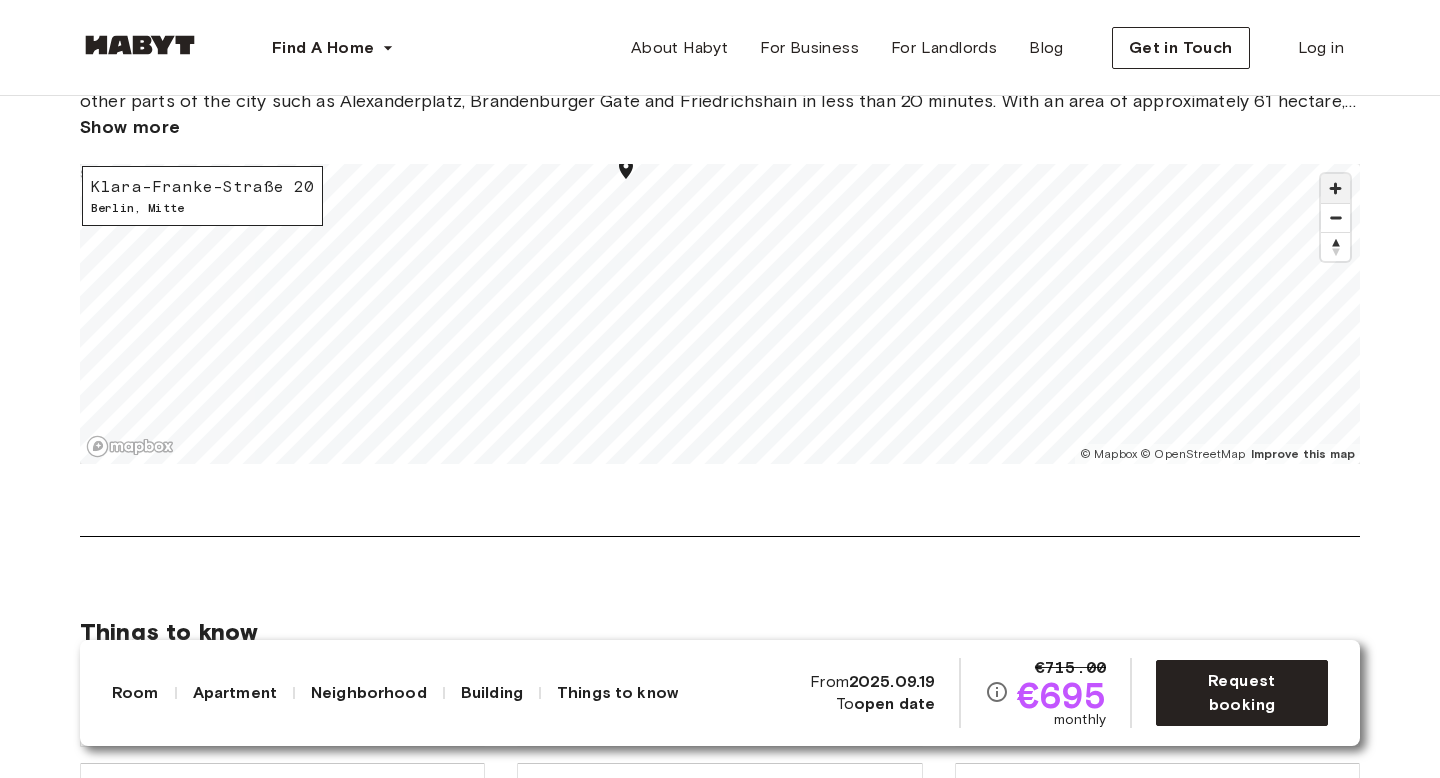 click at bounding box center [1335, 188] 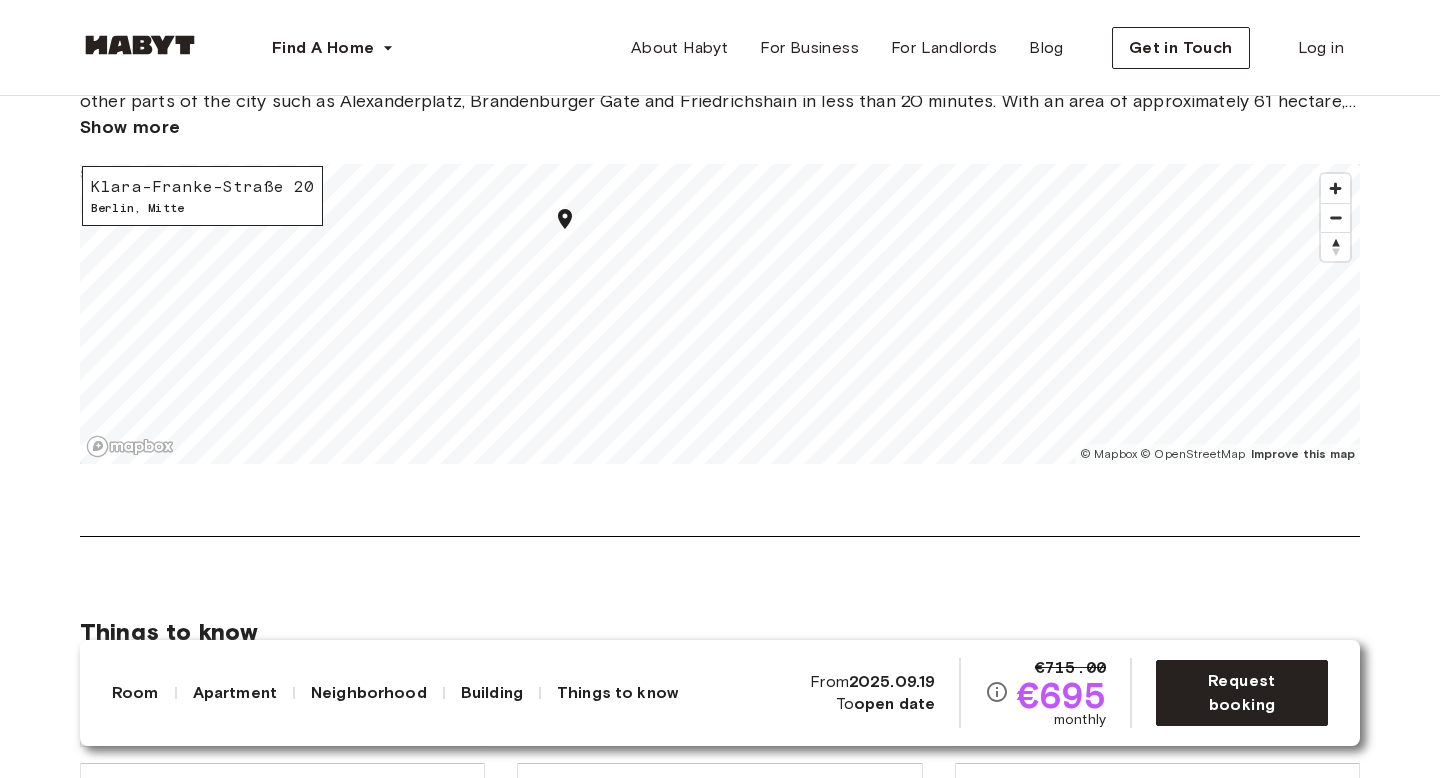 click on "About the neighborhood Open in Google Maps An entirely new part of Berlin, Europacity is an urban destination with comfortable environments, several amenities, and relaxing green and open spaces. Located in the northern part of Berlin, in the district of Mitte, Europacity is closely located to the Central Station, making it easy and convenient to reach other parts of the city such as Alexanderplatz, Brandenburger Gate and Friedrichshain in less than 20 minutes. With an area of approximately 61 hectare, Europacity offers all the amenities you’d expect from the city center, in addition to relaxing green and open spaces.  Show more Klara-Franke-Straße 20 Berlin ,   Mitte © Mapbox   © OpenStreetMap   Improve this map $" at bounding box center (720, 244) 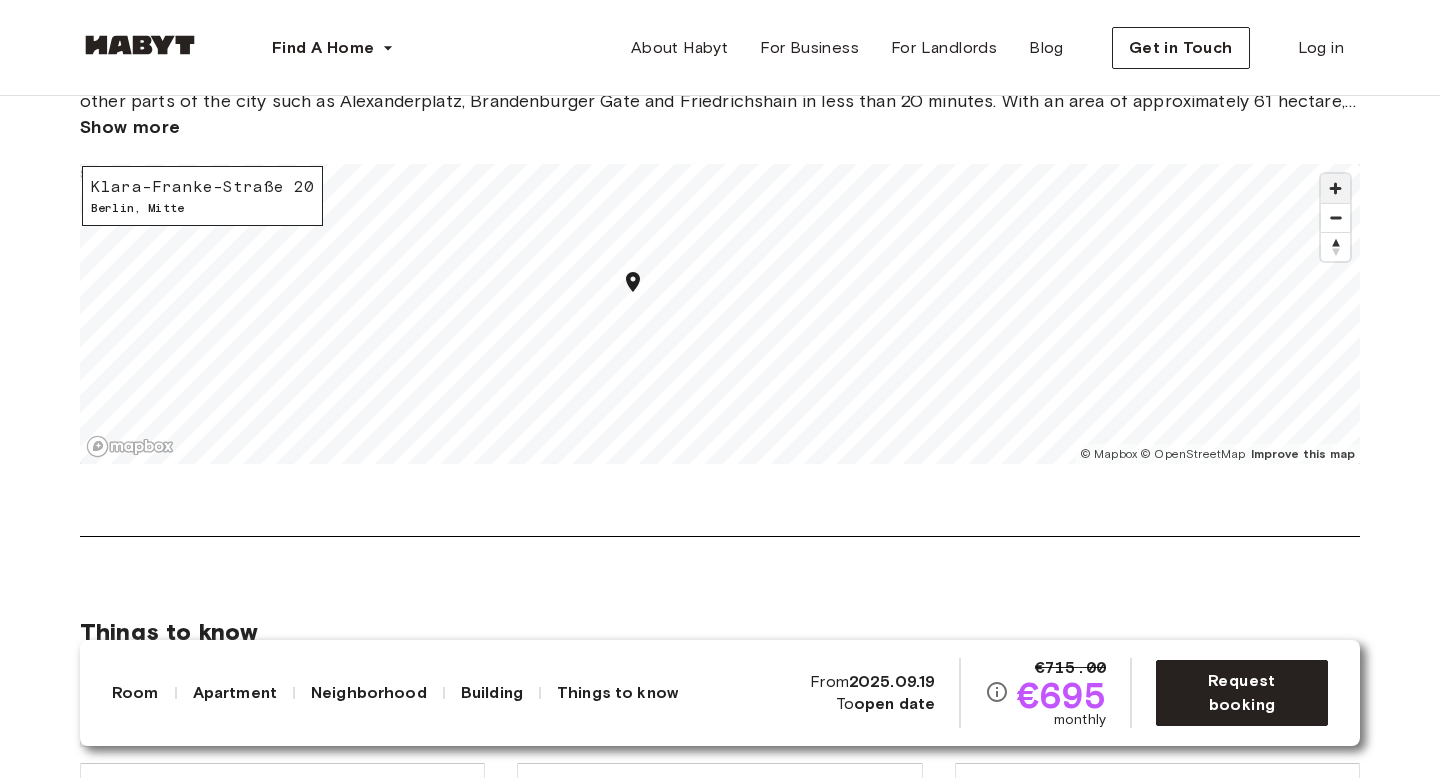 click at bounding box center [1335, 188] 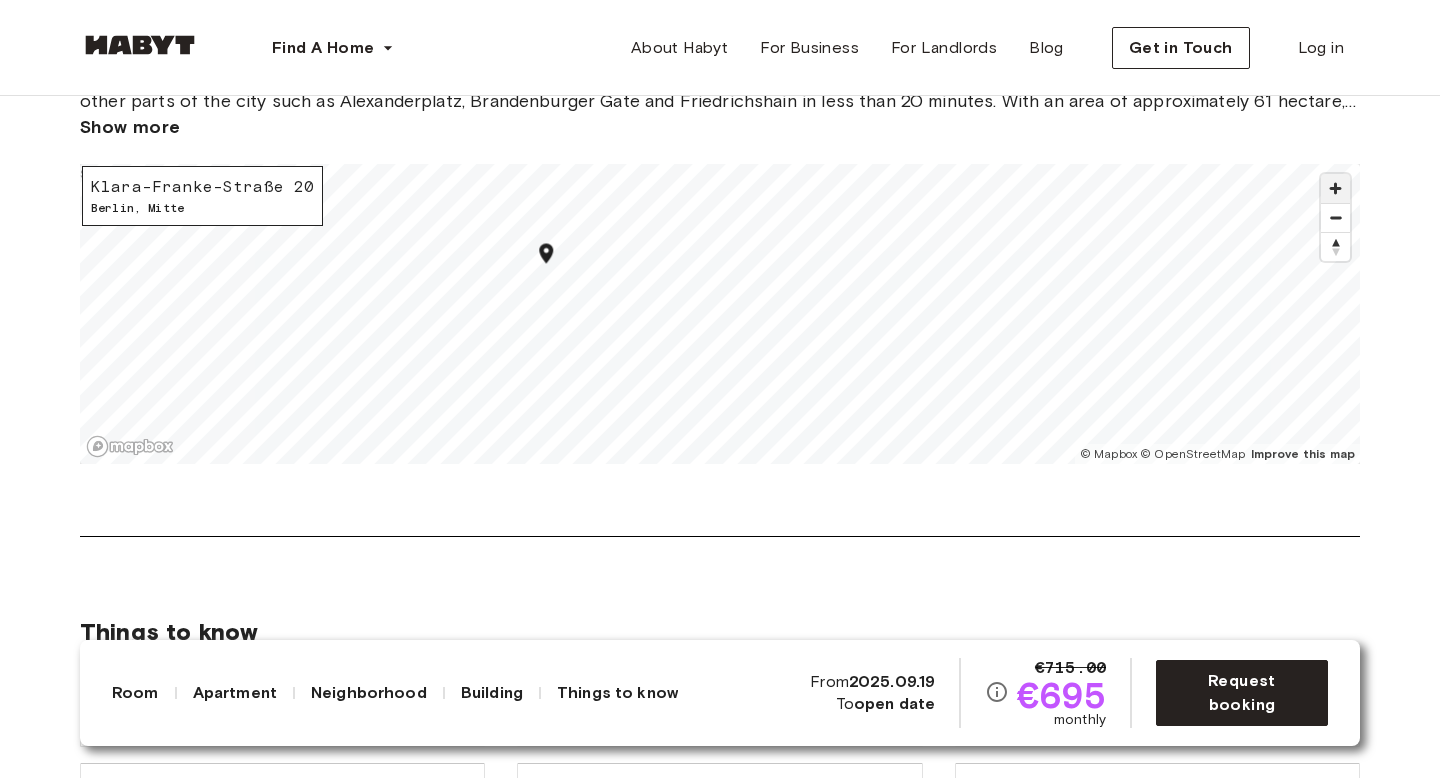 click at bounding box center (1335, 188) 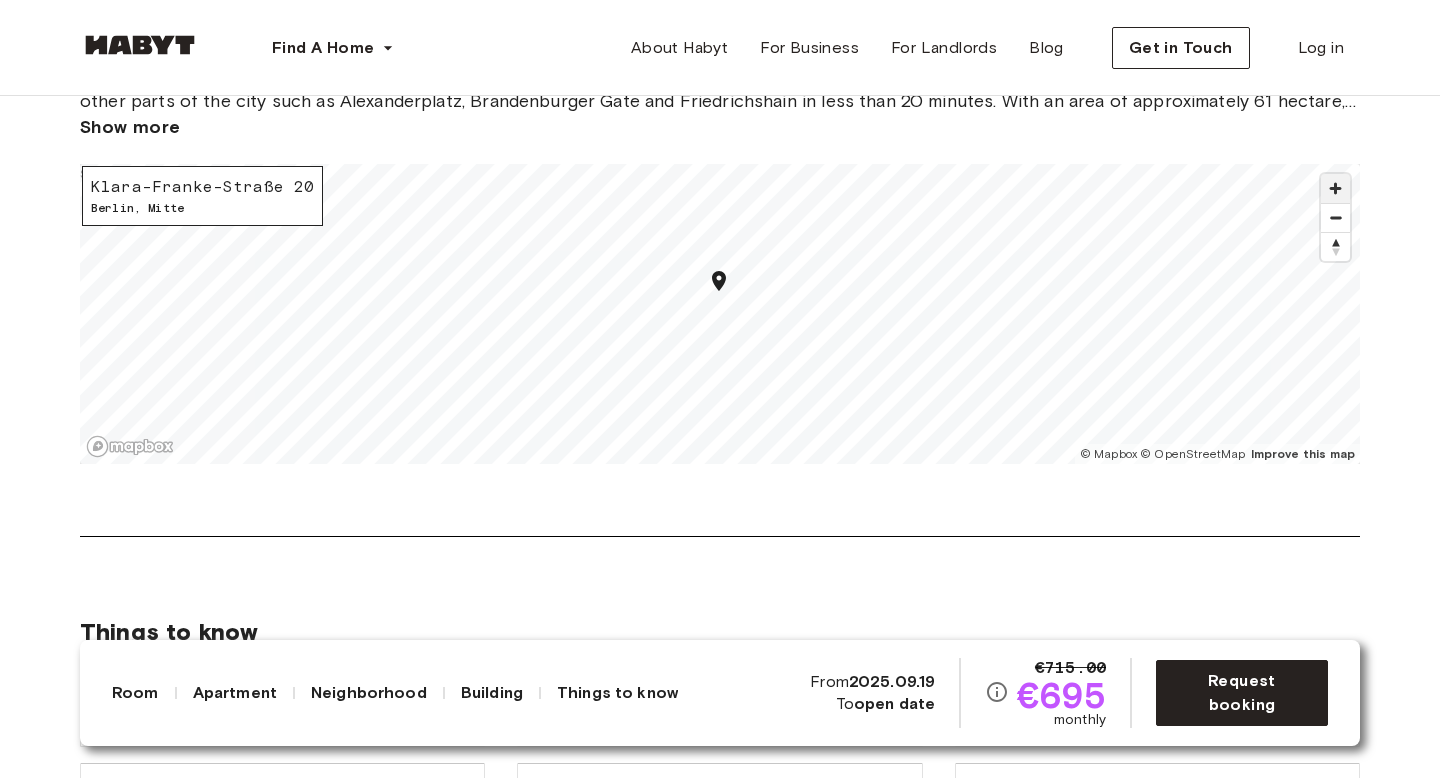 click at bounding box center (1335, 188) 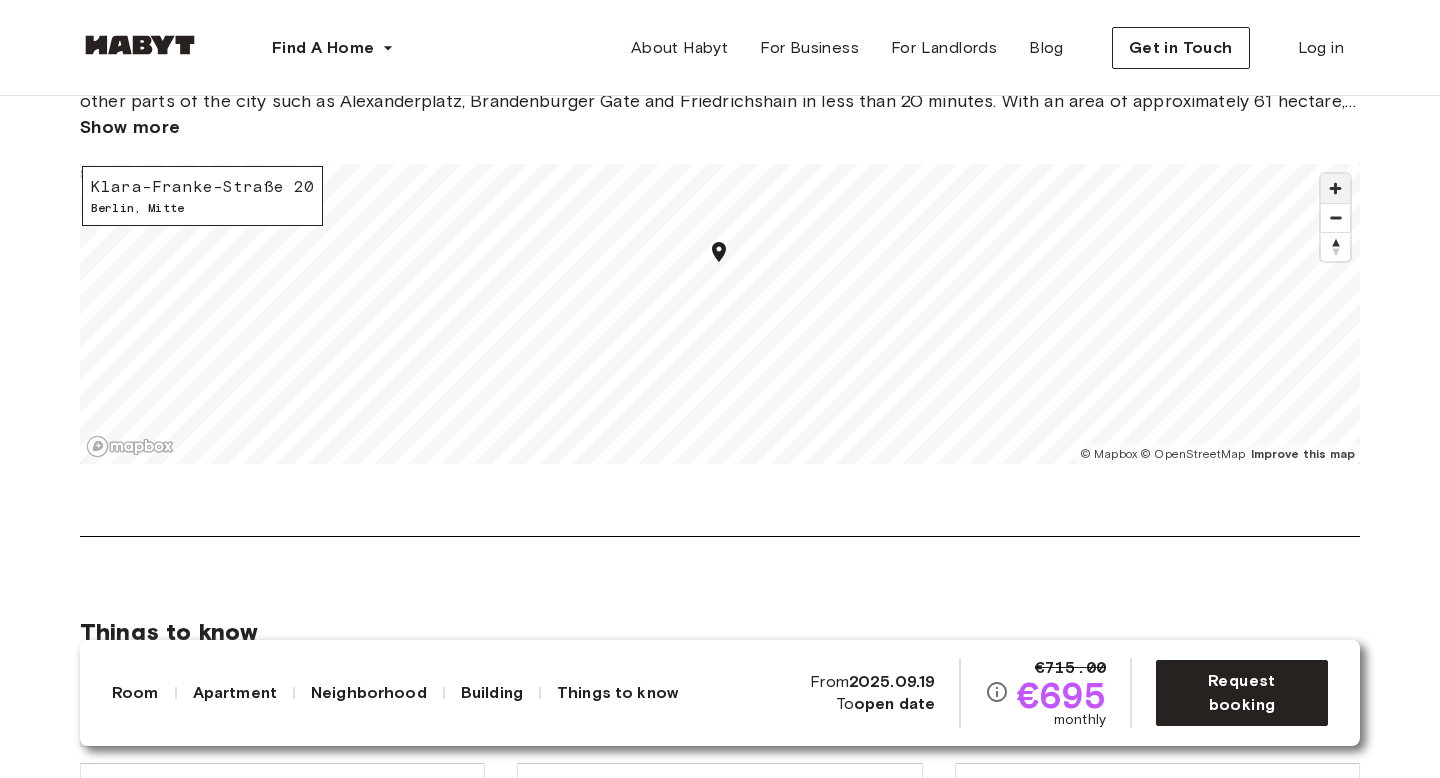 click at bounding box center (1335, 188) 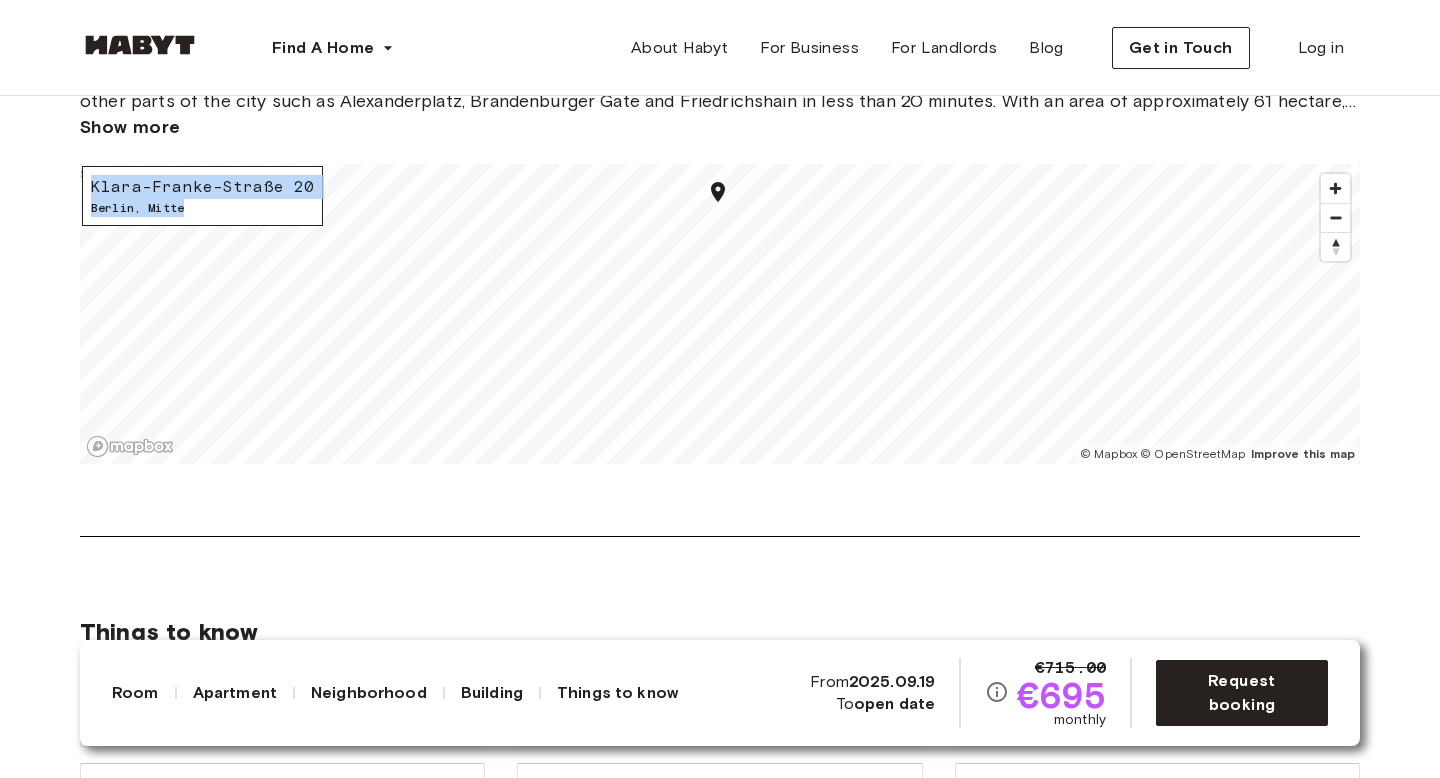 click on "About the neighborhood Open in Google Maps An entirely new part of Berlin, Europacity is an urban destination with comfortable environments, several amenities, and relaxing green and open spaces. Located in the northern part of Berlin, in the district of Mitte, Europacity is closely located to the Central Station, making it easy and convenient to reach other parts of the city such as Alexanderplatz, Brandenburger Gate and Friedrichshain in less than 20 minutes. With an area of approximately 61 hectare, Europacity offers all the amenities you’d expect from the city center, in addition to relaxing green and open spaces.  Show more Klara-Franke-Straße 20 Berlin ,   Mitte © Mapbox   © OpenStreetMap   Improve this map $" at bounding box center (720, 244) 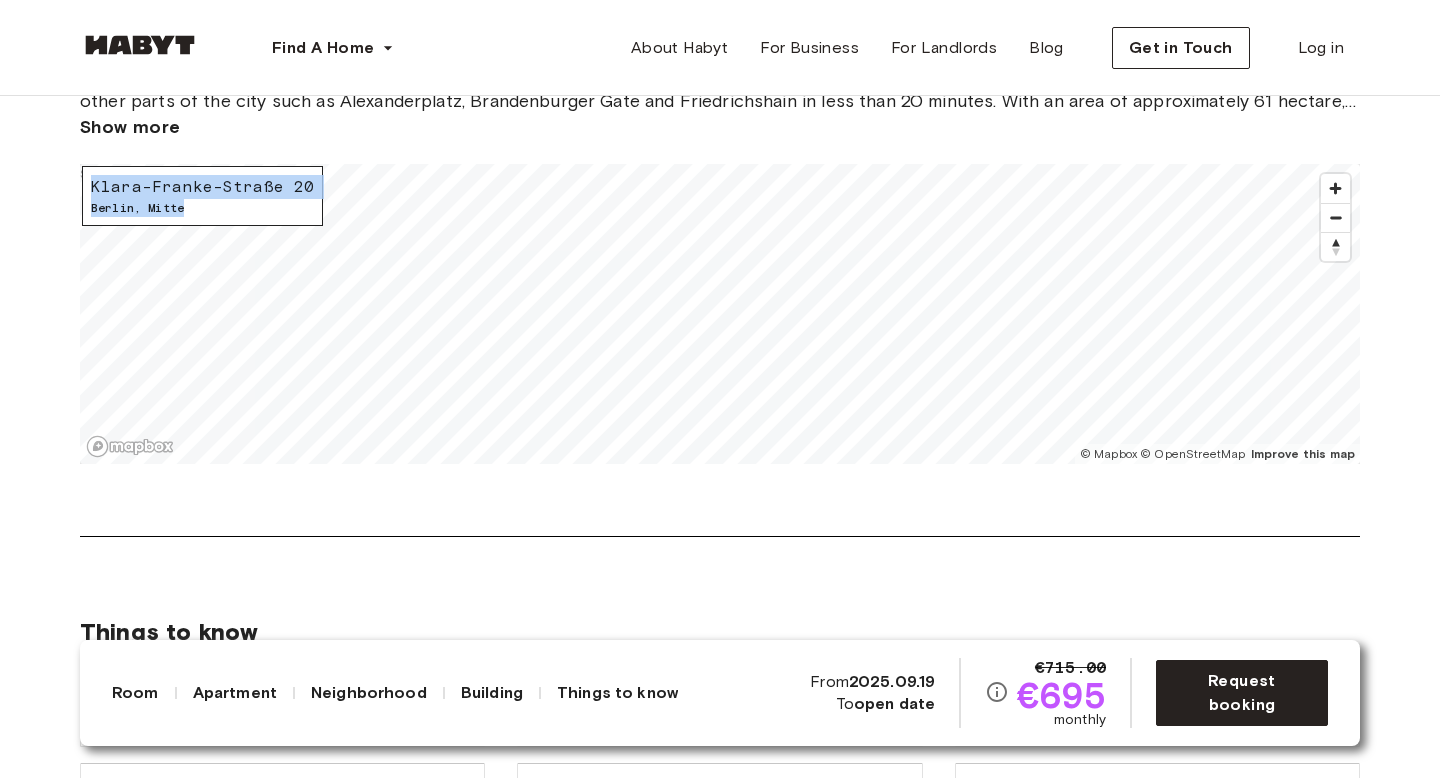 drag, startPoint x: 861, startPoint y: 173, endPoint x: 662, endPoint y: 140, distance: 201.71762 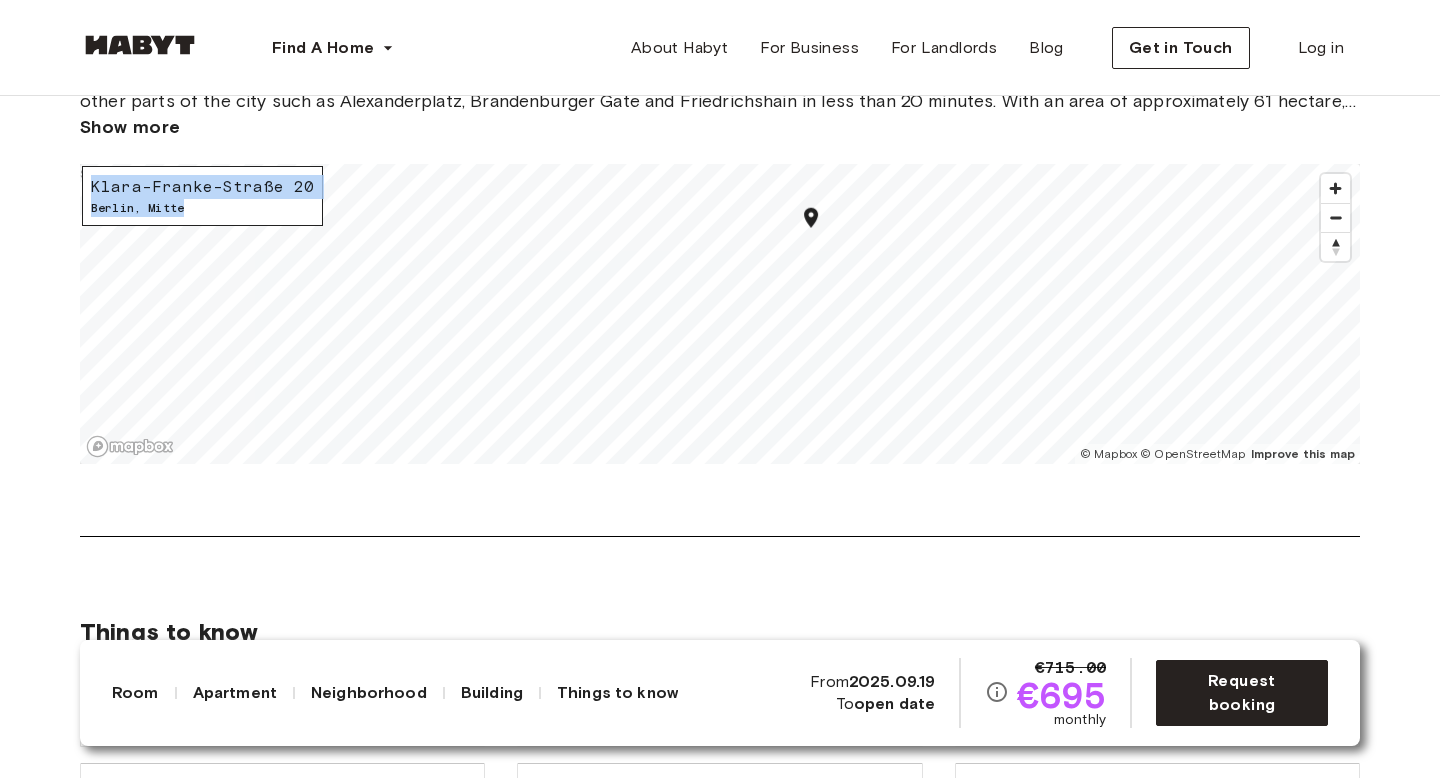 click on "About the neighborhood Open in Google Maps An entirely new part of Berlin, Europacity is an urban destination with comfortable environments, several amenities, and relaxing green and open spaces. Located in the northern part of Berlin, in the district of Mitte, Europacity is closely located to the Central Station, making it easy and convenient to reach other parts of the city such as Alexanderplatz, Brandenburger Gate and Friedrichshain in less than 20 minutes. With an area of approximately 61 hectare, Europacity offers all the amenities you’d expect from the city center, in addition to relaxing green and open spaces.  Show more Klara-Franke-Straße 20 Berlin ,   Mitte © Mapbox   © OpenStreetMap   Improve this map $" at bounding box center [720, 244] 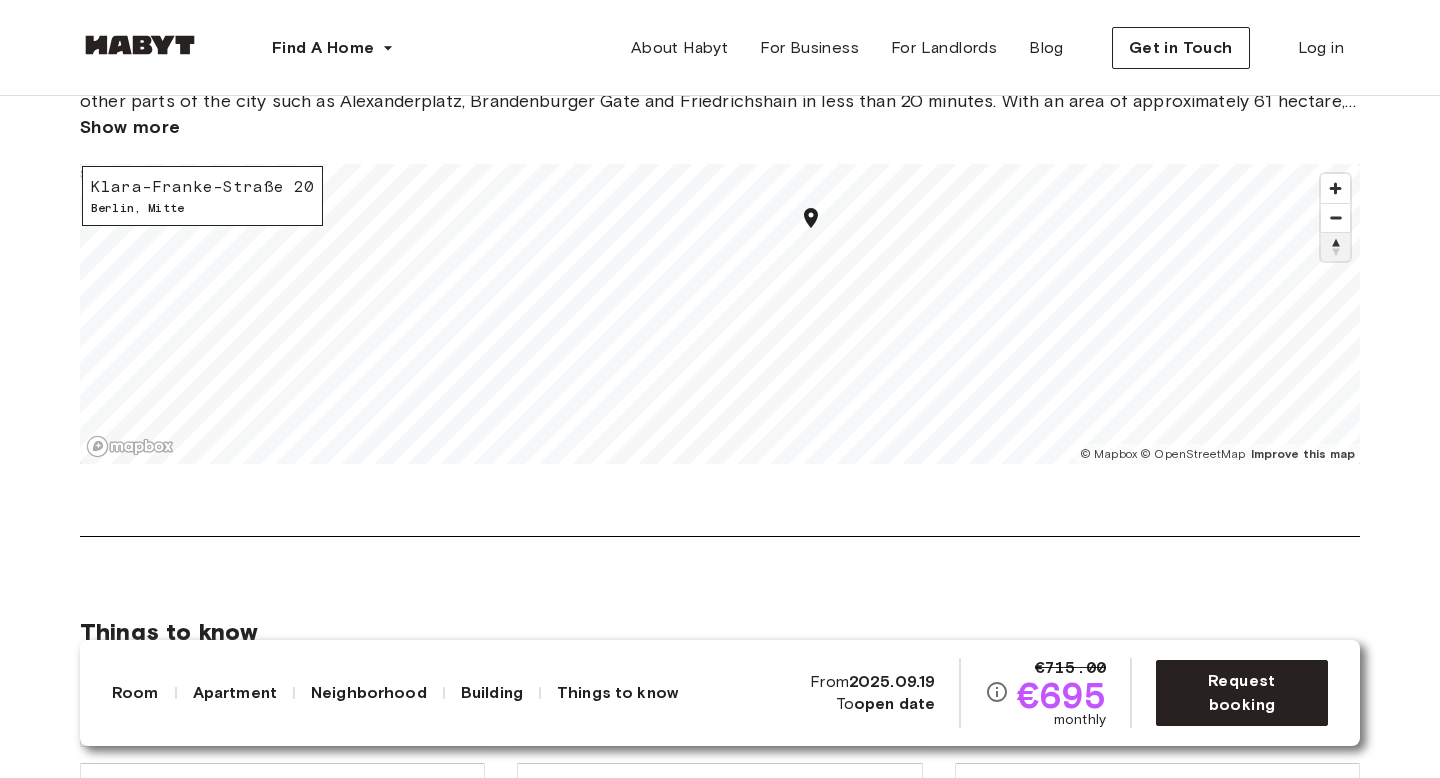 click at bounding box center [1335, 247] 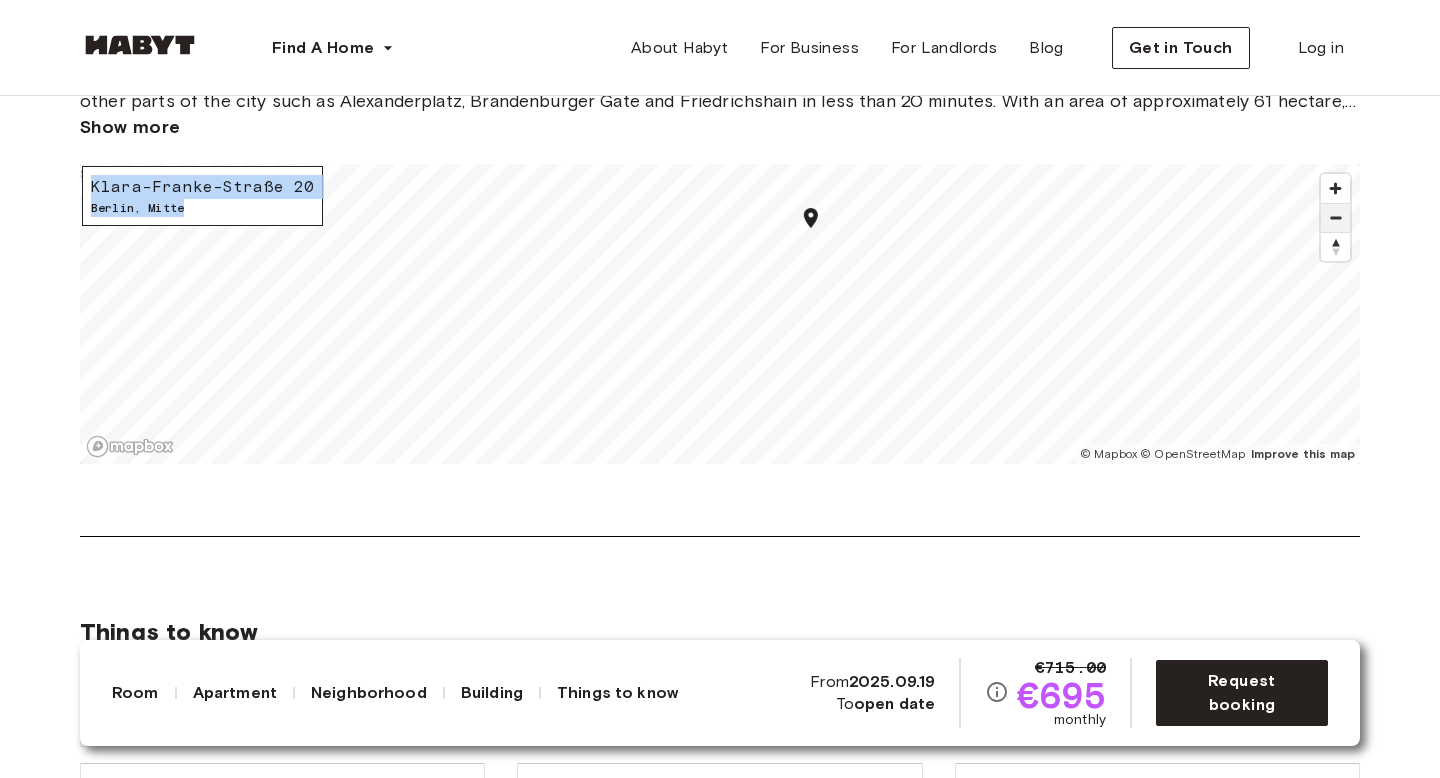 click at bounding box center (1335, 218) 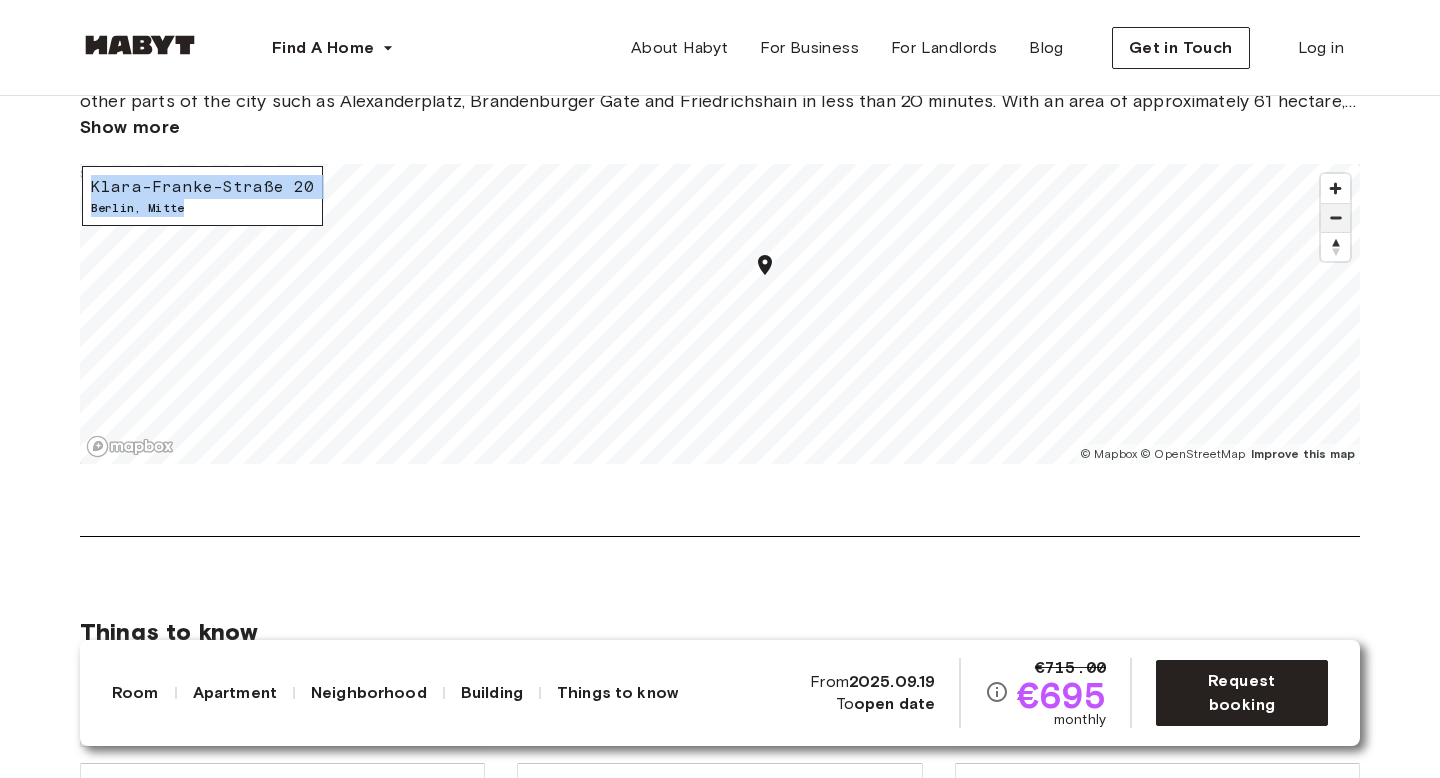 click at bounding box center [1335, 218] 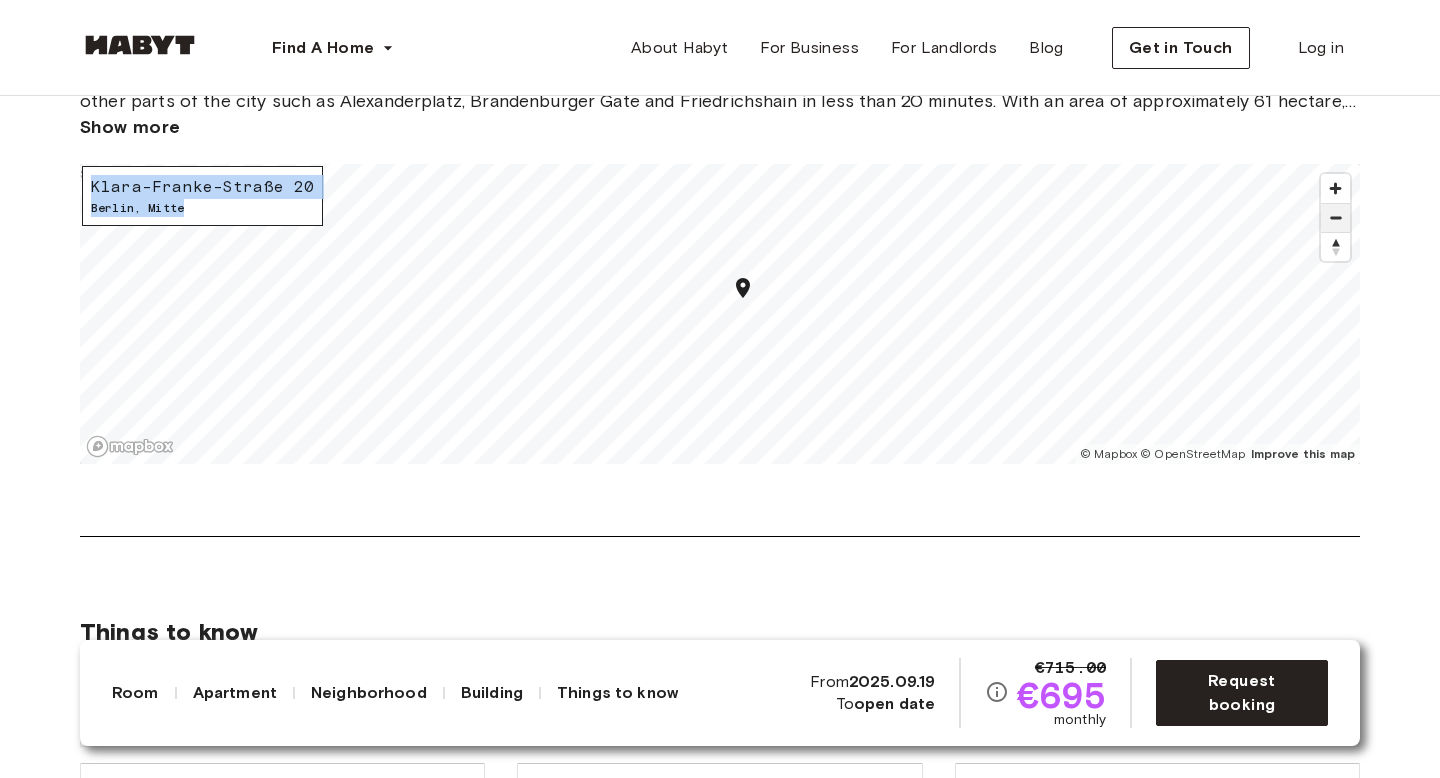 click at bounding box center [1335, 218] 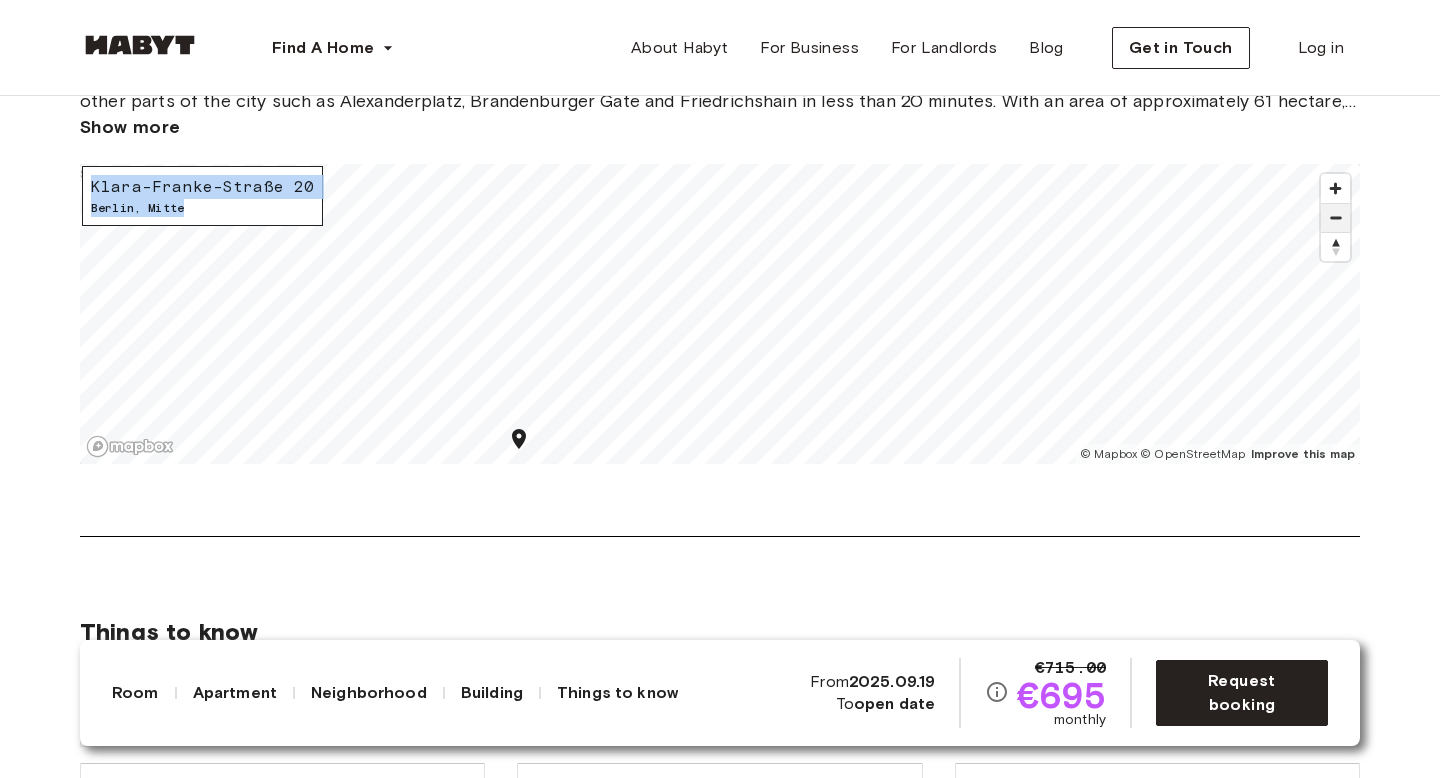 click at bounding box center [1335, 218] 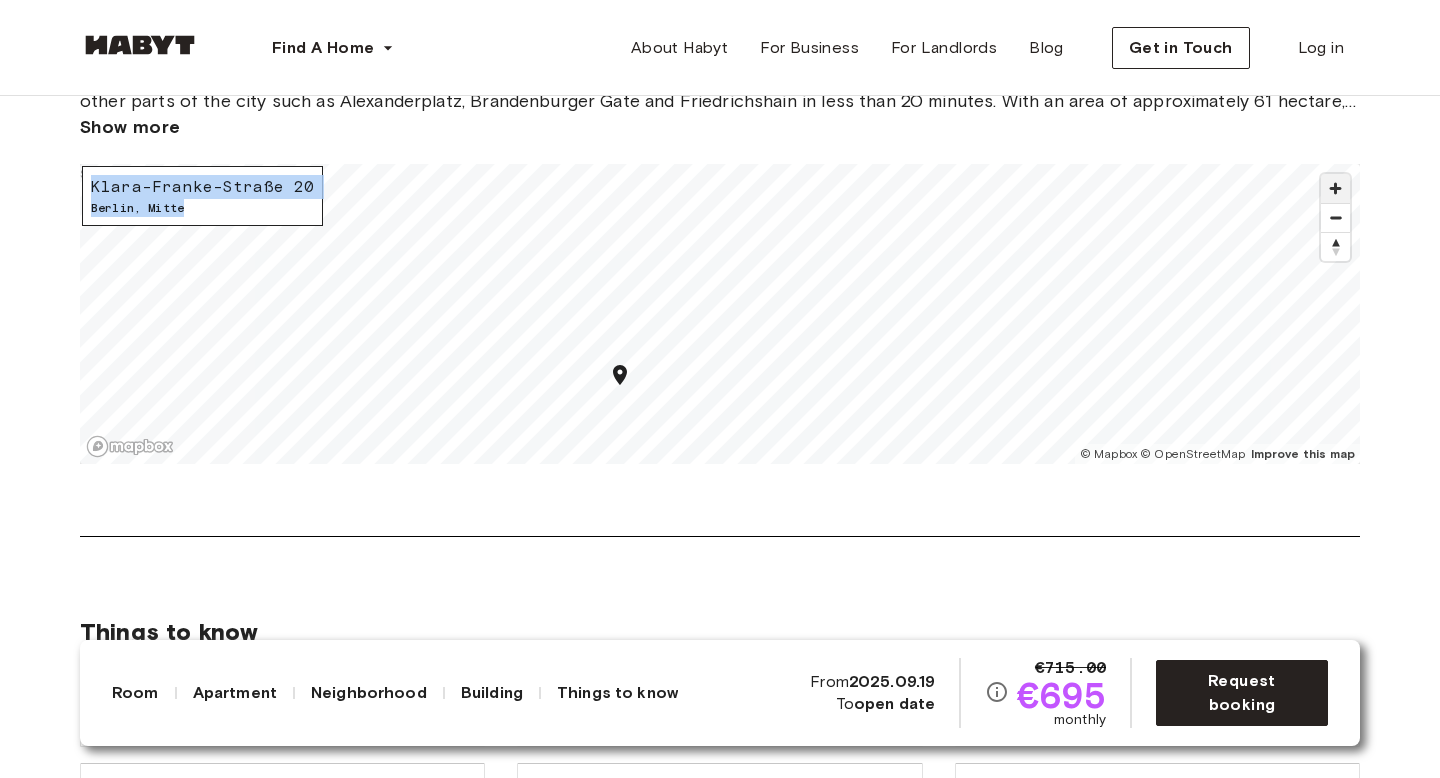 click at bounding box center (1335, 188) 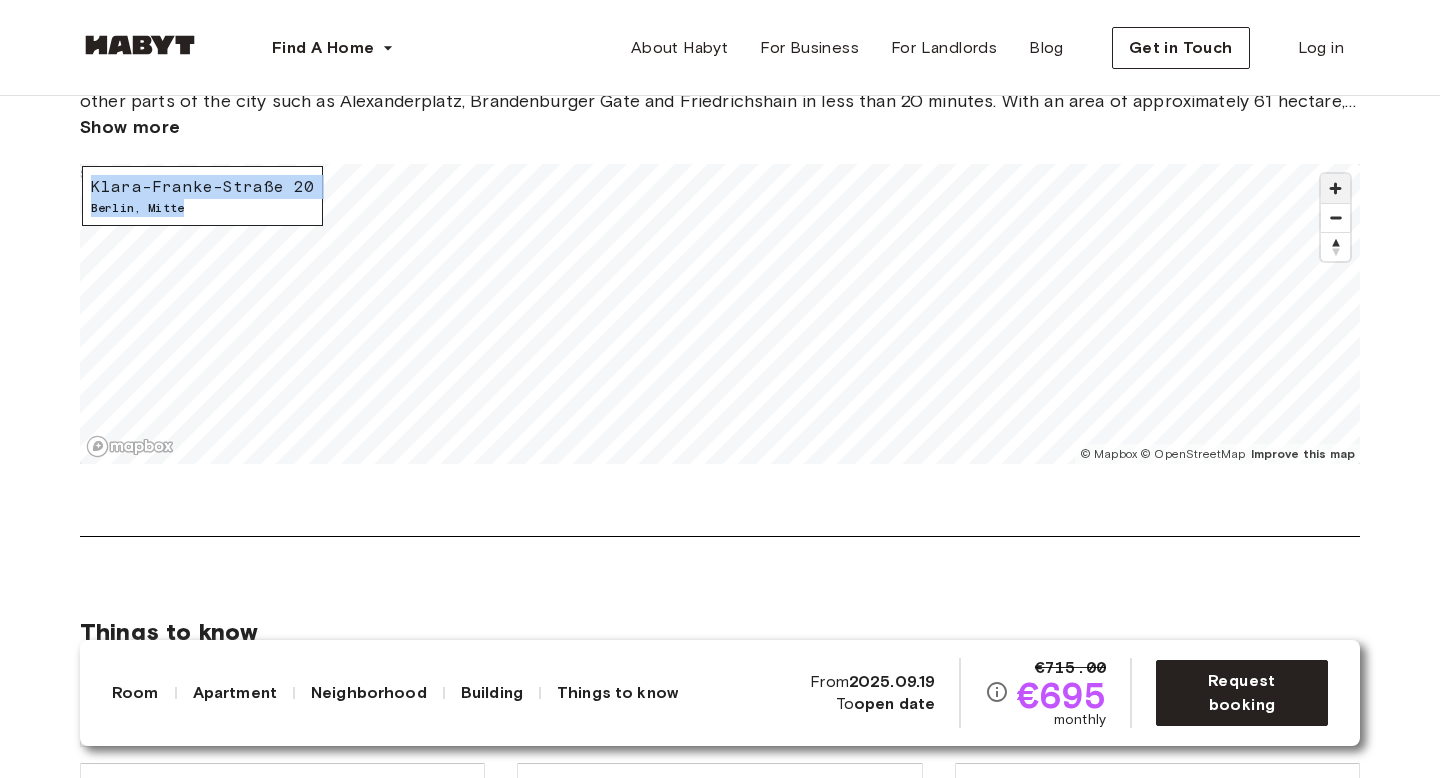 click at bounding box center (1335, 188) 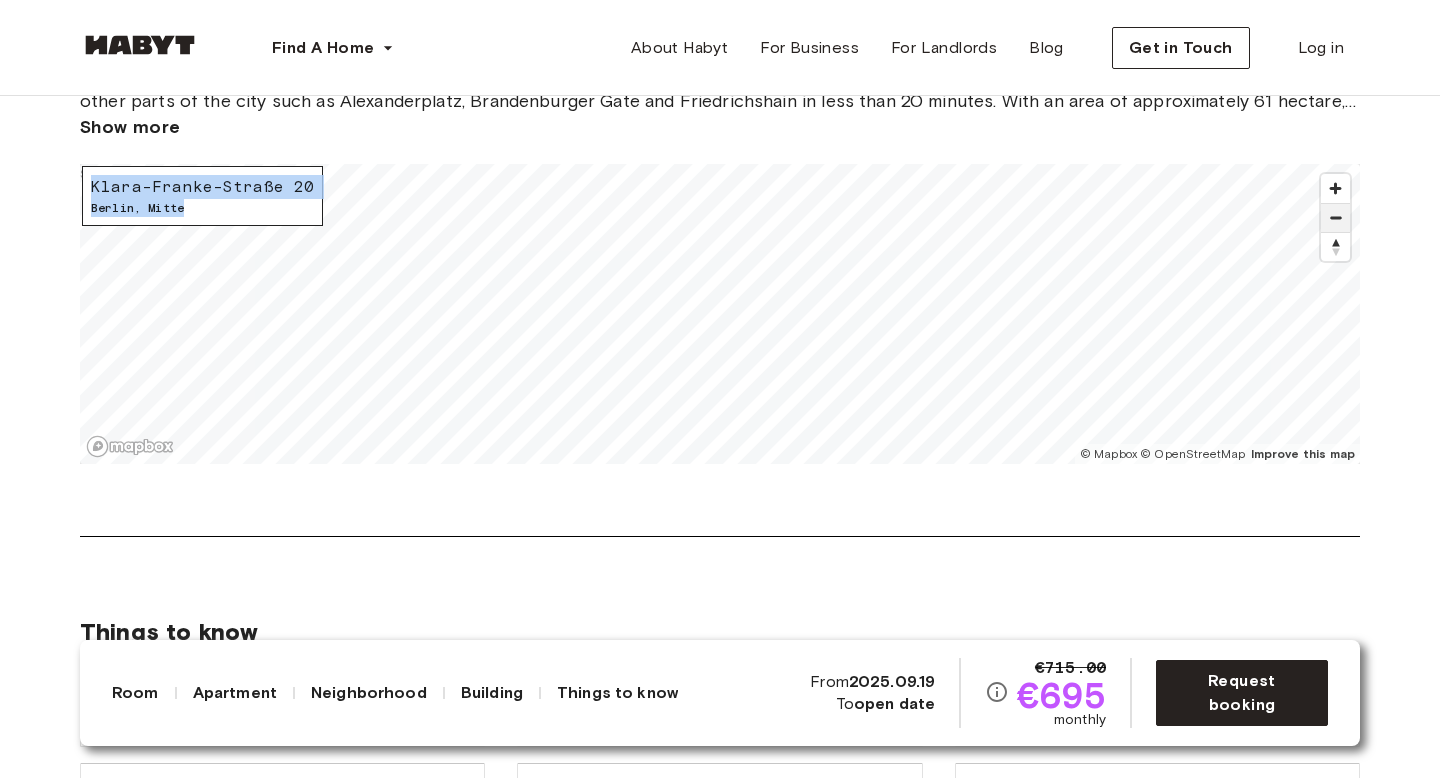 click at bounding box center (1335, 218) 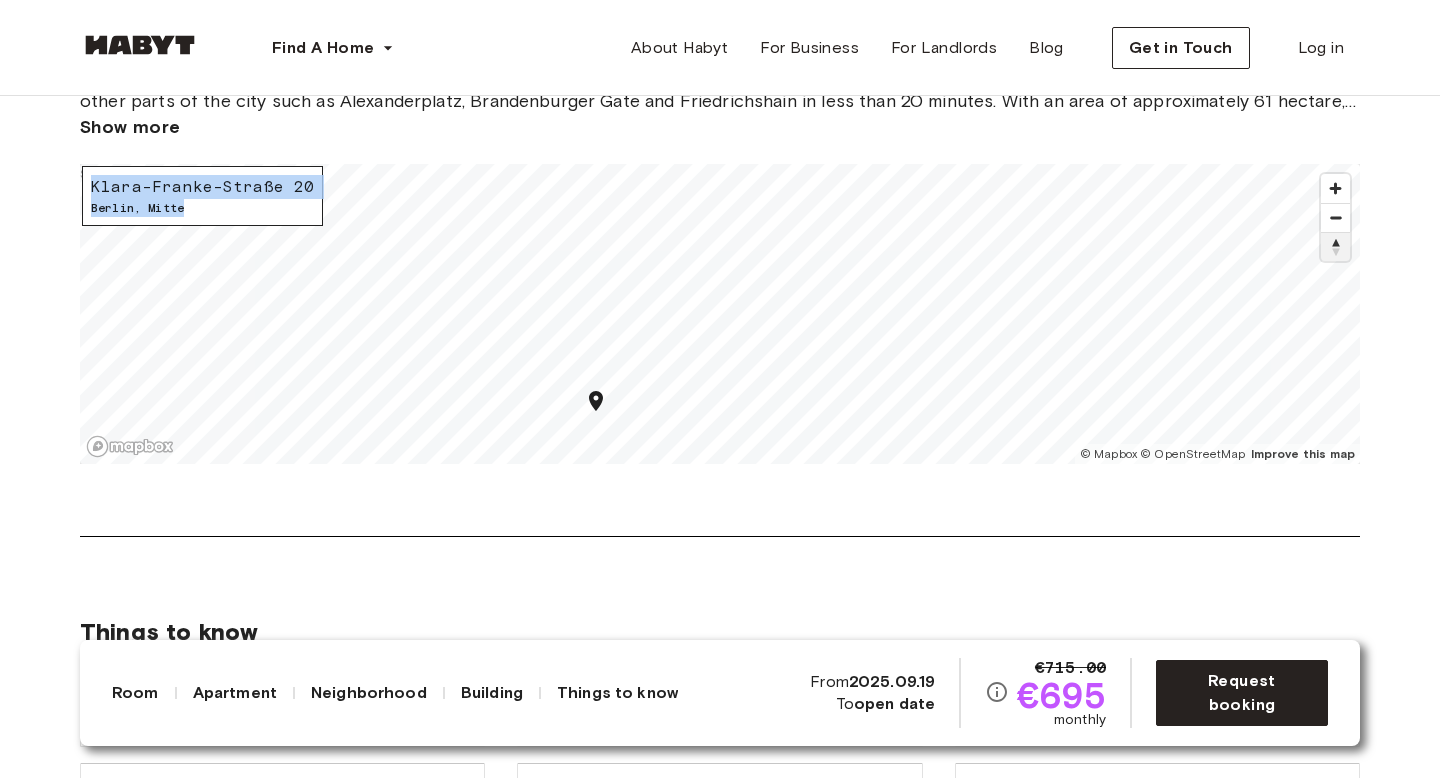click at bounding box center (1335, 247) 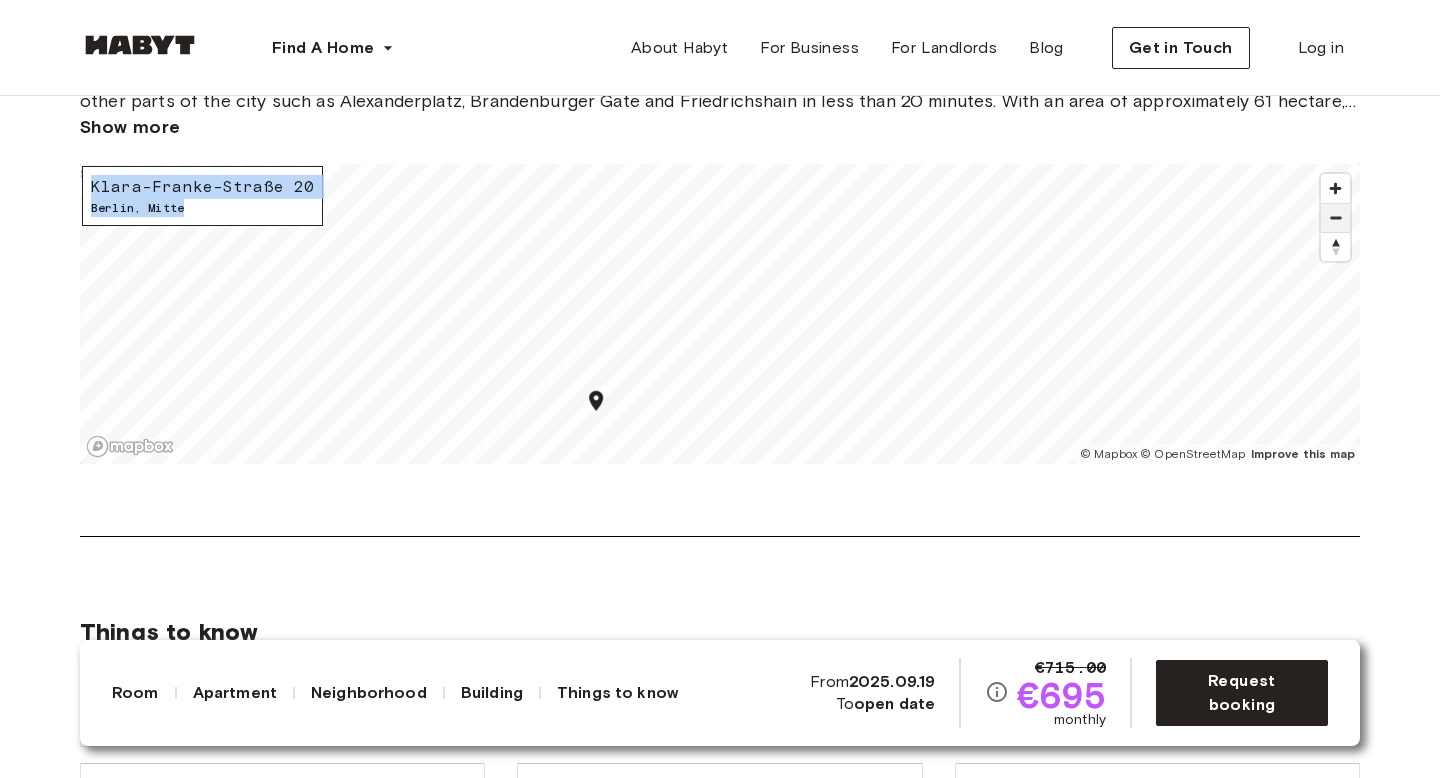 click at bounding box center [1335, 218] 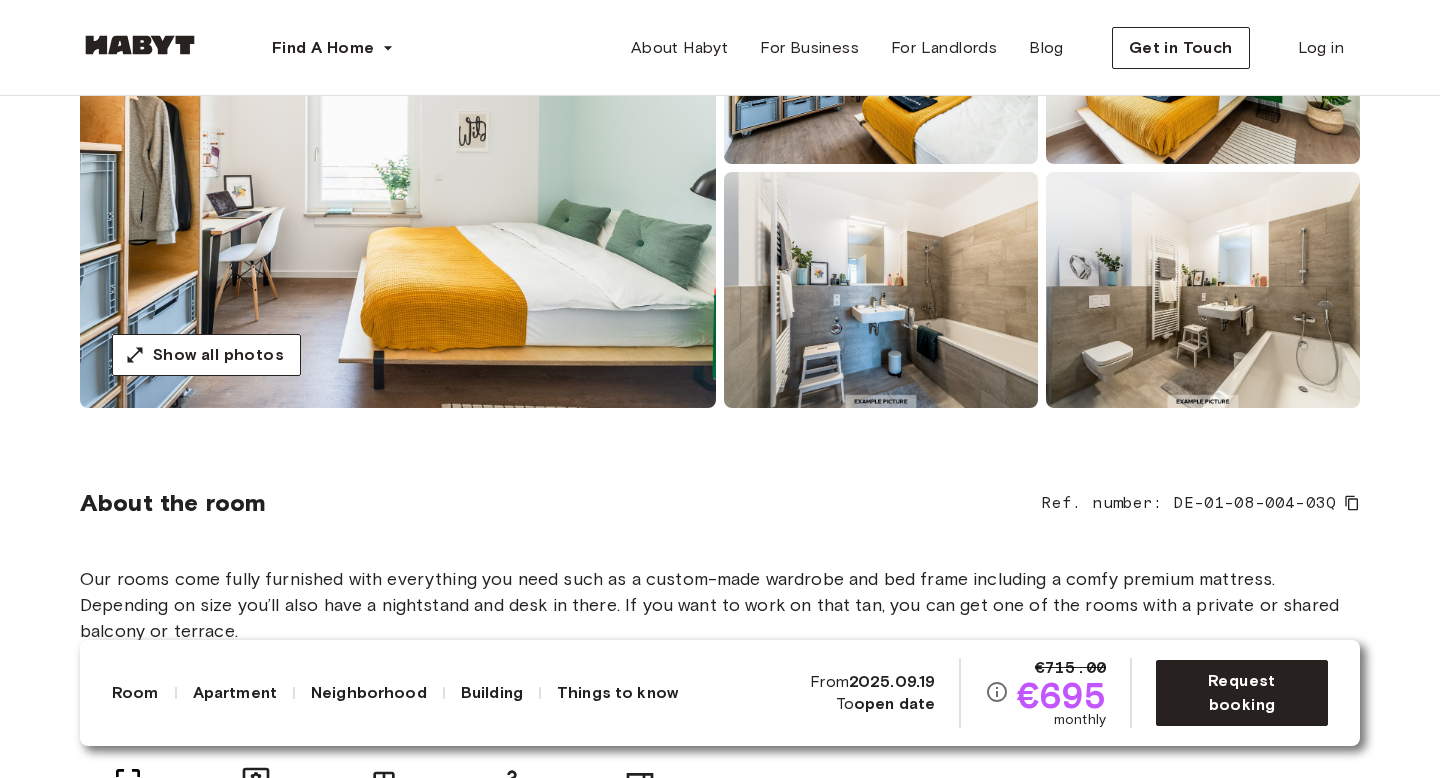 scroll, scrollTop: 0, scrollLeft: 0, axis: both 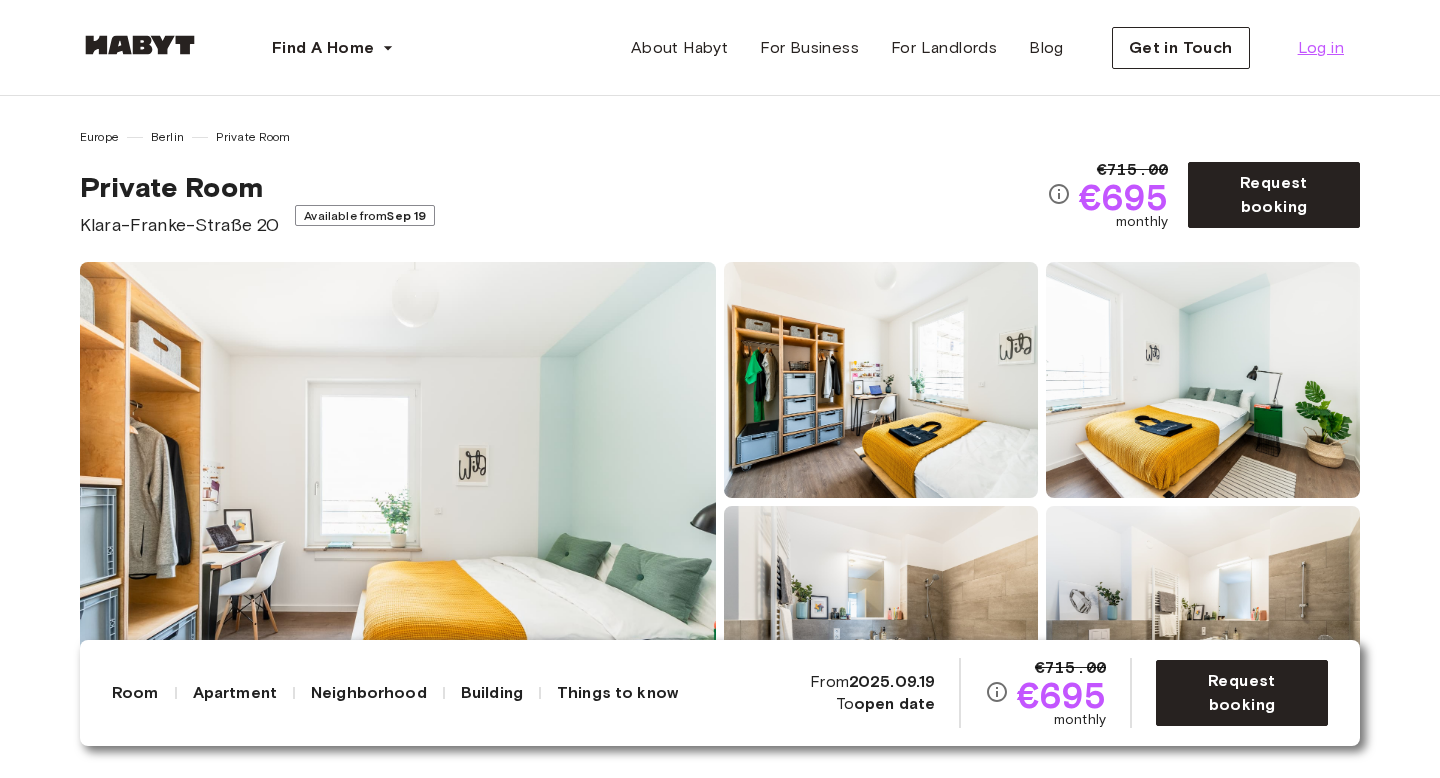 click on "Log in" at bounding box center [1321, 48] 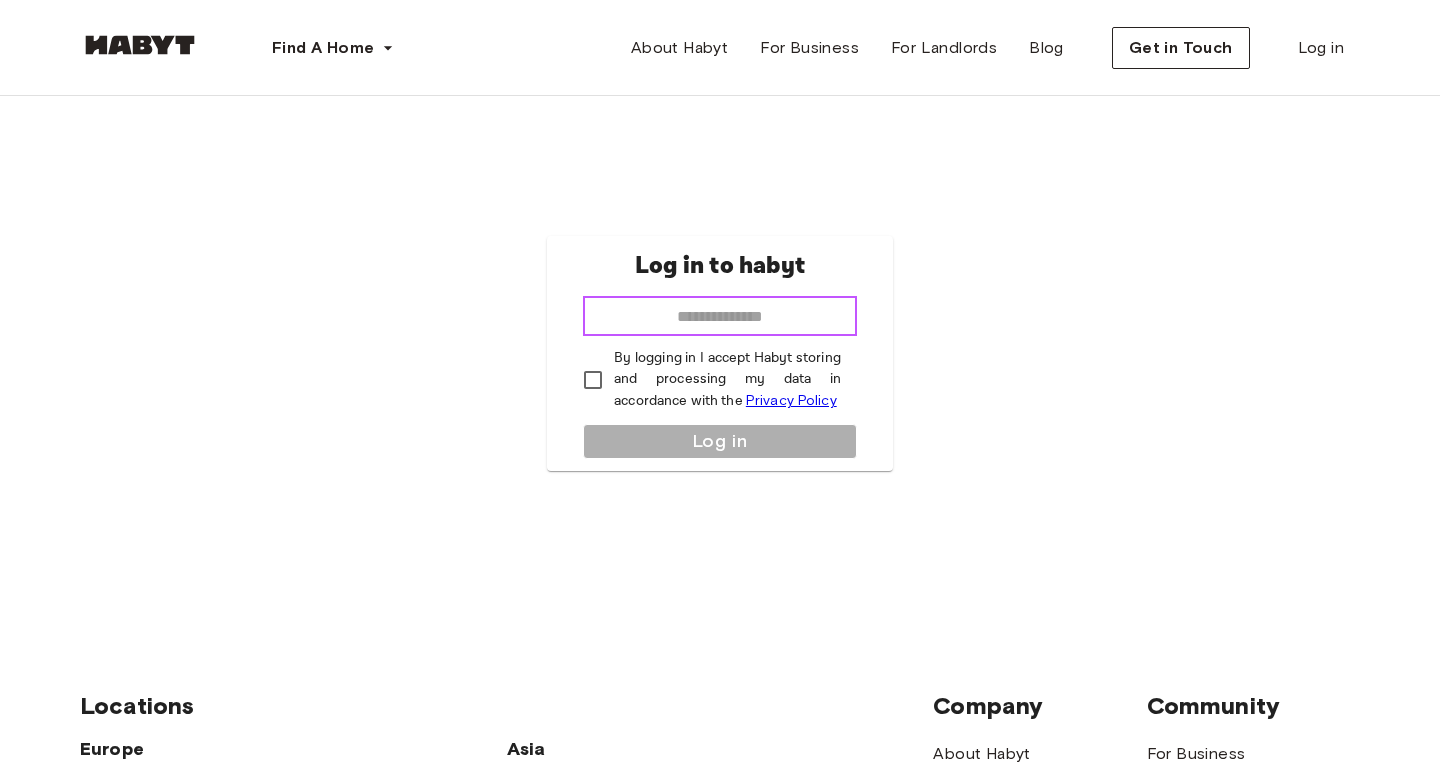 click at bounding box center (720, 316) 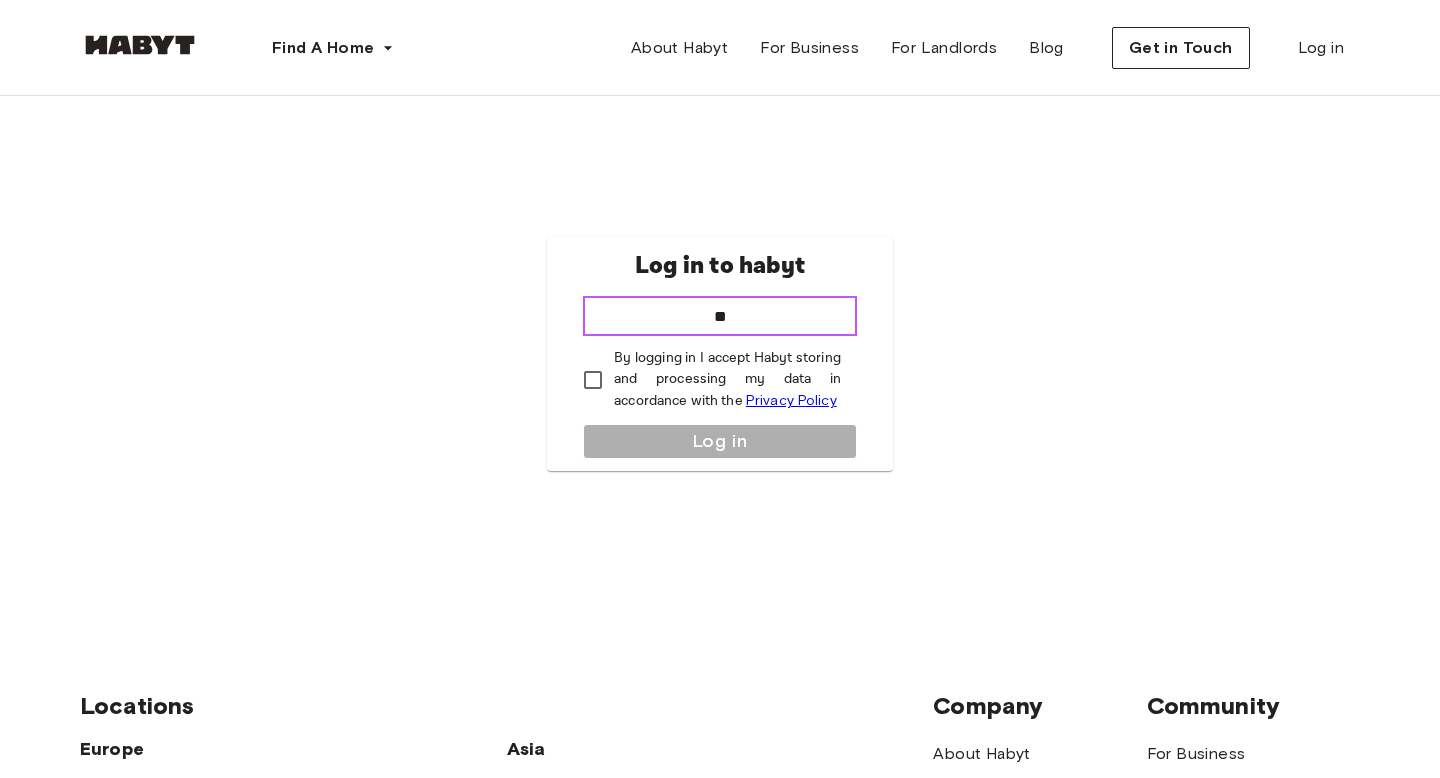 type on "*" 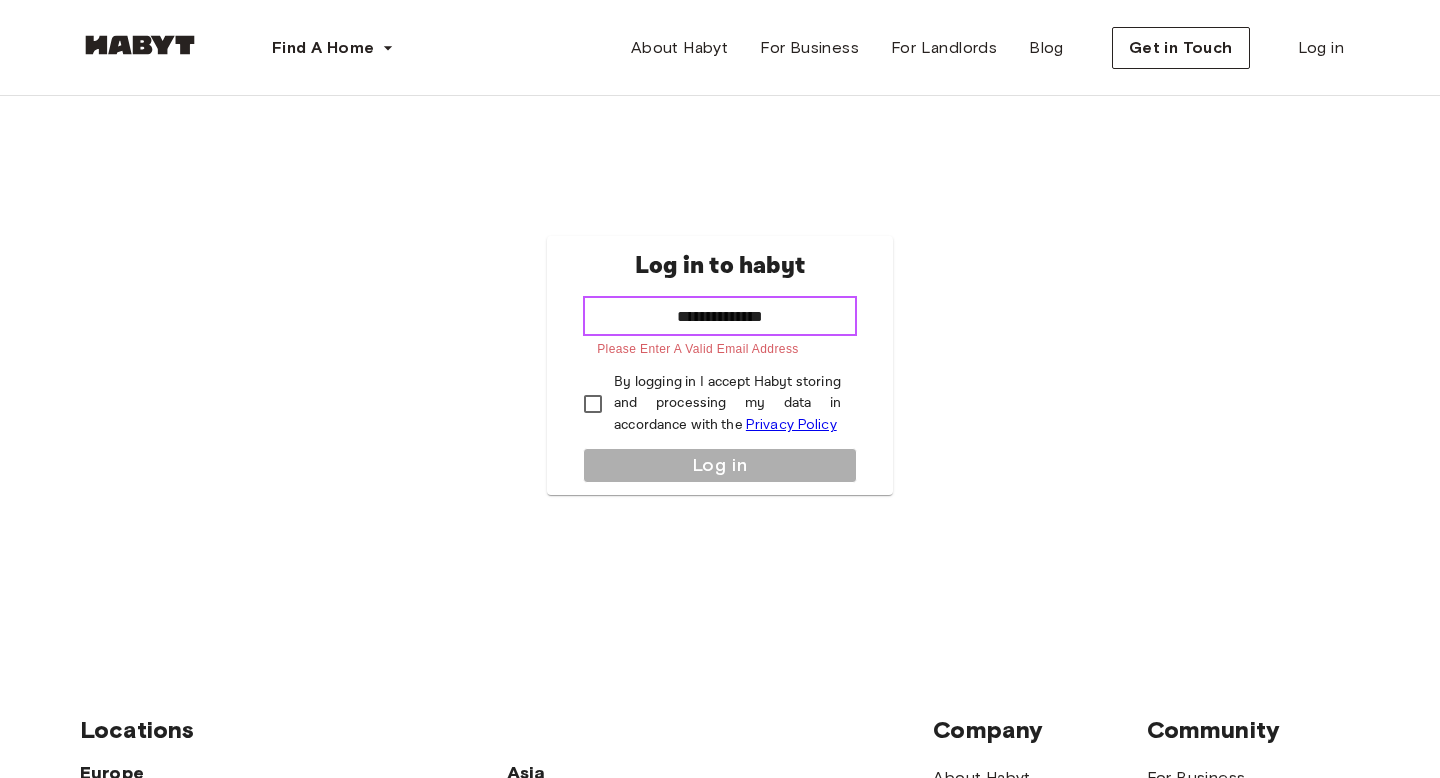 click on "**********" at bounding box center (720, 316) 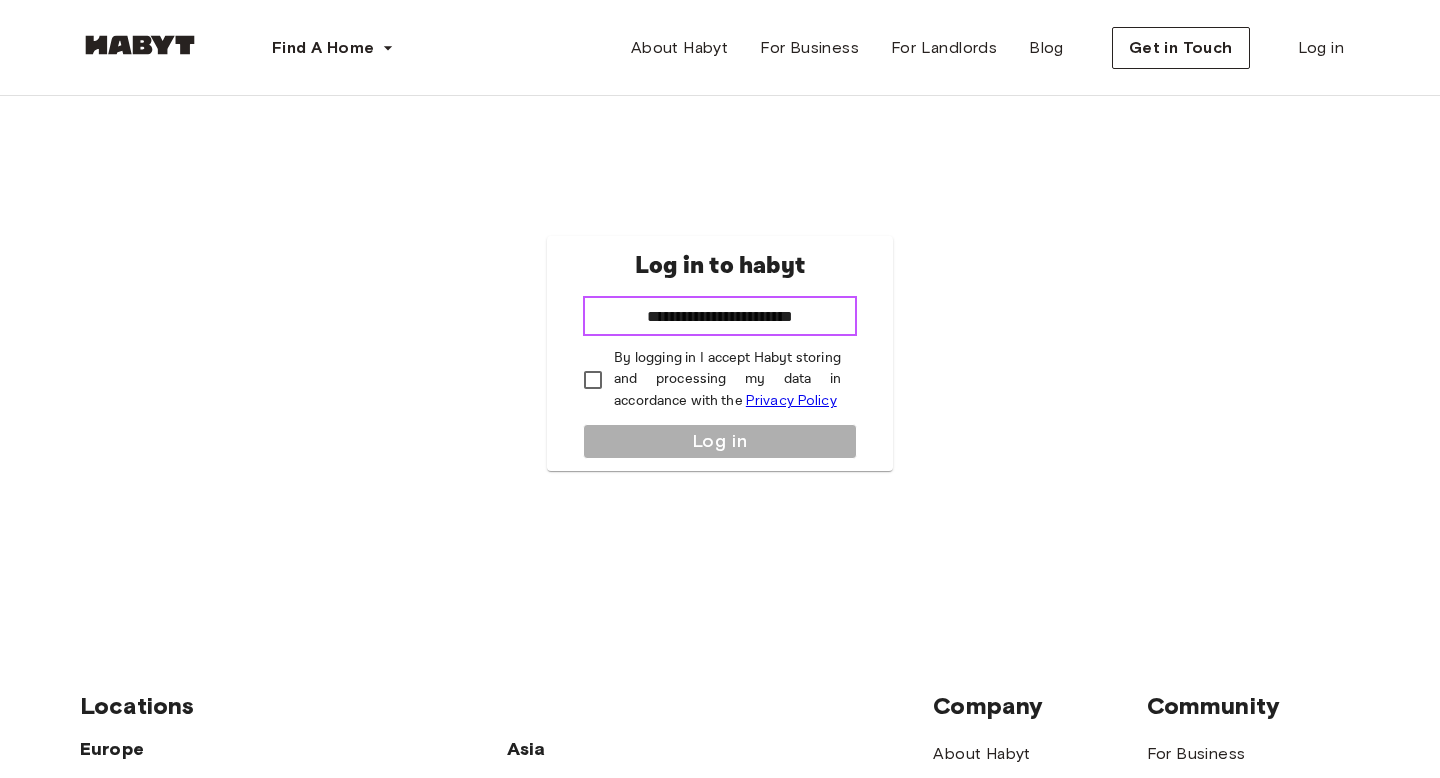 type on "**********" 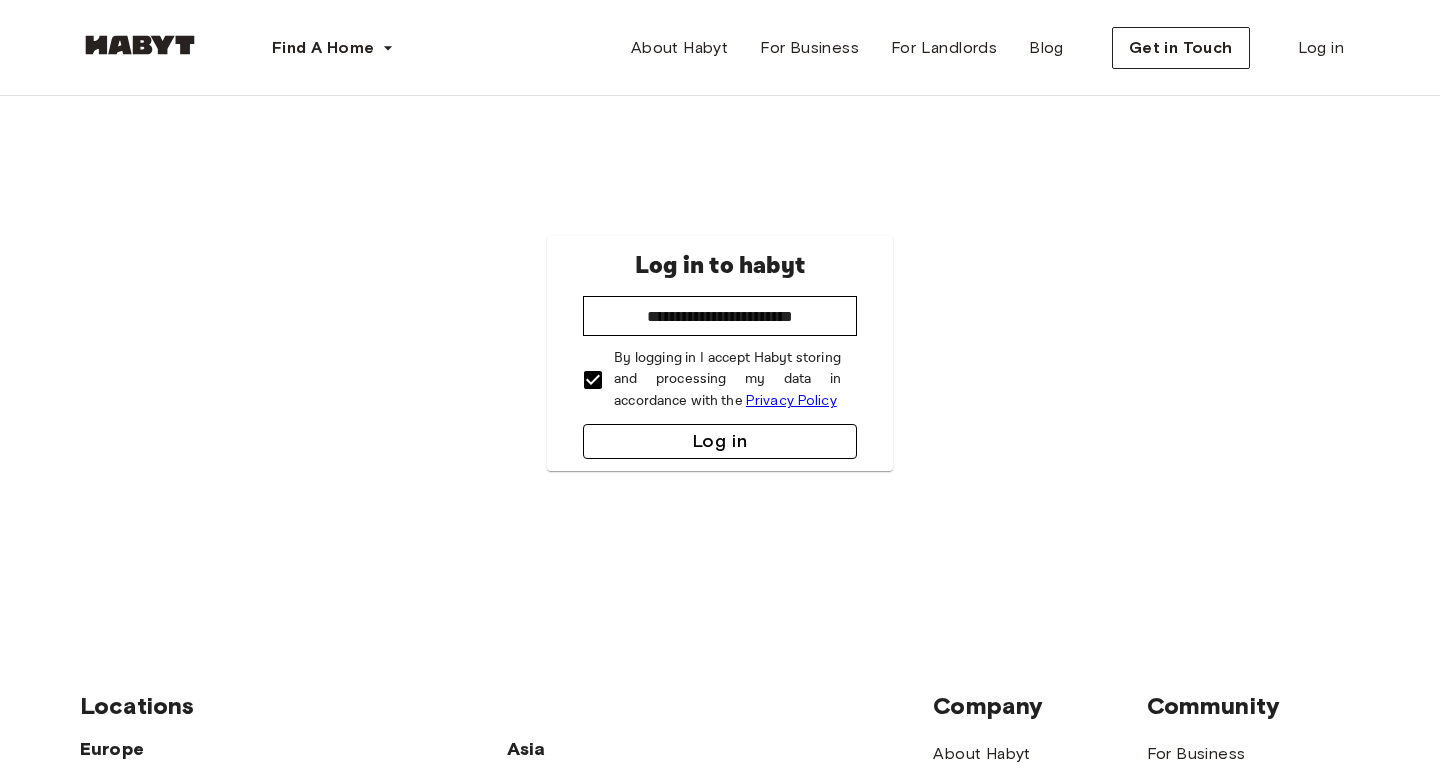 click on "Log in" at bounding box center (720, 441) 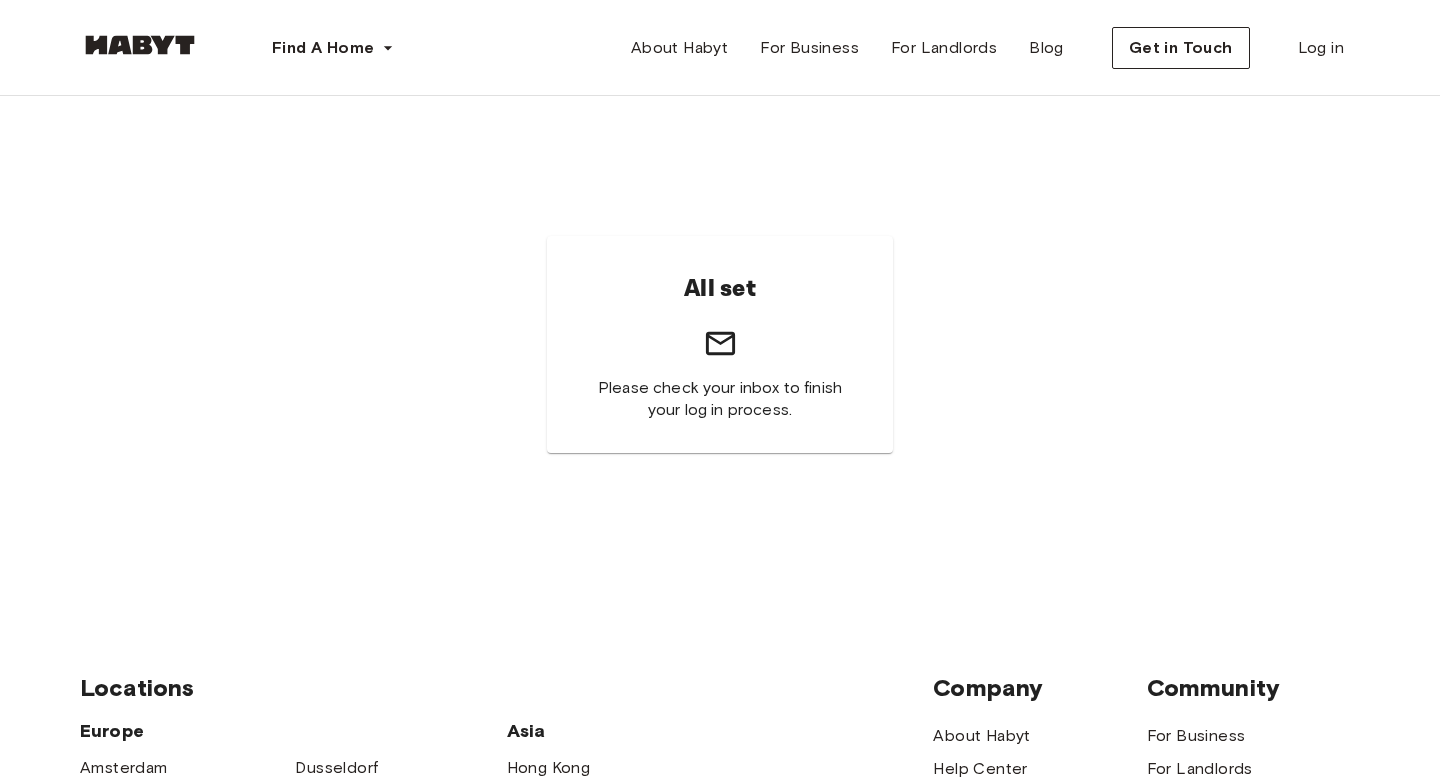 scroll, scrollTop: 0, scrollLeft: 0, axis: both 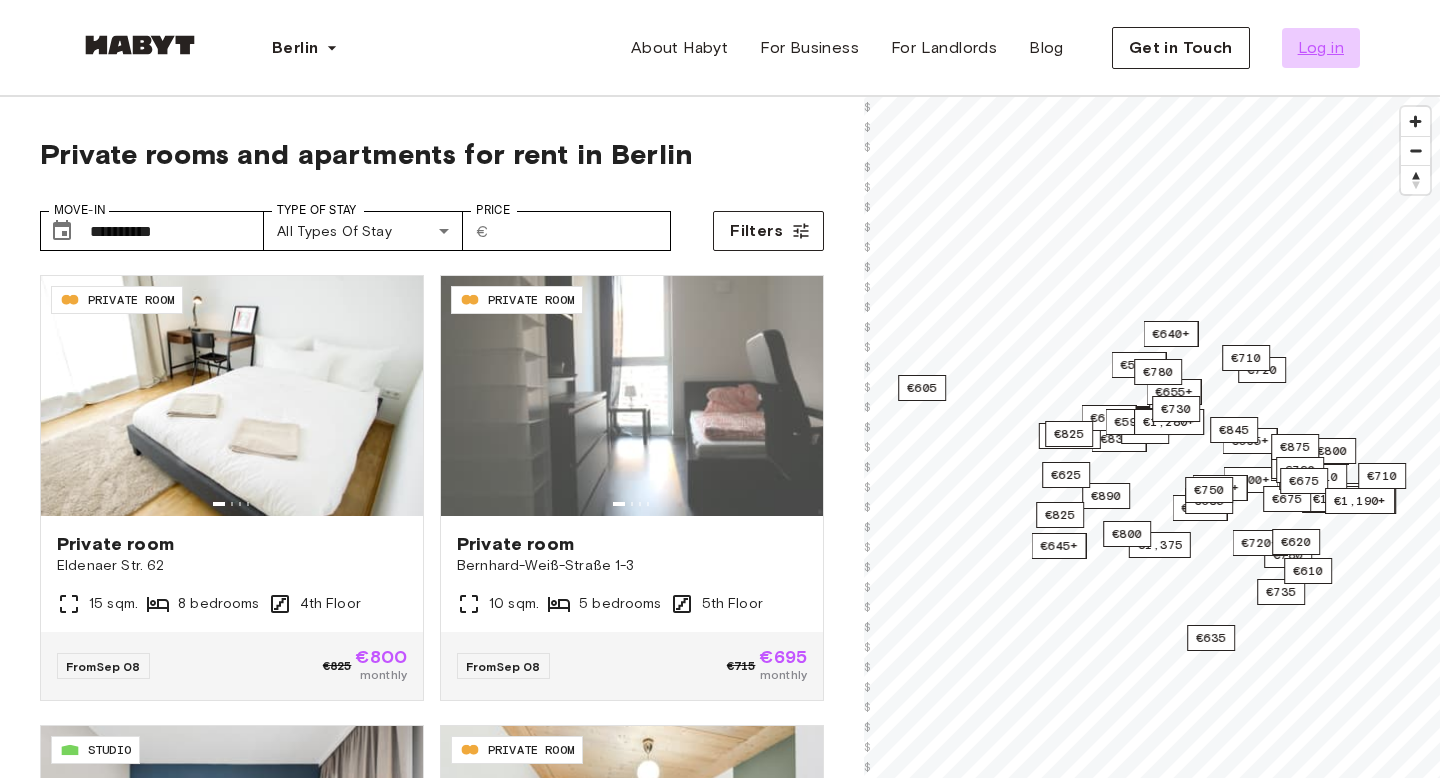 click on "Log in" at bounding box center (1321, 48) 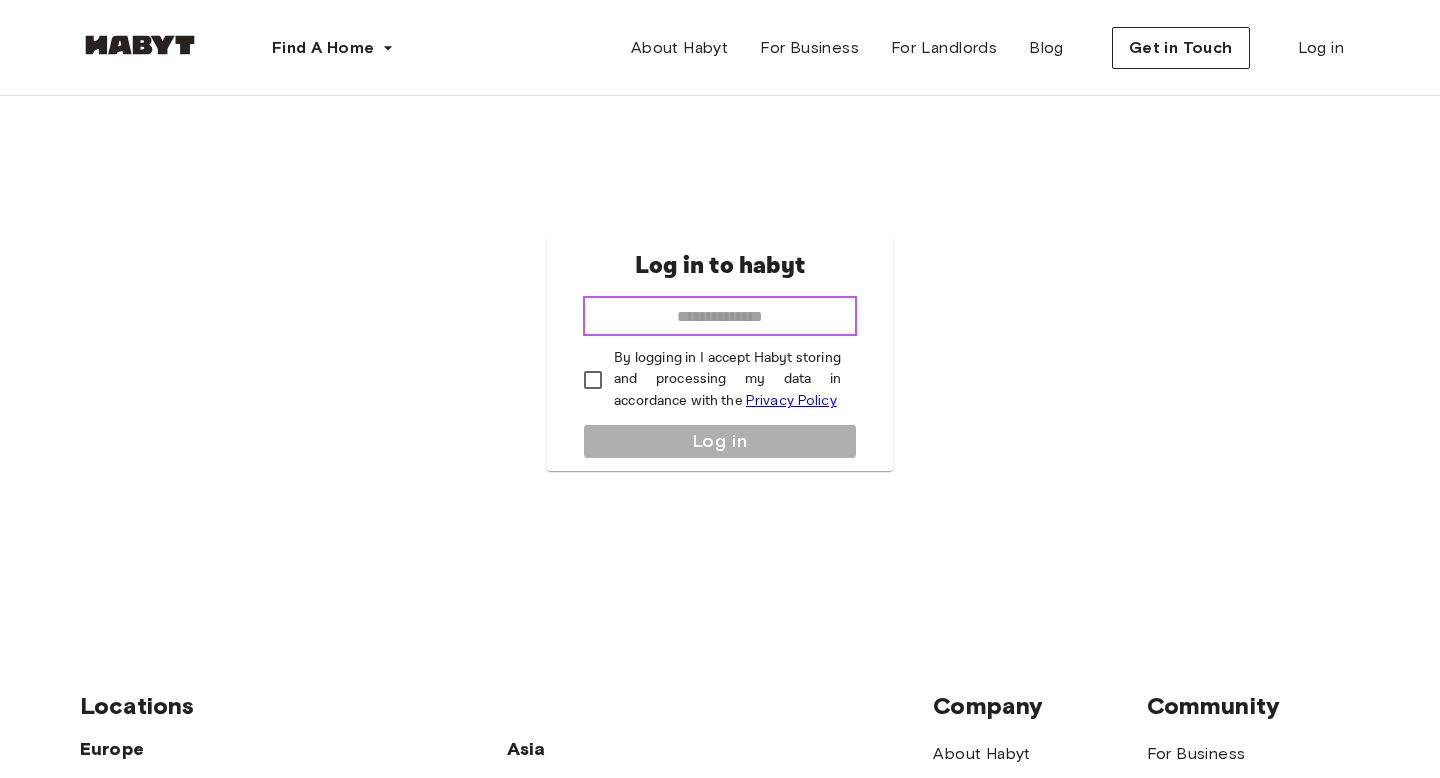 click at bounding box center (720, 316) 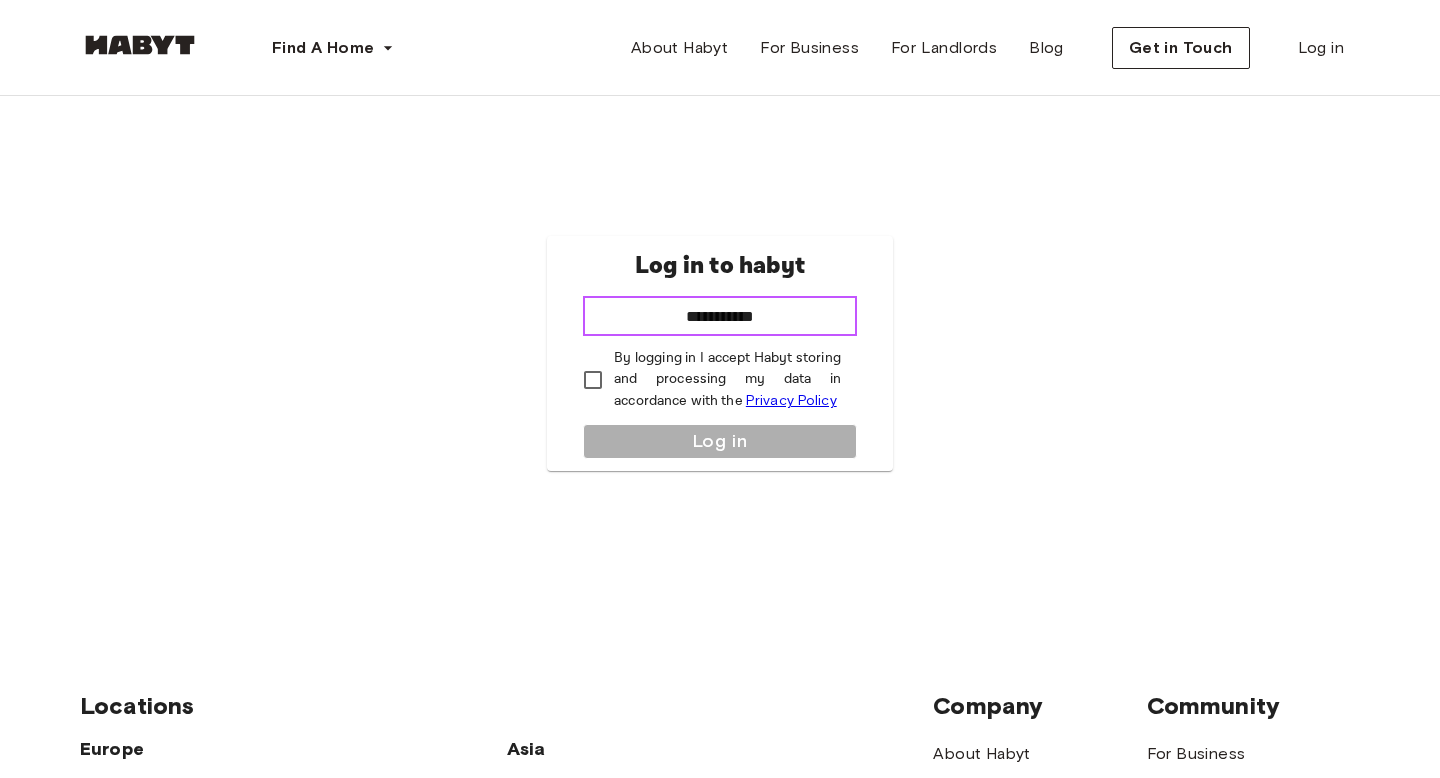 type on "**********" 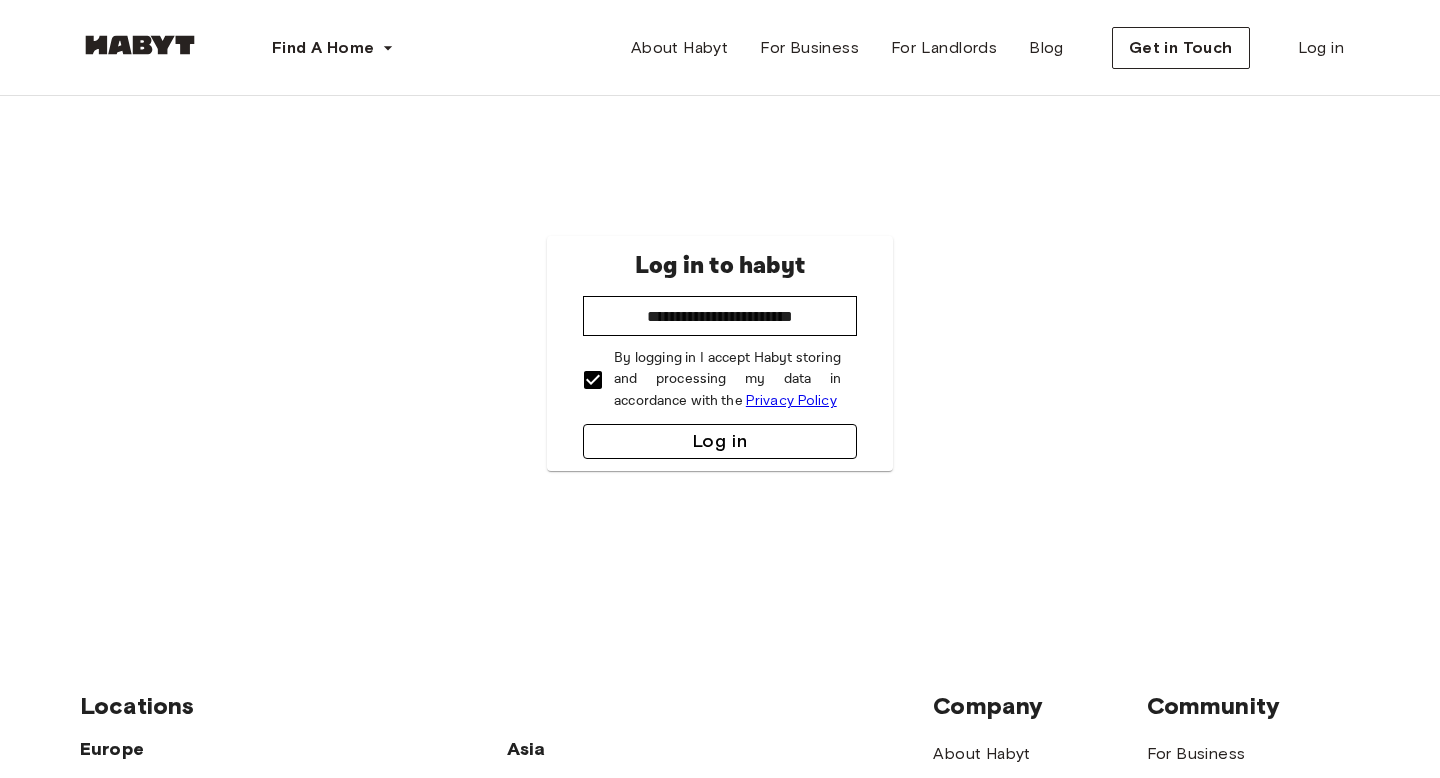 click on "Log in" at bounding box center (720, 441) 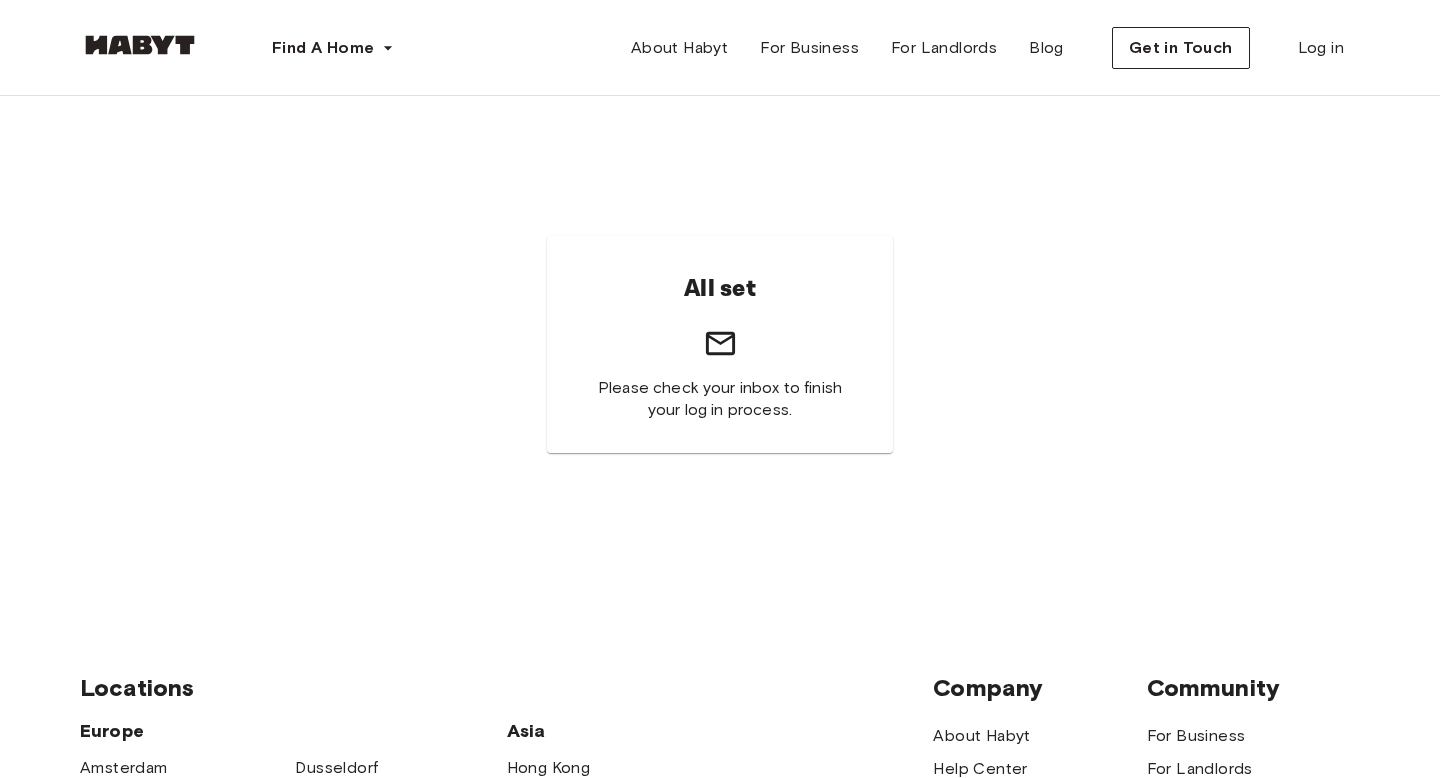 scroll, scrollTop: 0, scrollLeft: 0, axis: both 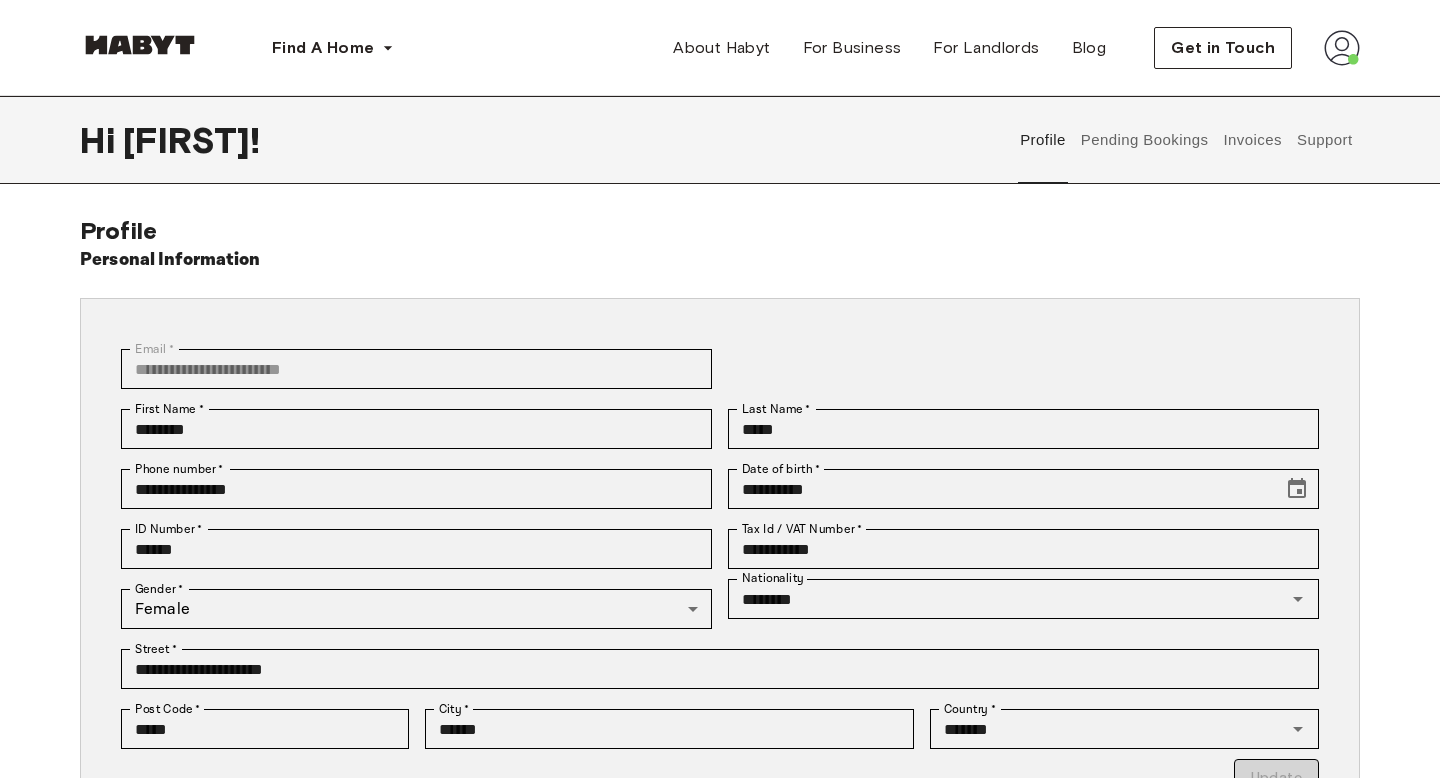 click at bounding box center (140, 45) 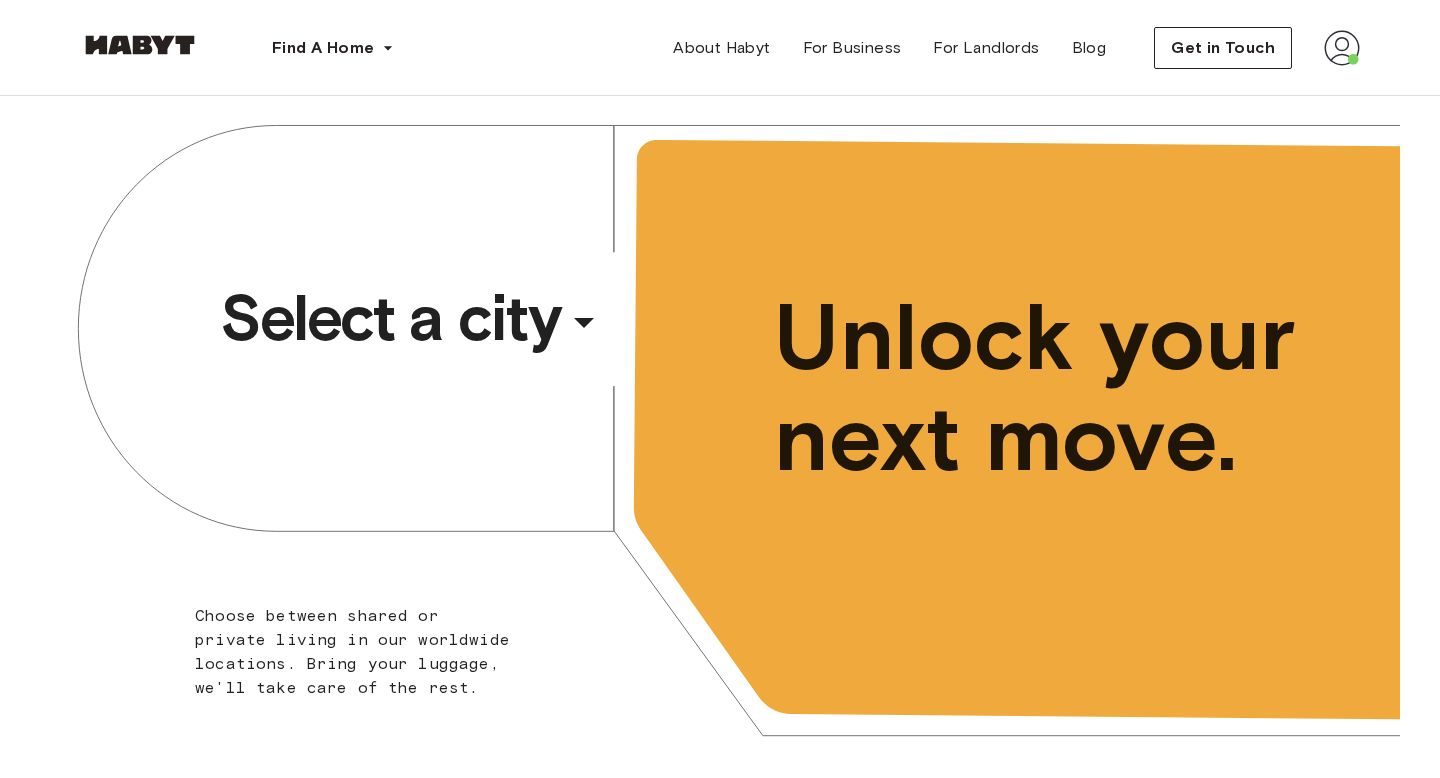click on "Select a city" at bounding box center [390, 318] 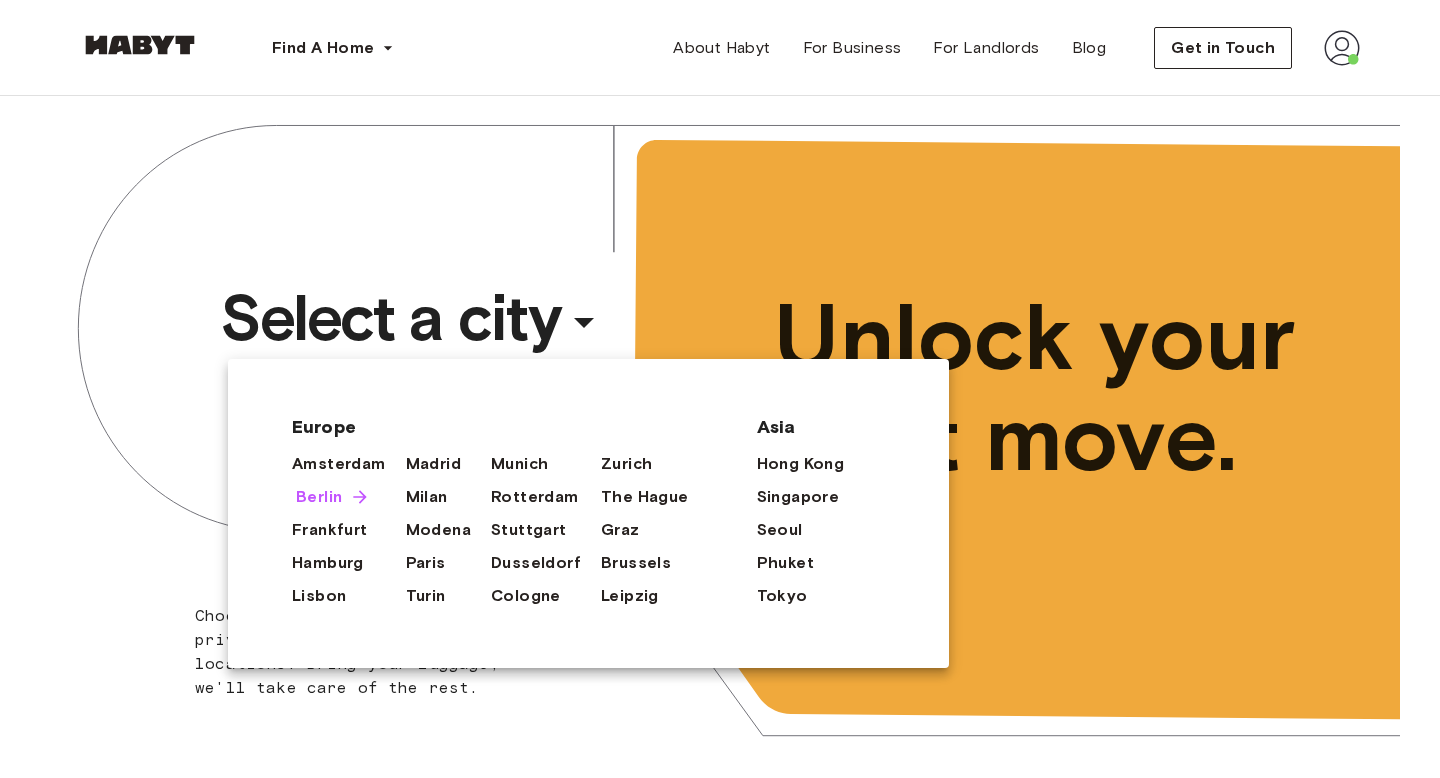 click on "Berlin" at bounding box center [319, 497] 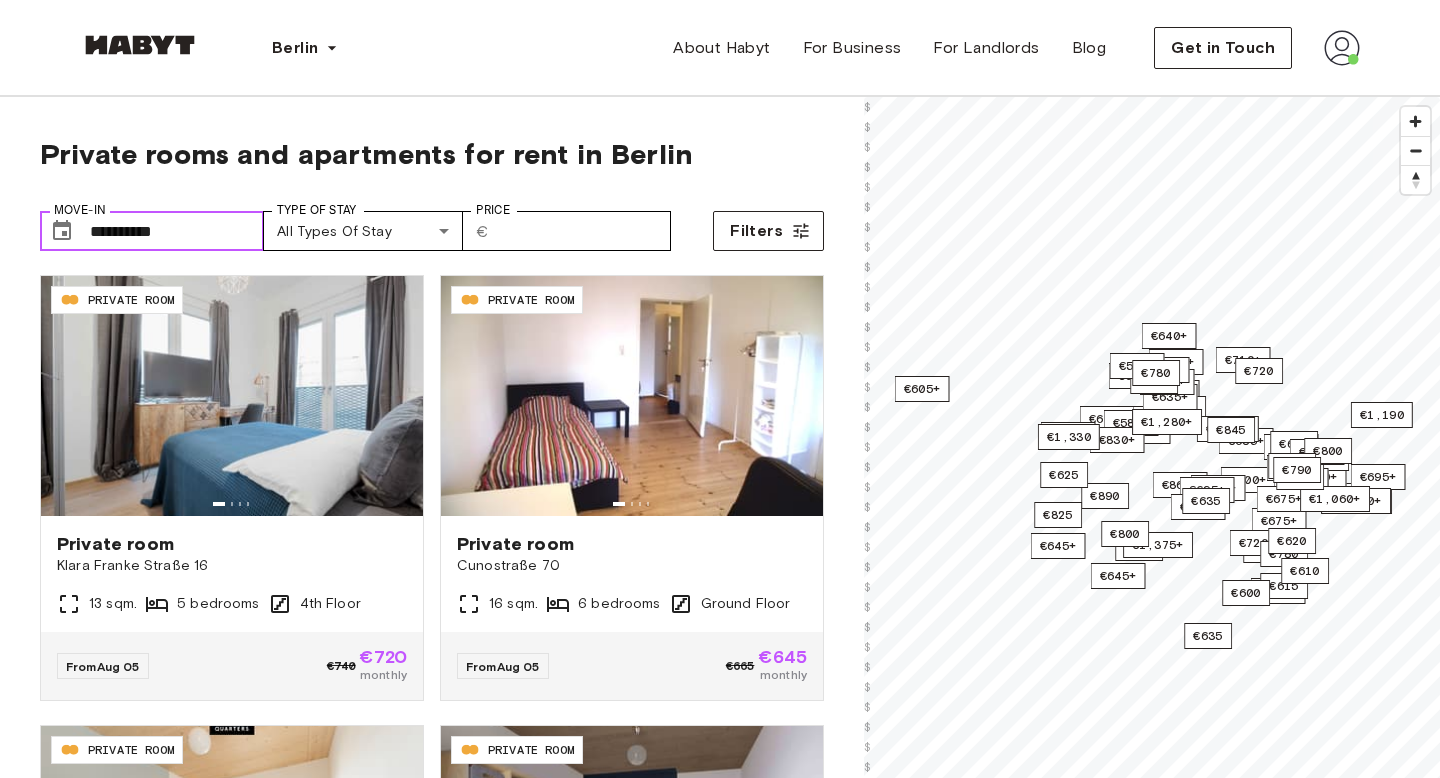 click on "**********" at bounding box center (177, 231) 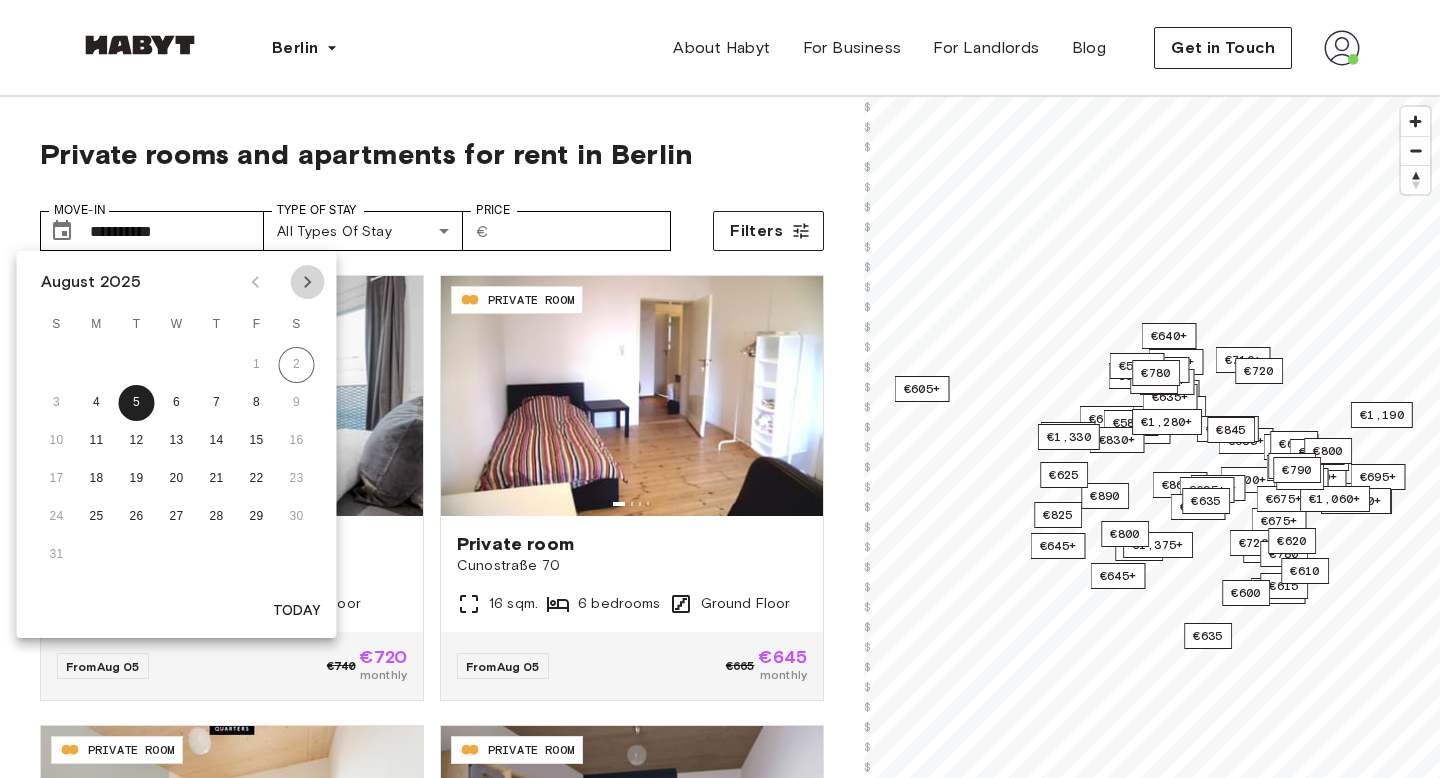 click 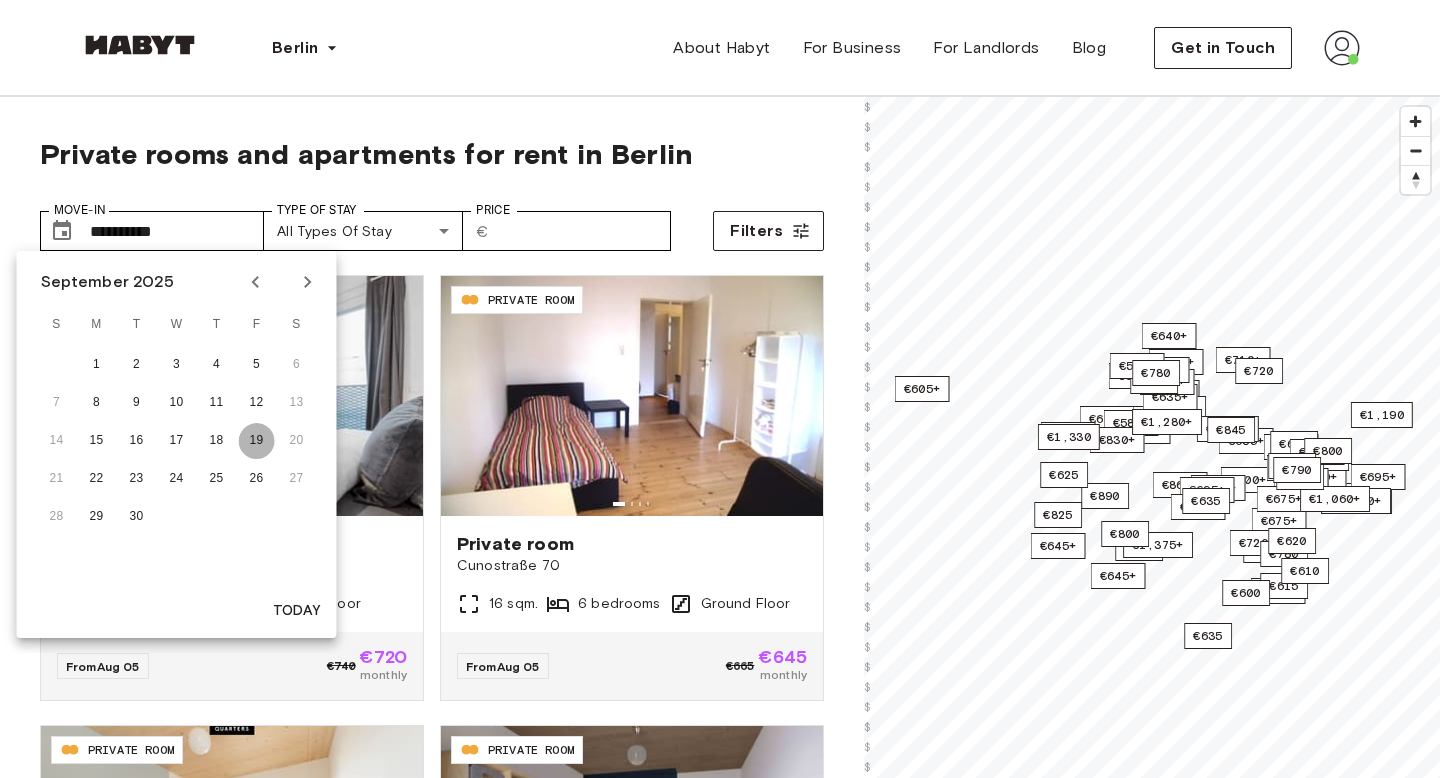 click on "19" at bounding box center (257, 441) 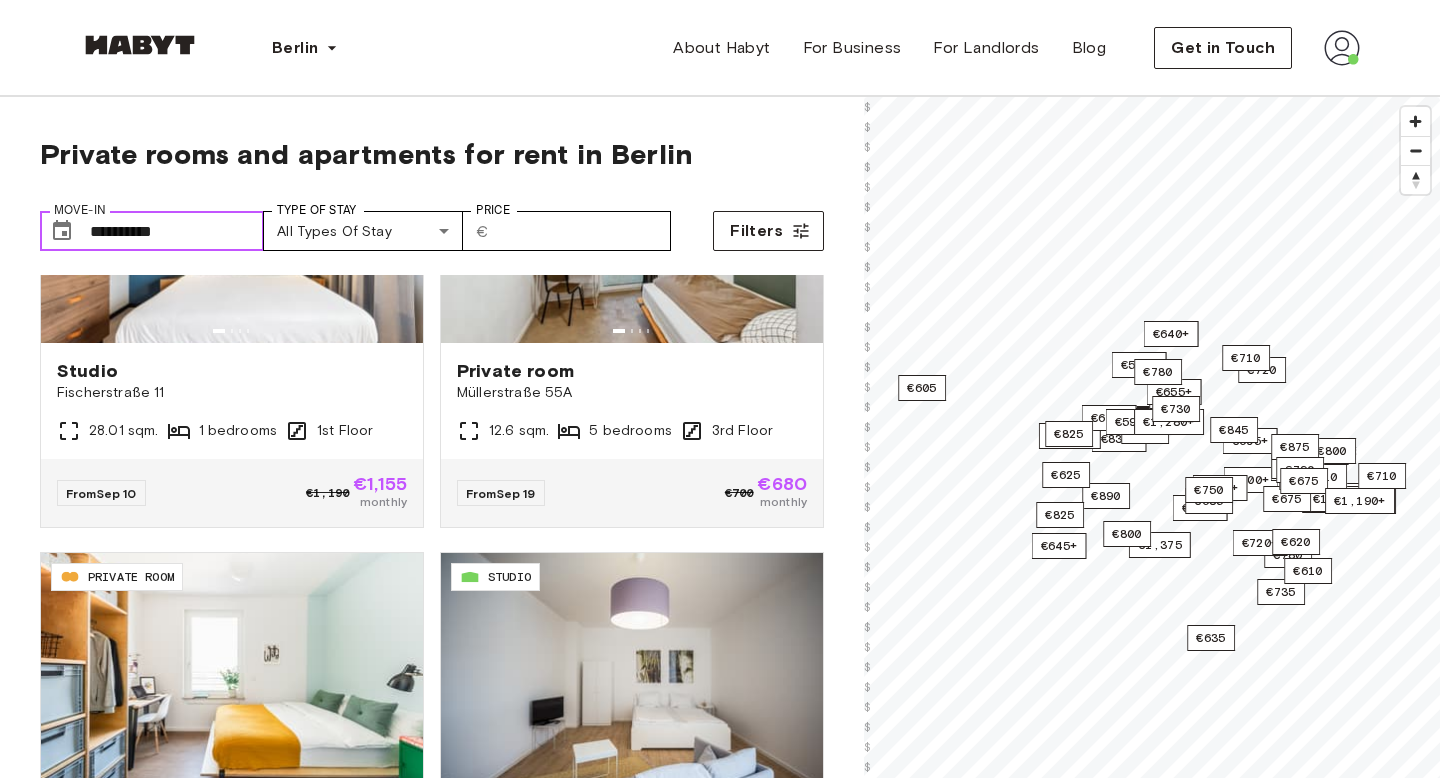 scroll, scrollTop: 651, scrollLeft: 0, axis: vertical 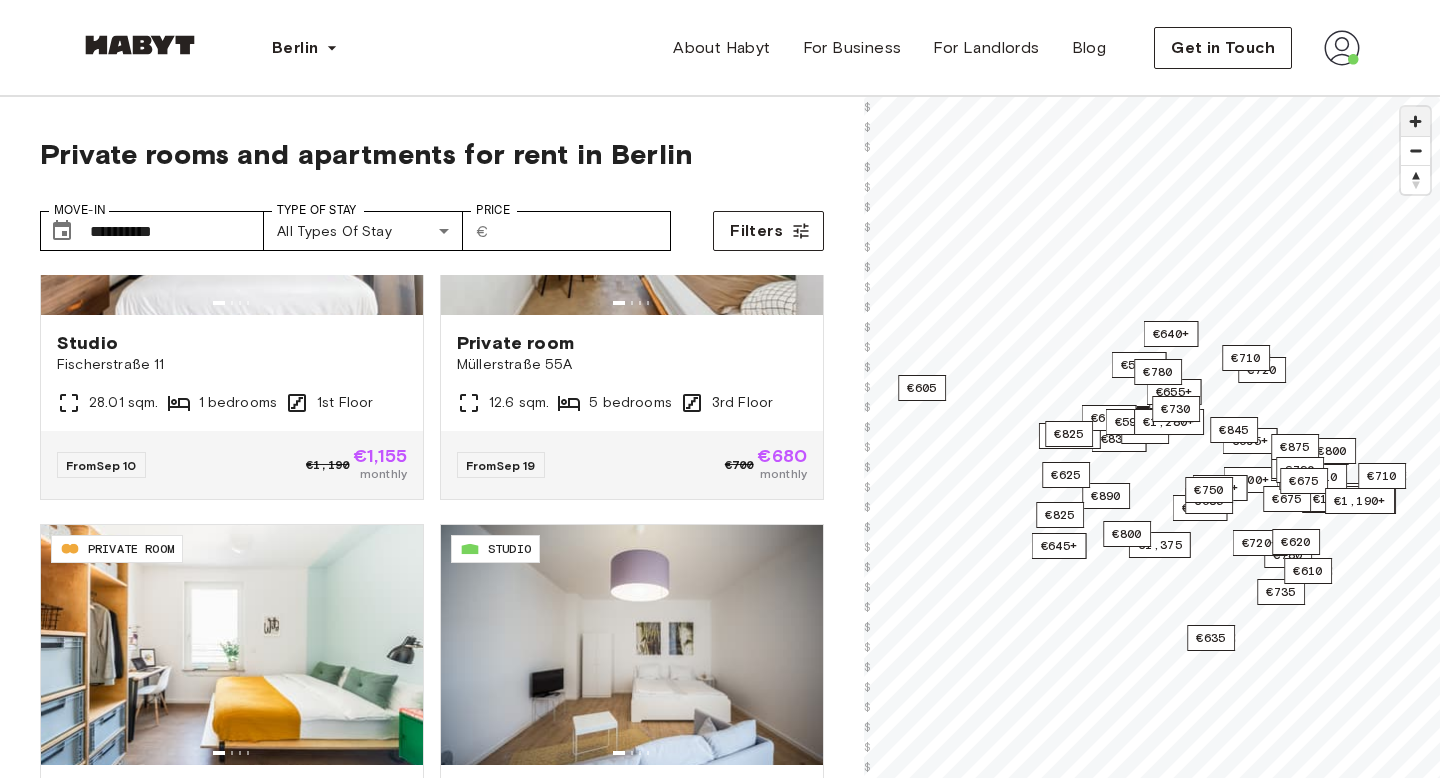 click at bounding box center [1415, 121] 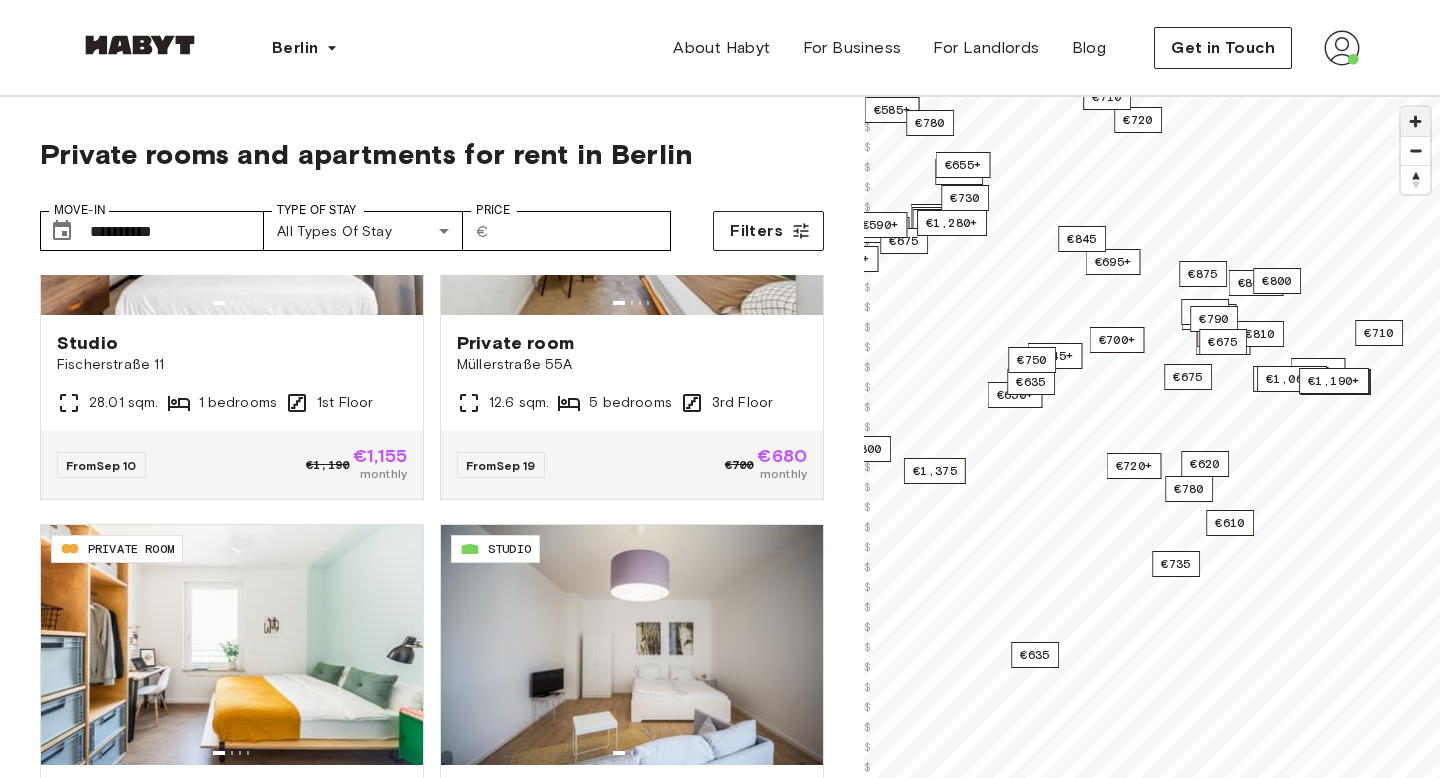 click at bounding box center [1415, 121] 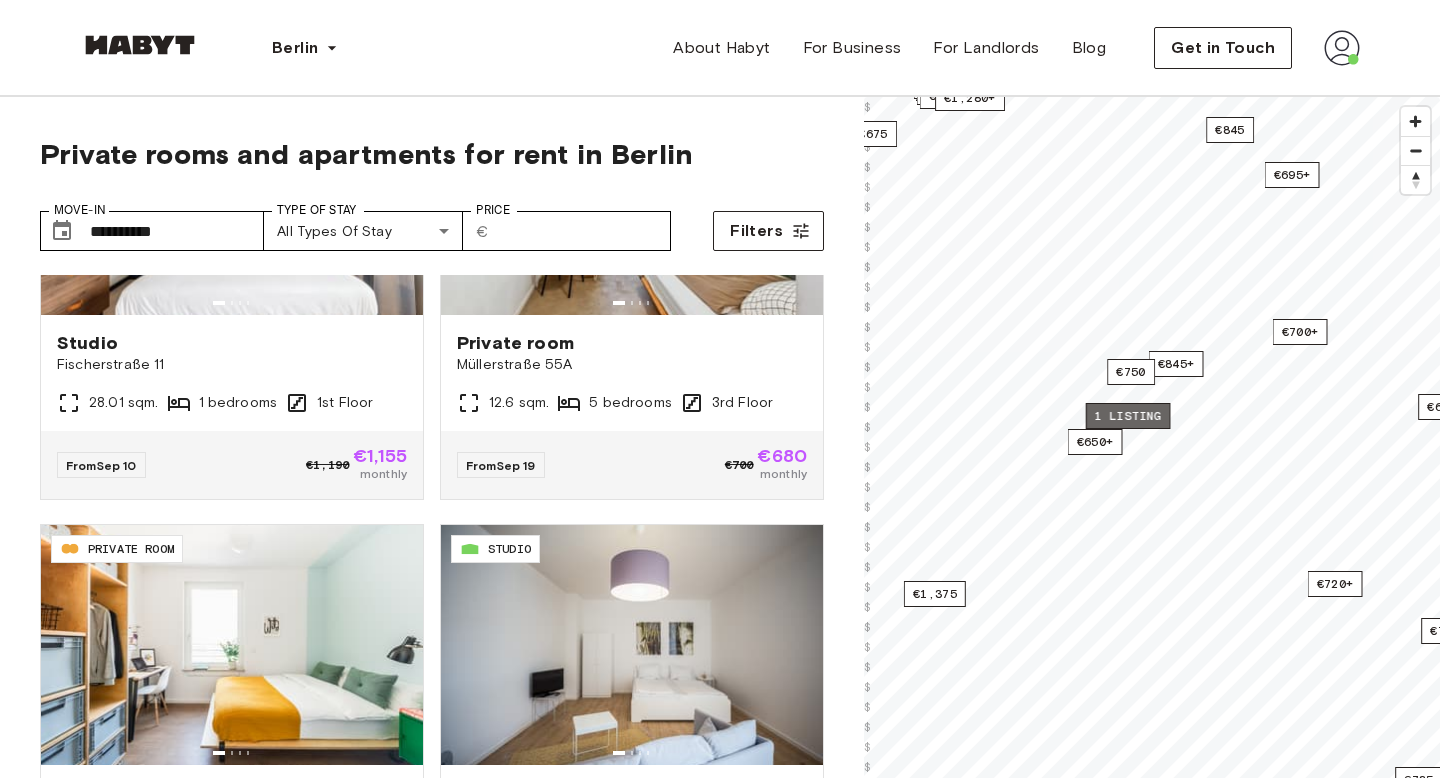 click on "1 listing" at bounding box center [1128, 416] 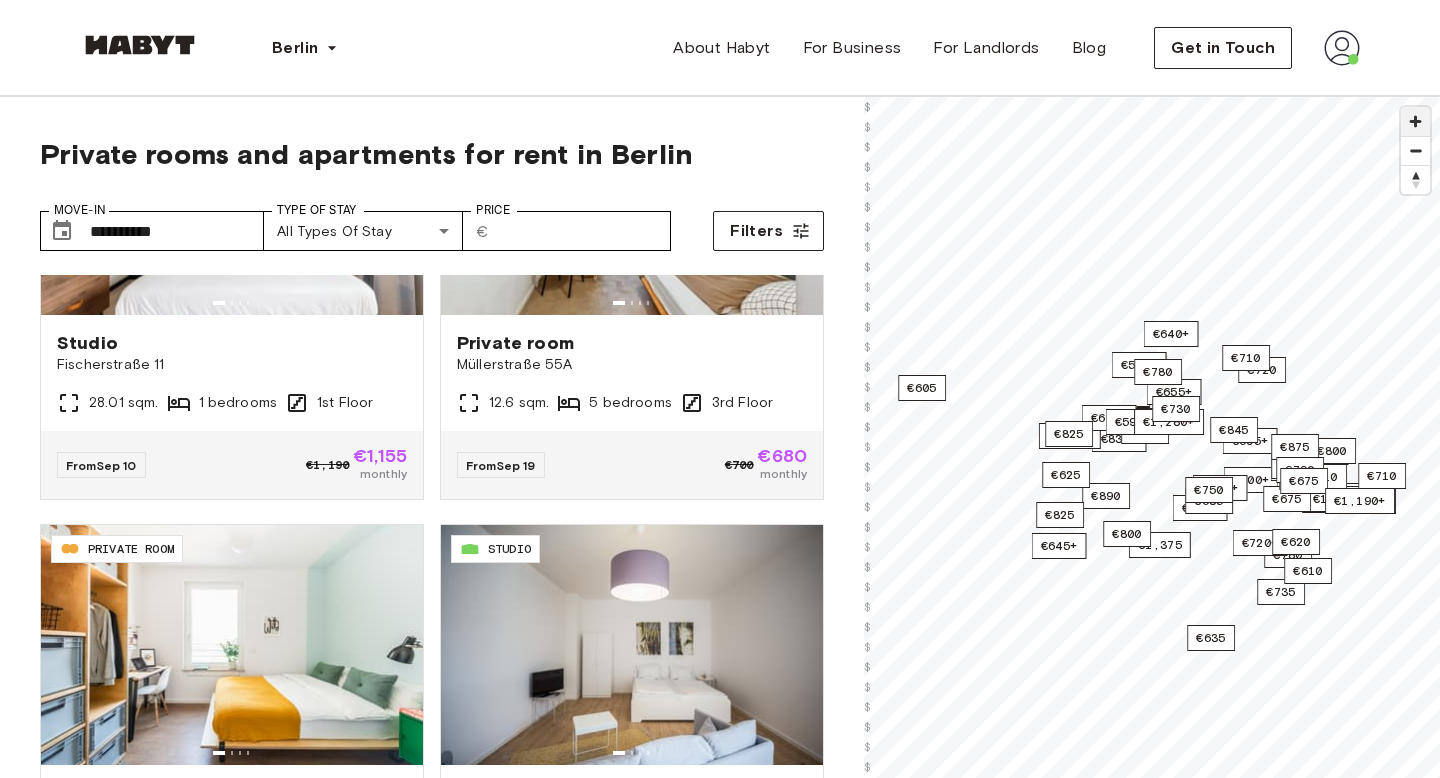 click at bounding box center [1415, 121] 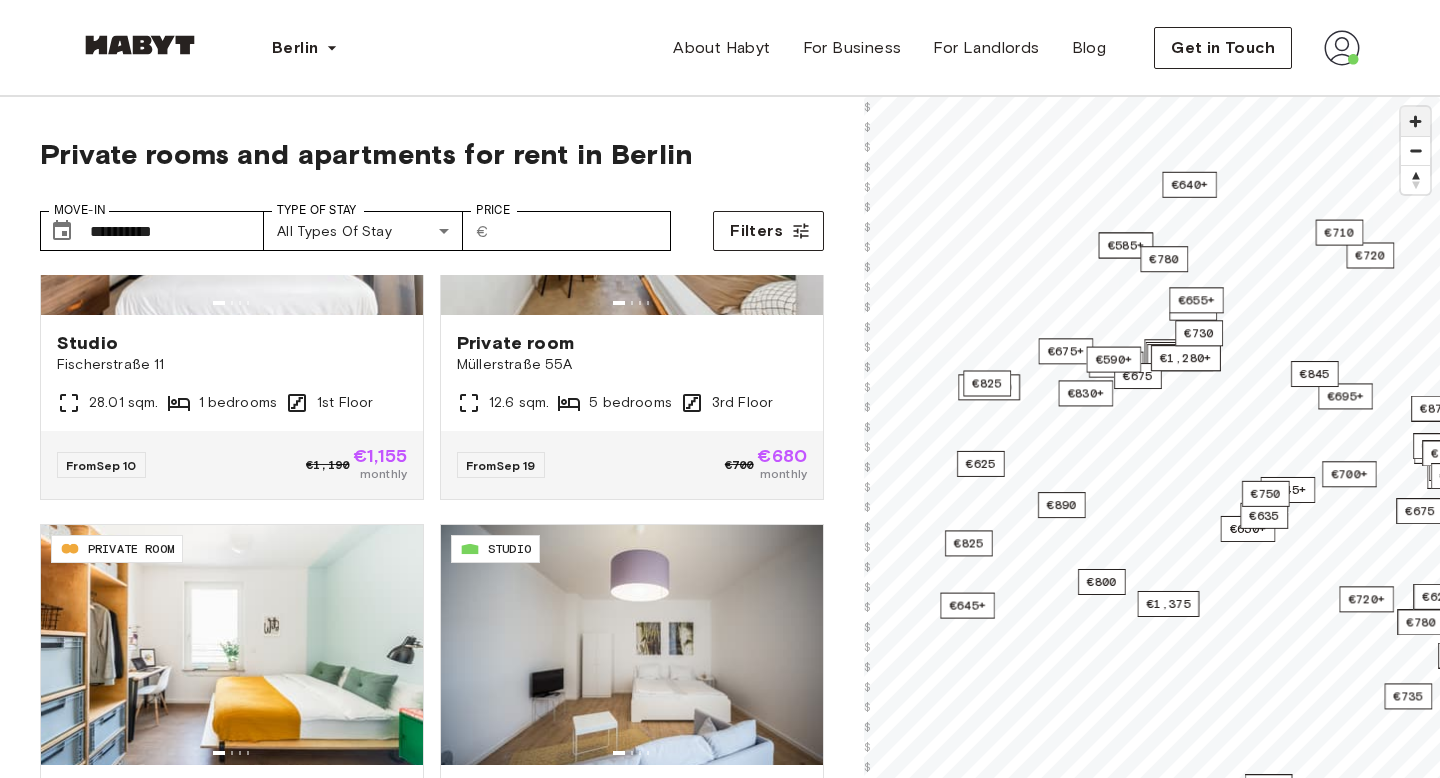 click at bounding box center (1415, 121) 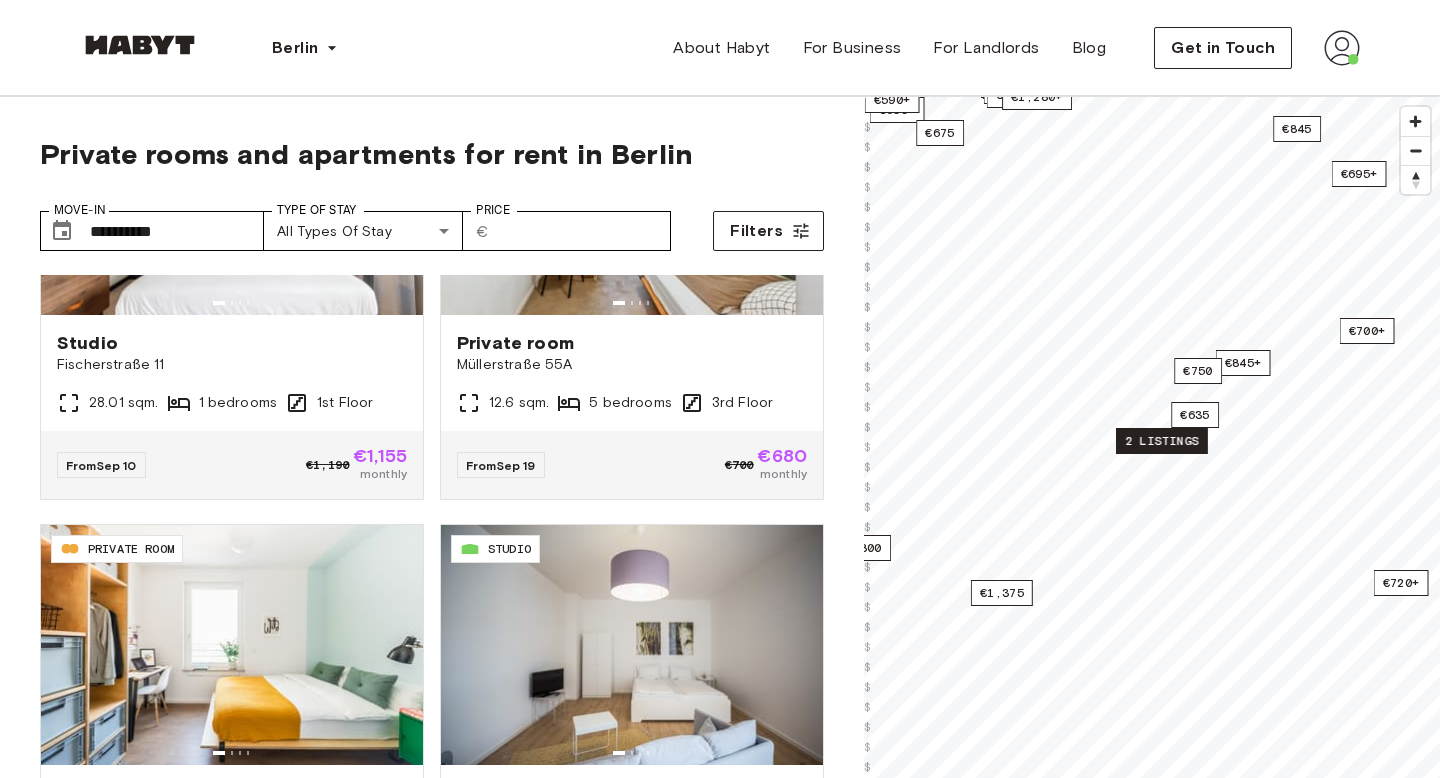 click on "2 listings" at bounding box center [1162, 441] 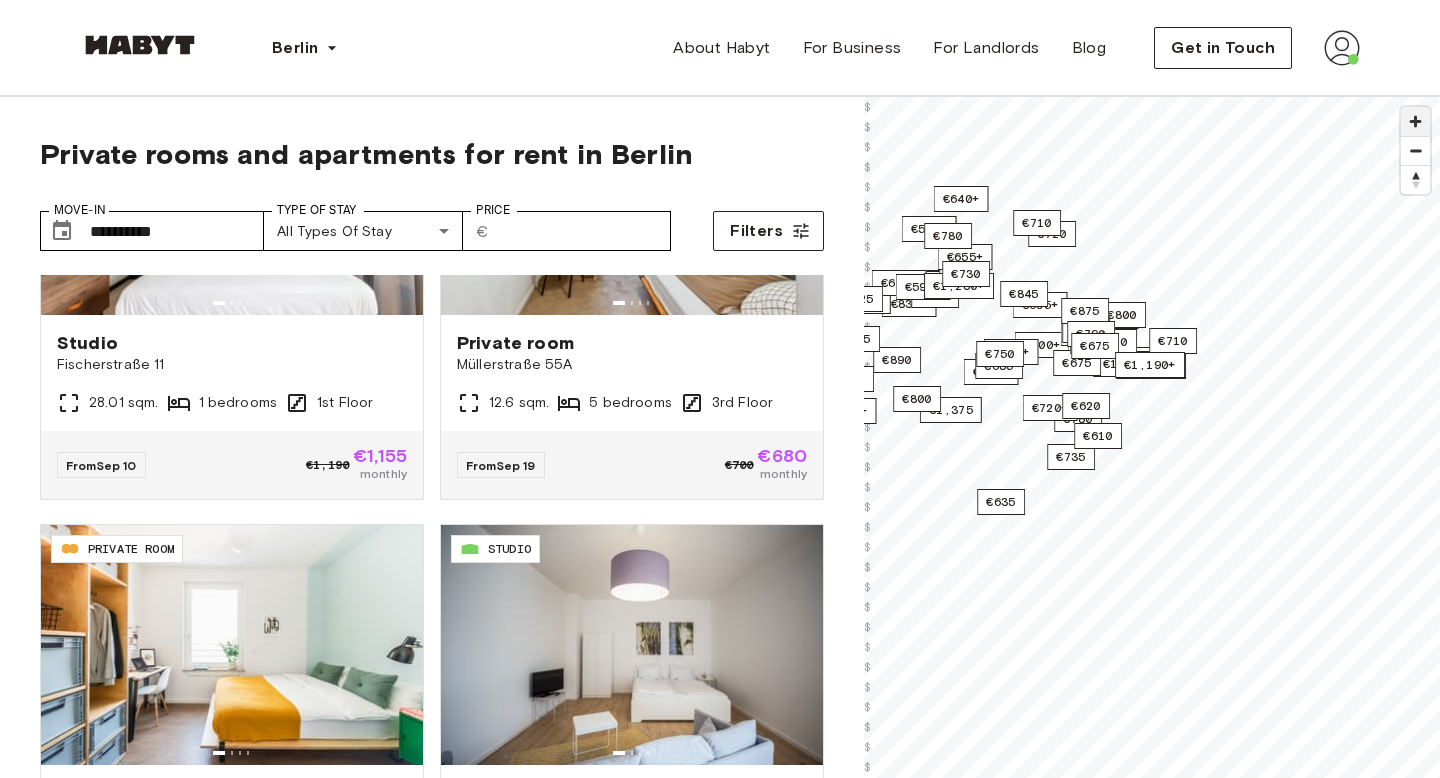 click at bounding box center [1415, 121] 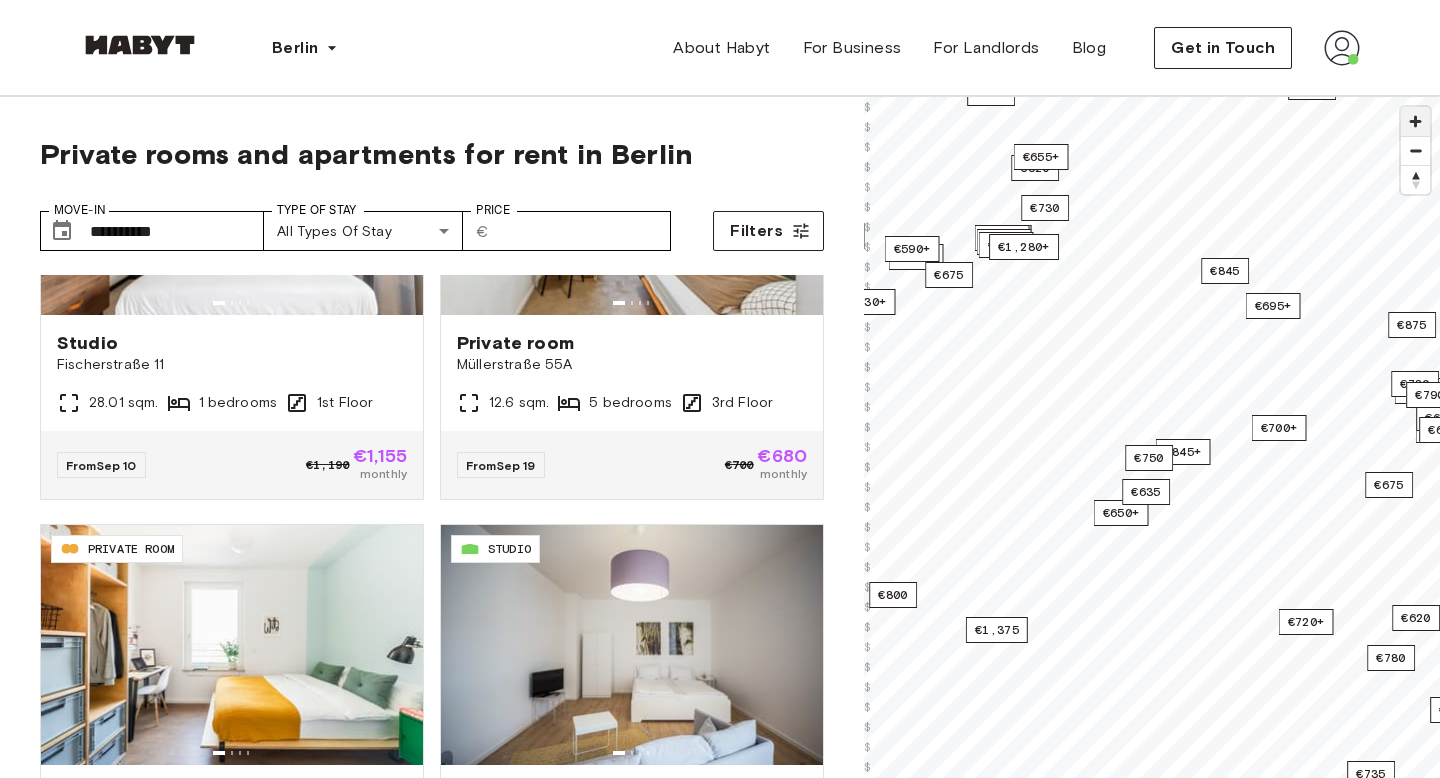 click at bounding box center [1415, 121] 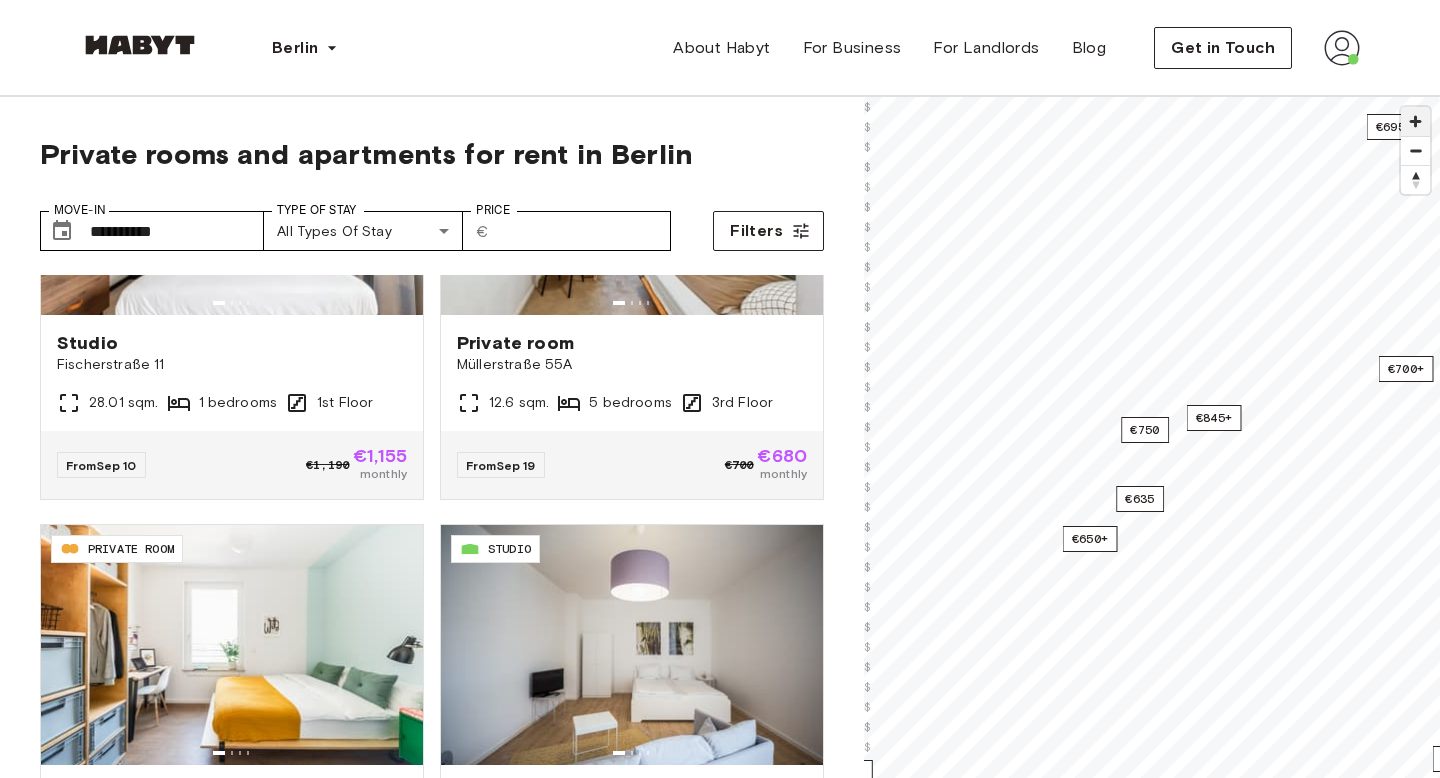 click at bounding box center [1415, 121] 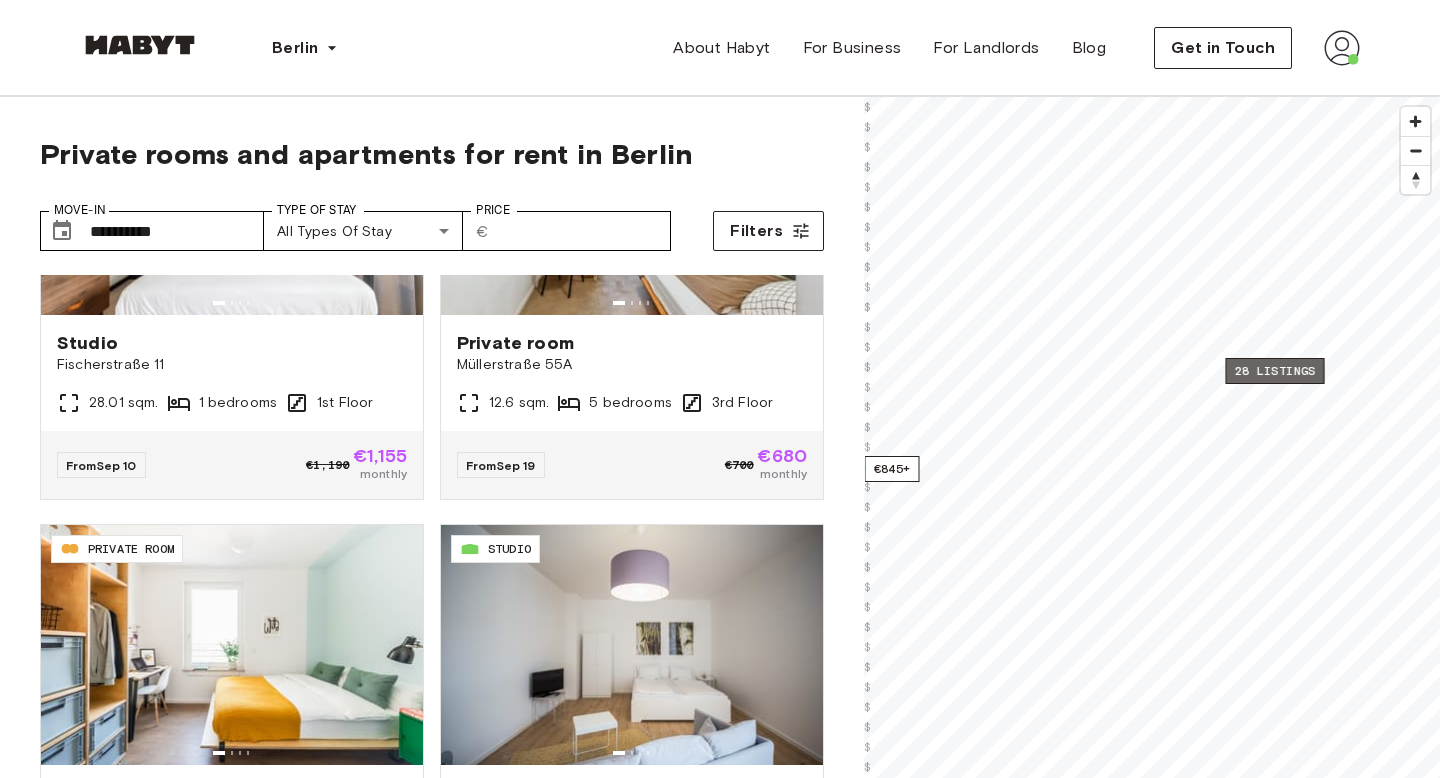 click on "28 listings" at bounding box center (1274, 371) 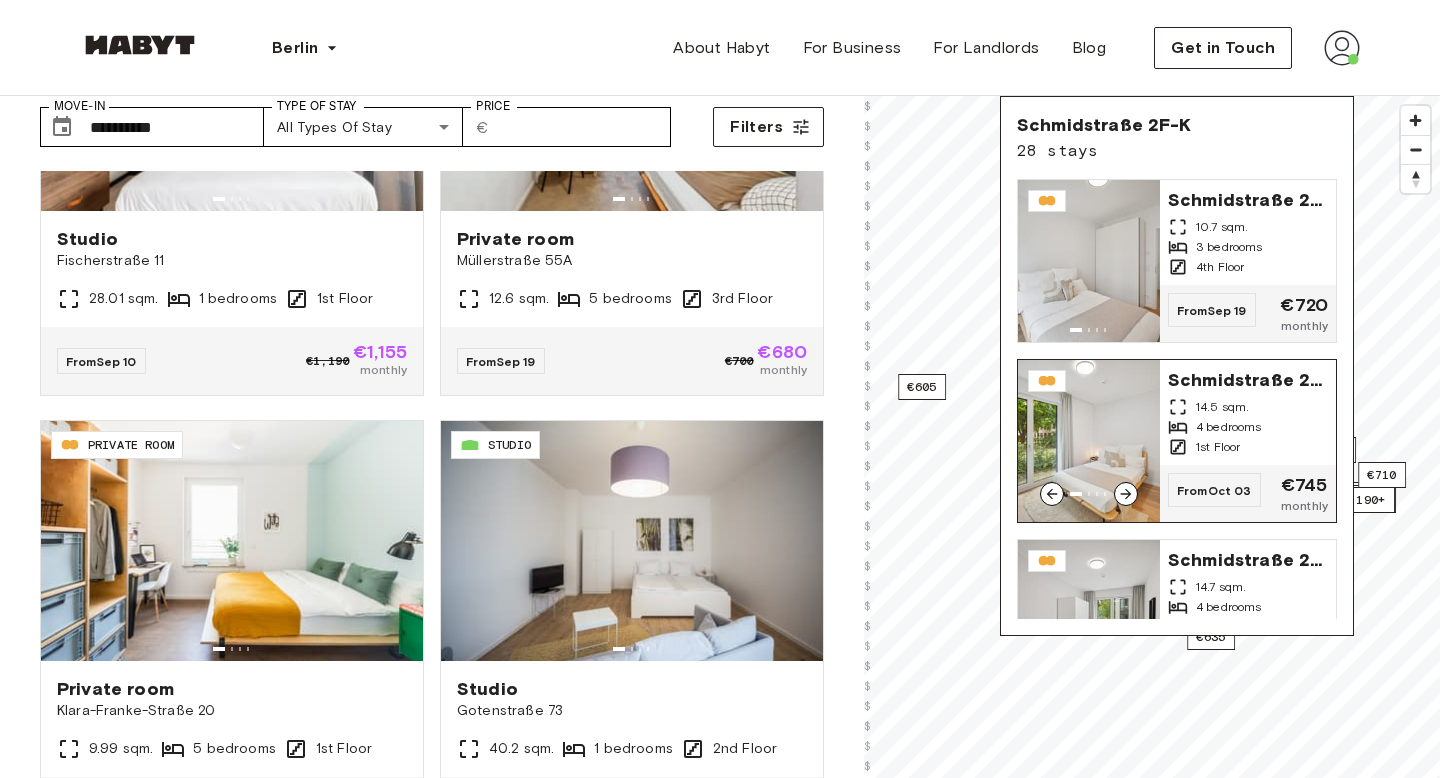 scroll, scrollTop: 185, scrollLeft: 0, axis: vertical 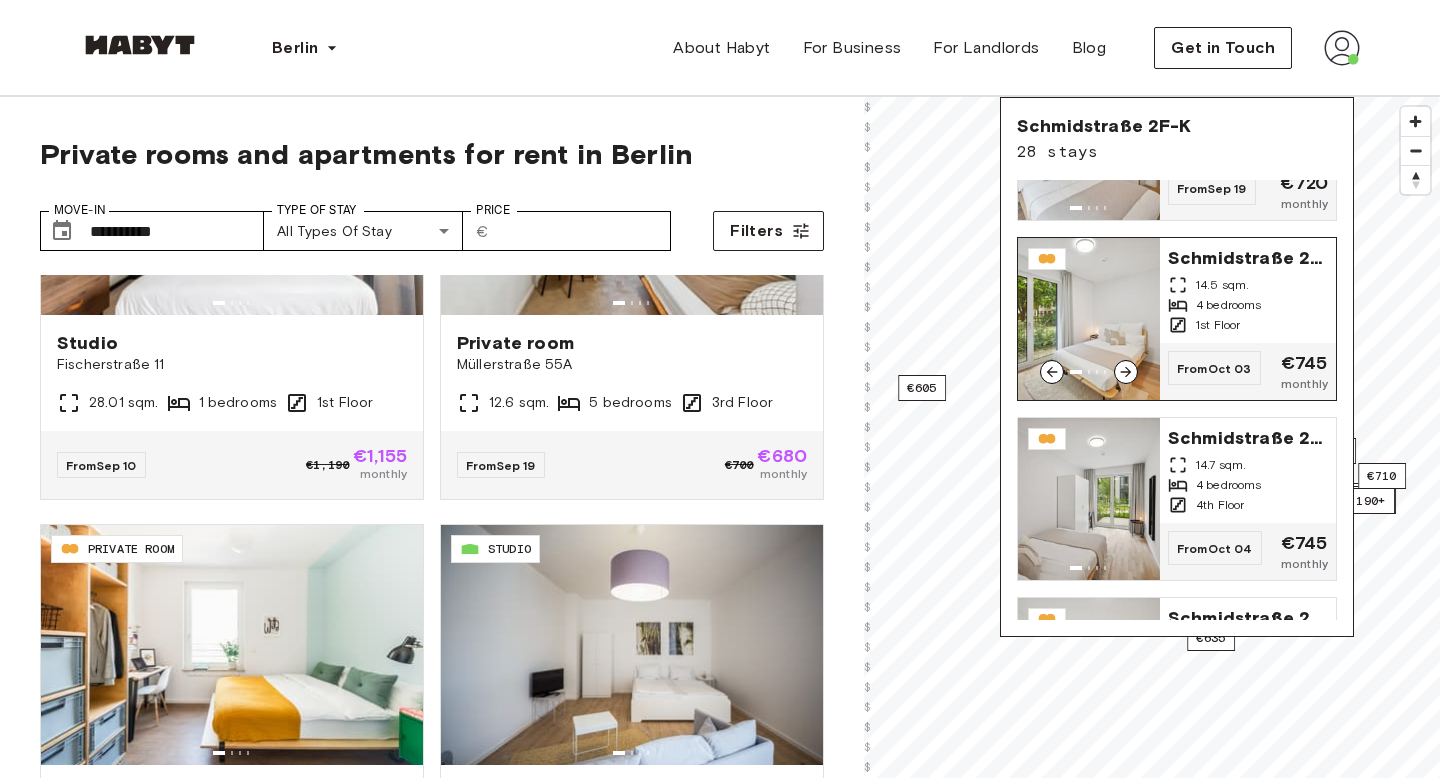 click 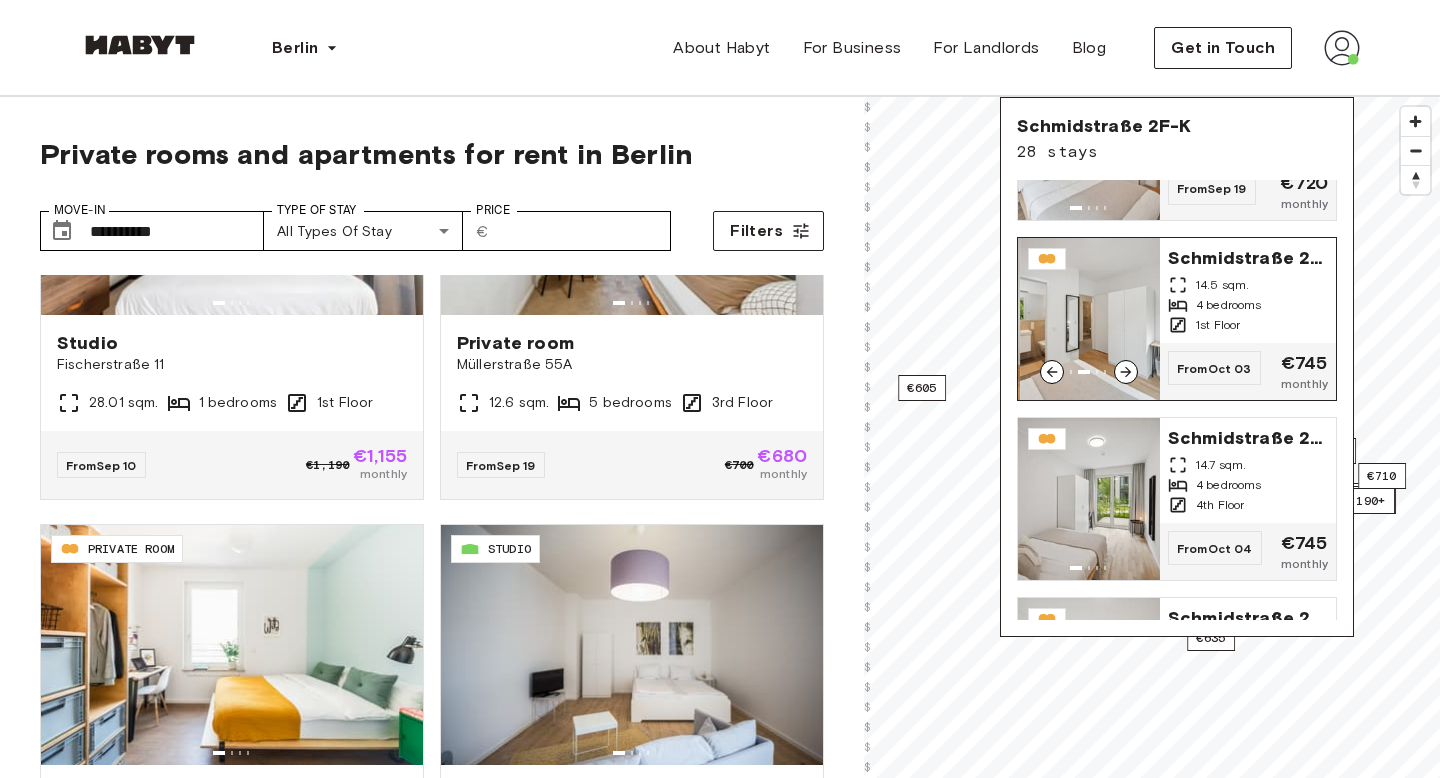 click 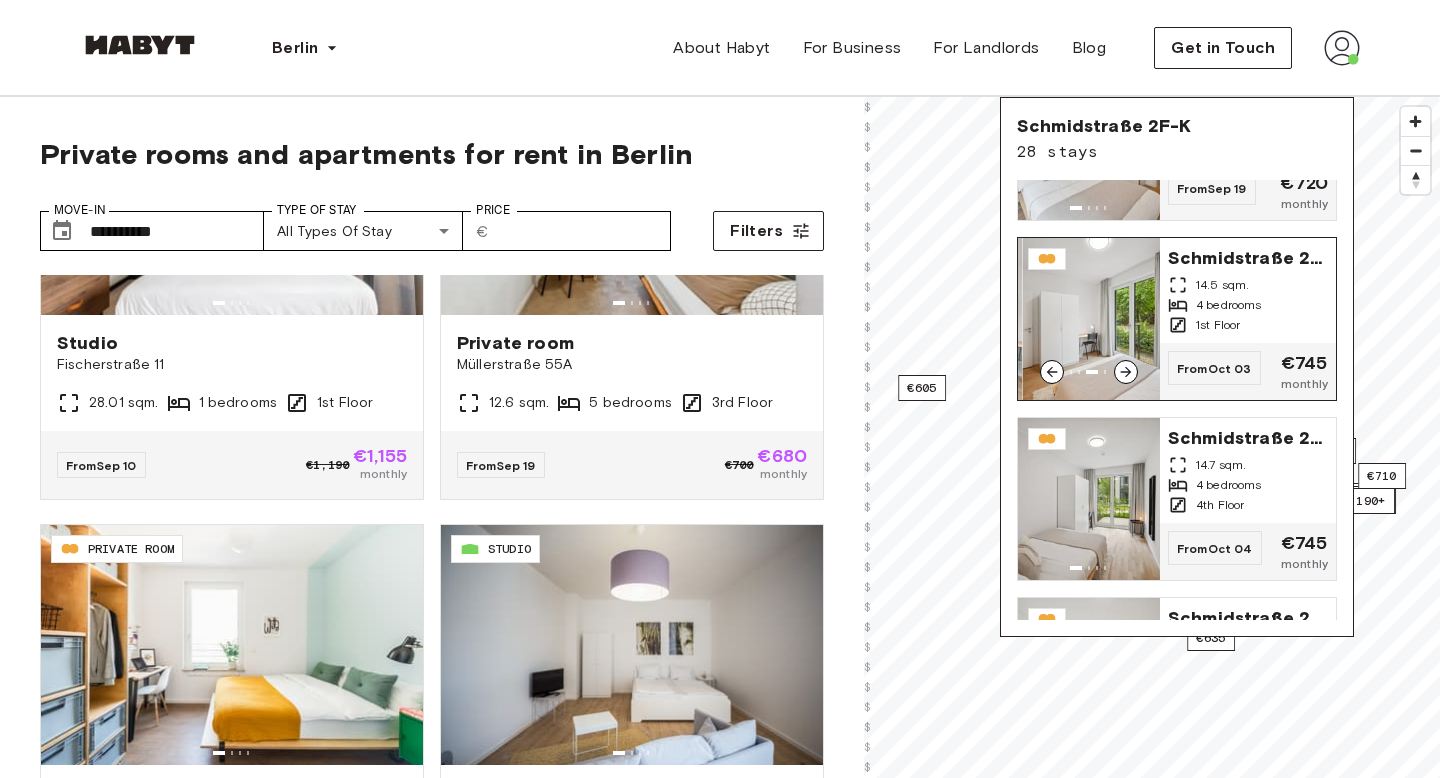 click on "Schmidstraße 2F-K" at bounding box center [1248, 256] 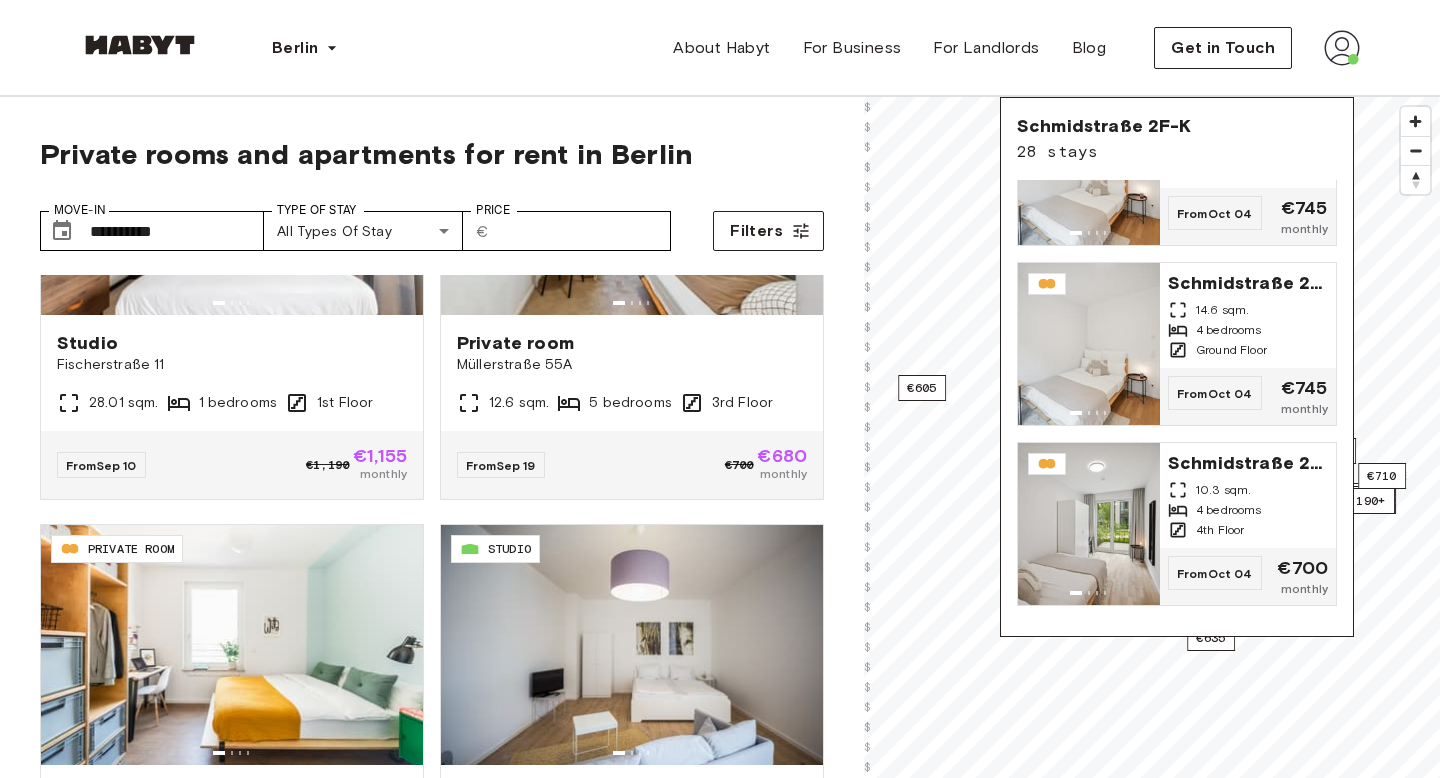 scroll, scrollTop: 0, scrollLeft: 0, axis: both 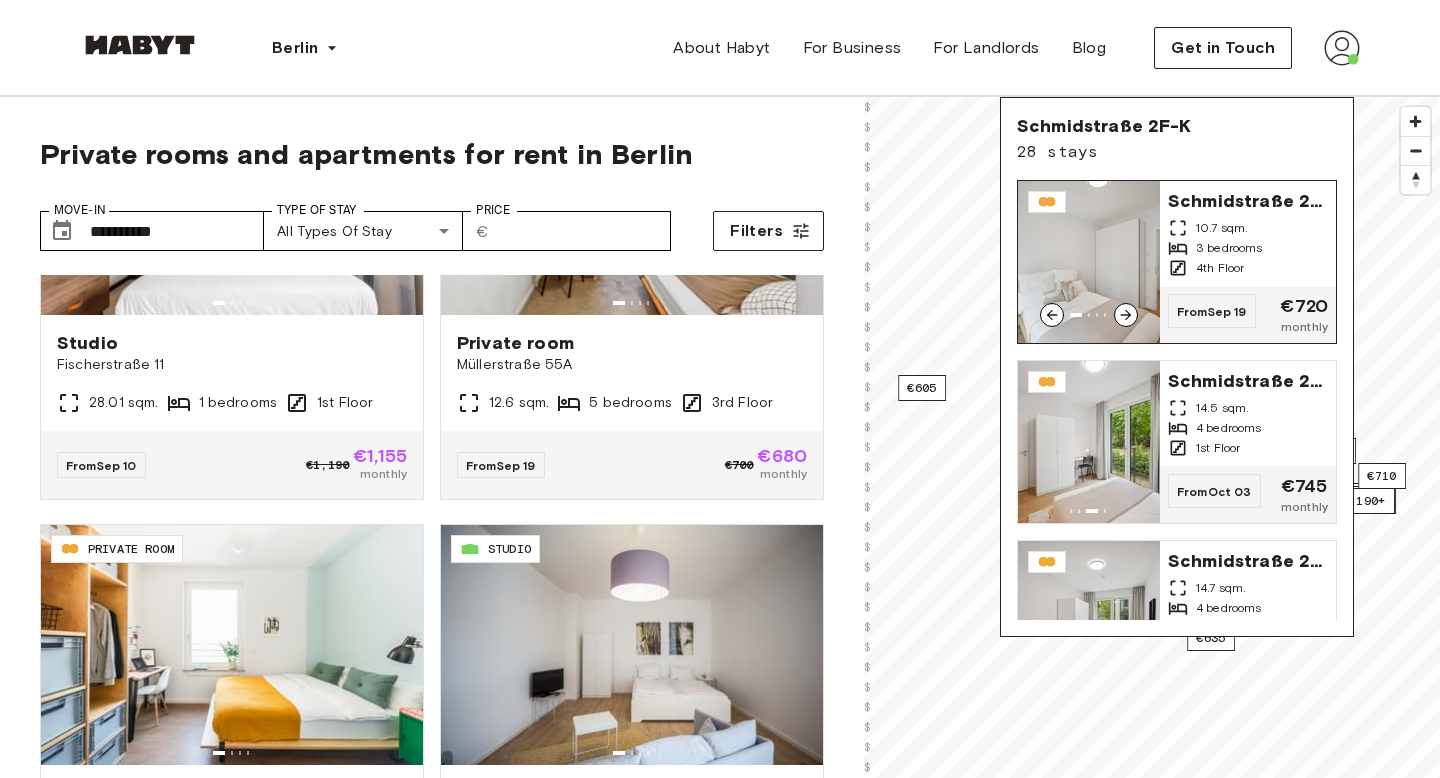 click on "3 bedrooms" at bounding box center [1229, 248] 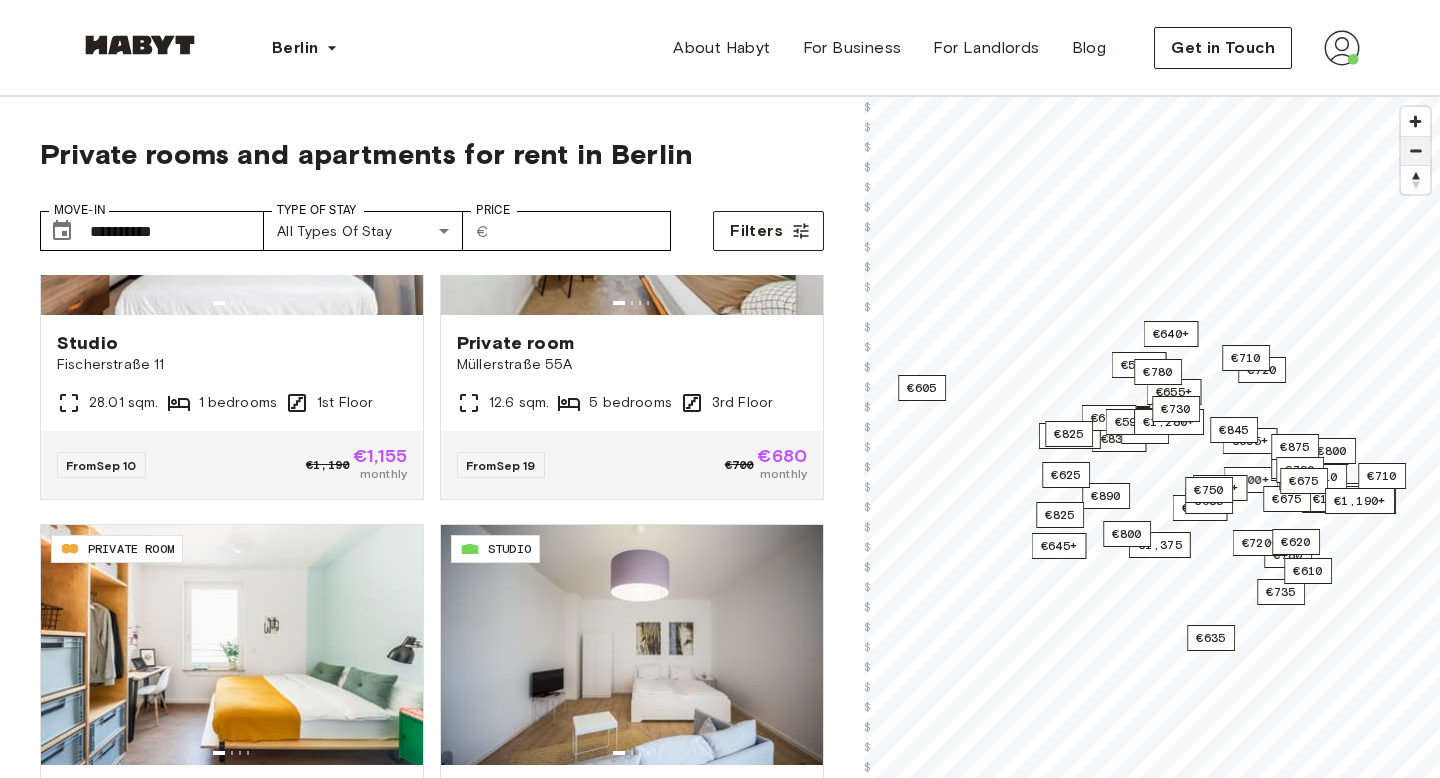 click at bounding box center [1415, 150] 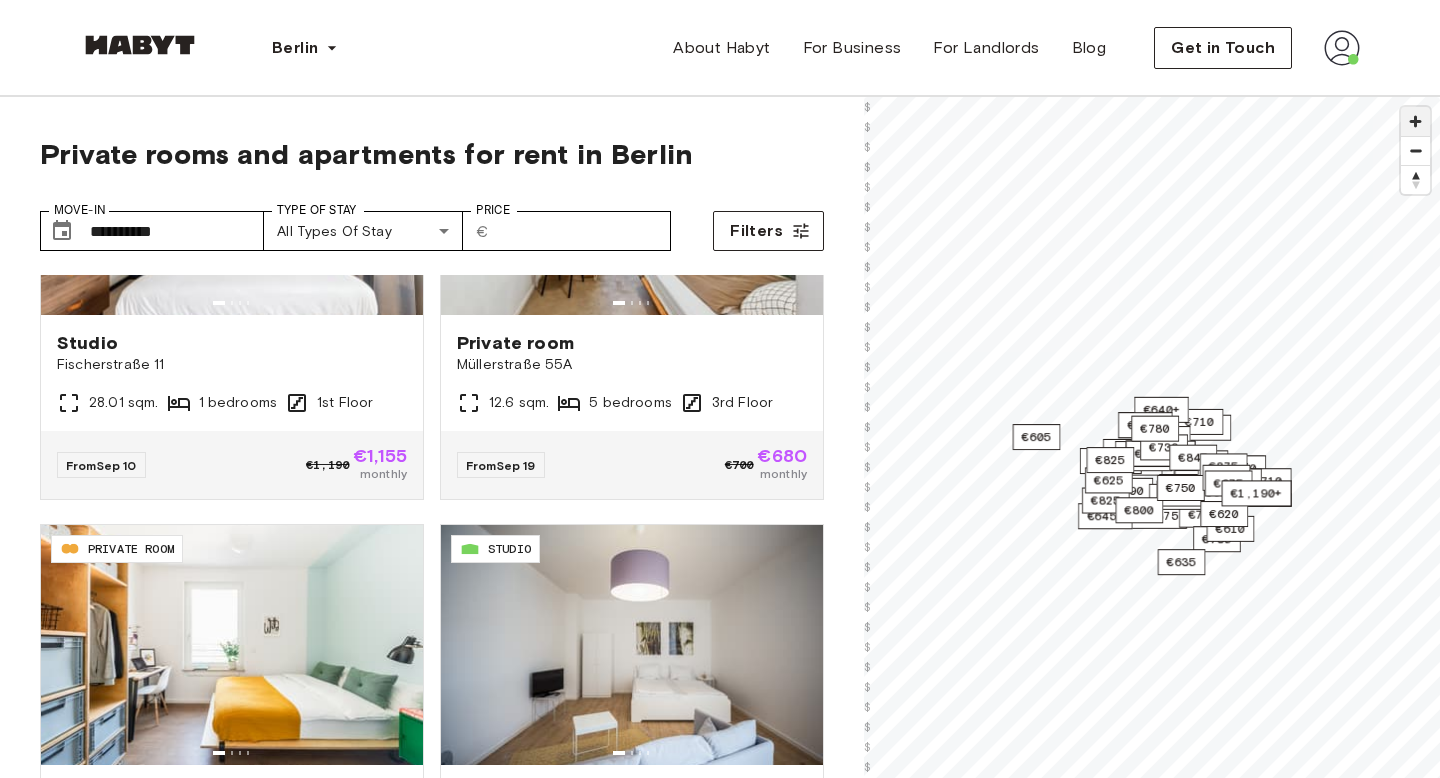 click at bounding box center (1415, 121) 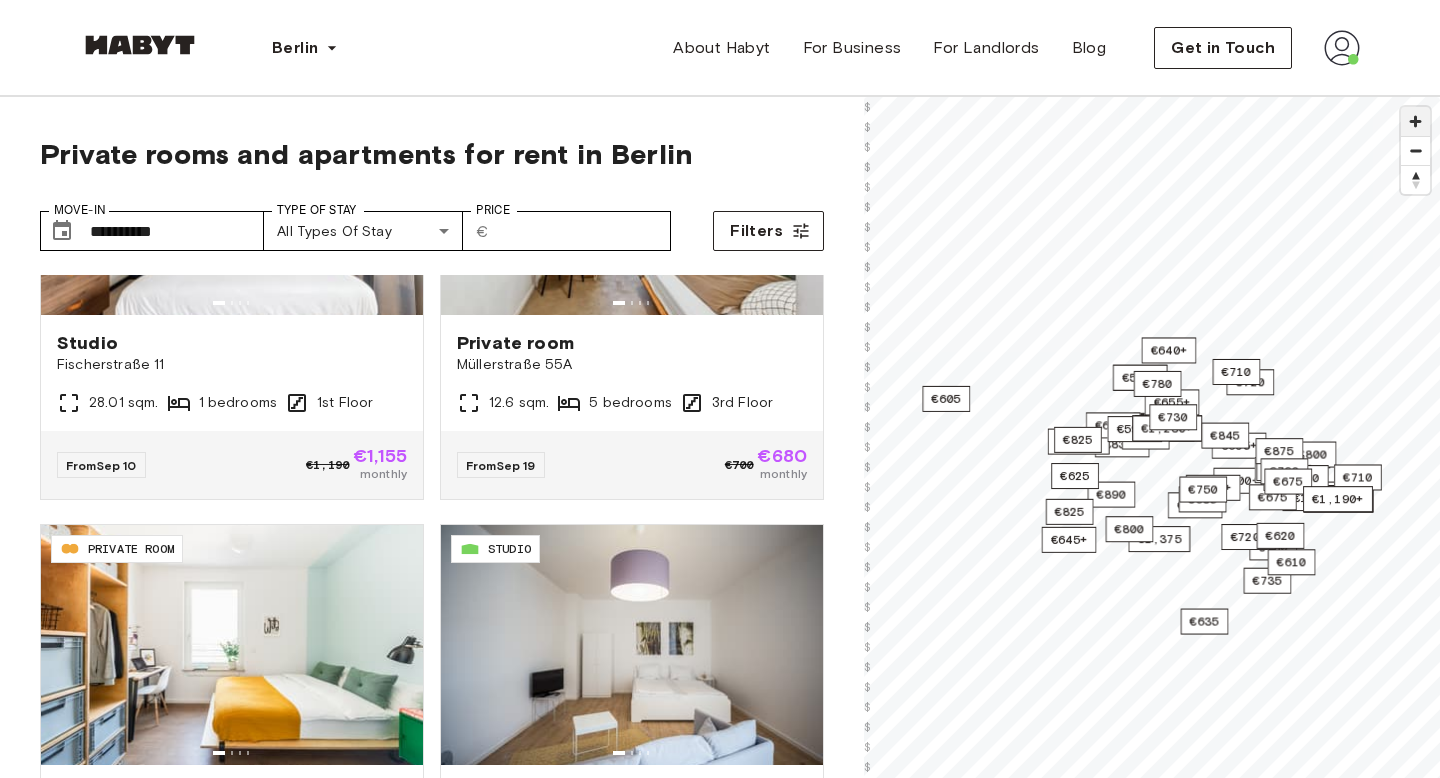 click at bounding box center [1415, 121] 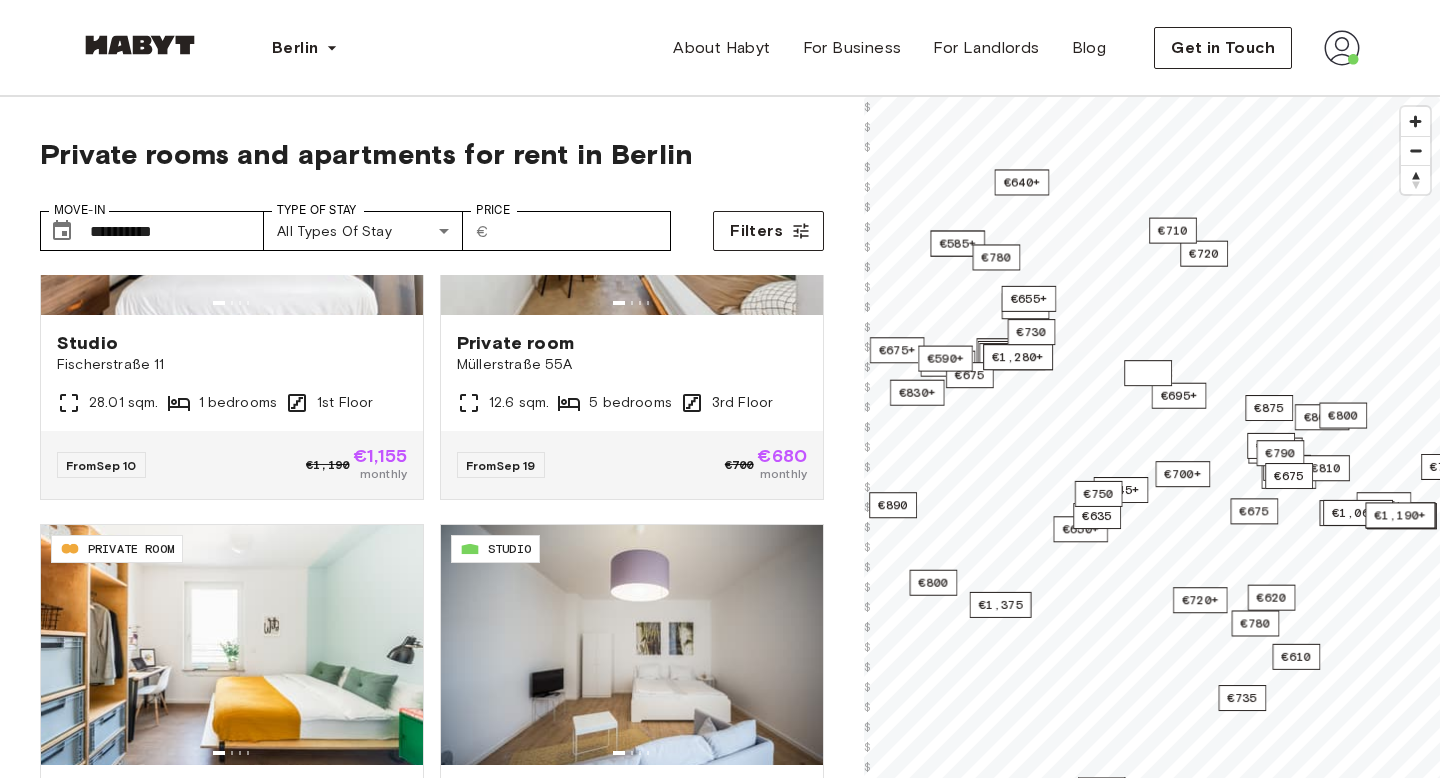 drag, startPoint x: 1313, startPoint y: 361, endPoint x: 1144, endPoint y: 362, distance: 169.00296 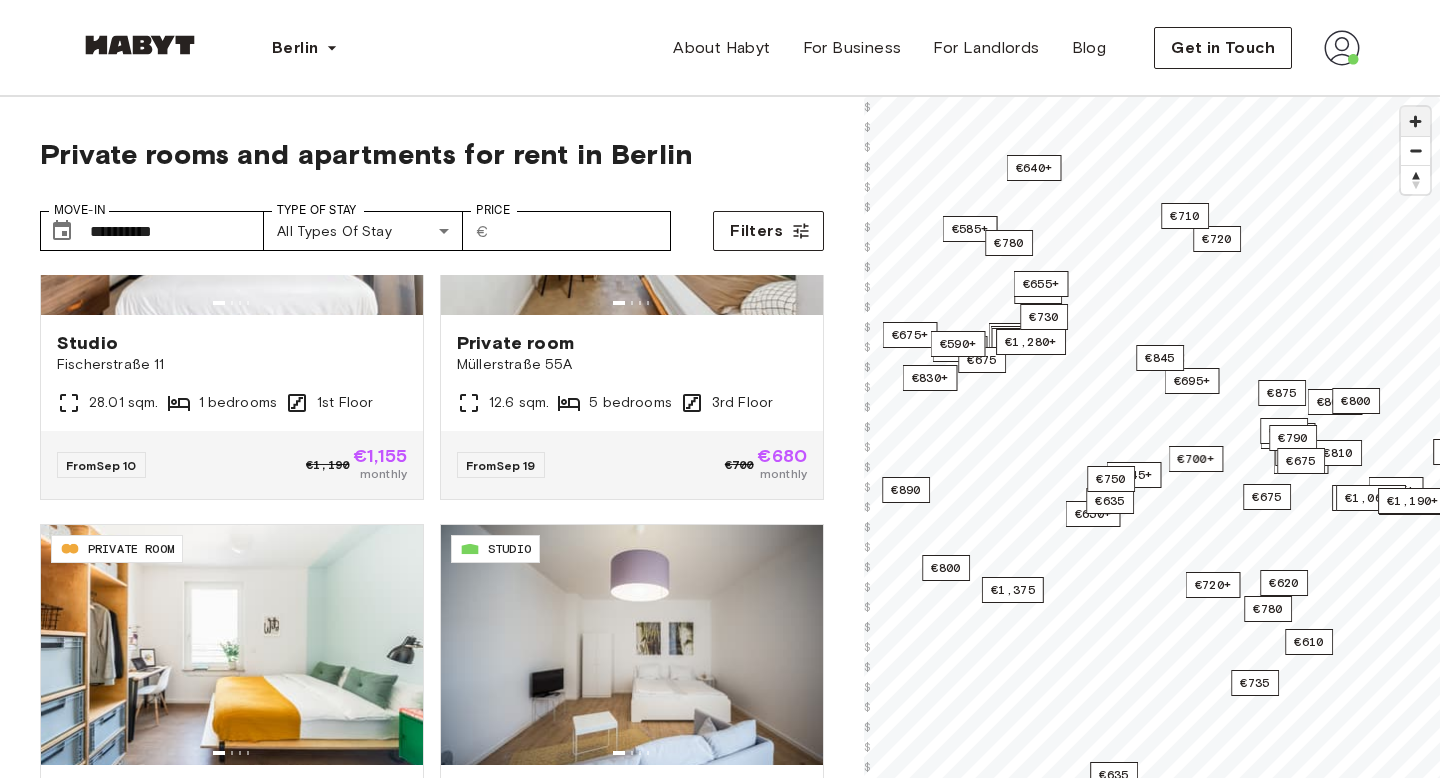click at bounding box center (1415, 121) 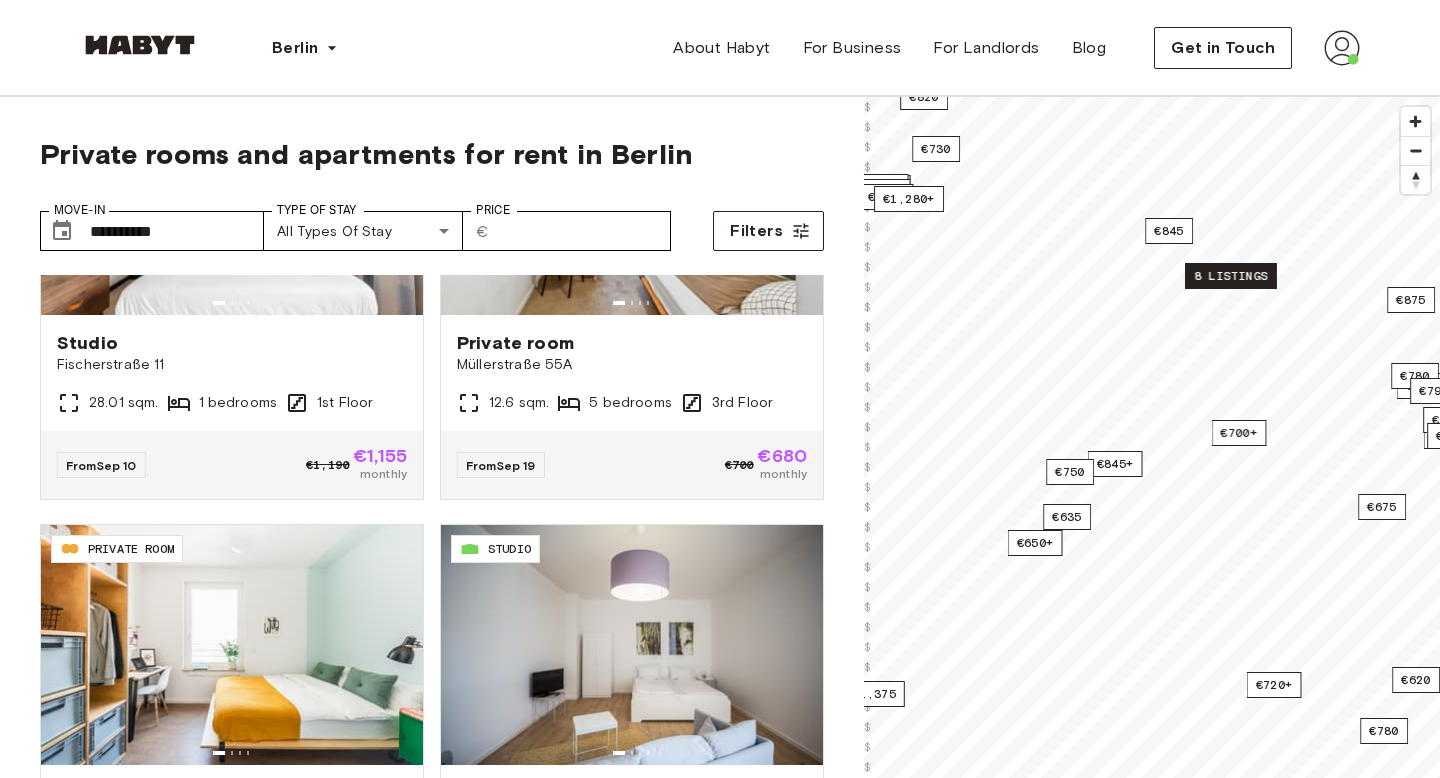 click on "8 listings" at bounding box center [1231, 276] 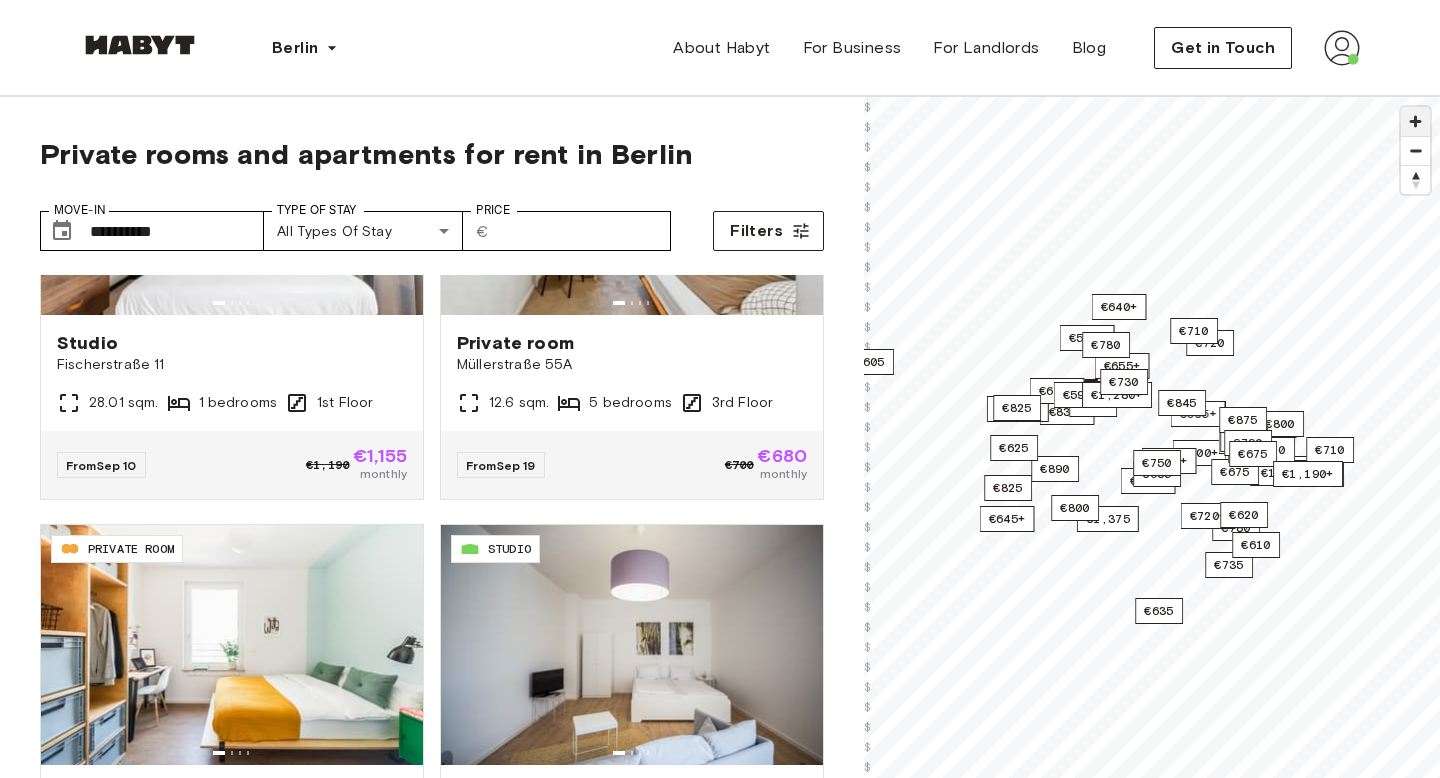 click at bounding box center (1415, 121) 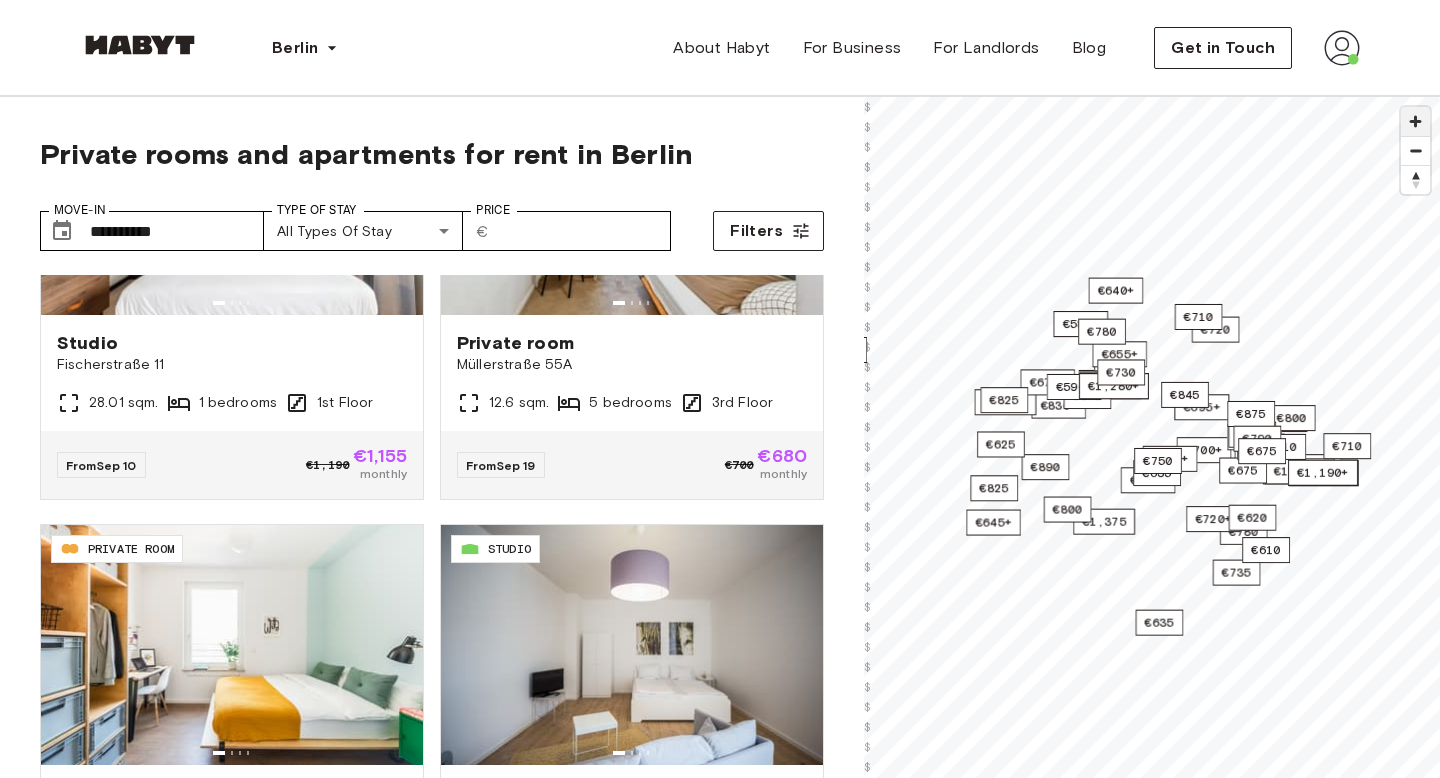 click at bounding box center [1415, 121] 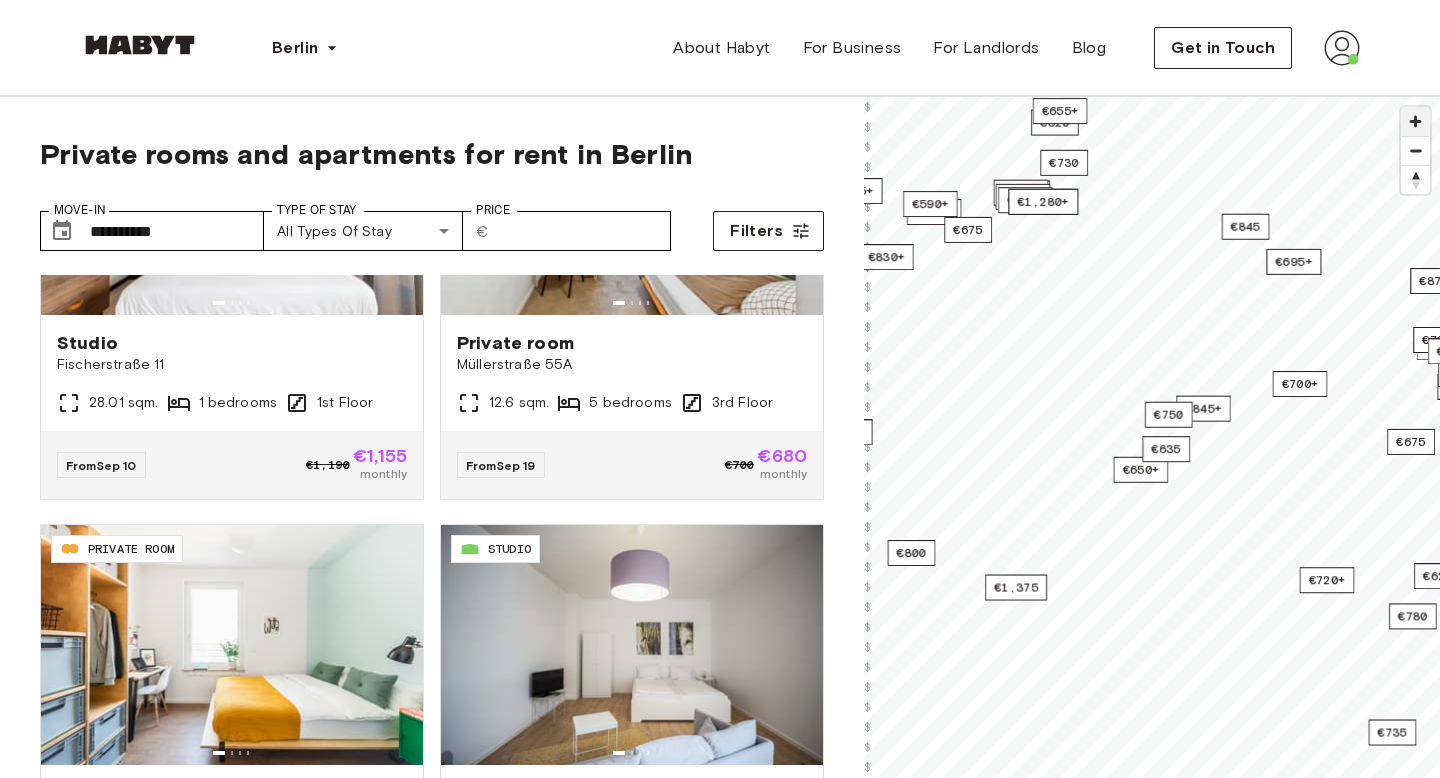 click at bounding box center (1415, 121) 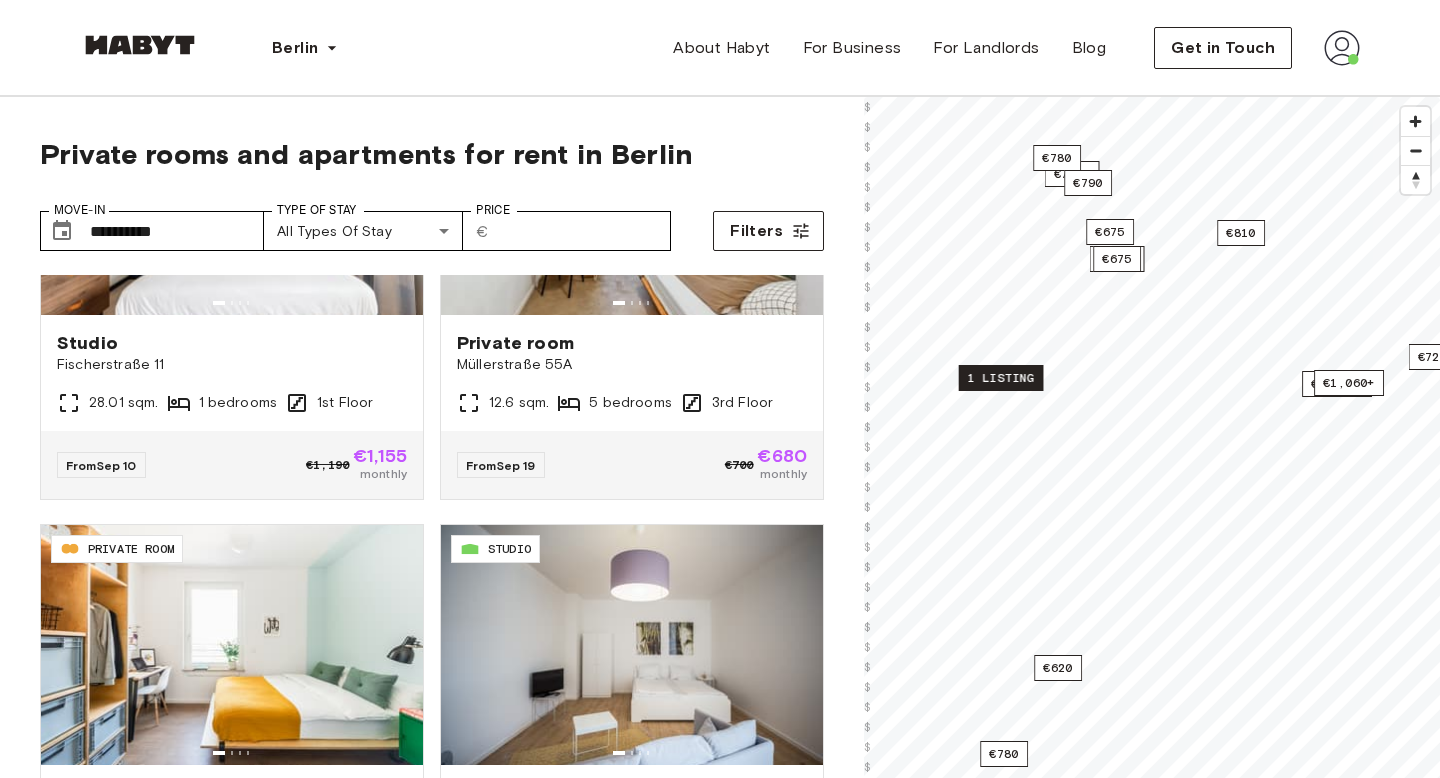 click on "1 listing" at bounding box center (1001, 378) 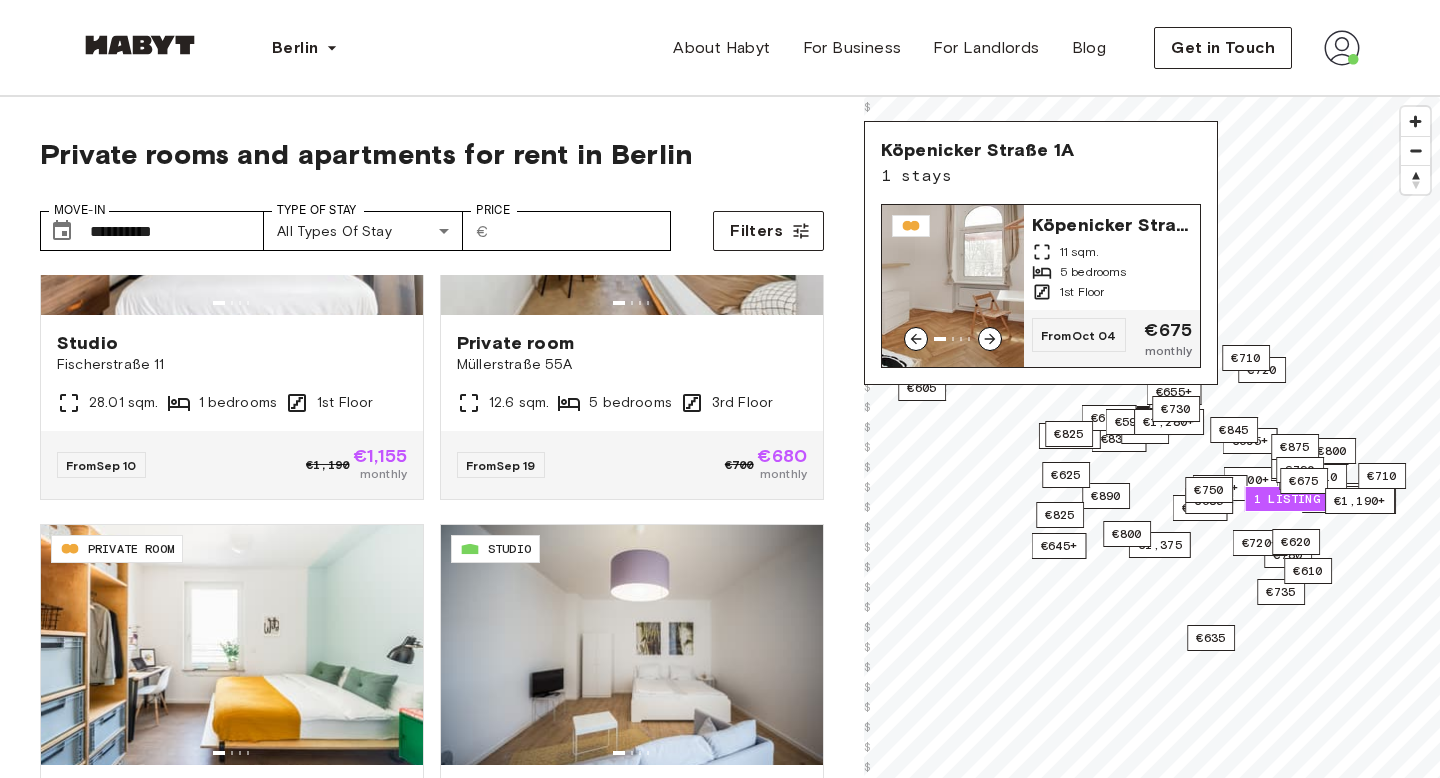 click on "Köpenicker Straße 1A 11 sqm. 5 bedrooms 1st Floor" at bounding box center [1112, 257] 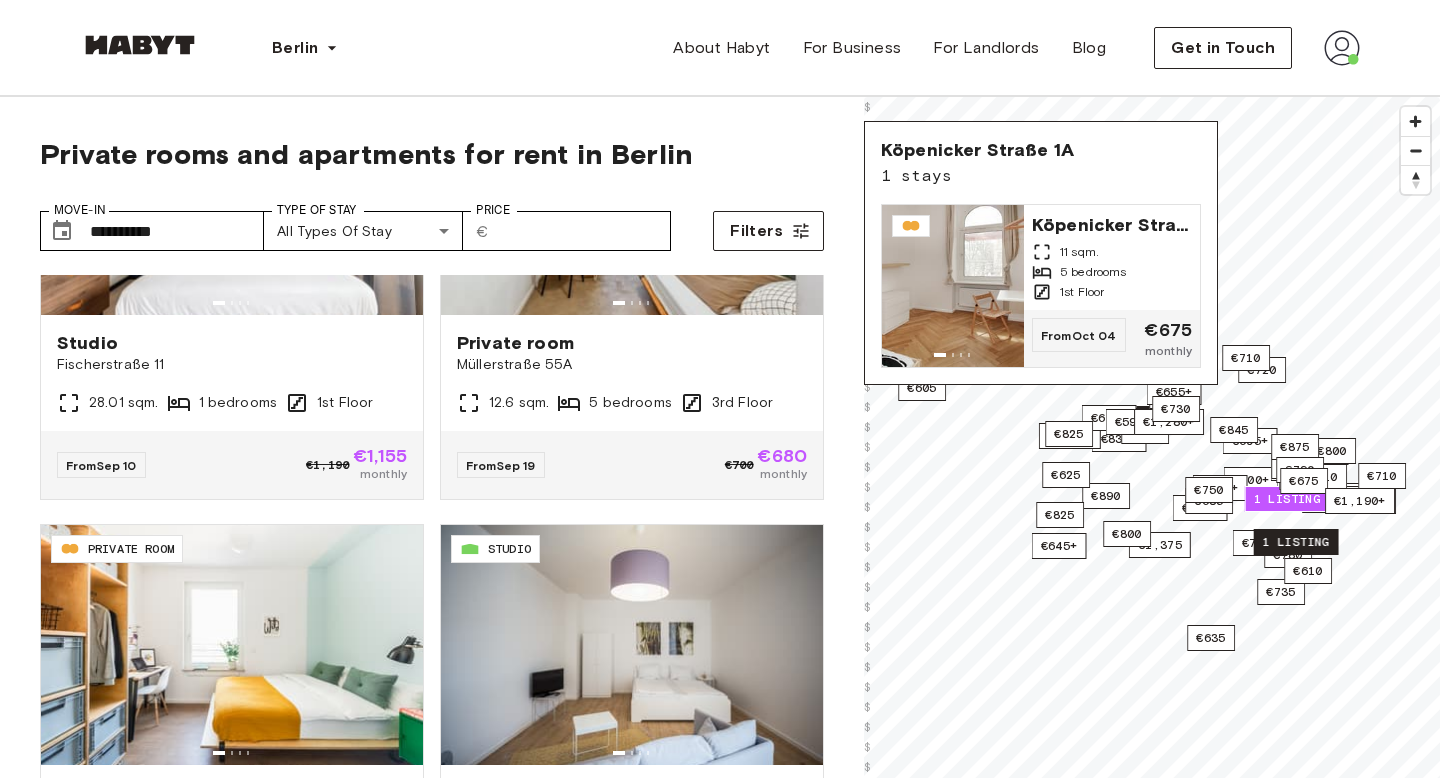 click on "1 listing" at bounding box center [1296, 542] 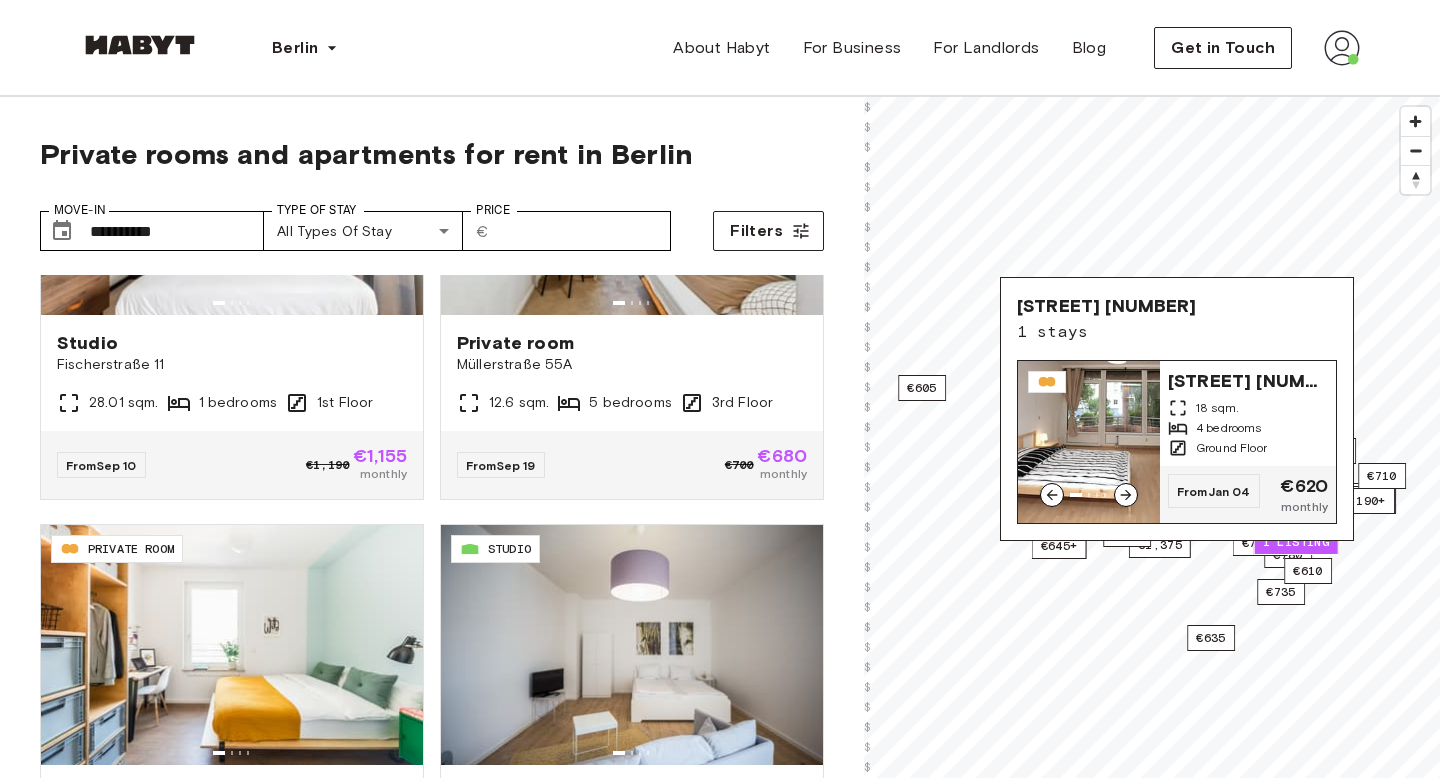 click on "18 sqm." at bounding box center [1248, 408] 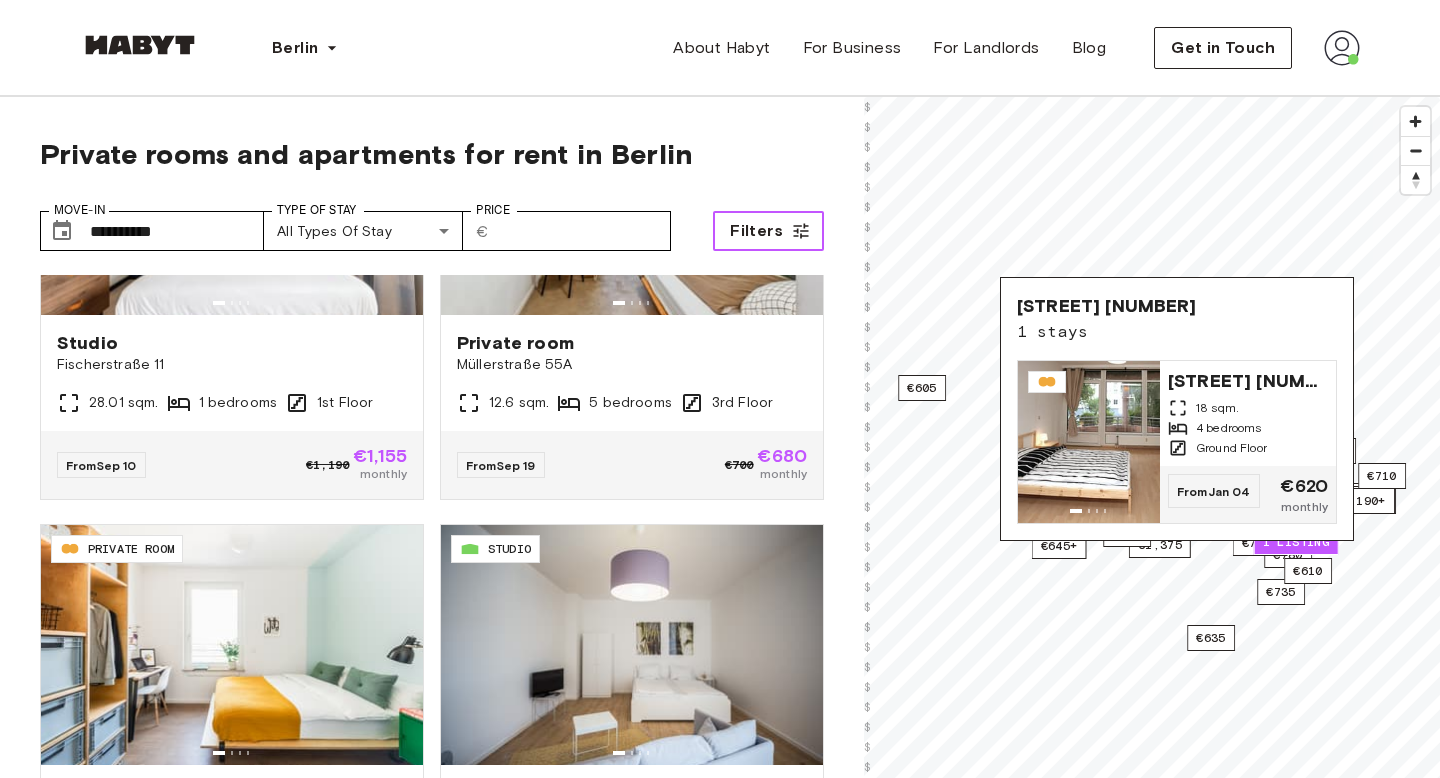 click on "Filters" at bounding box center (768, 231) 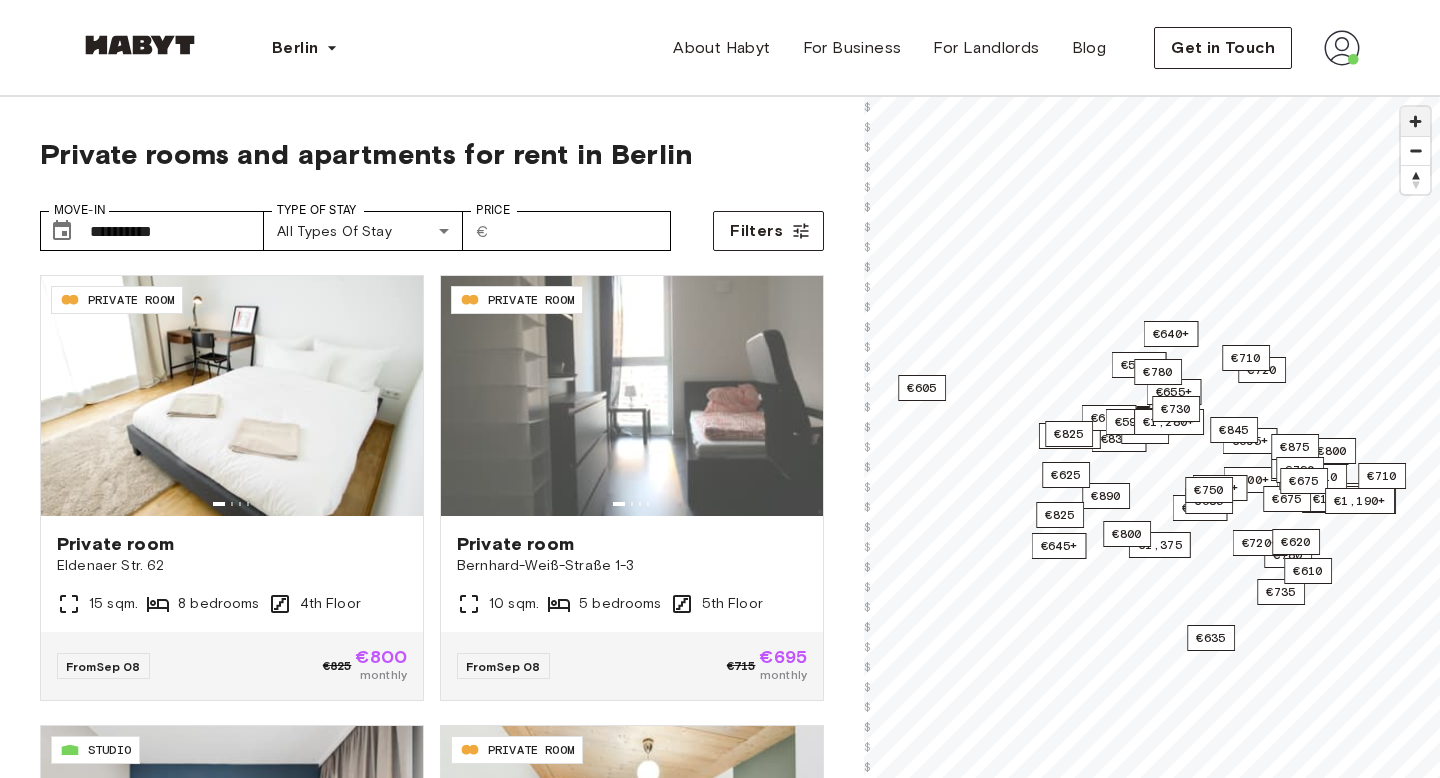 click at bounding box center (1415, 121) 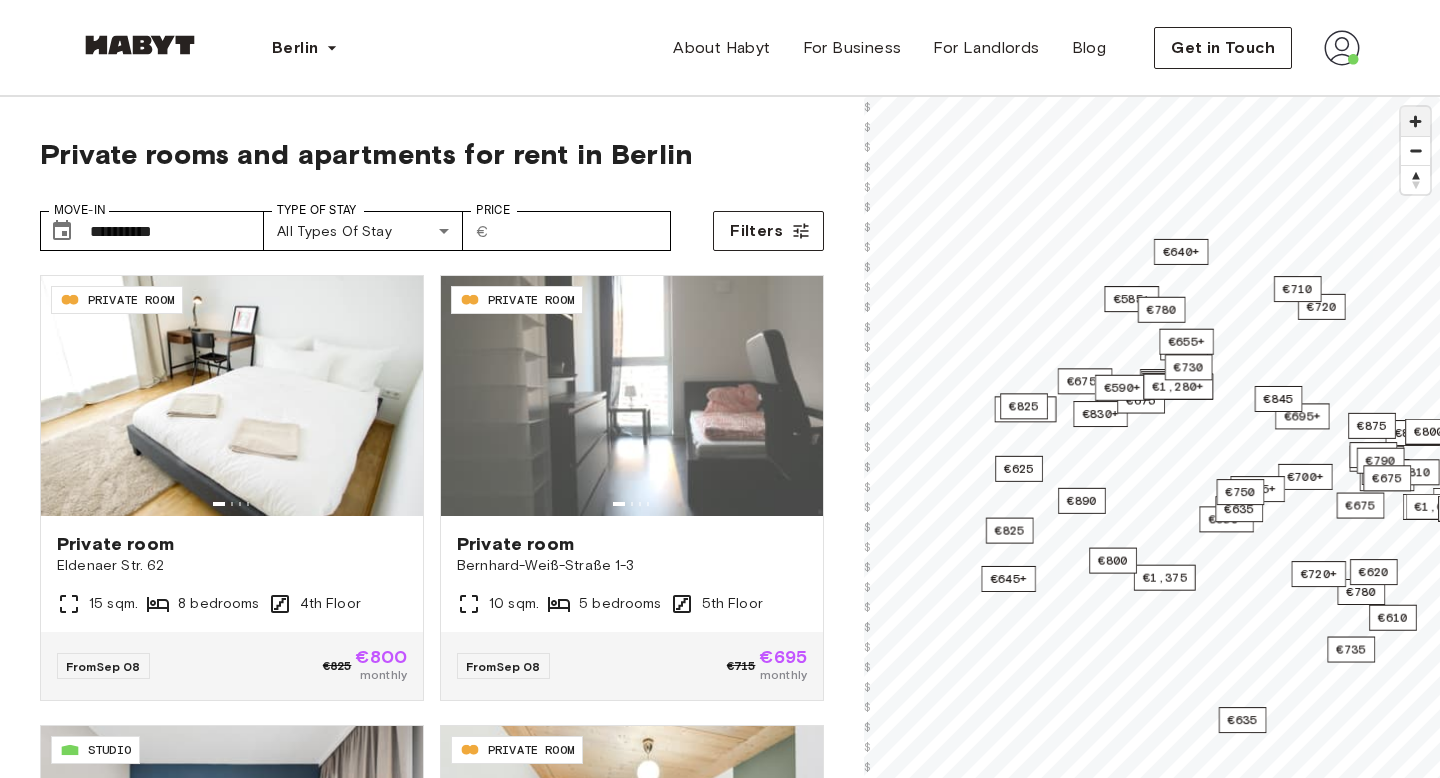 click at bounding box center [1415, 121] 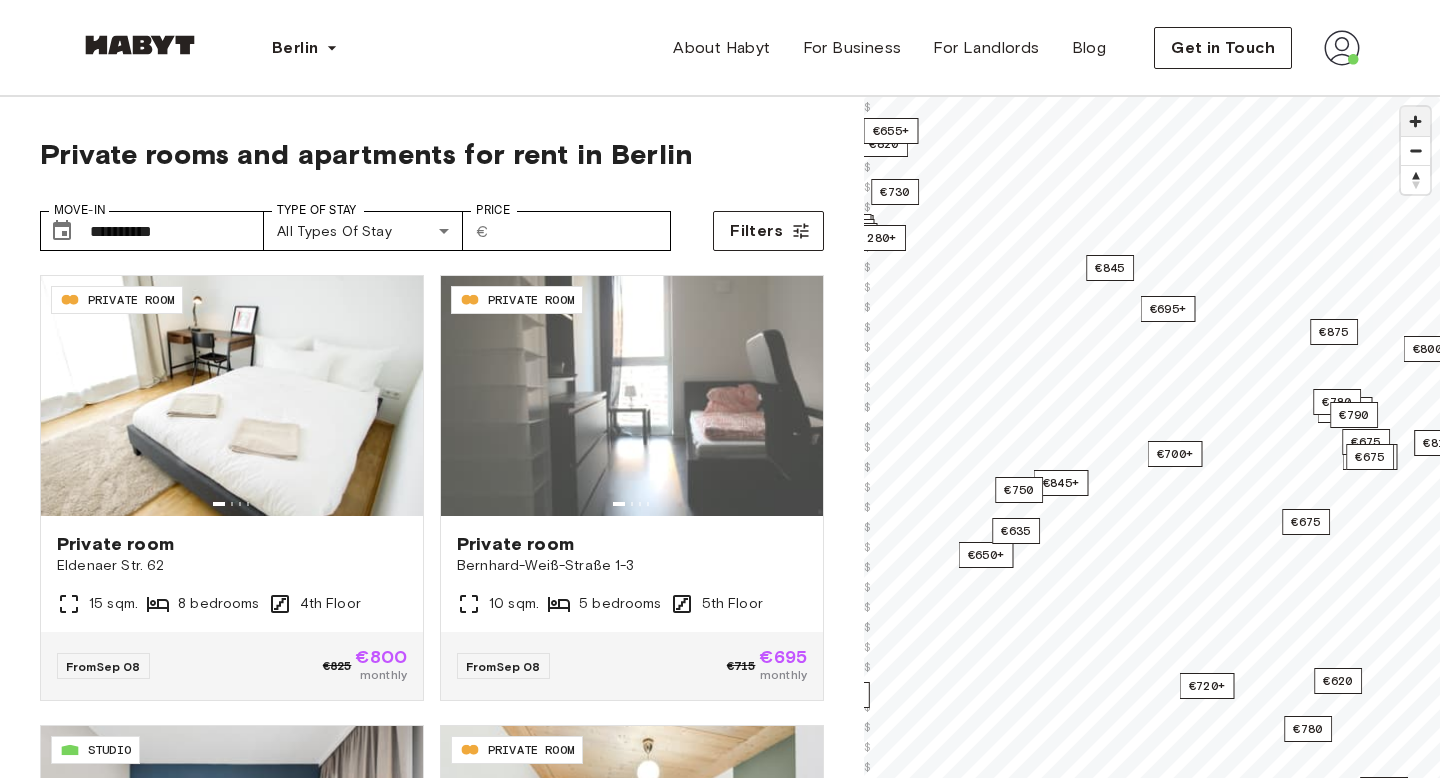 click at bounding box center (1415, 121) 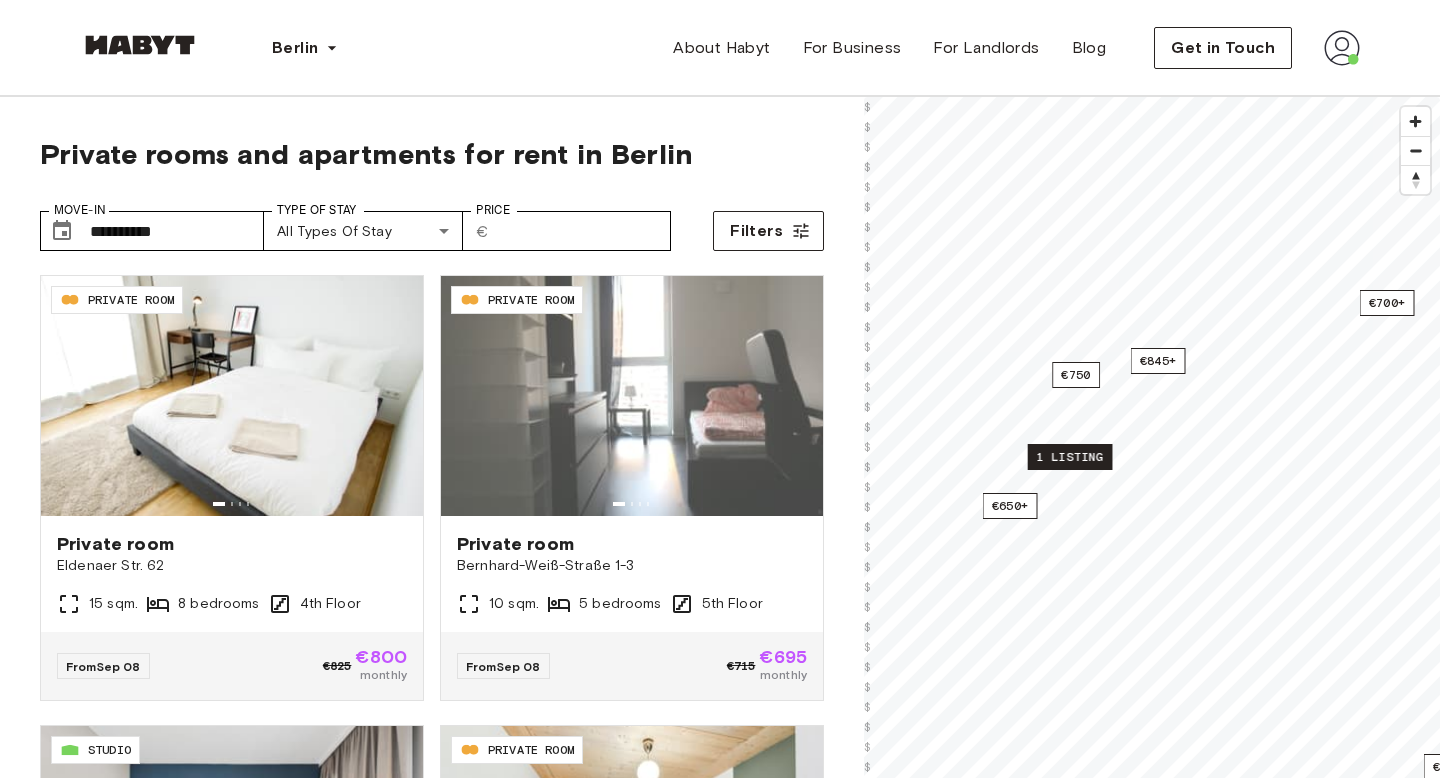 click on "1 listing" at bounding box center (1070, 457) 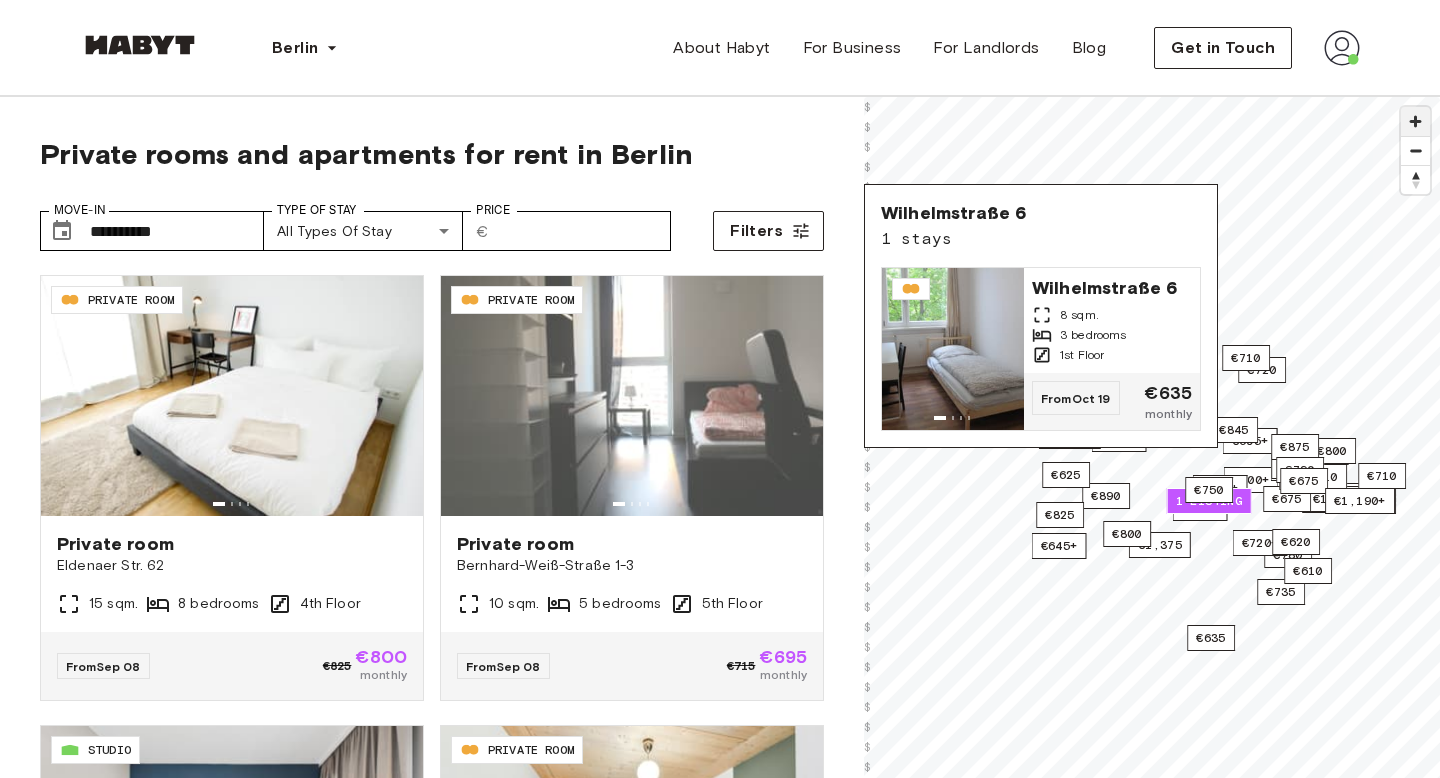 click at bounding box center [1415, 121] 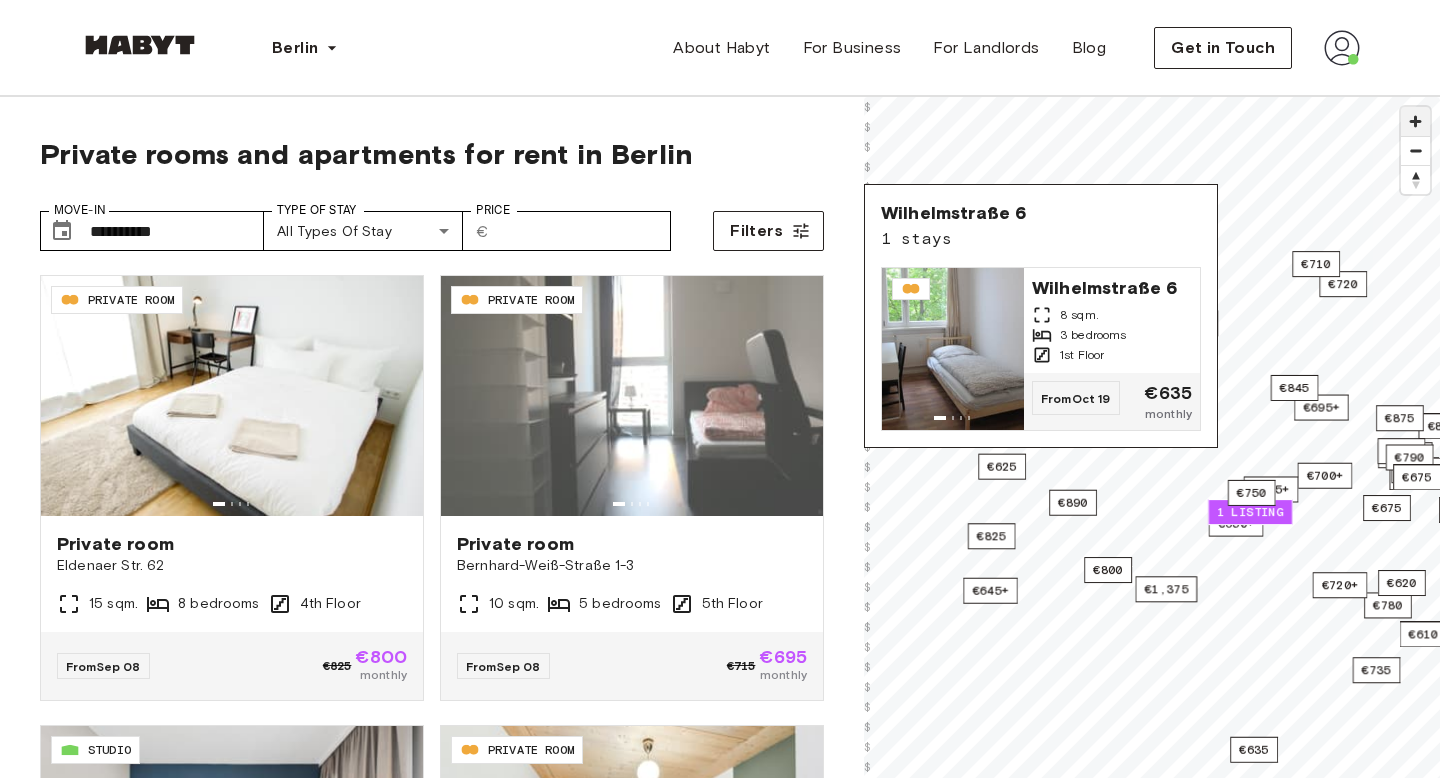 click at bounding box center (1415, 121) 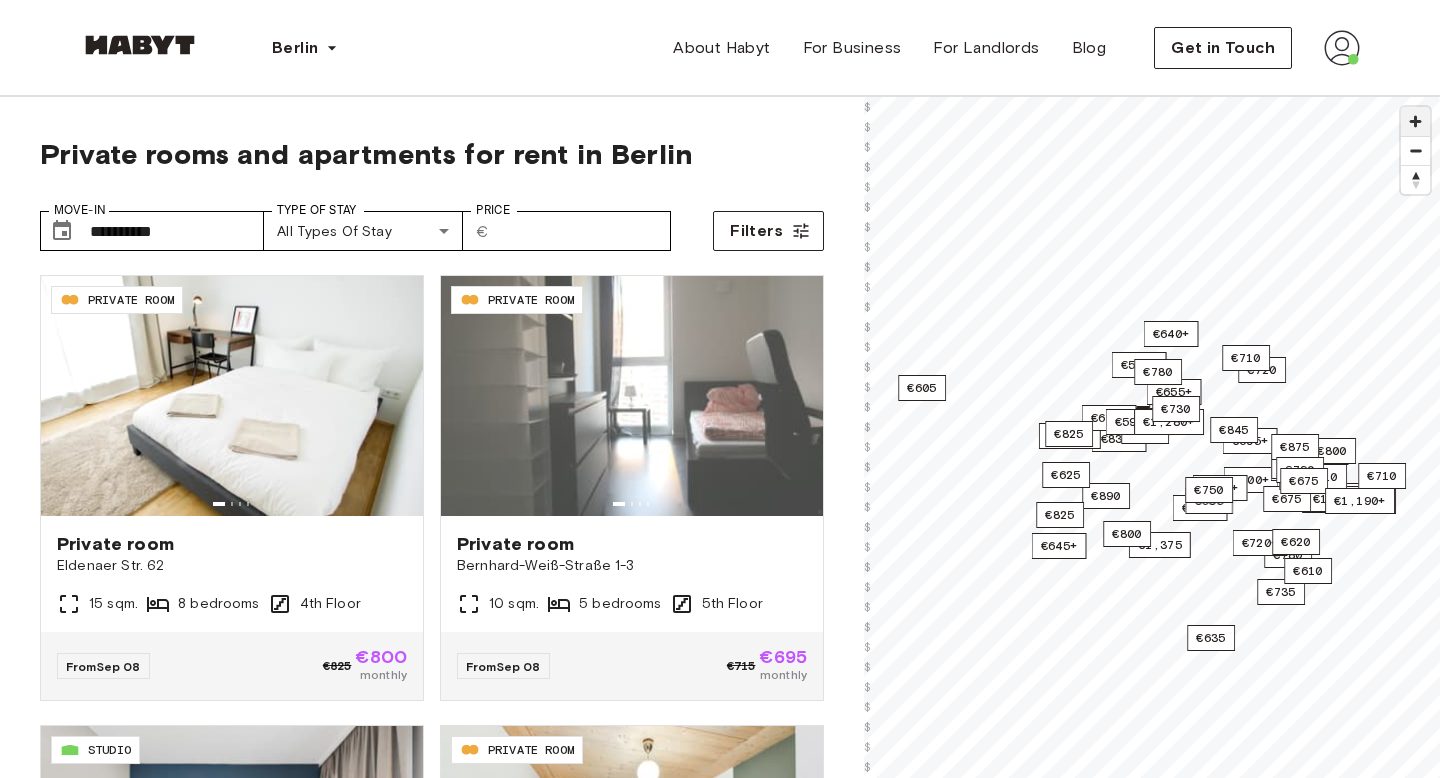 click at bounding box center (1415, 121) 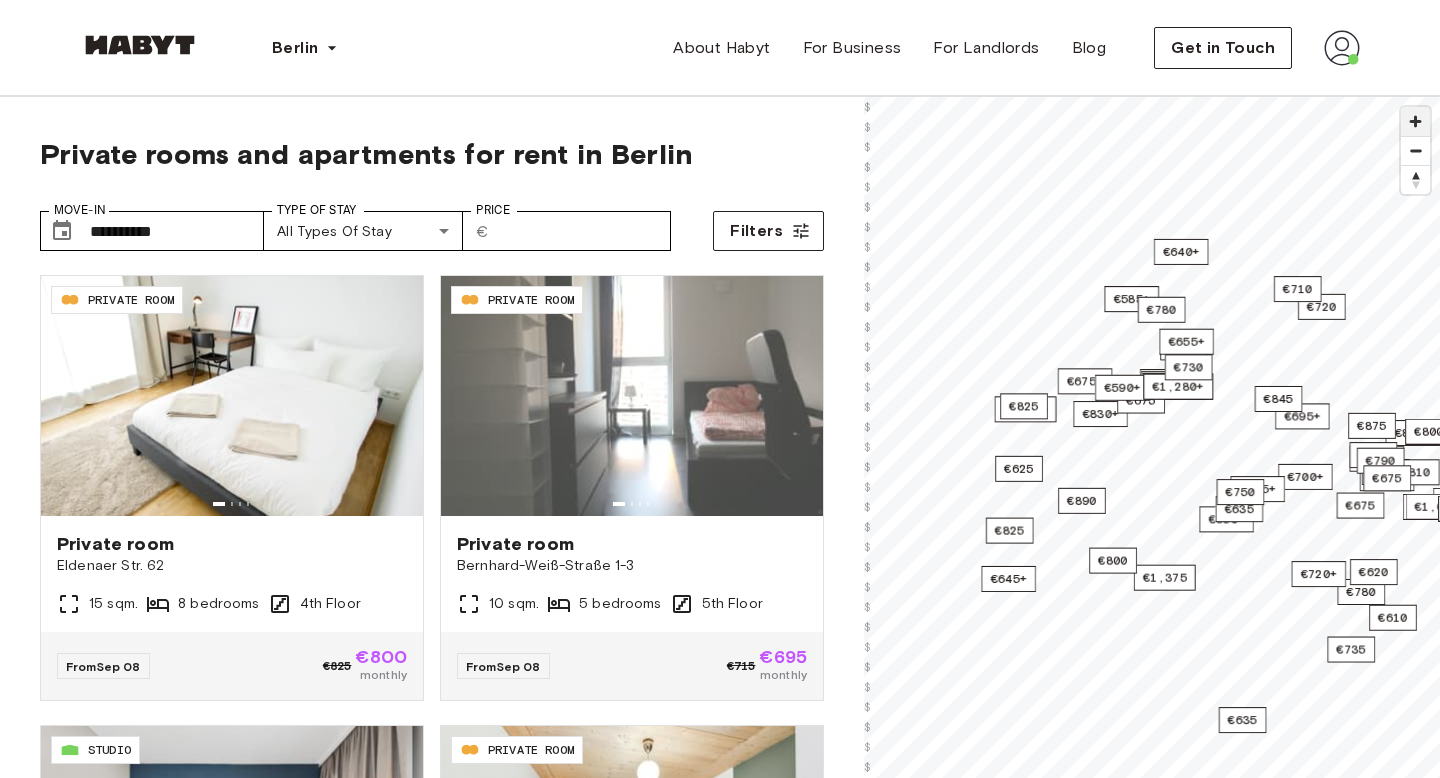 click at bounding box center [1415, 121] 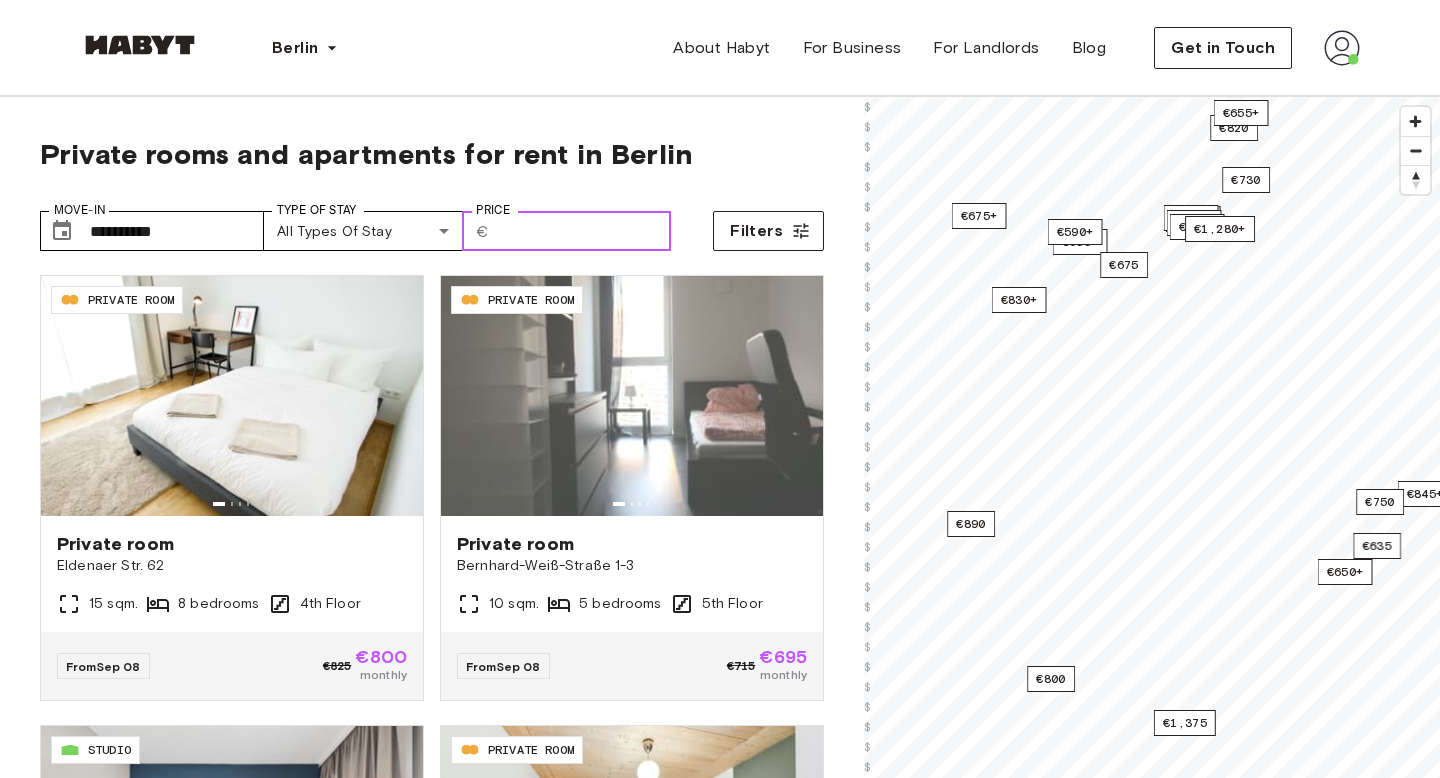 click on "Price" at bounding box center (584, 231) 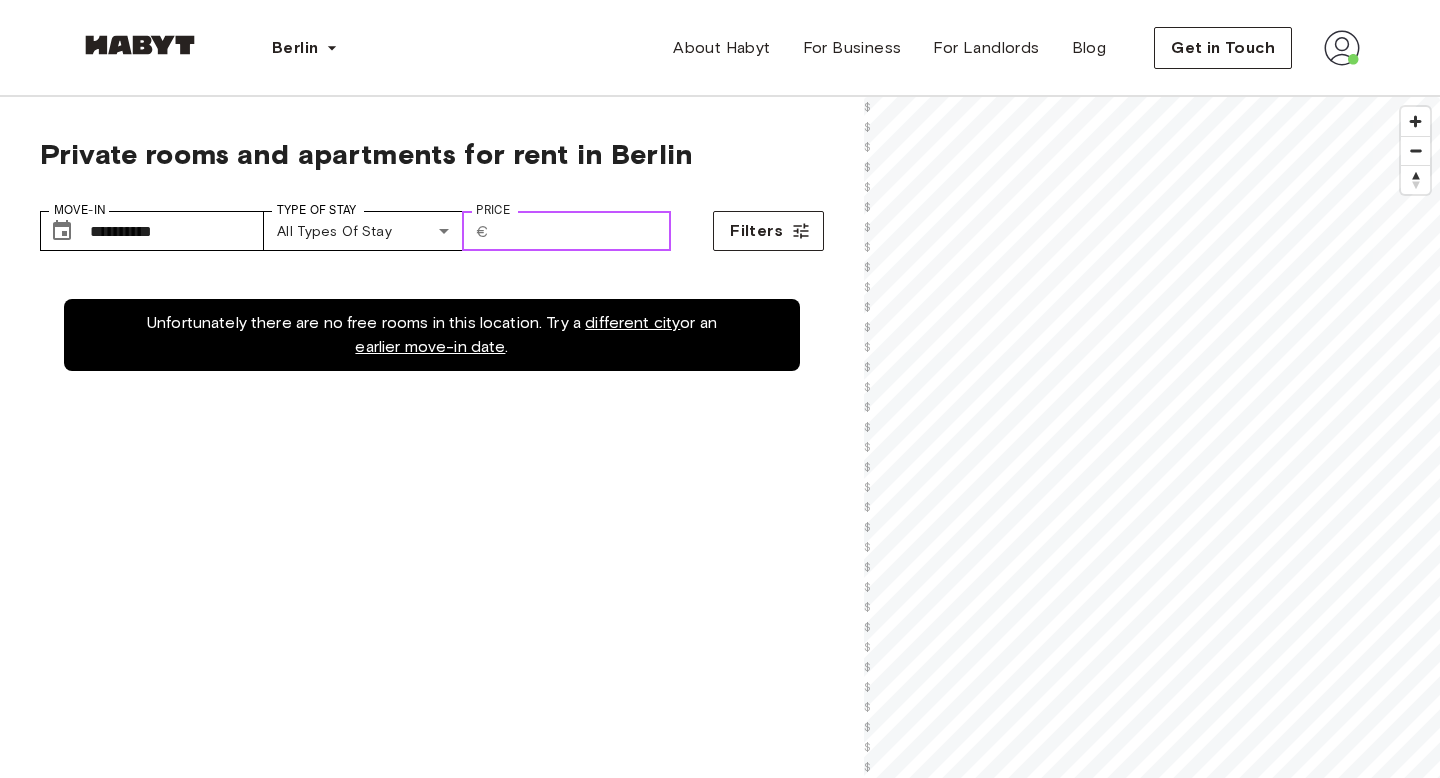 type on "*" 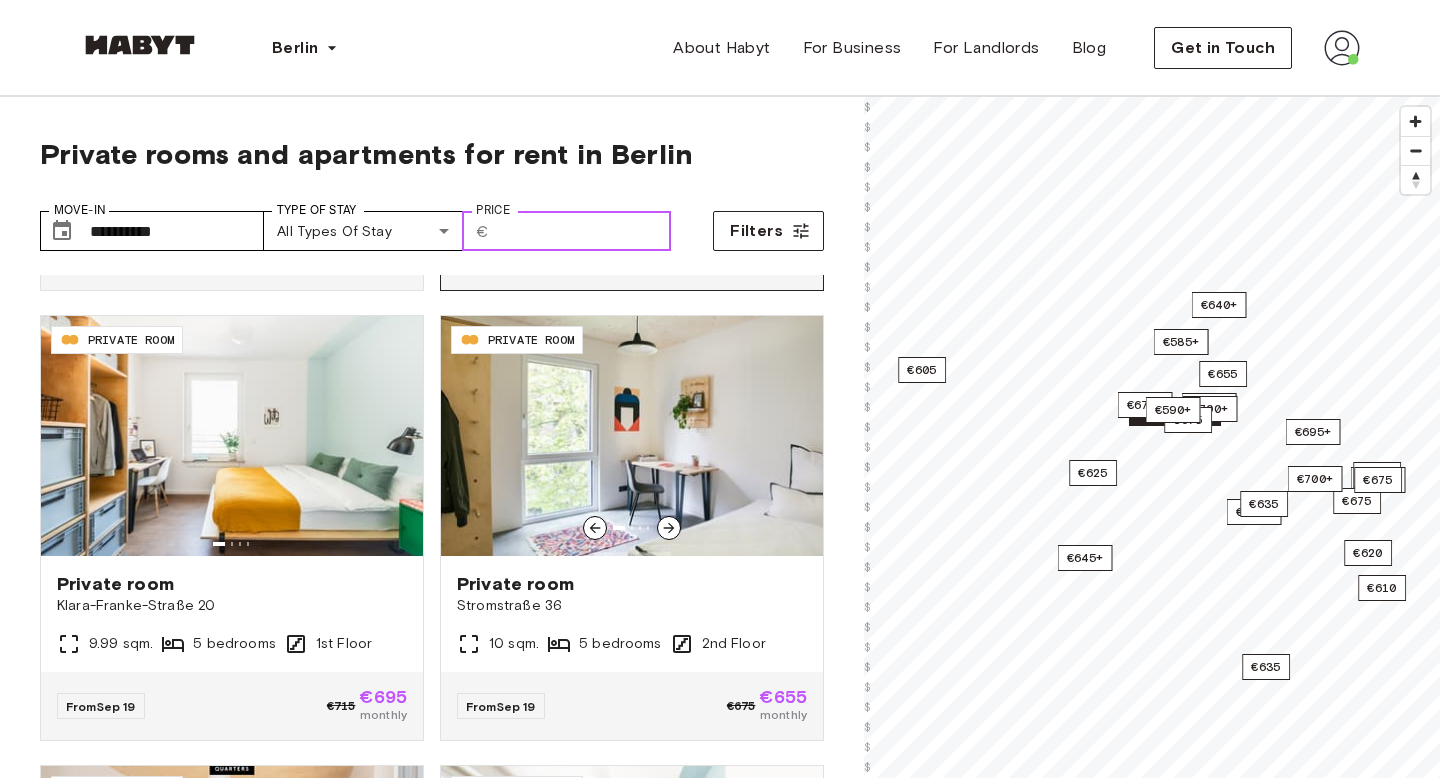 scroll, scrollTop: 412, scrollLeft: 0, axis: vertical 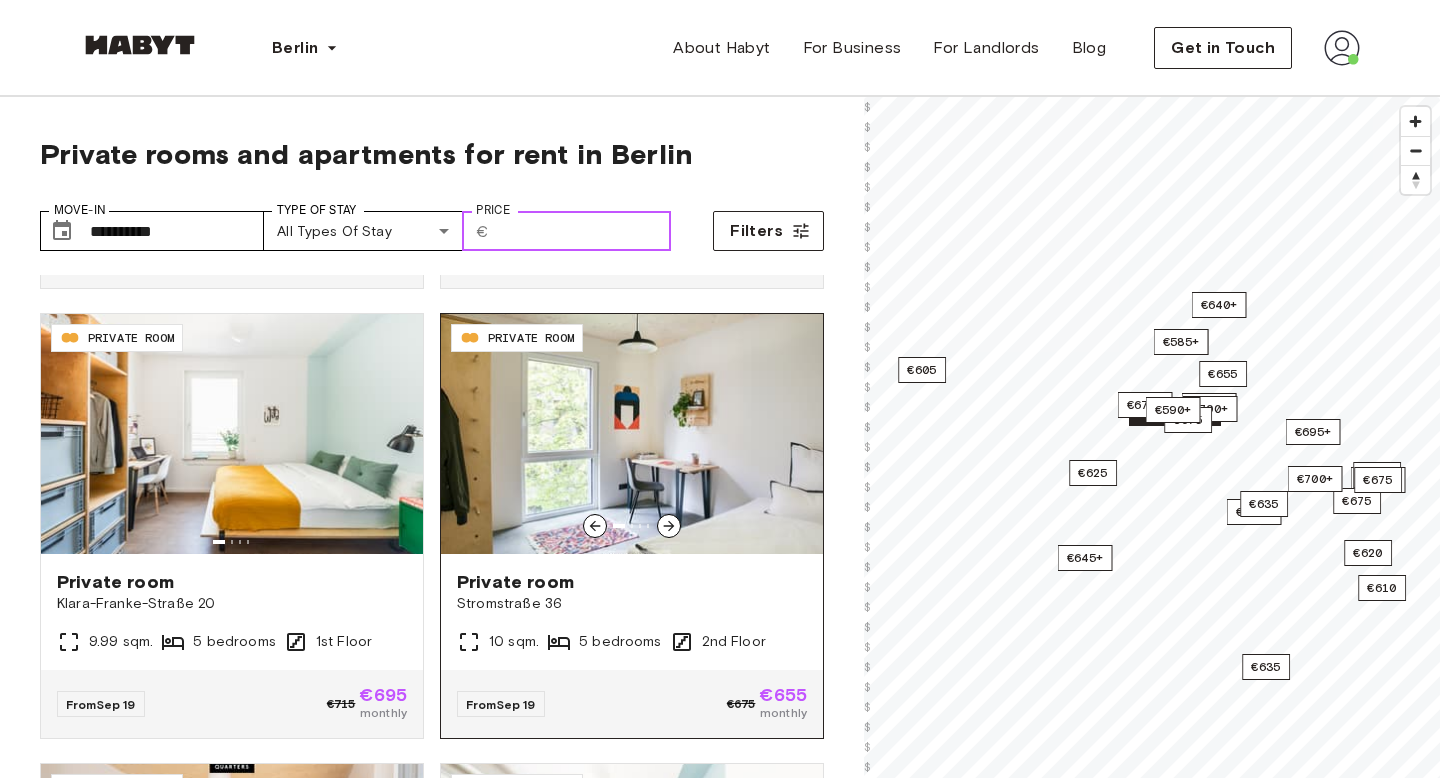 type on "***" 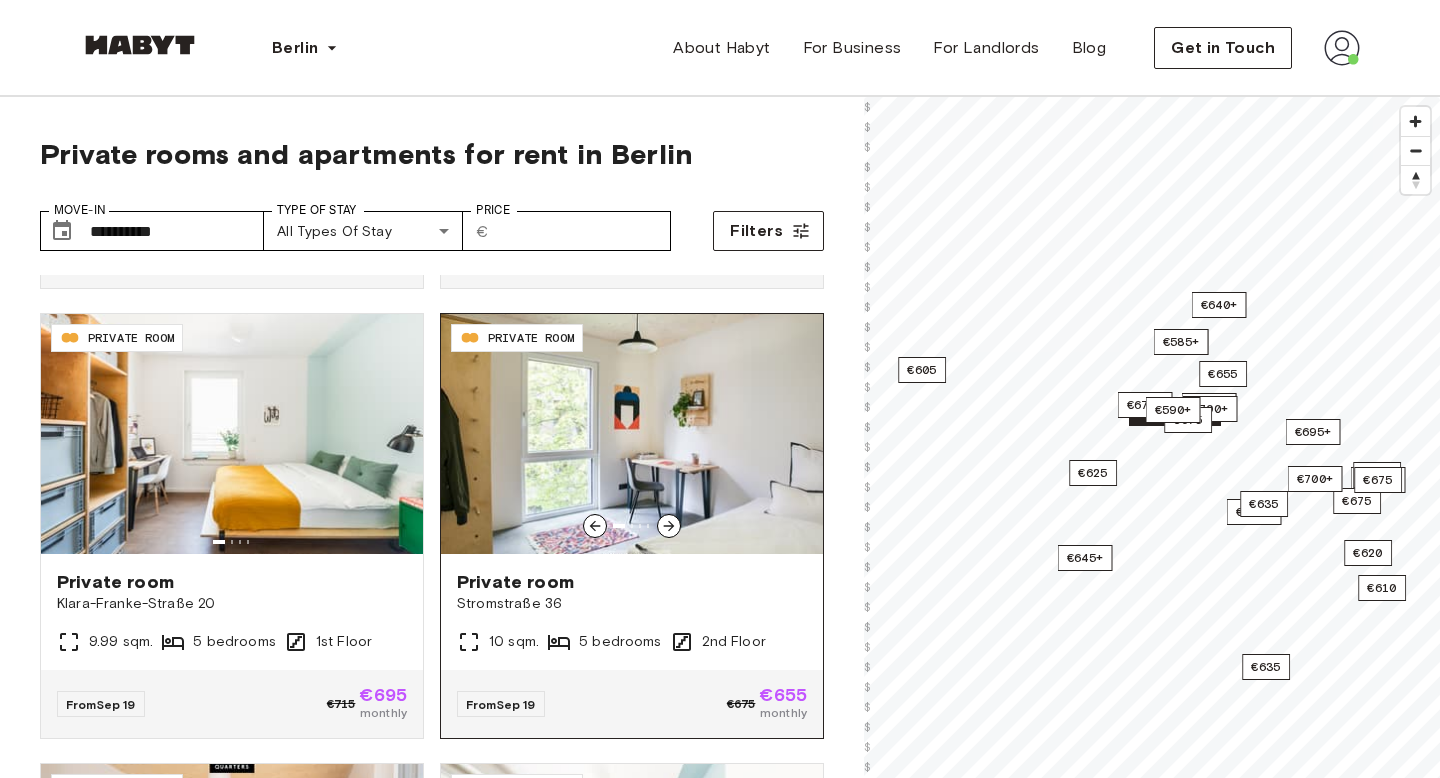 click 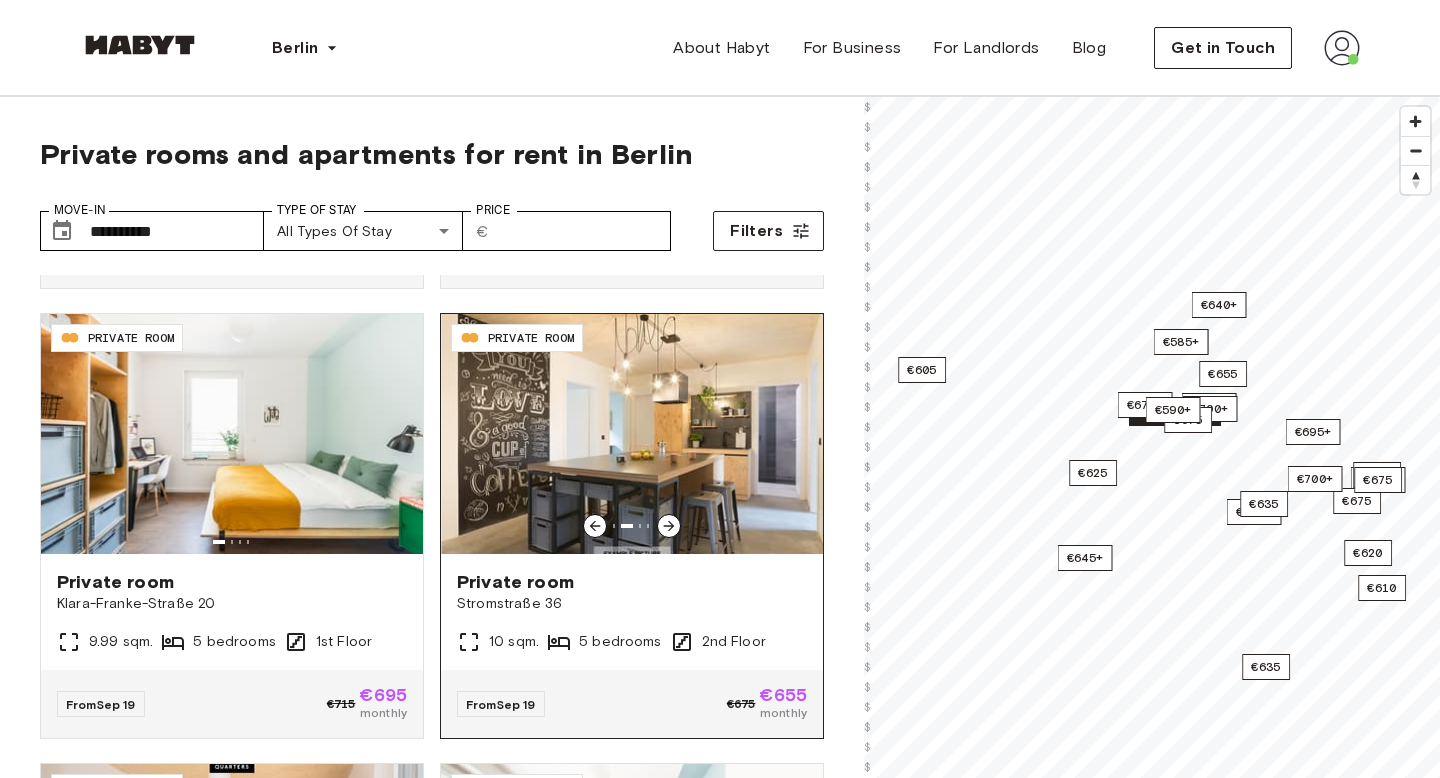 click 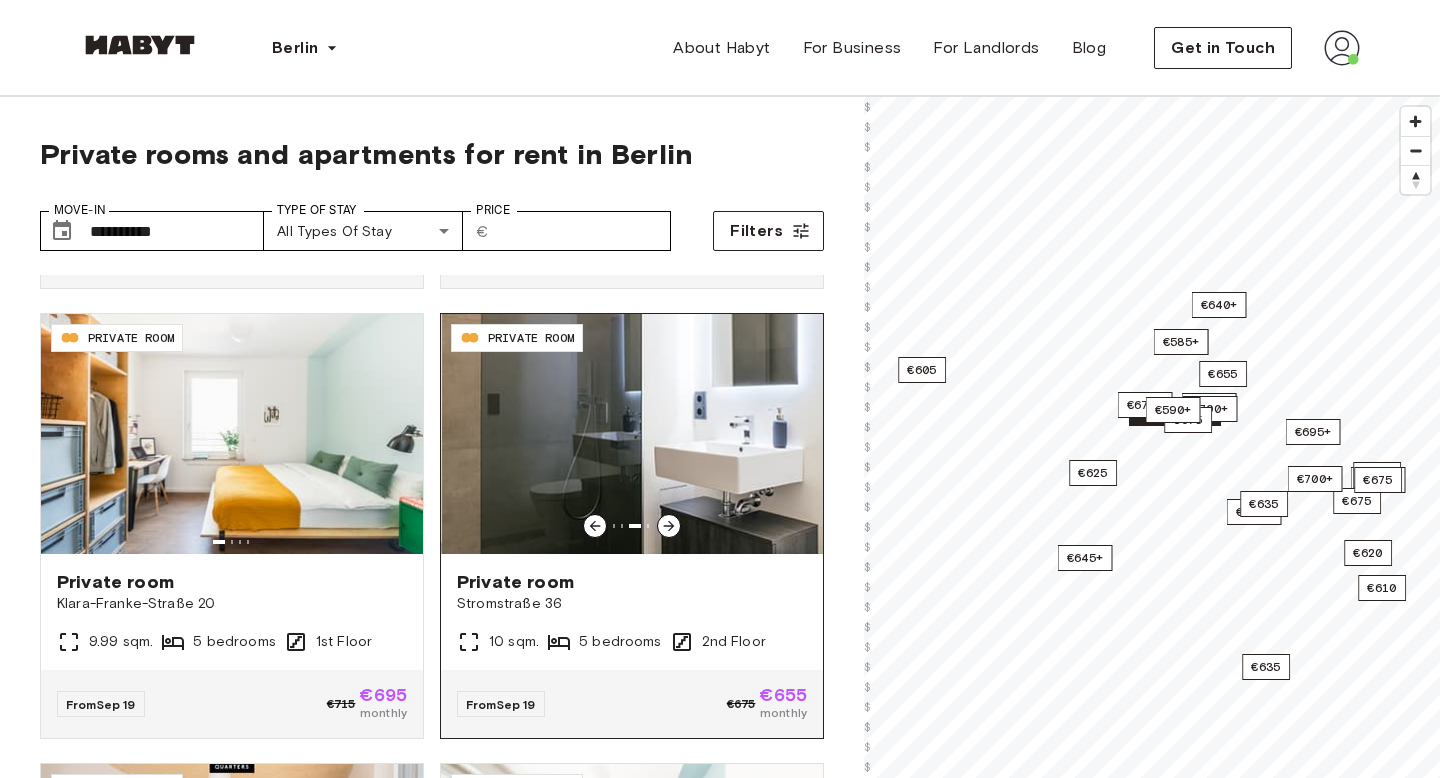 click 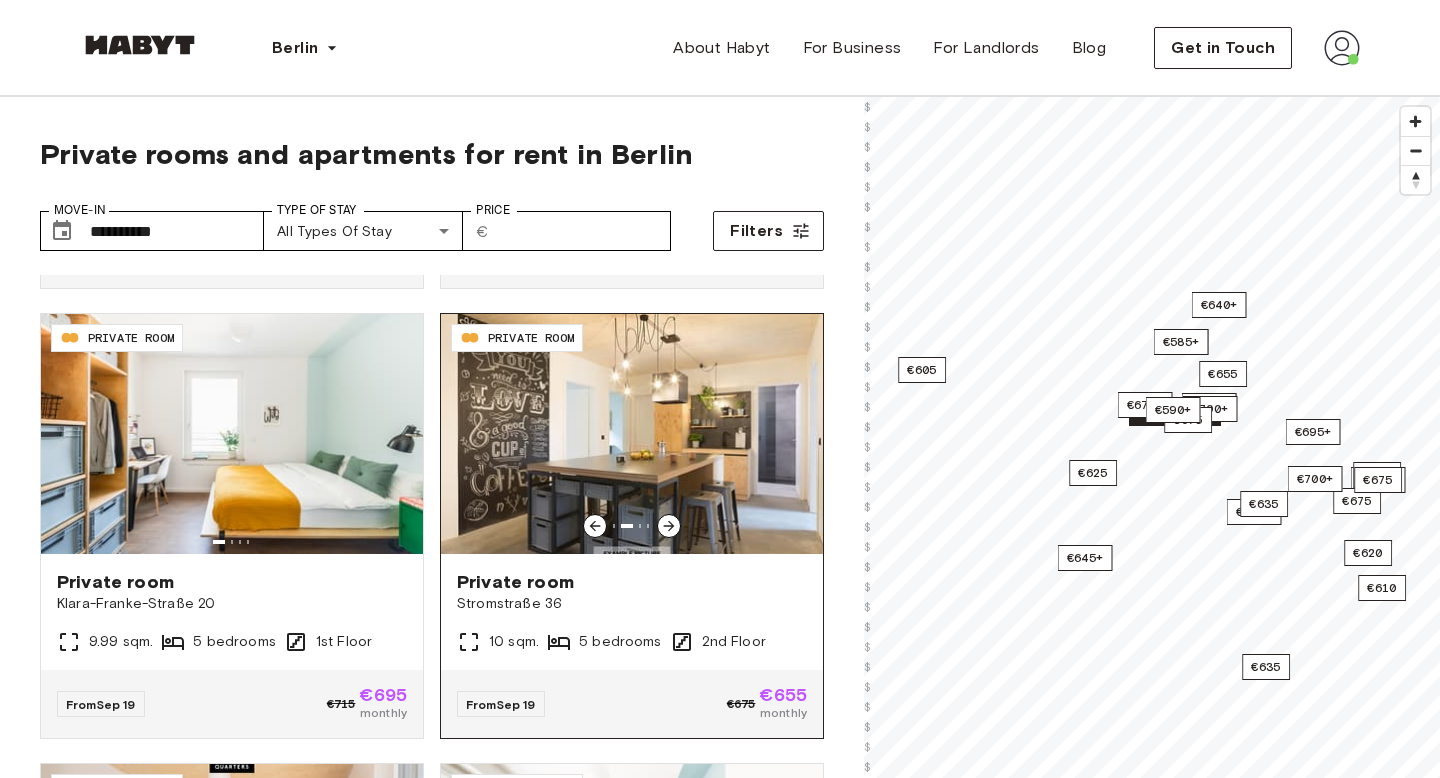 click 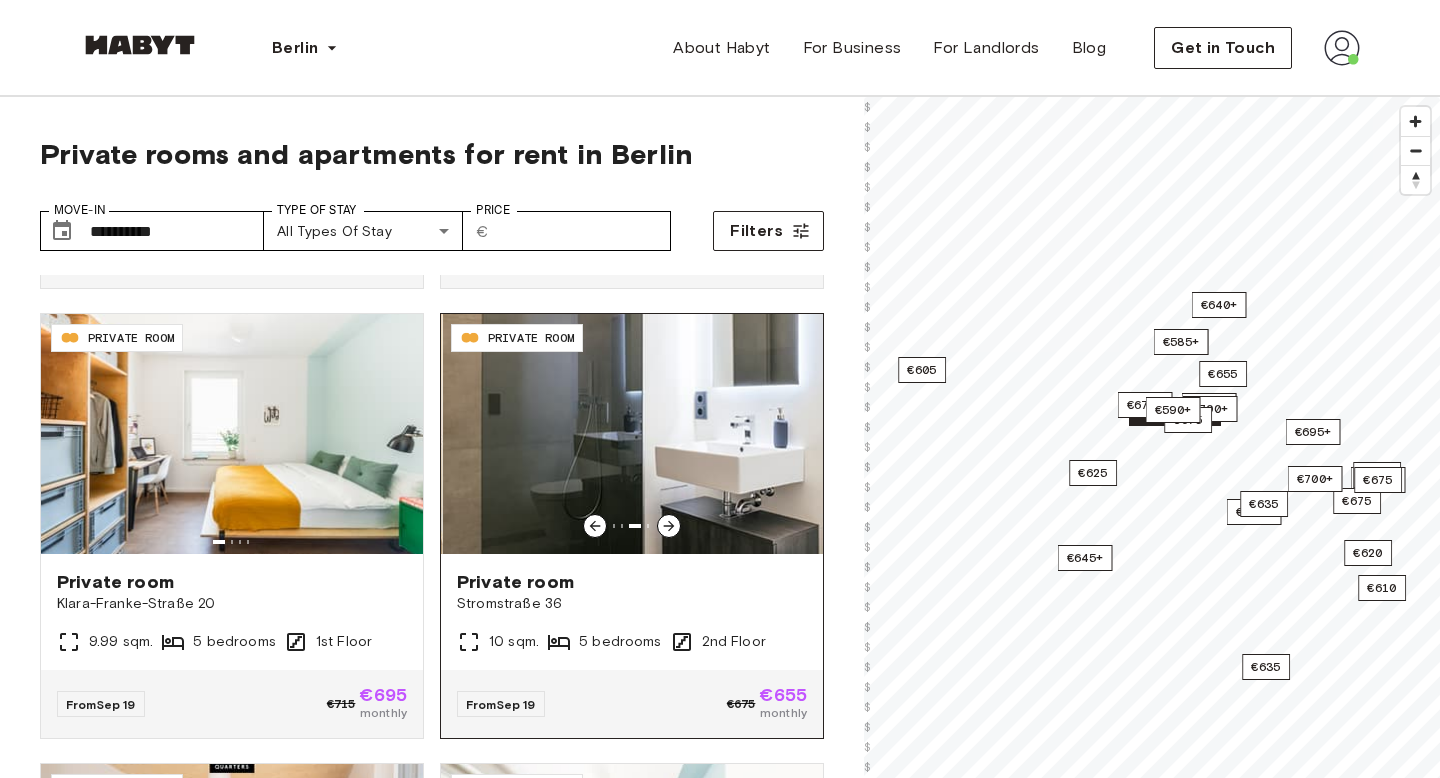 click 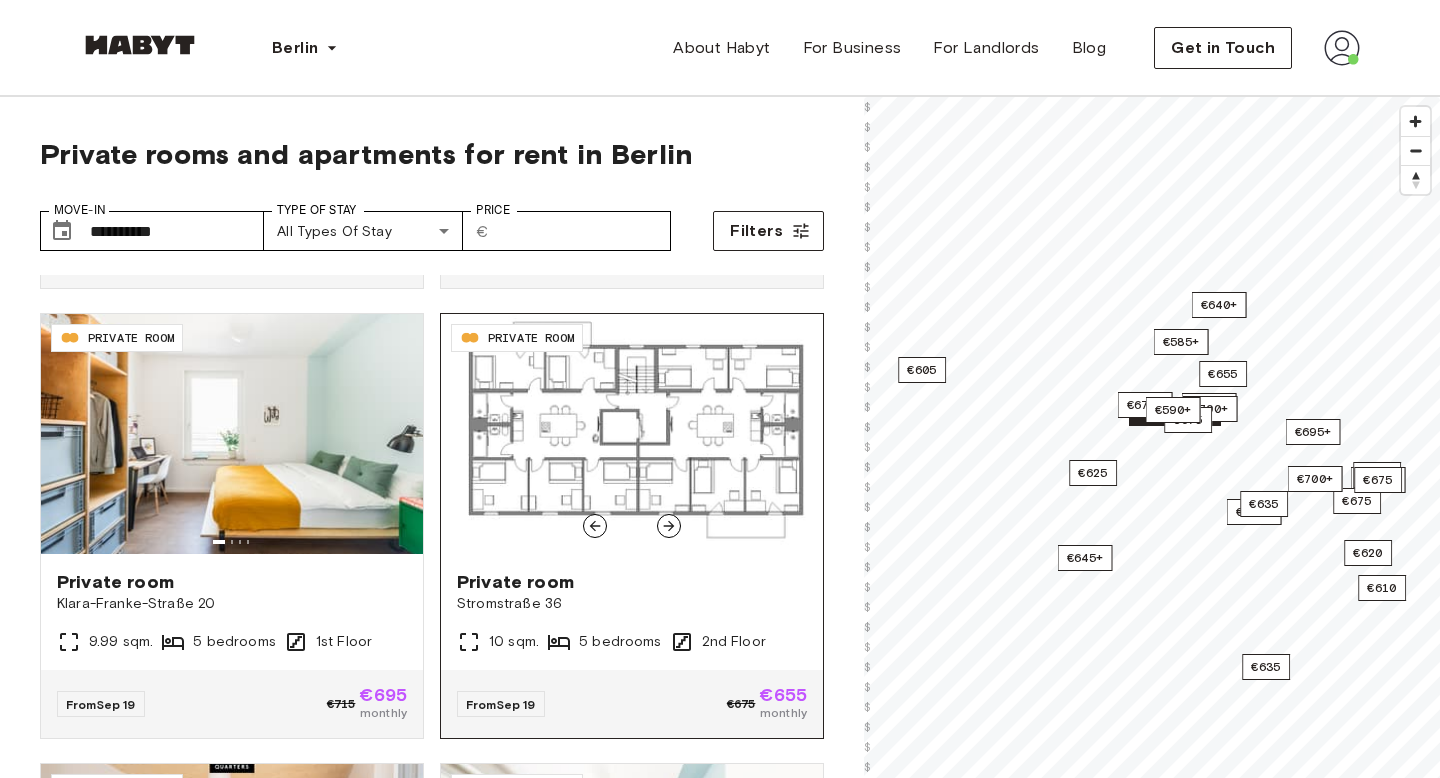 click 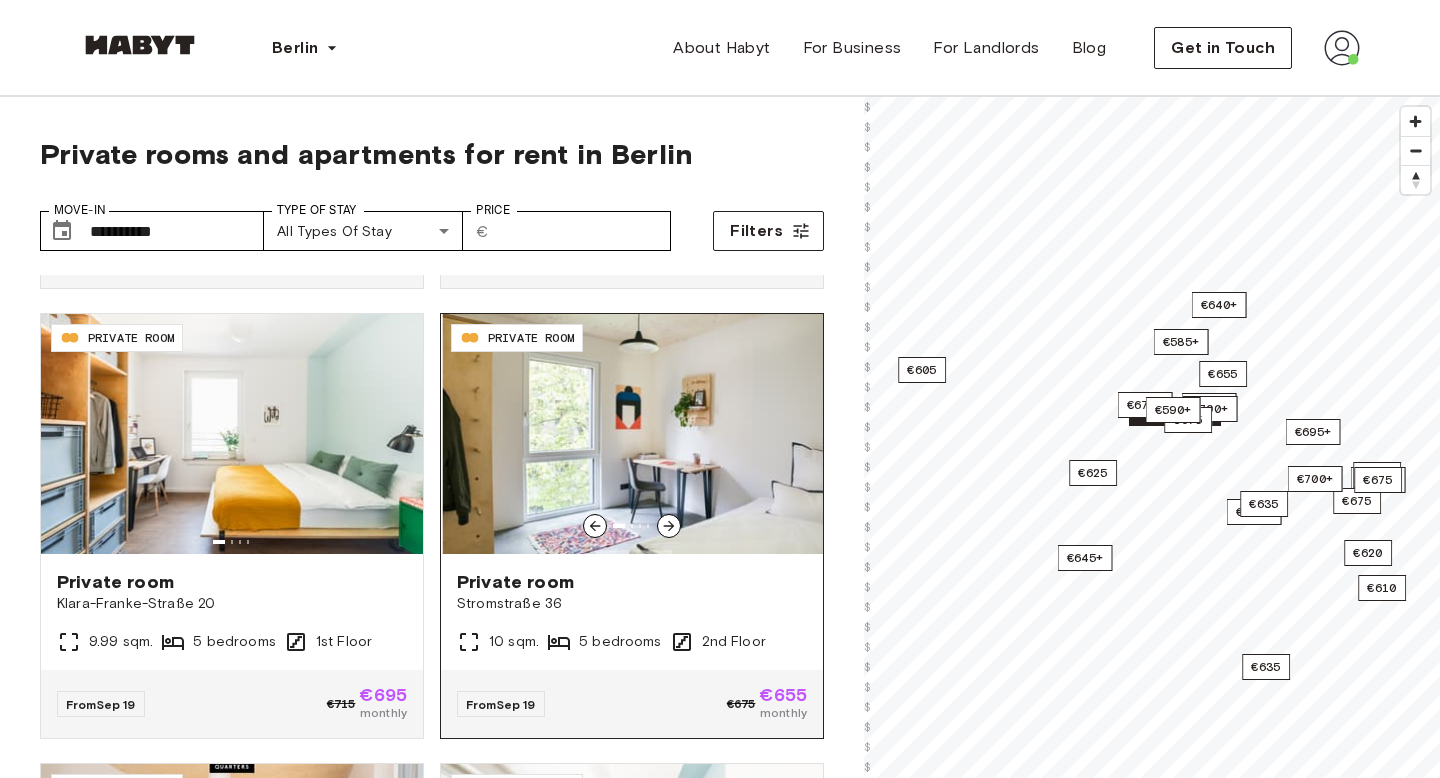 click 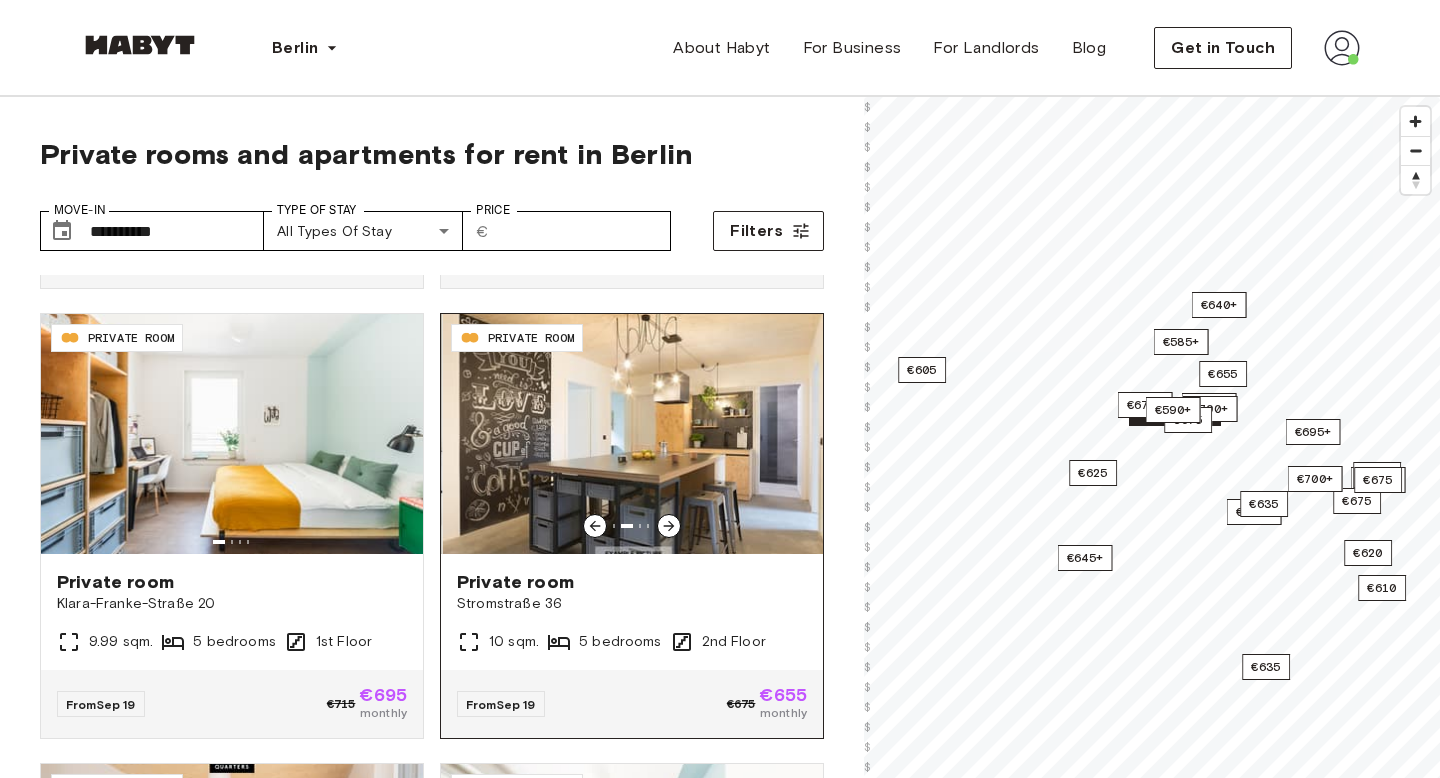 click 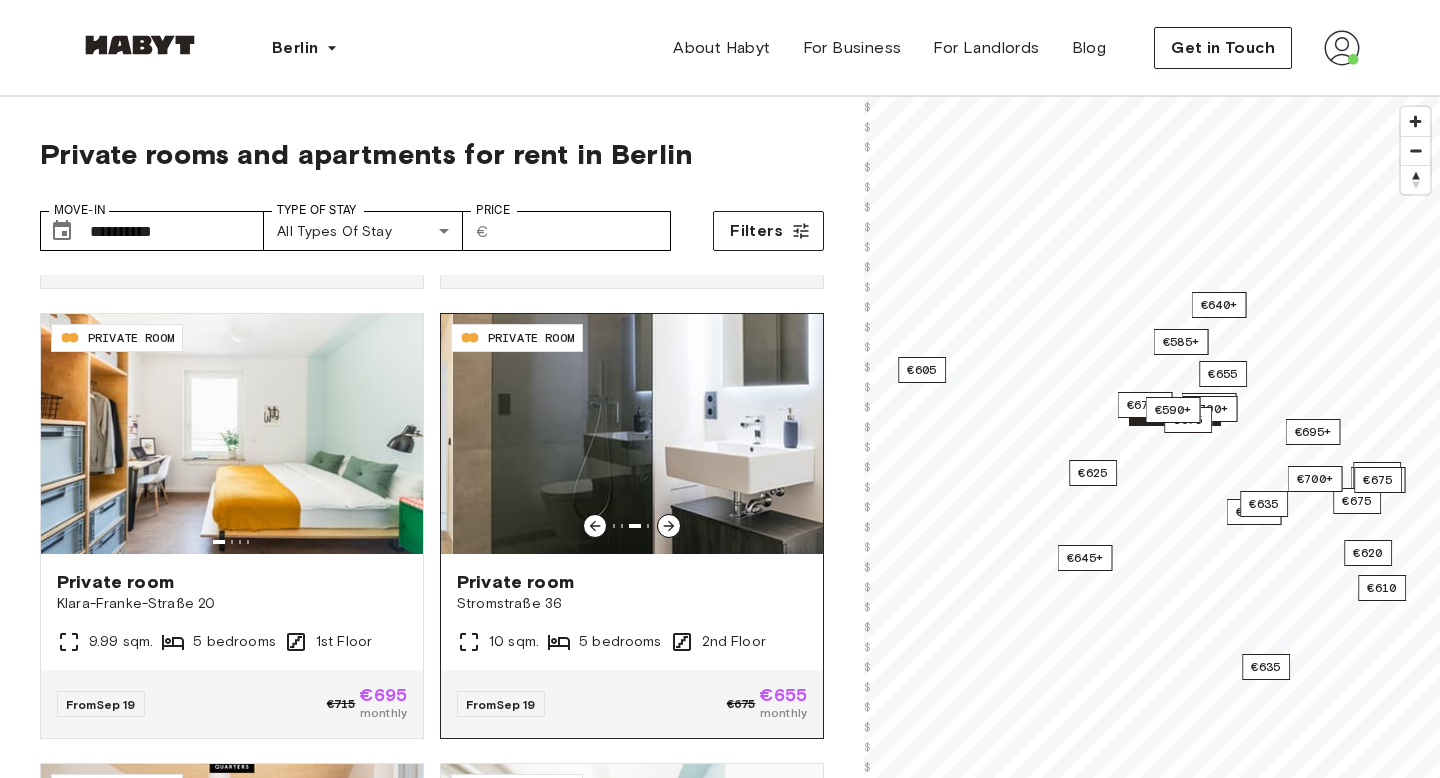 click 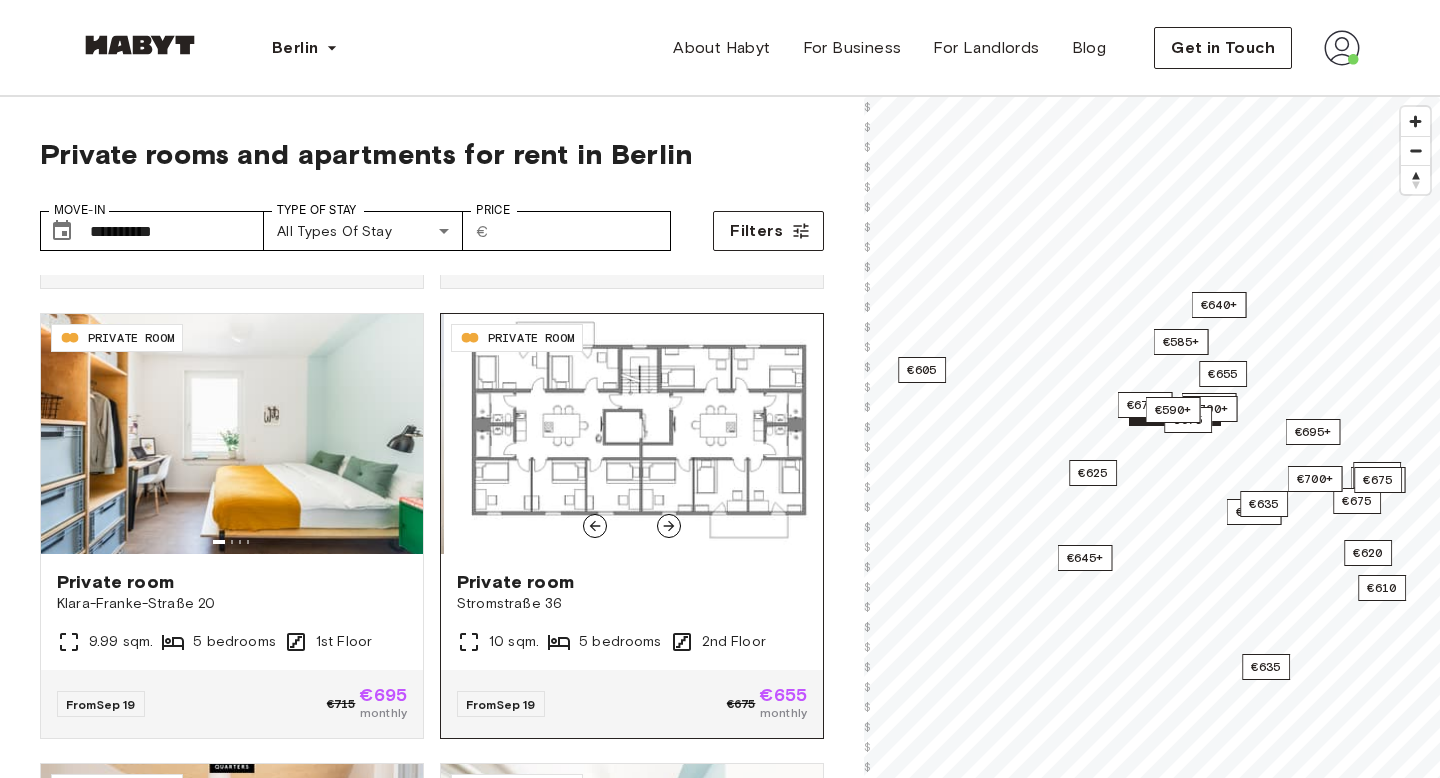click 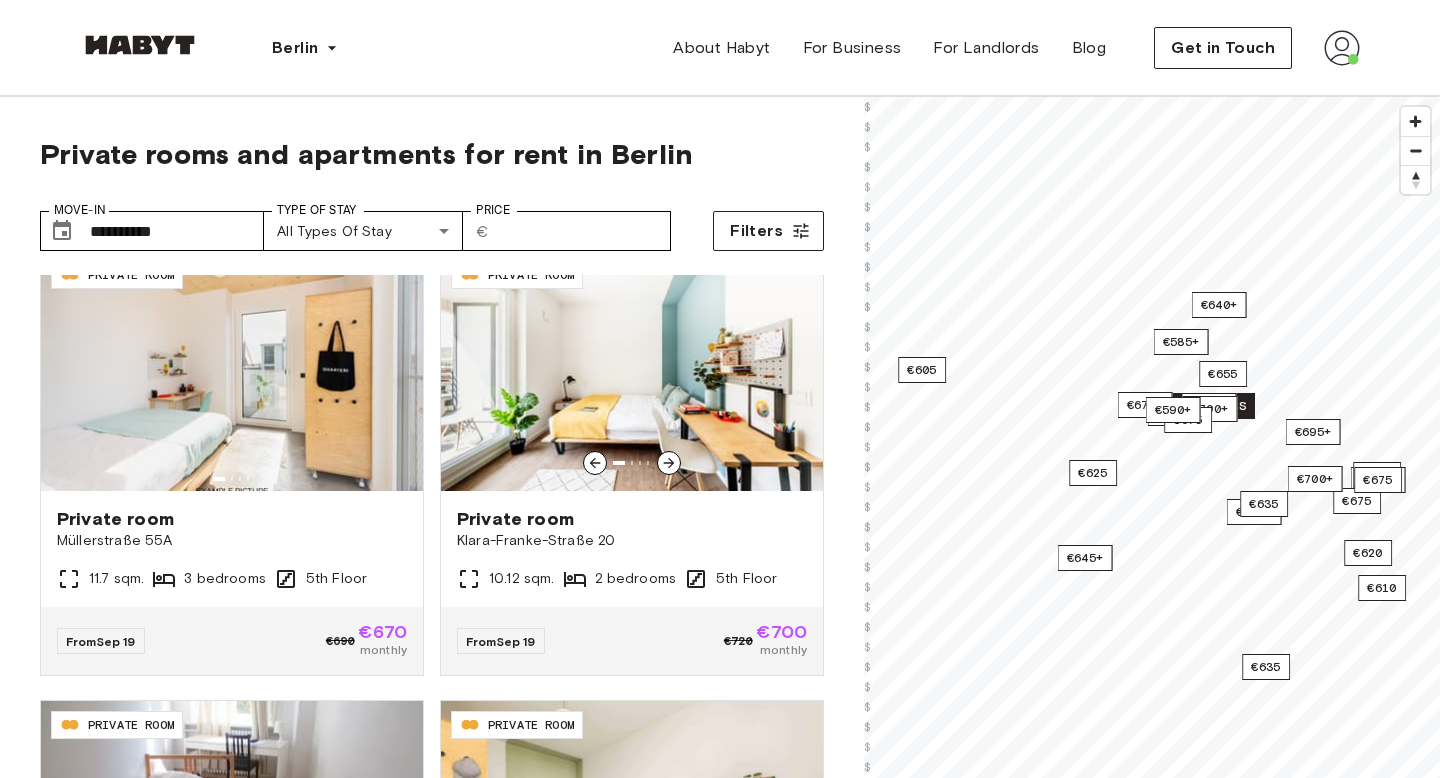 scroll, scrollTop: 918, scrollLeft: 0, axis: vertical 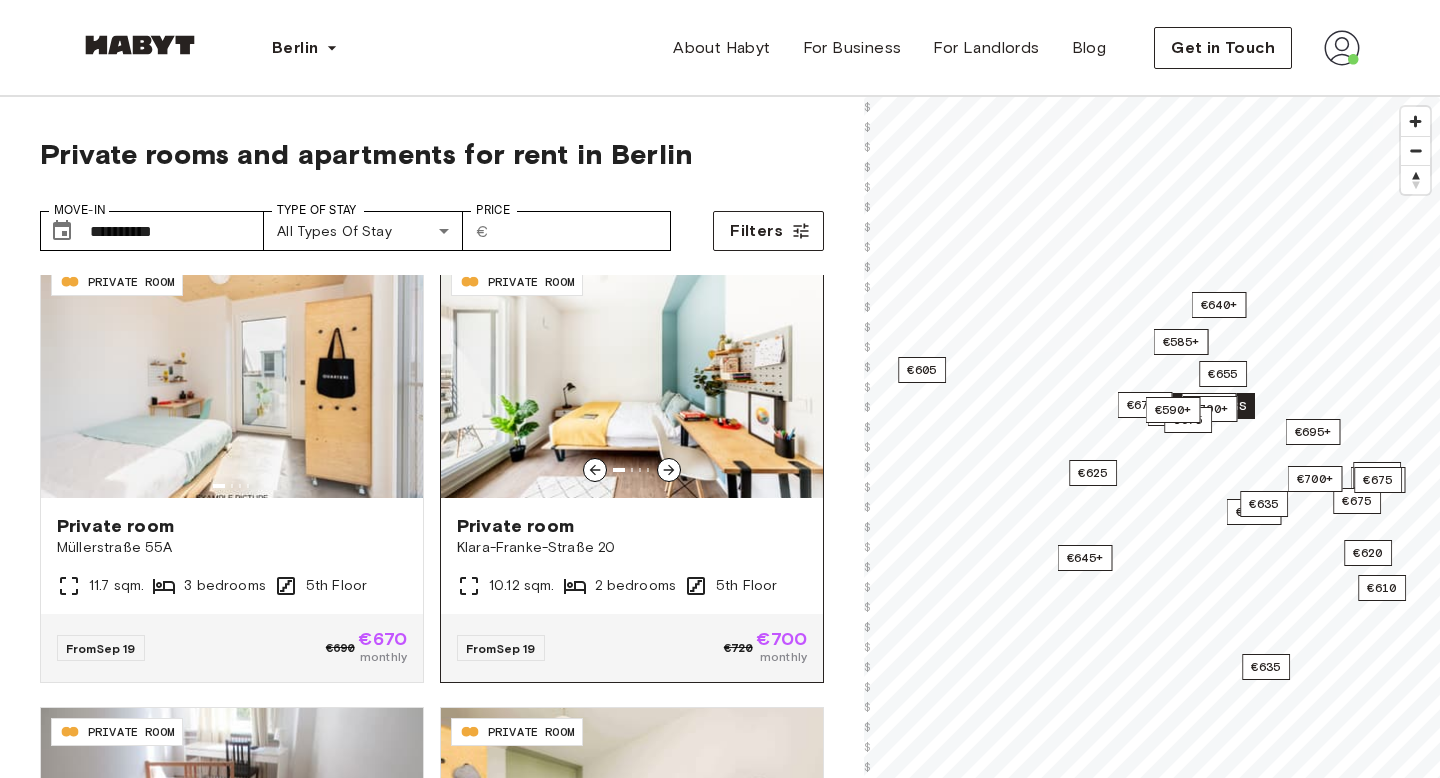 click at bounding box center (632, 378) 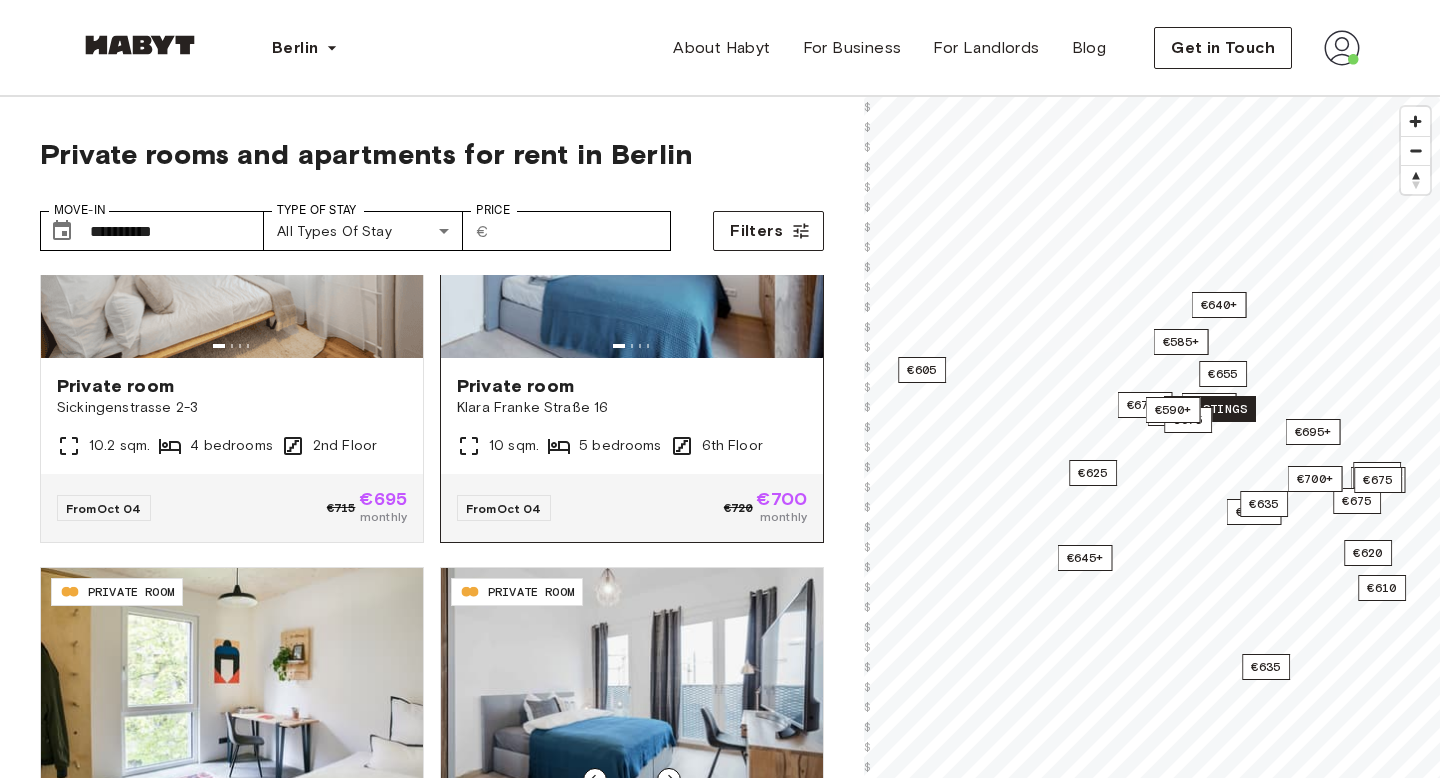scroll, scrollTop: 3812, scrollLeft: 0, axis: vertical 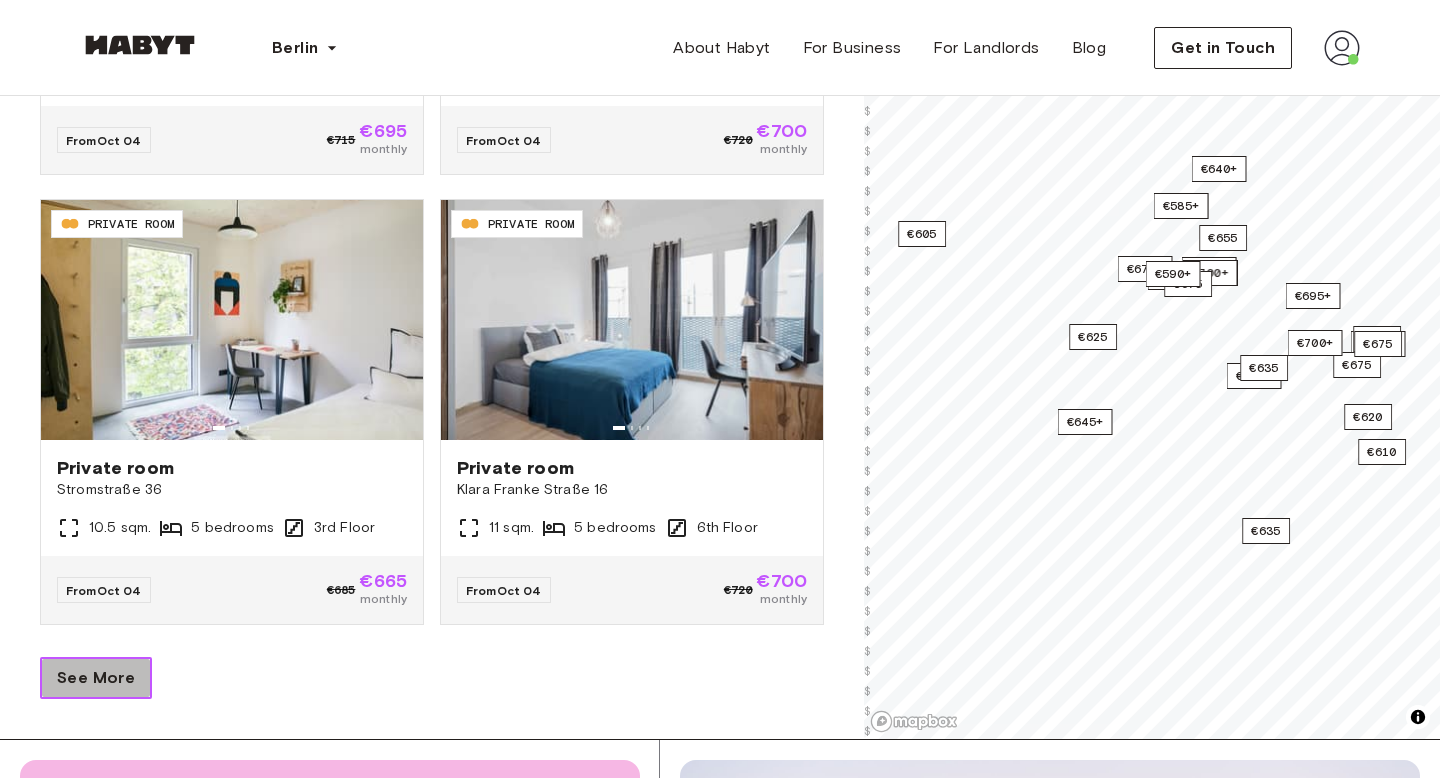 click on "See More" at bounding box center (96, 678) 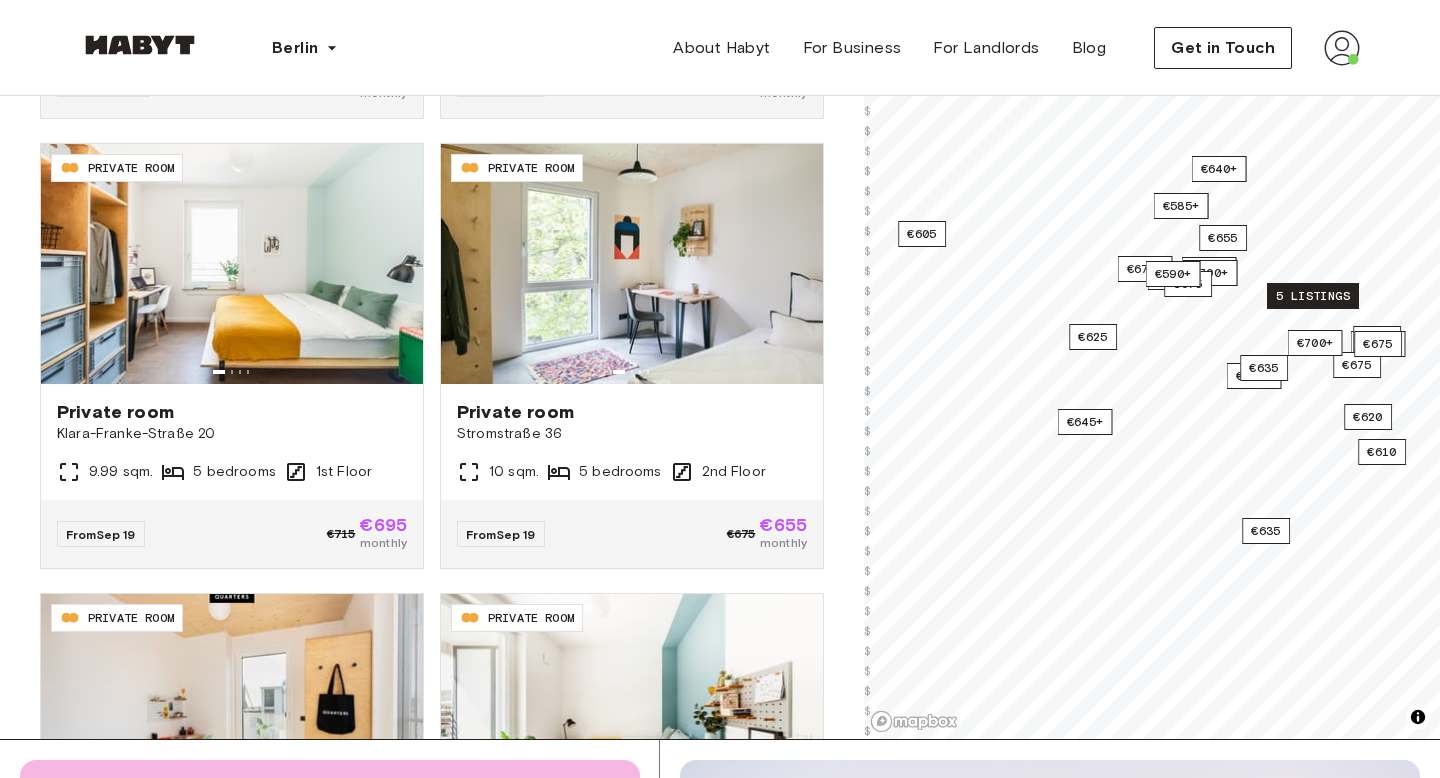 scroll, scrollTop: 0, scrollLeft: 0, axis: both 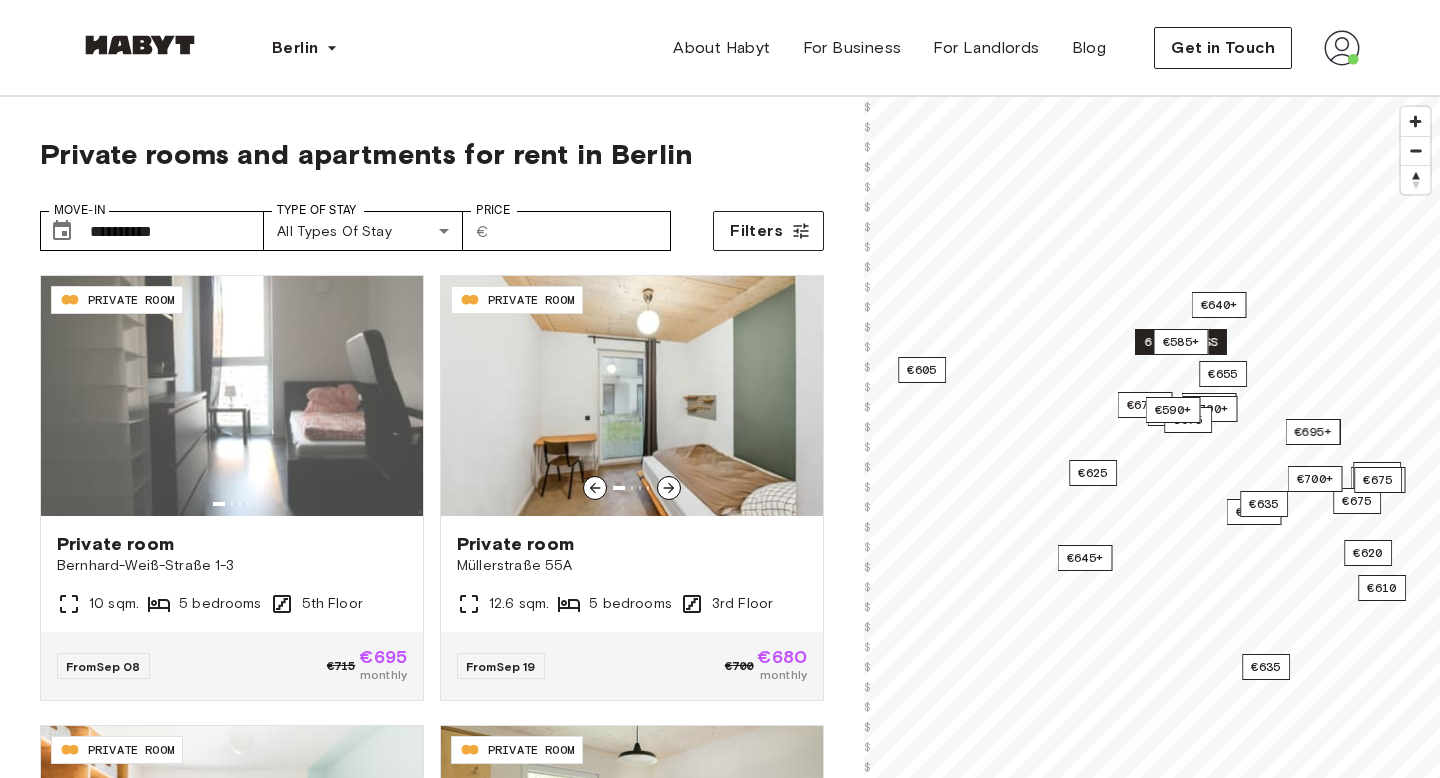 click at bounding box center (632, 396) 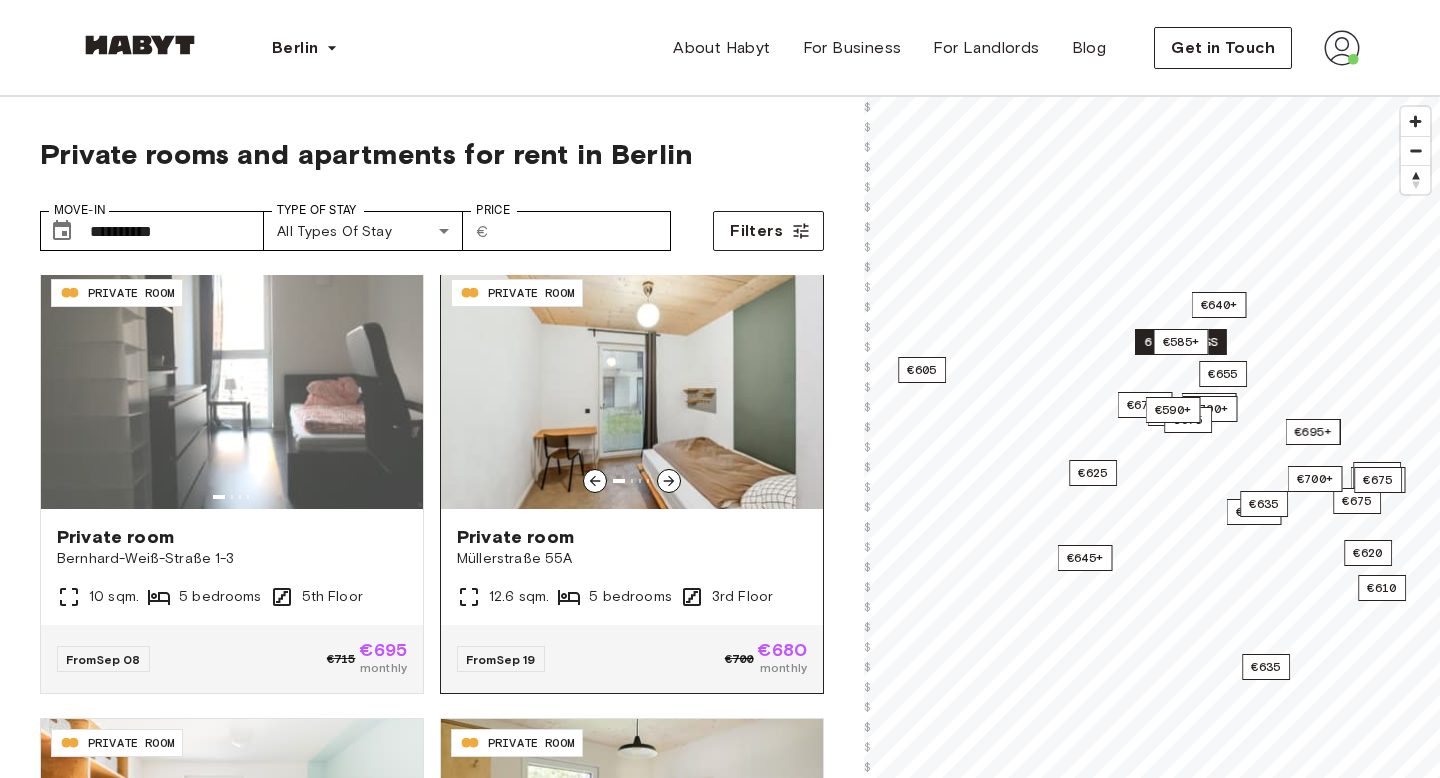 scroll, scrollTop: 0, scrollLeft: 0, axis: both 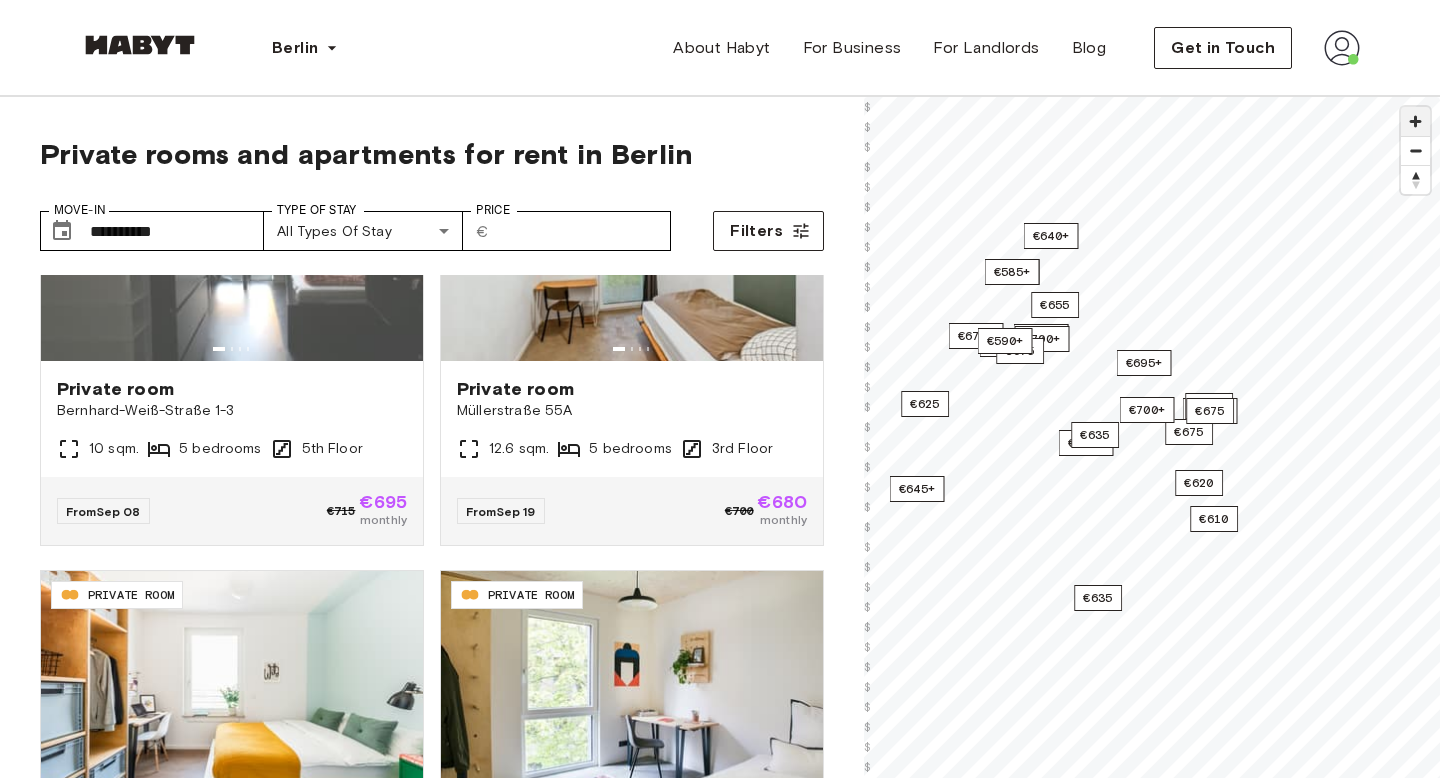 click at bounding box center (1415, 121) 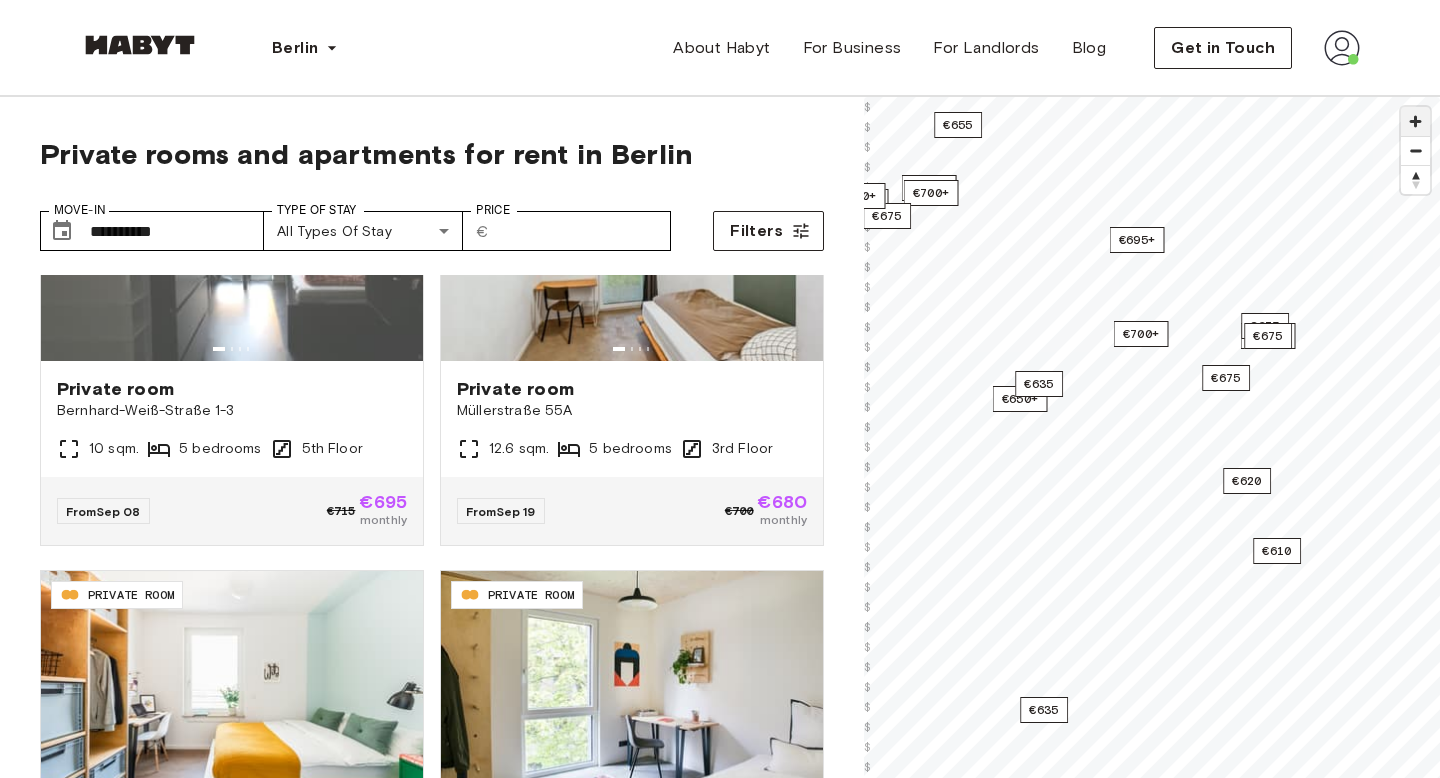 click at bounding box center (1415, 121) 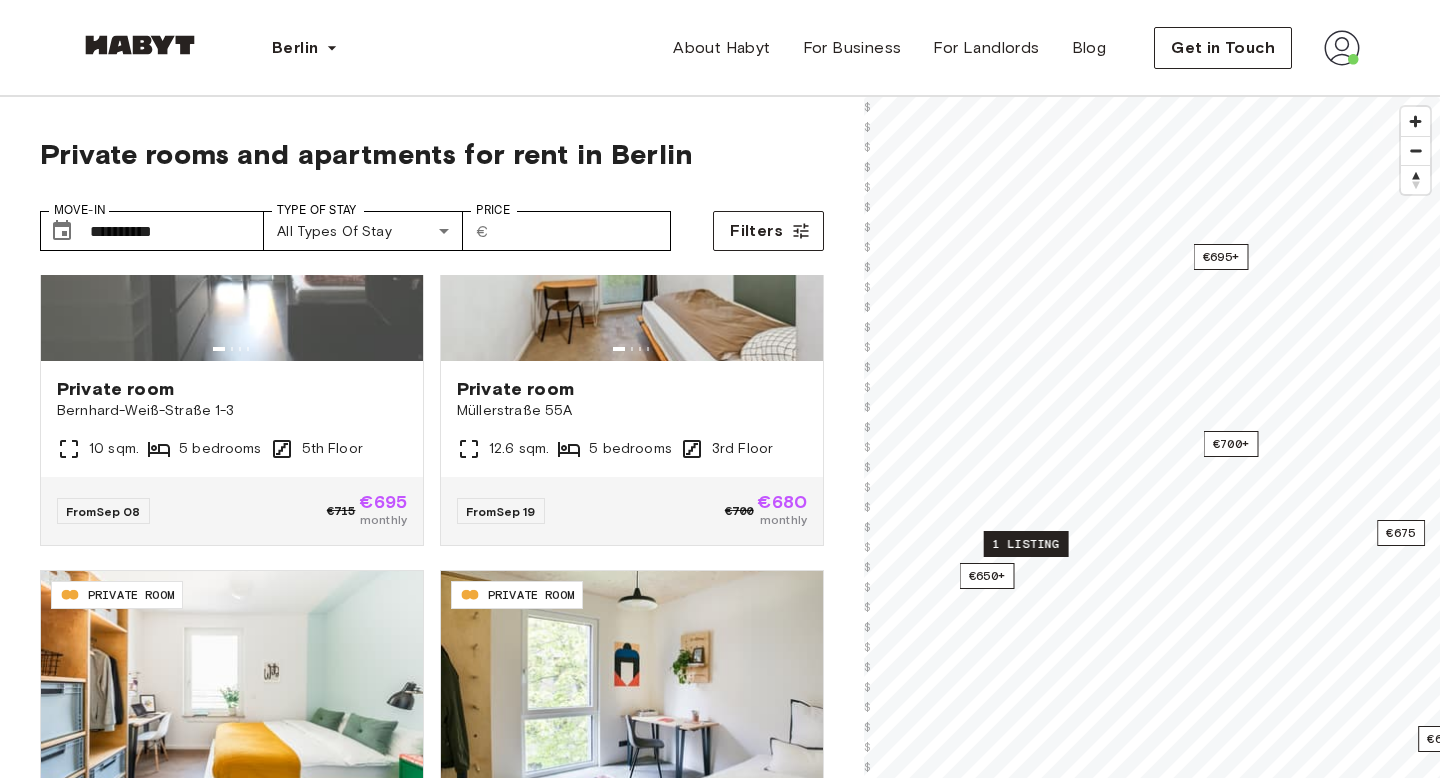 click on "1 listing" at bounding box center [1026, 544] 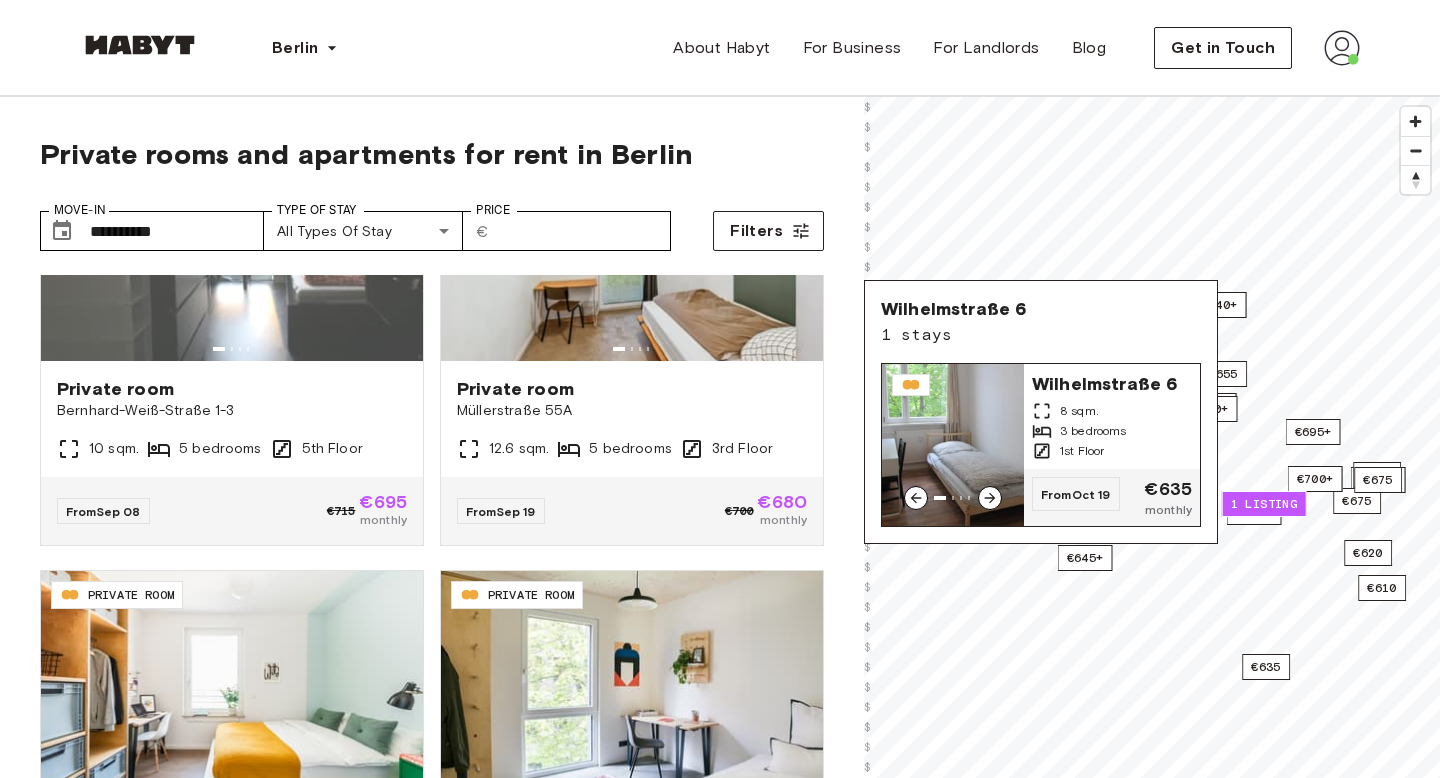 click 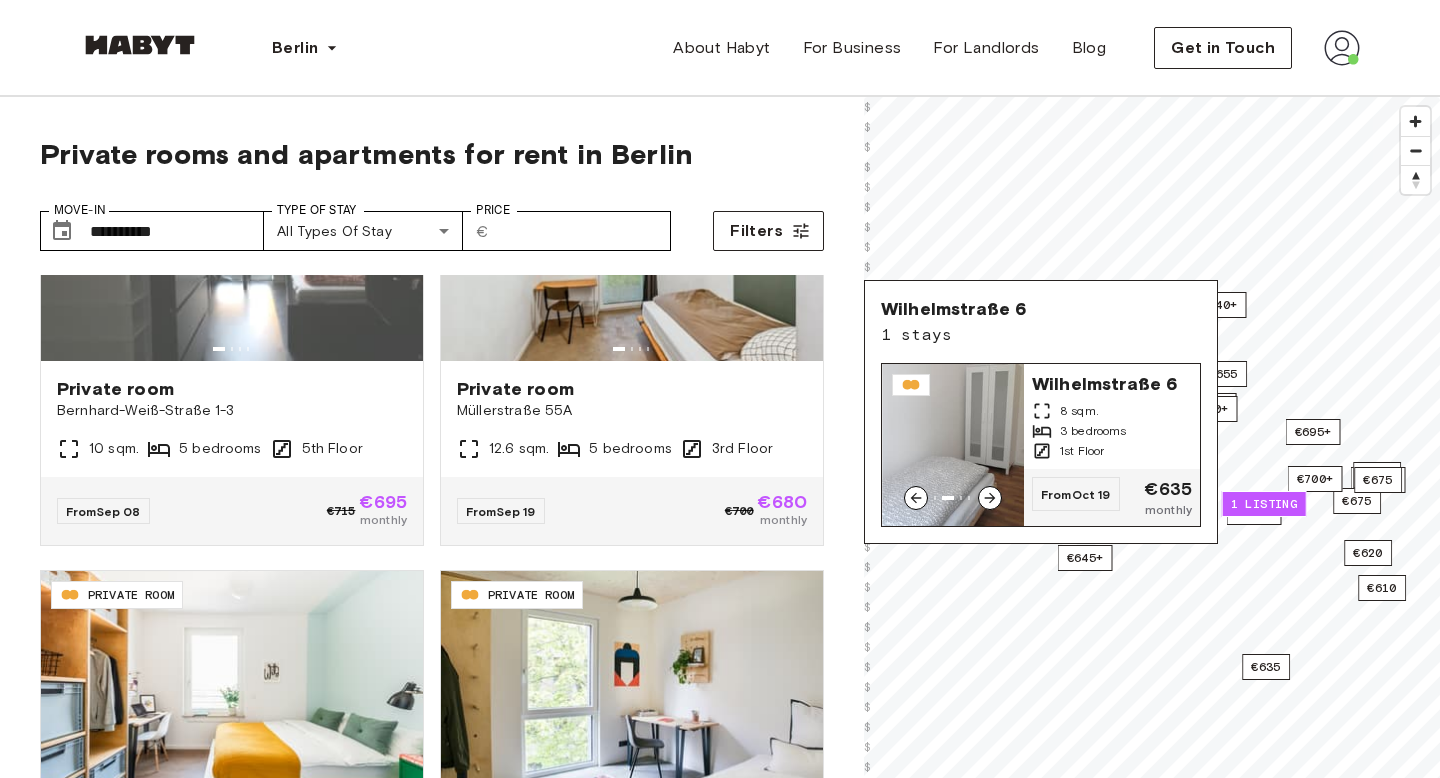 click 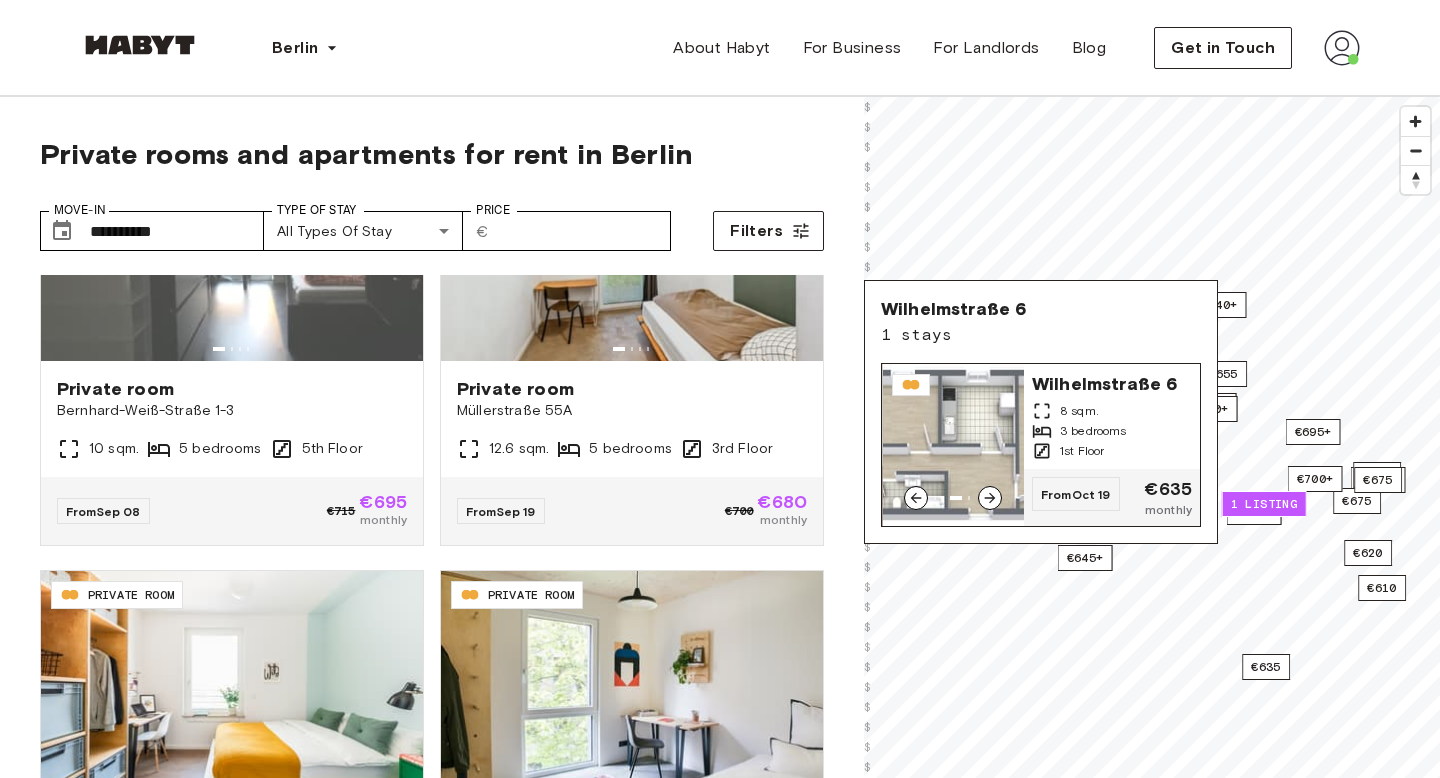 click 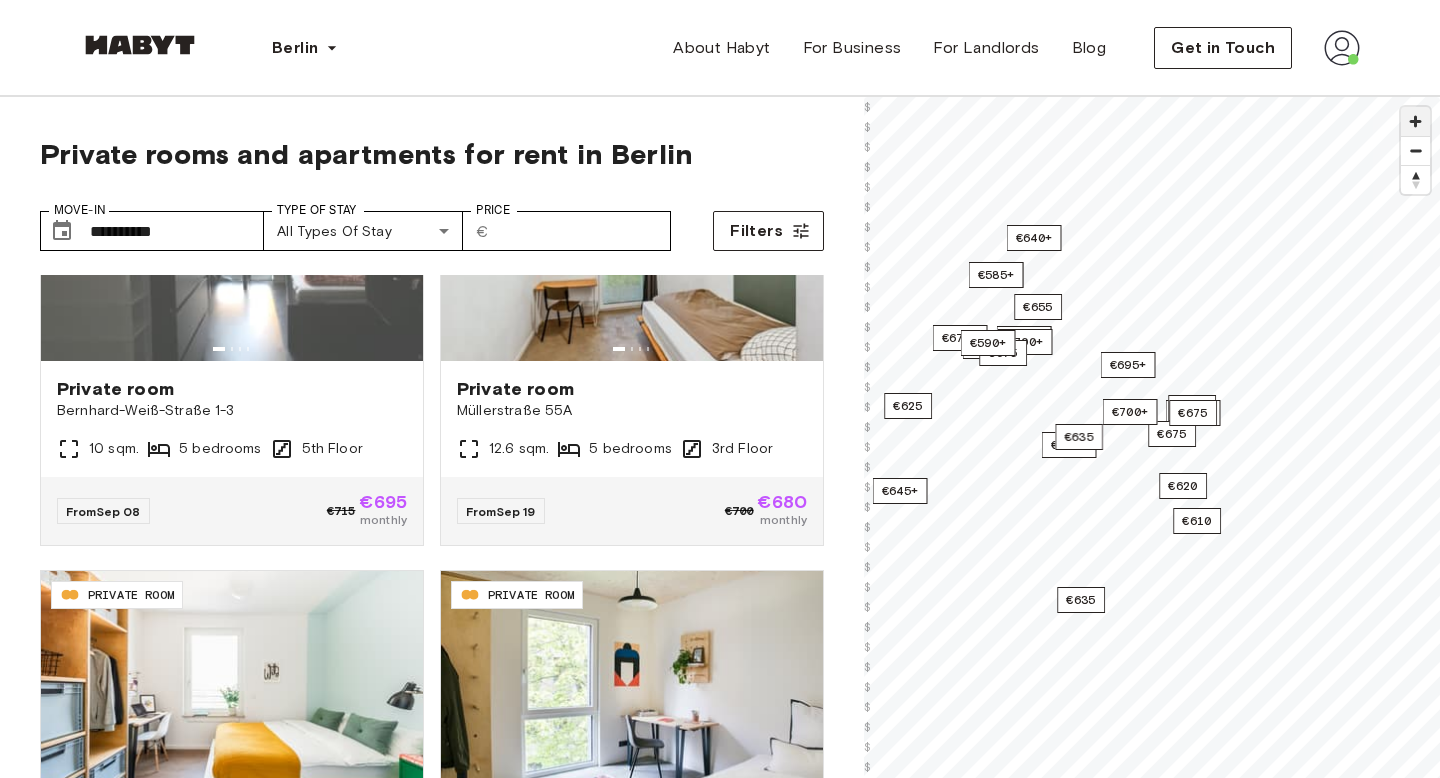 click at bounding box center (1415, 121) 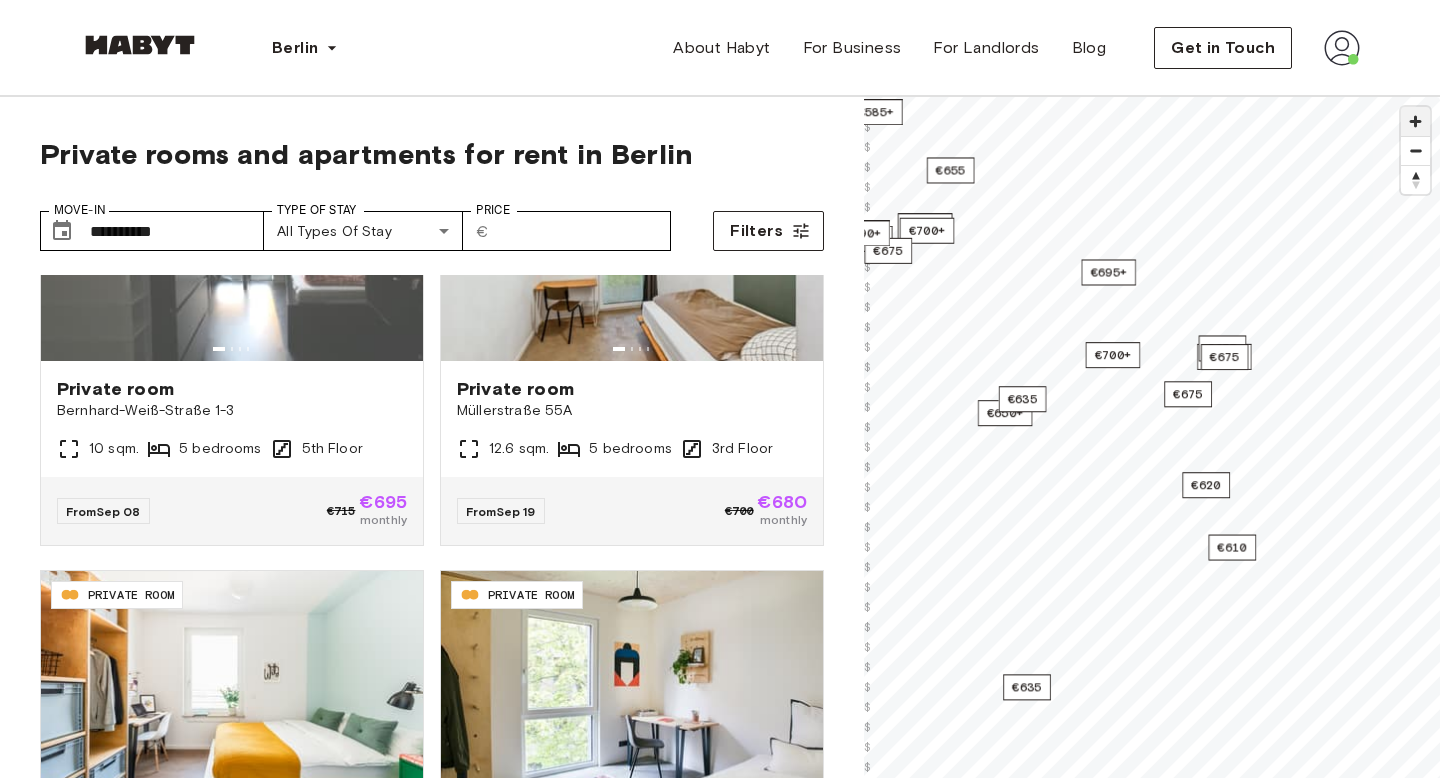click at bounding box center [1415, 121] 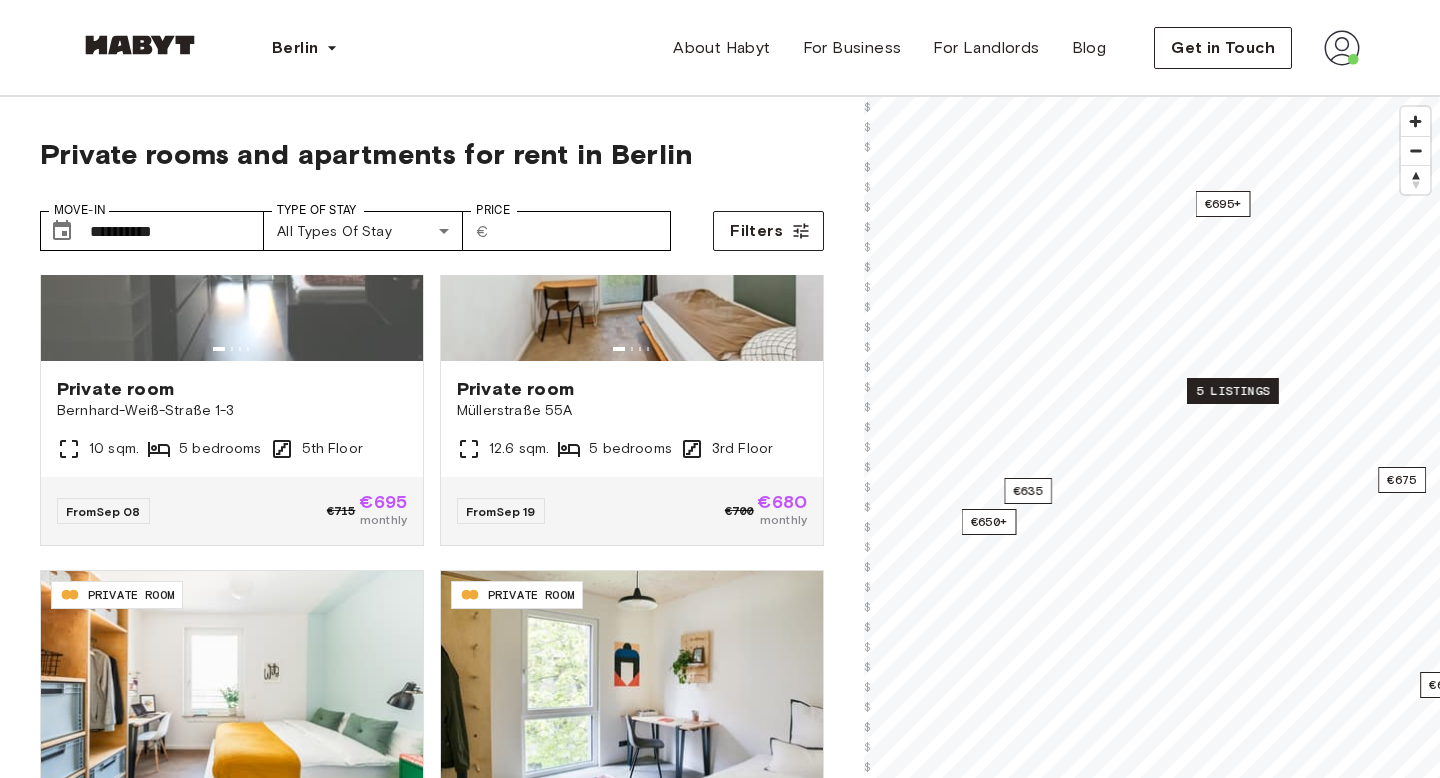 click on "5 listings" at bounding box center [1233, 391] 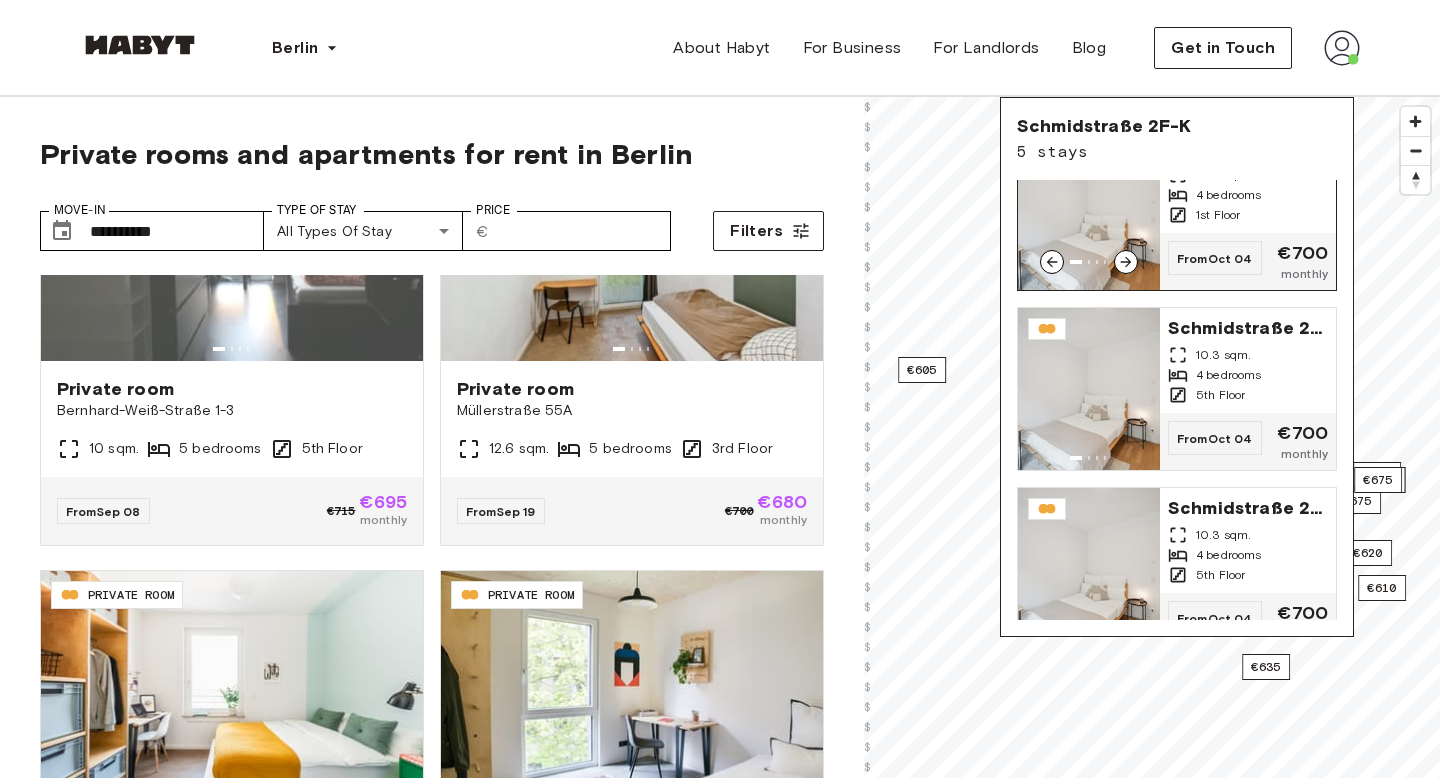scroll, scrollTop: 305, scrollLeft: 0, axis: vertical 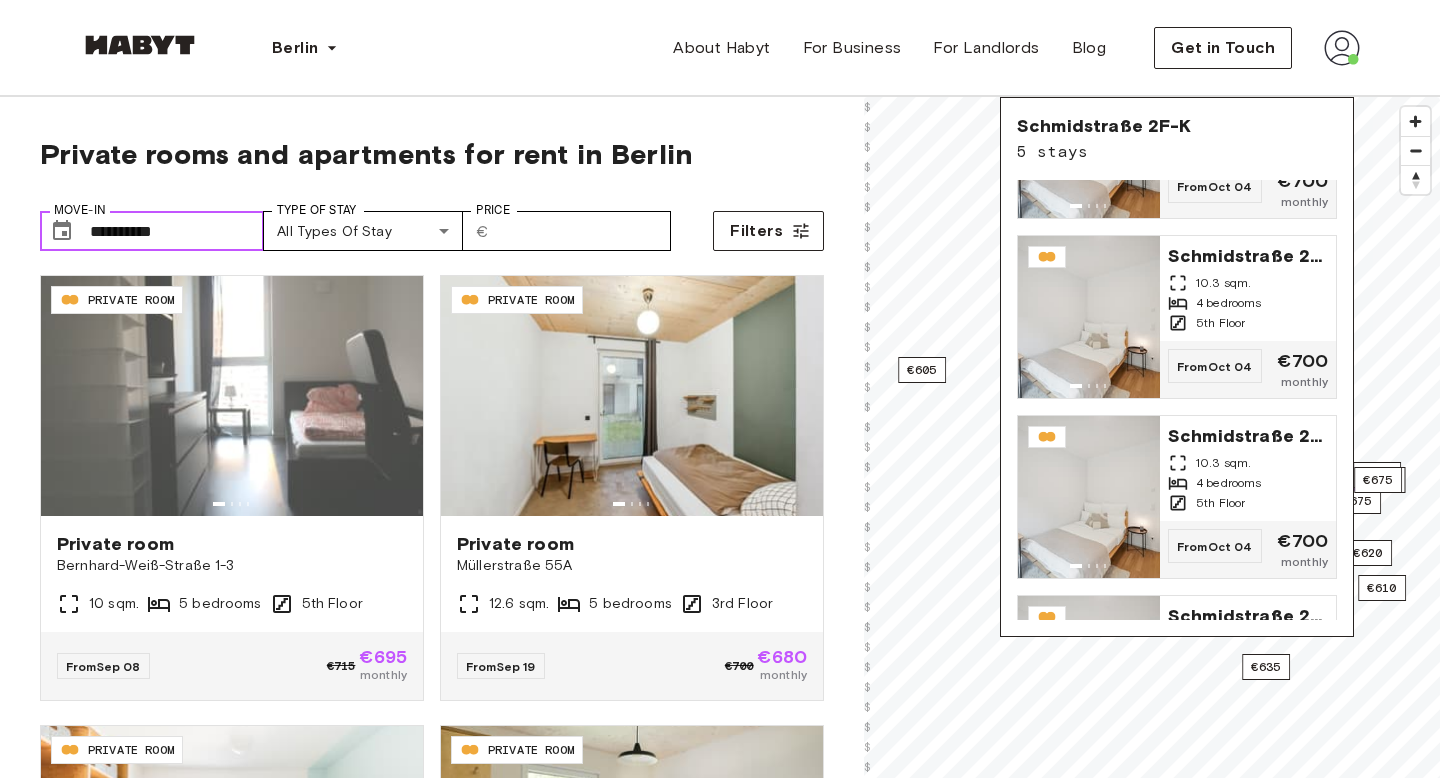 click on "**********" at bounding box center (177, 231) 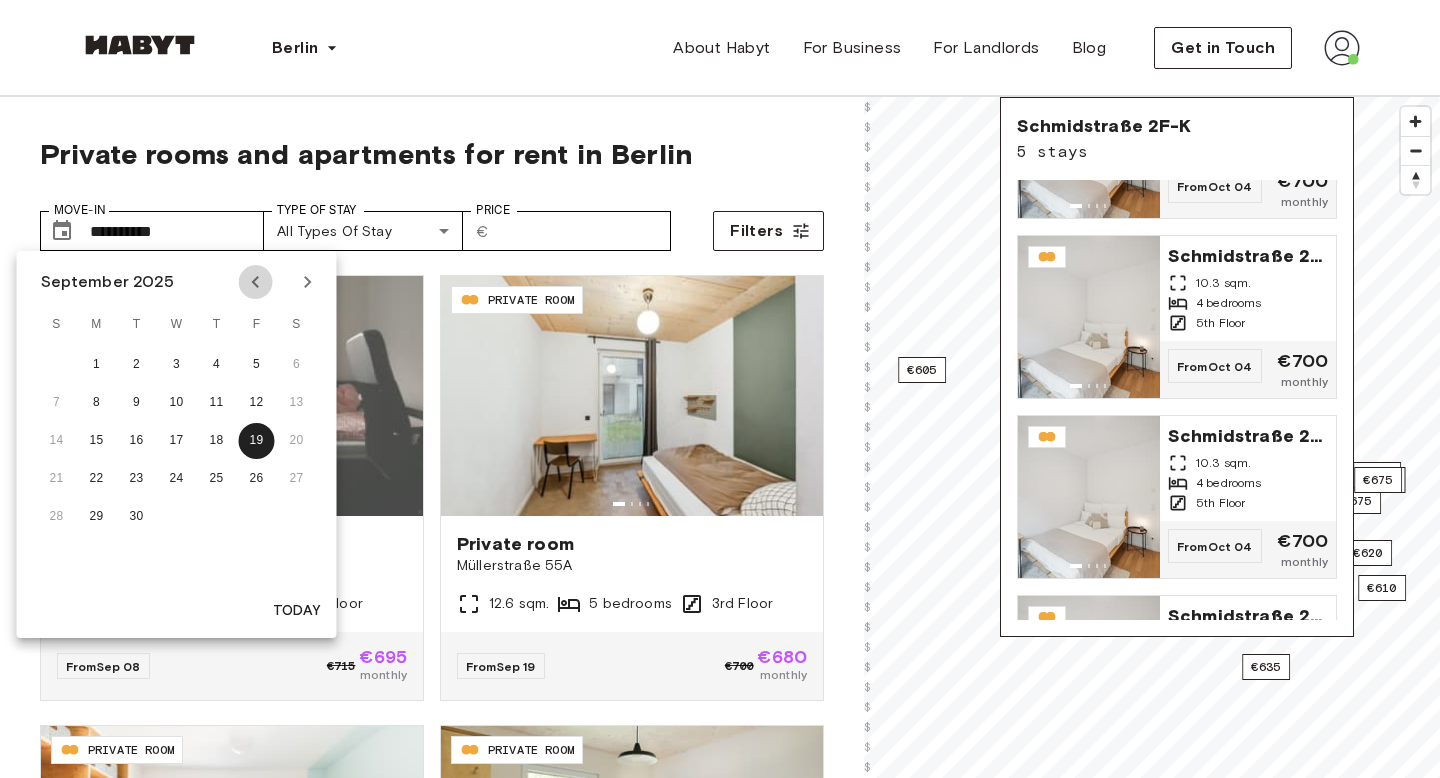 click 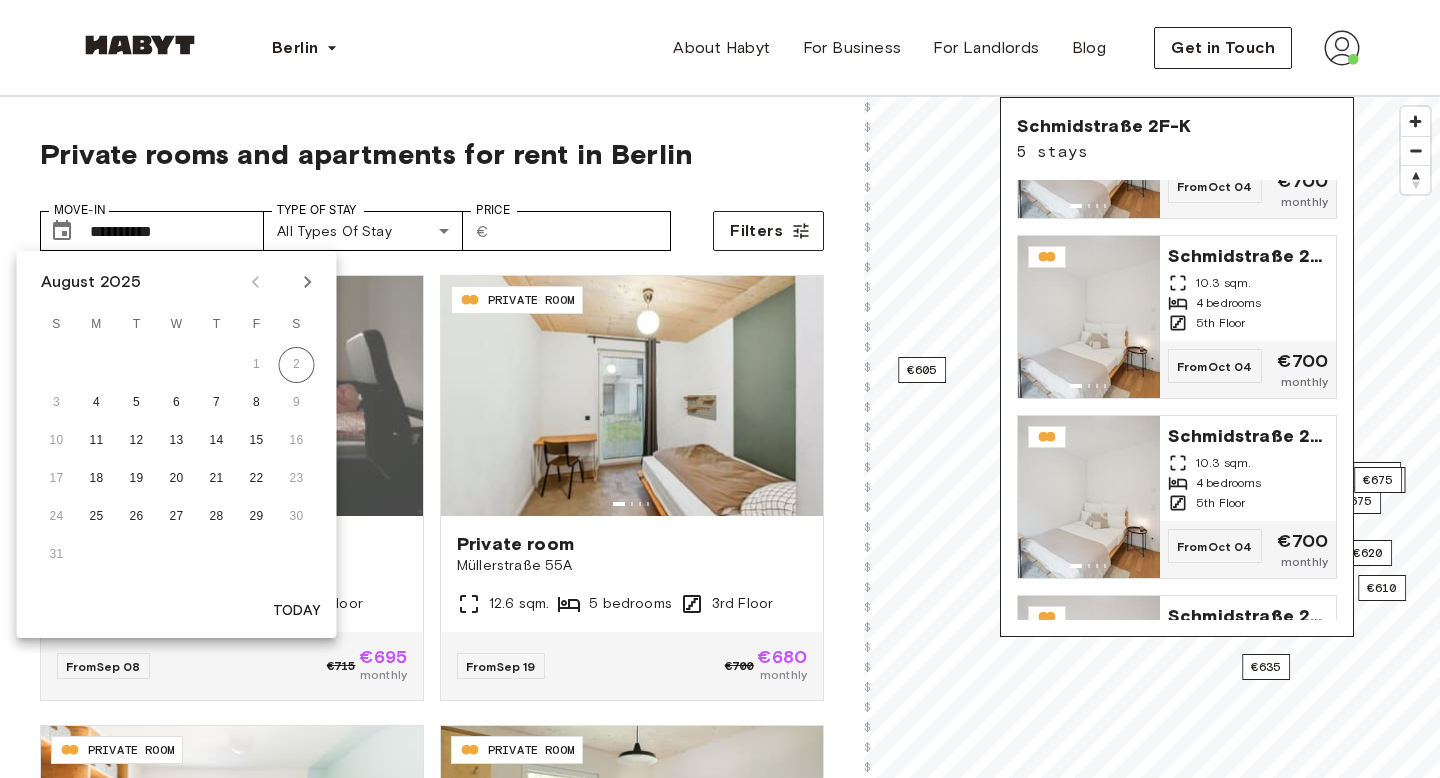 click 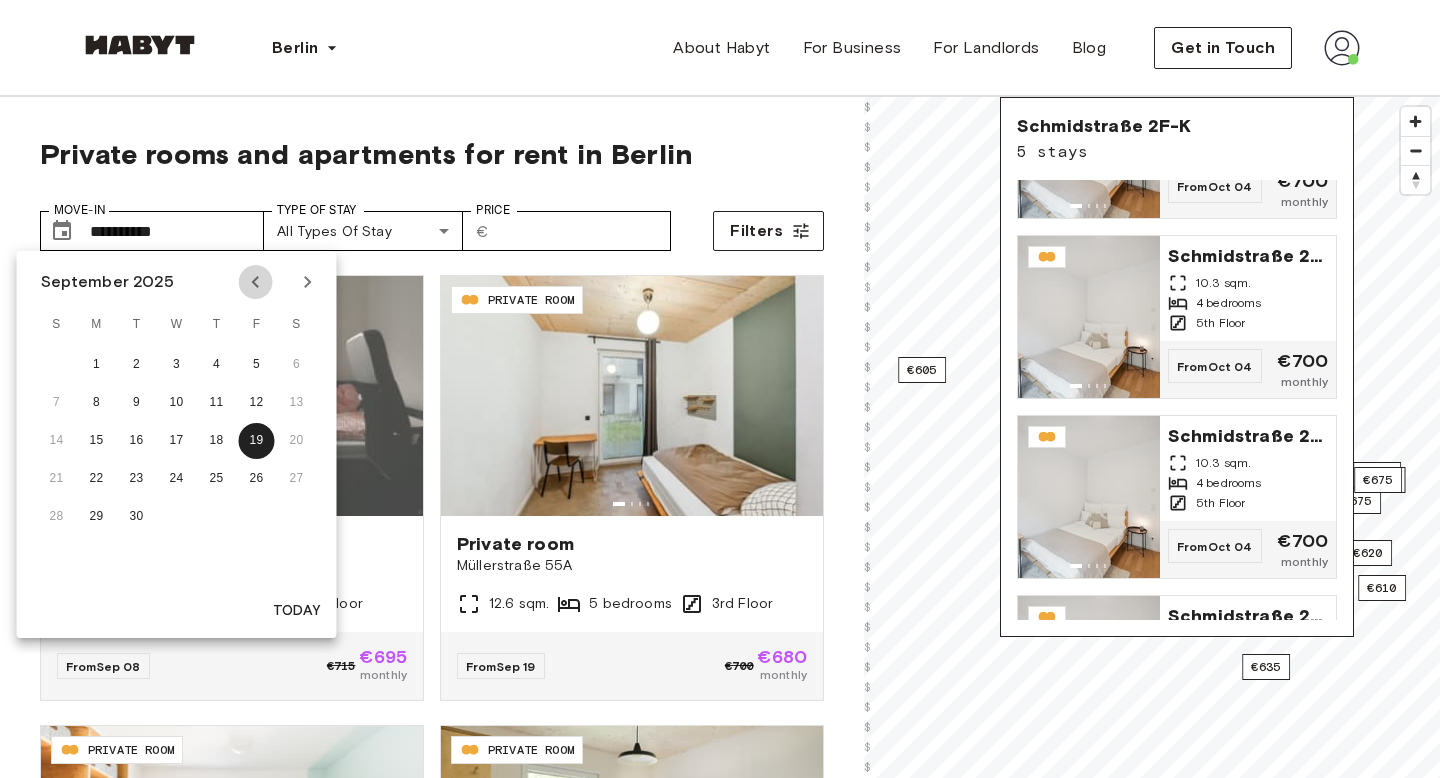 click 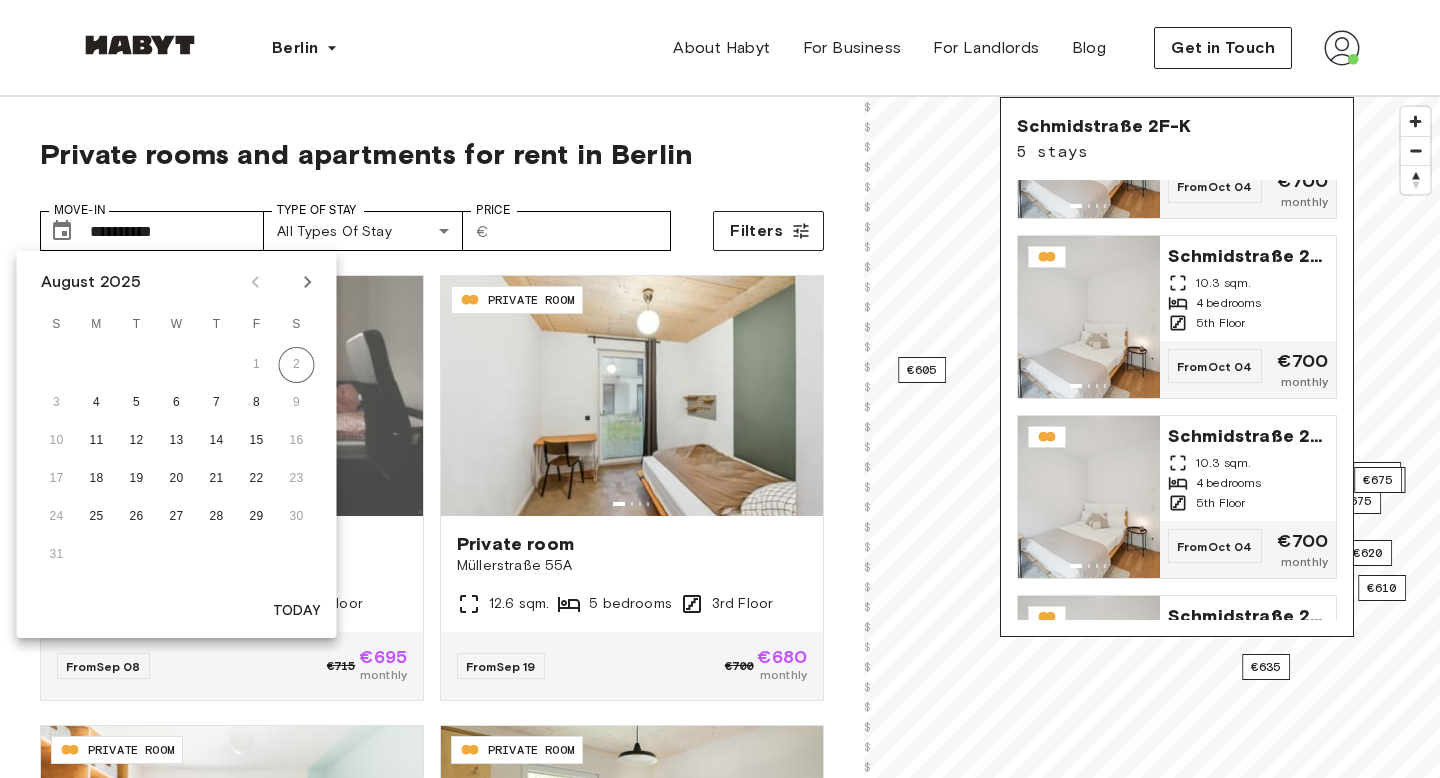 click 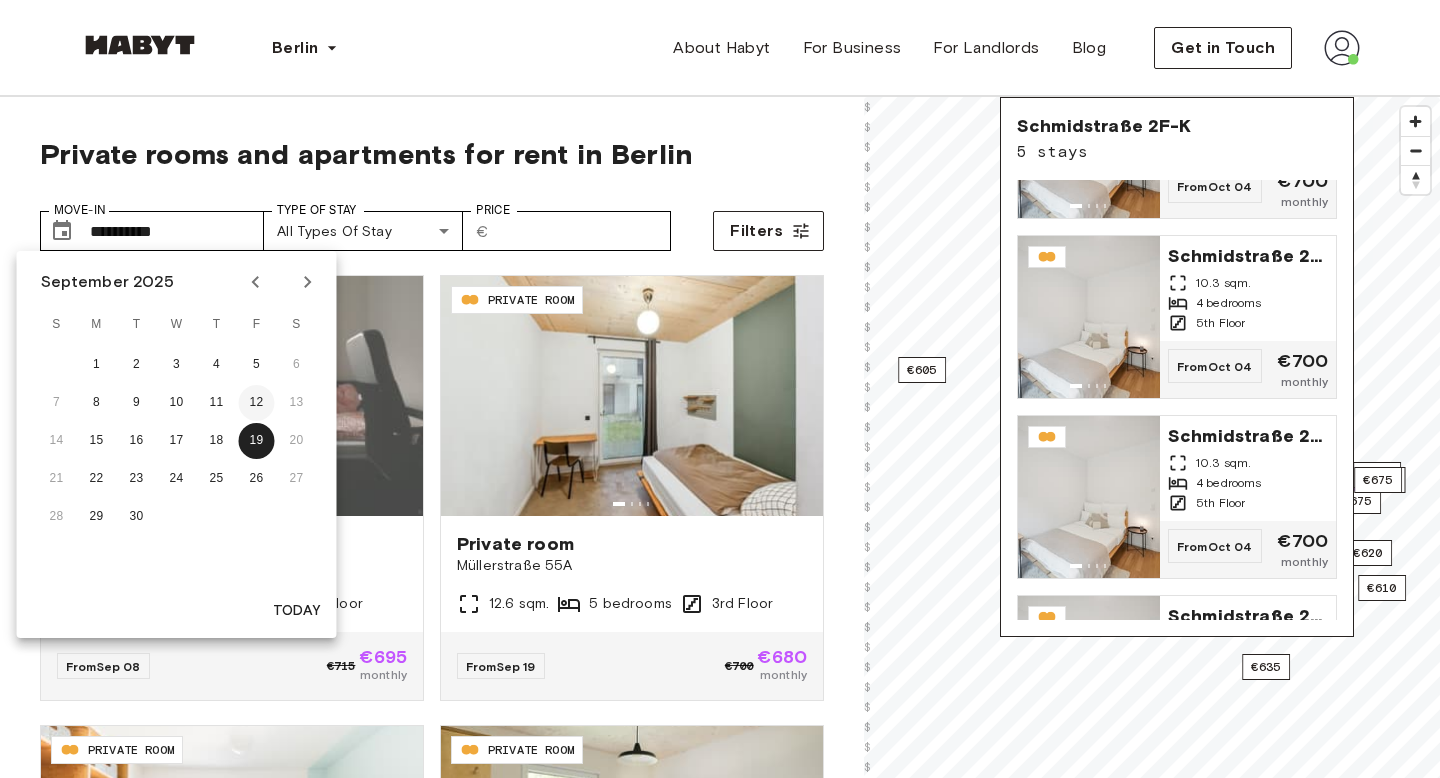 click on "12" at bounding box center [257, 403] 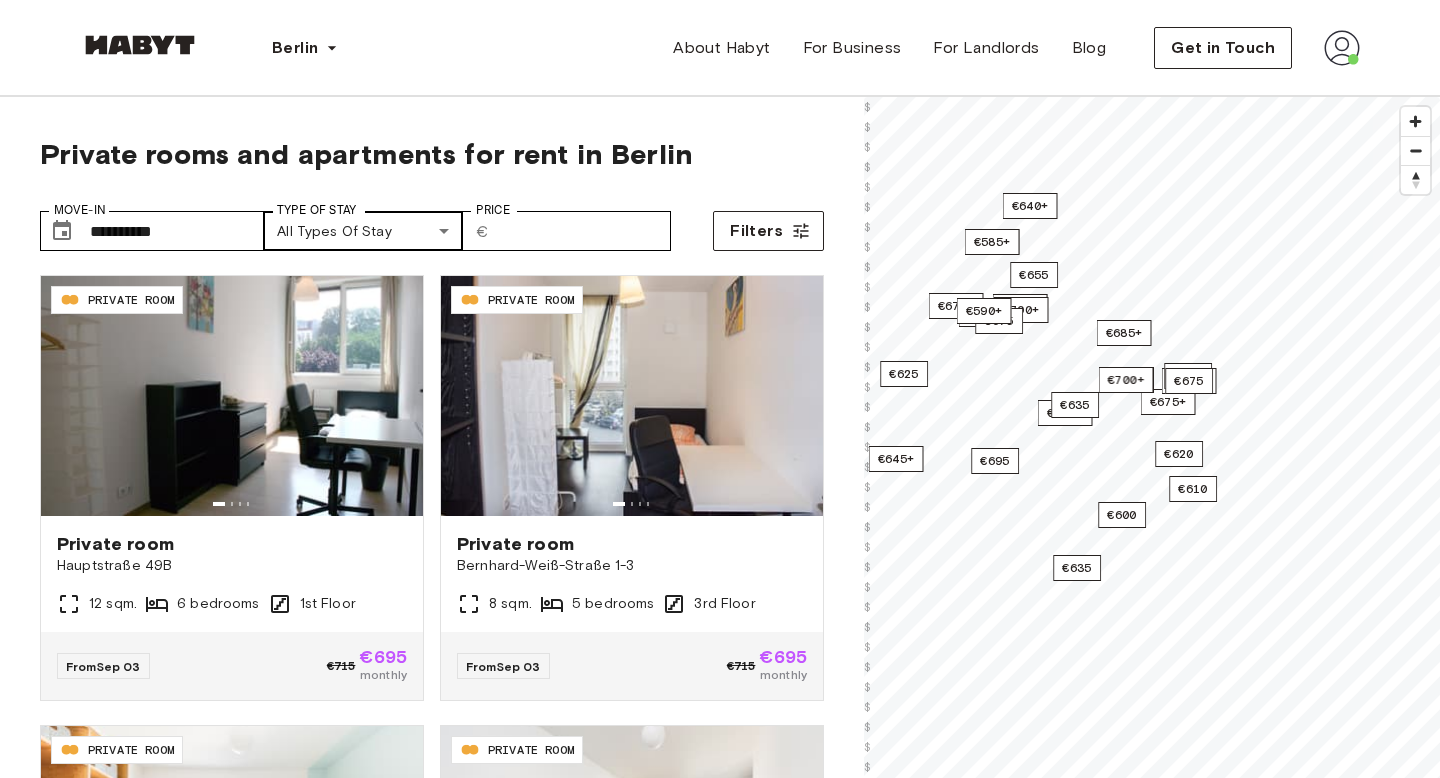 click on "**********" at bounding box center (720, 2396) 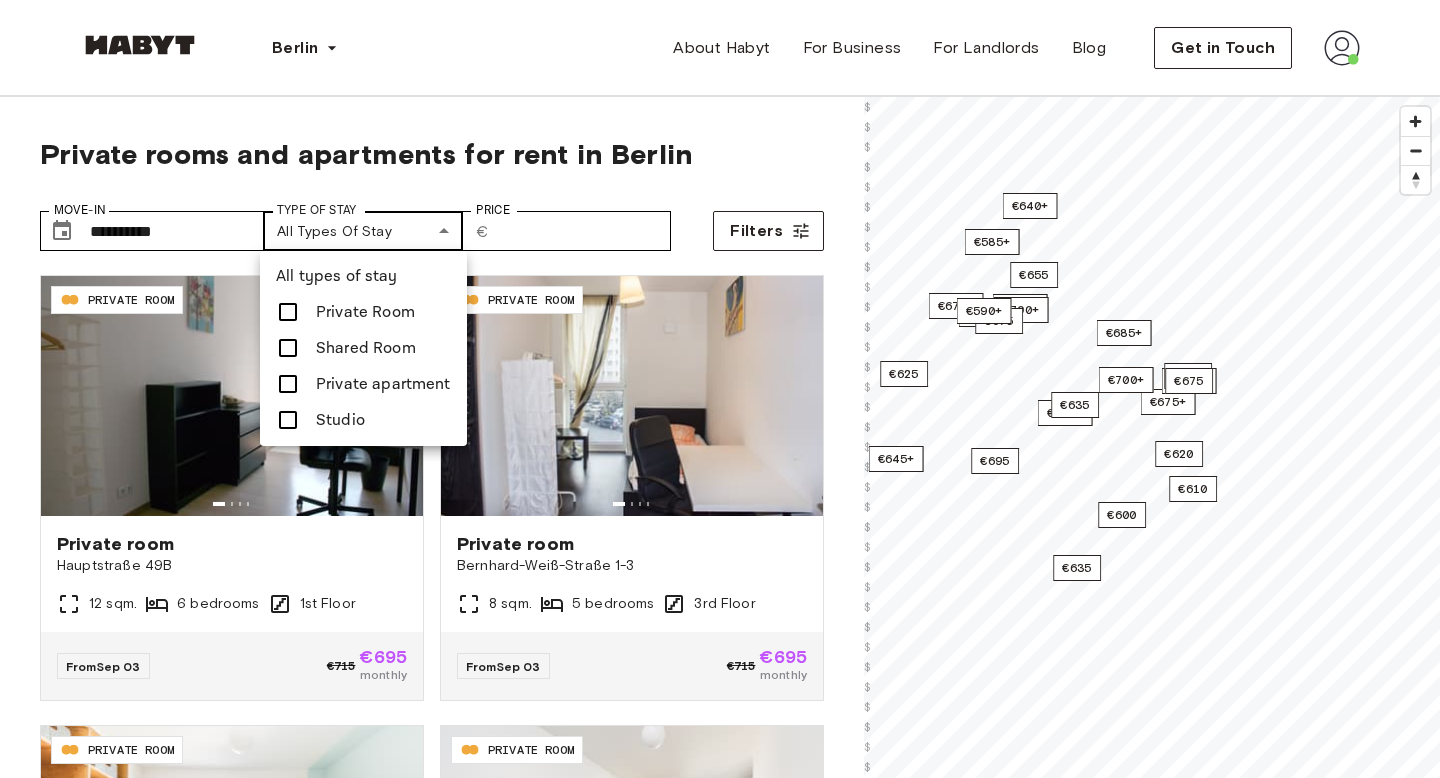 click at bounding box center (720, 389) 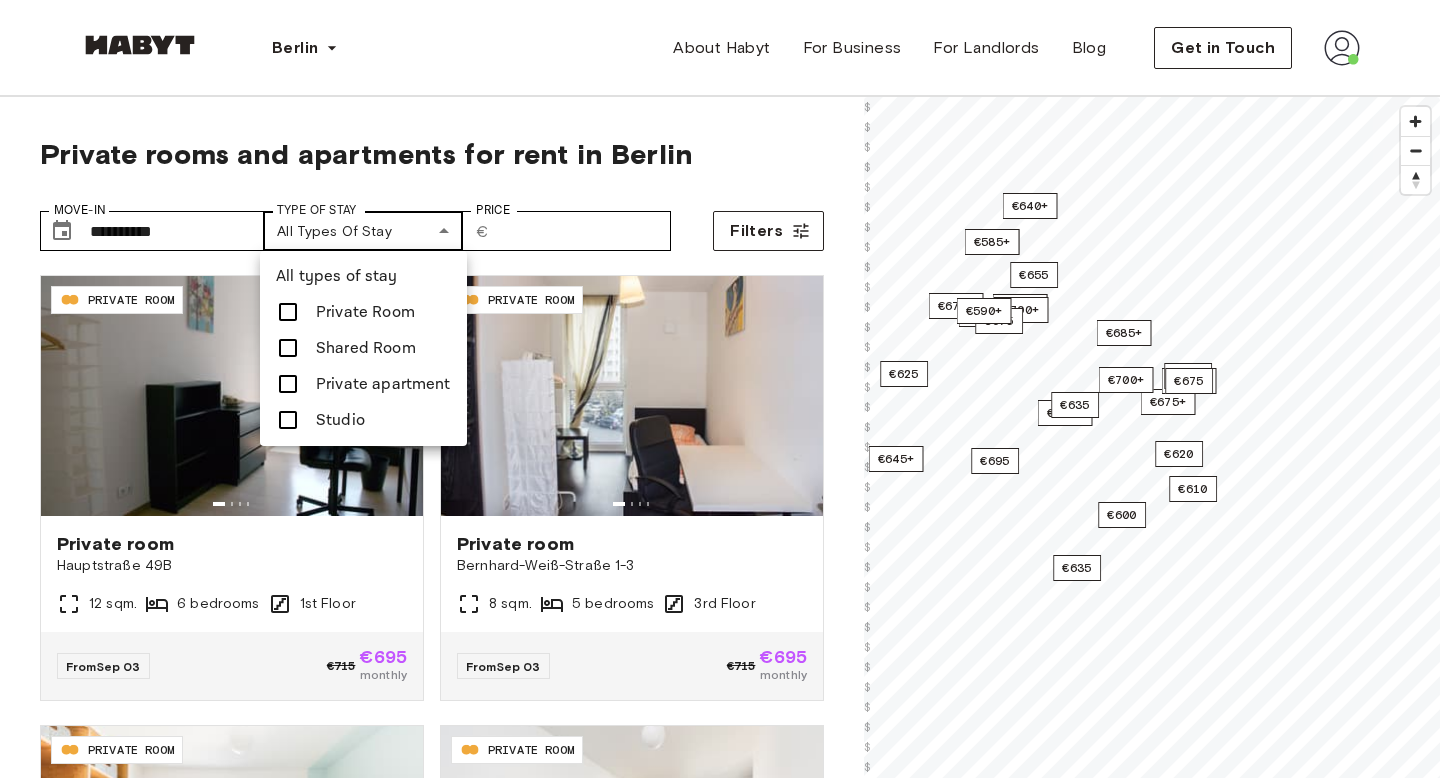 click on "**********" at bounding box center (720, 2396) 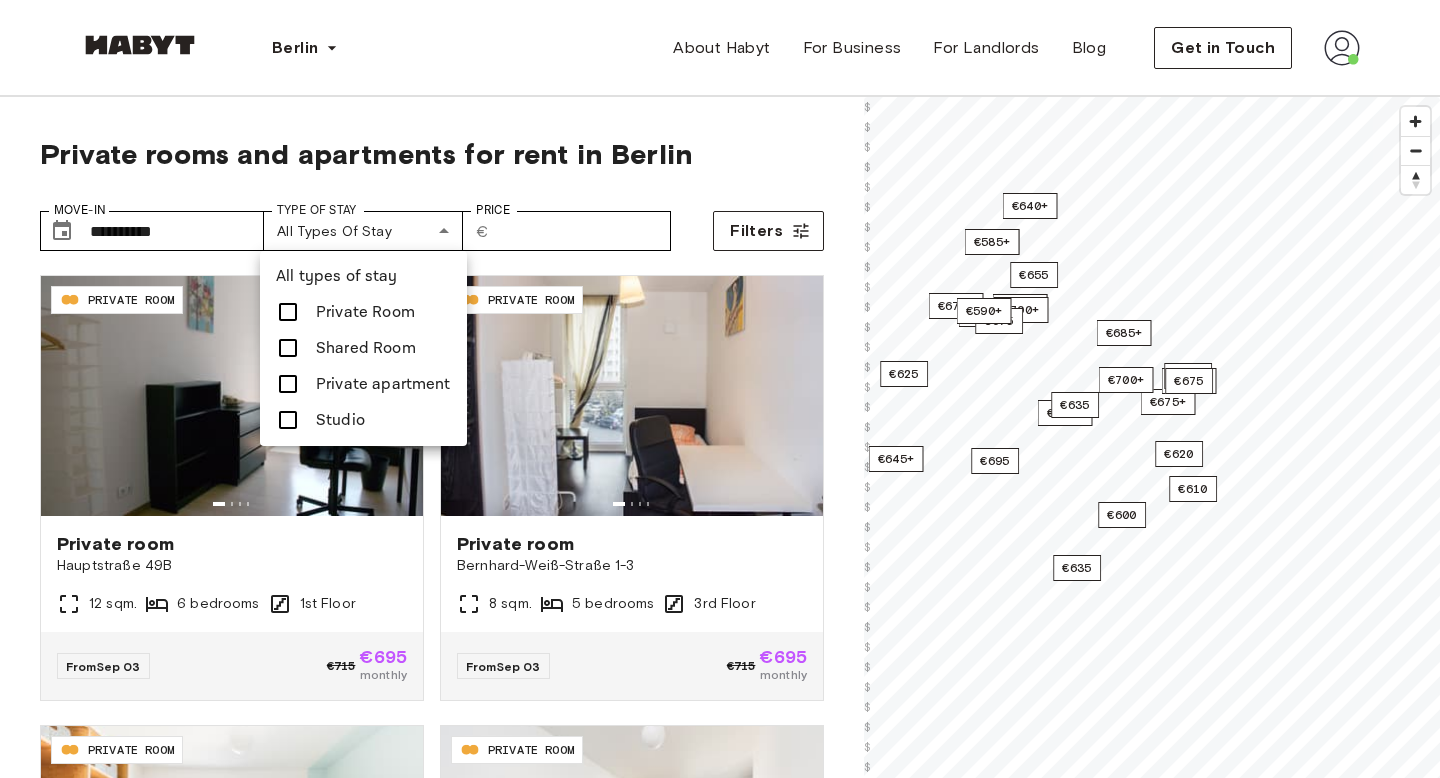 click on "All types of stay Private Room Shared Room Private apartment Studio" at bounding box center [363, 348] 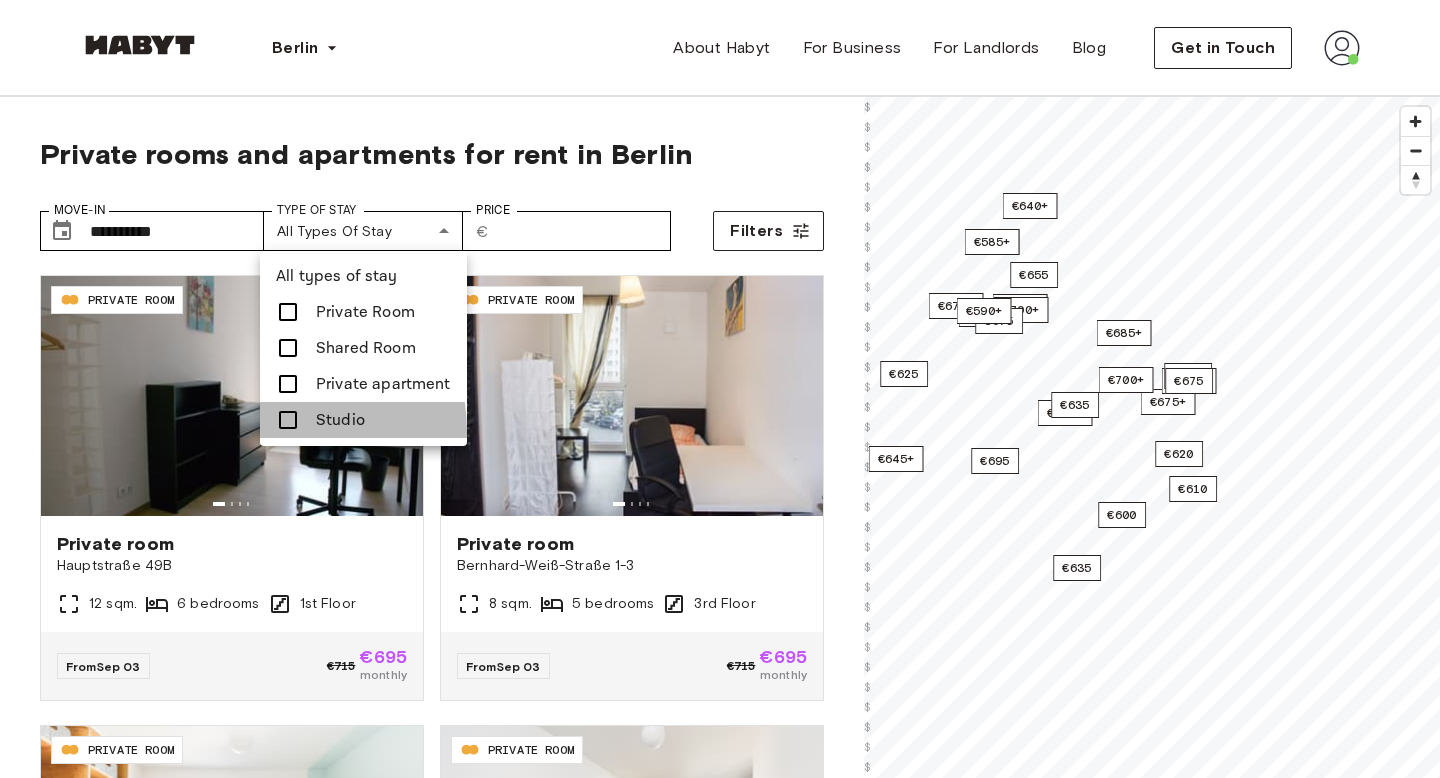 click at bounding box center [288, 420] 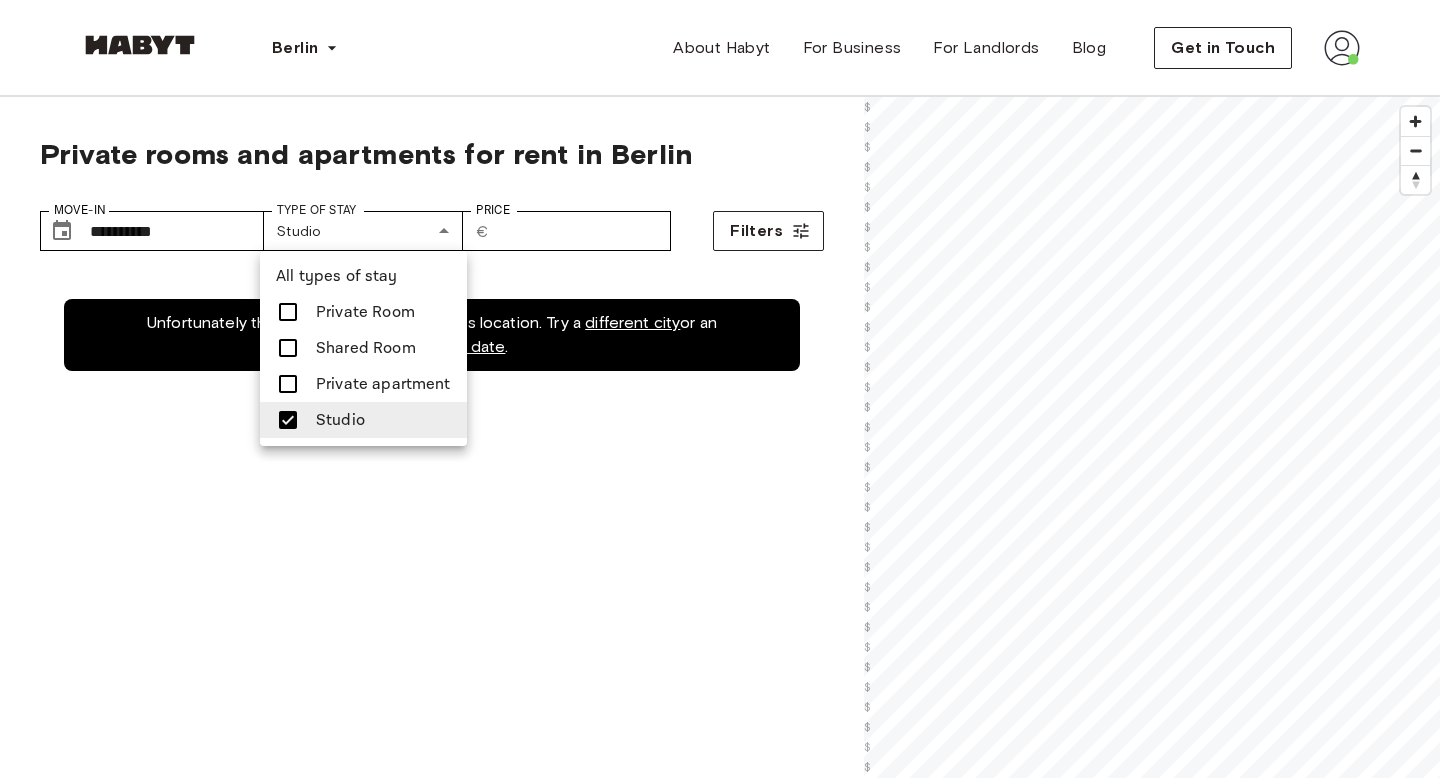 click at bounding box center (288, 420) 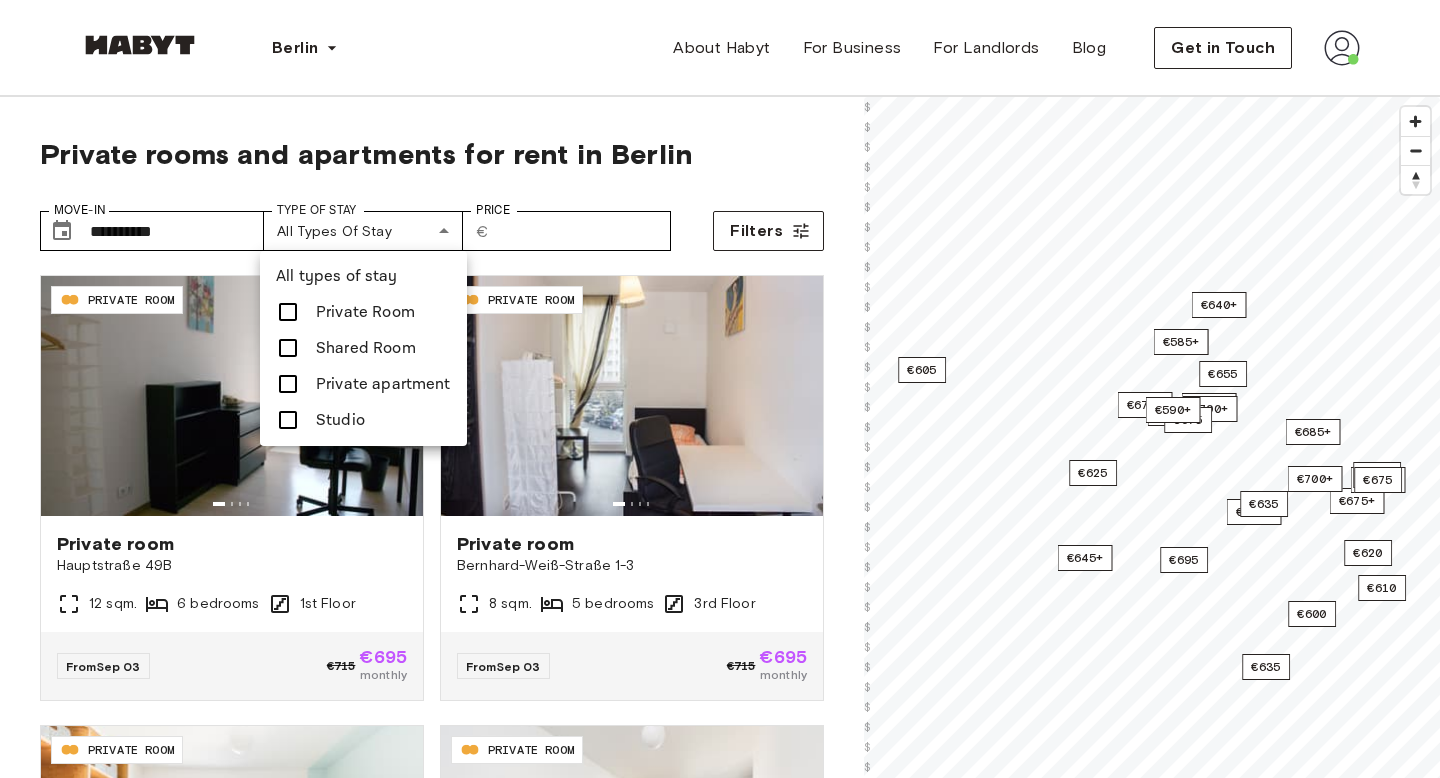click at bounding box center (720, 389) 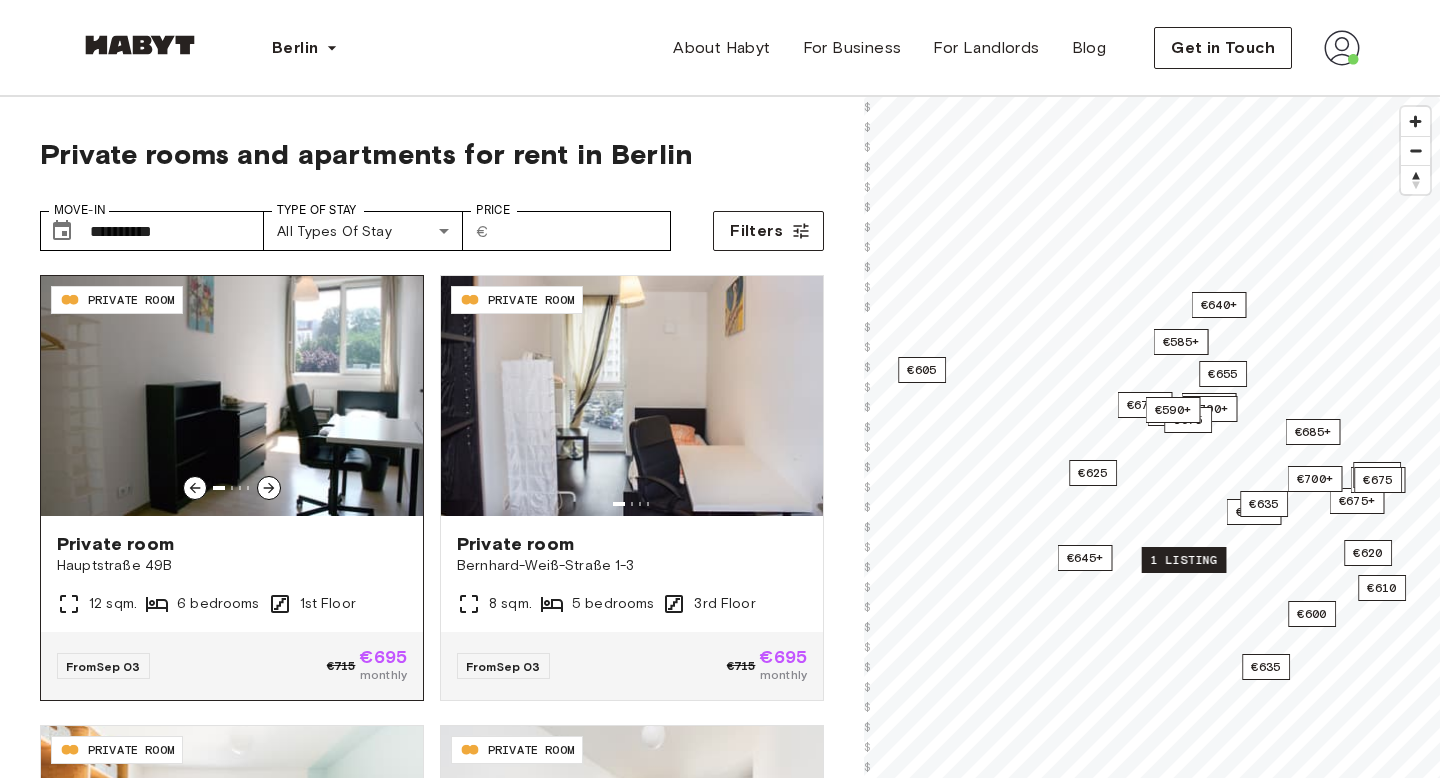 click 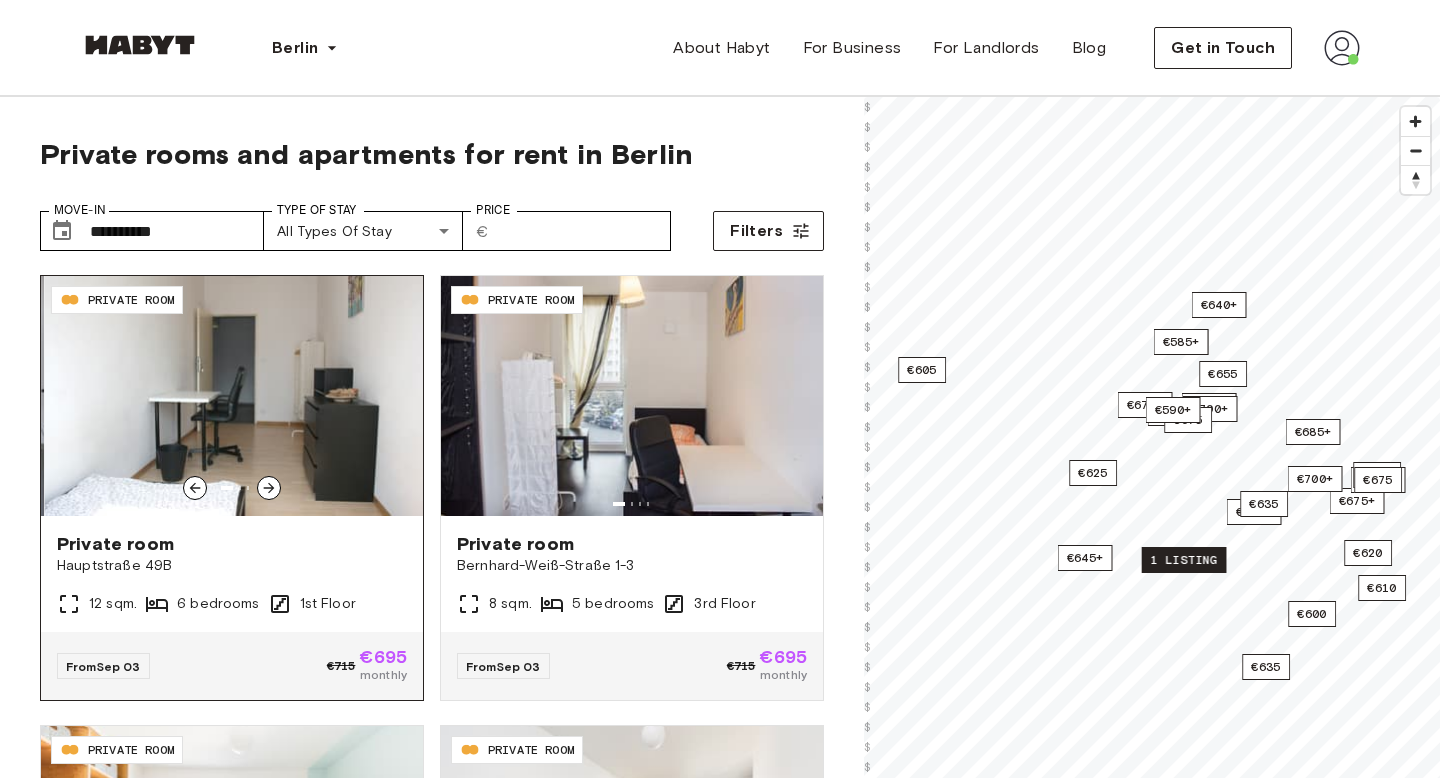 click 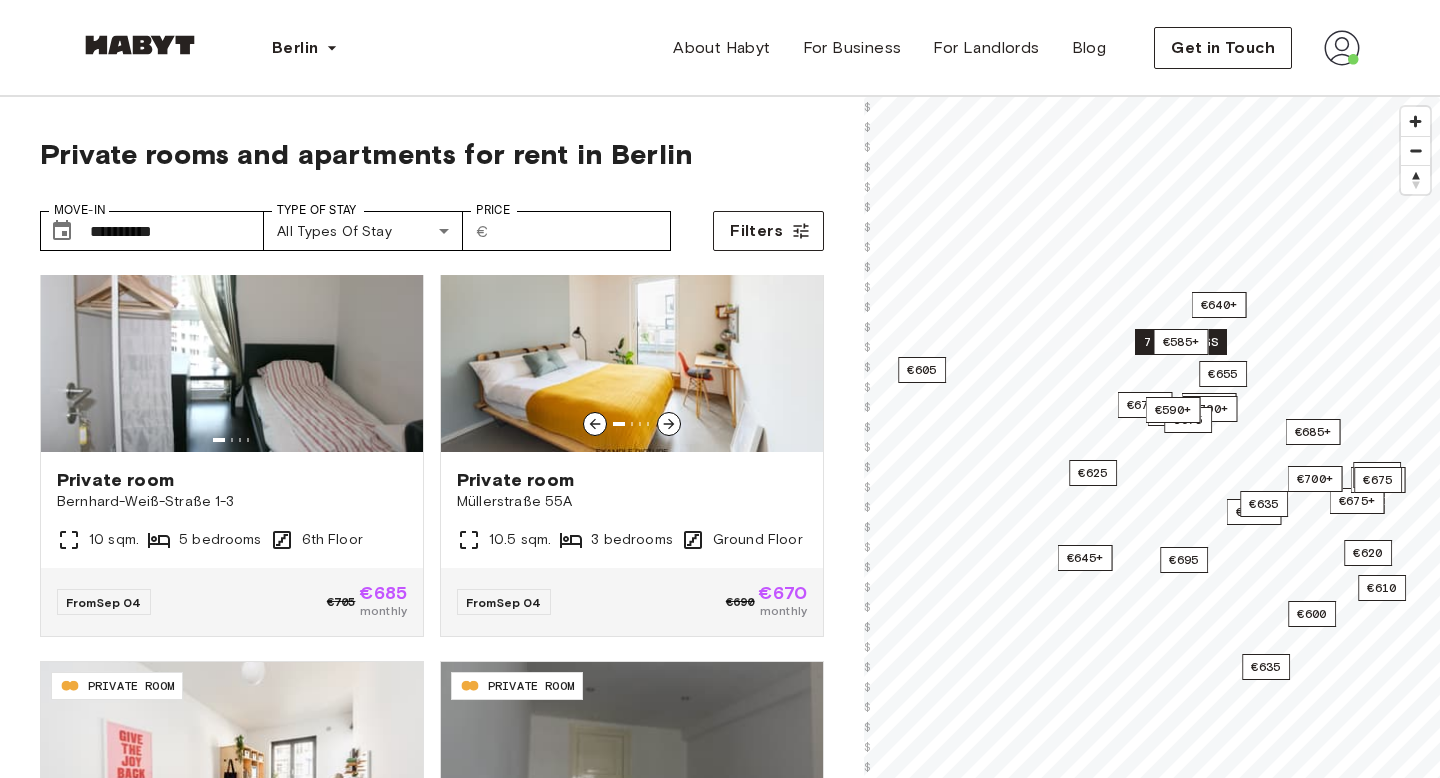 scroll, scrollTop: 965, scrollLeft: 0, axis: vertical 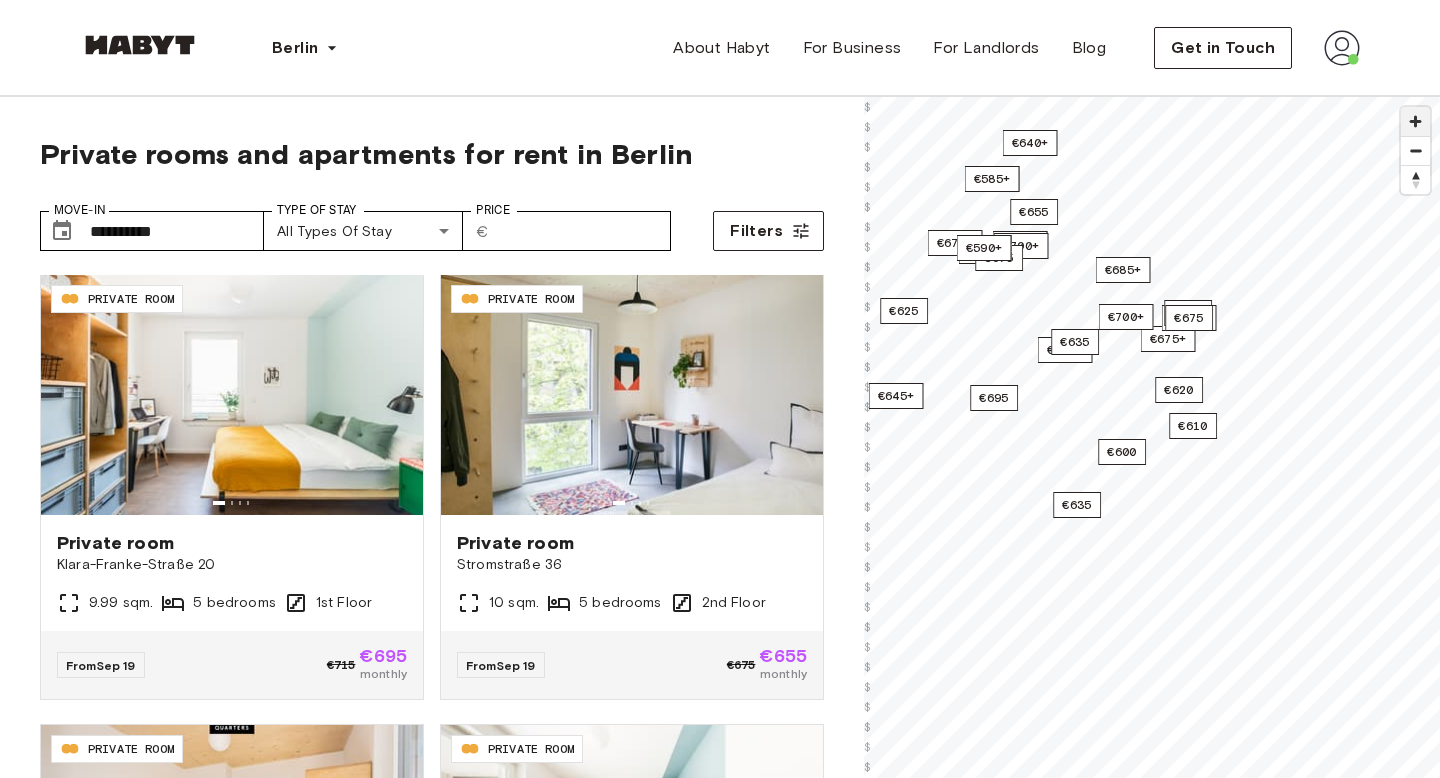 click at bounding box center (1415, 121) 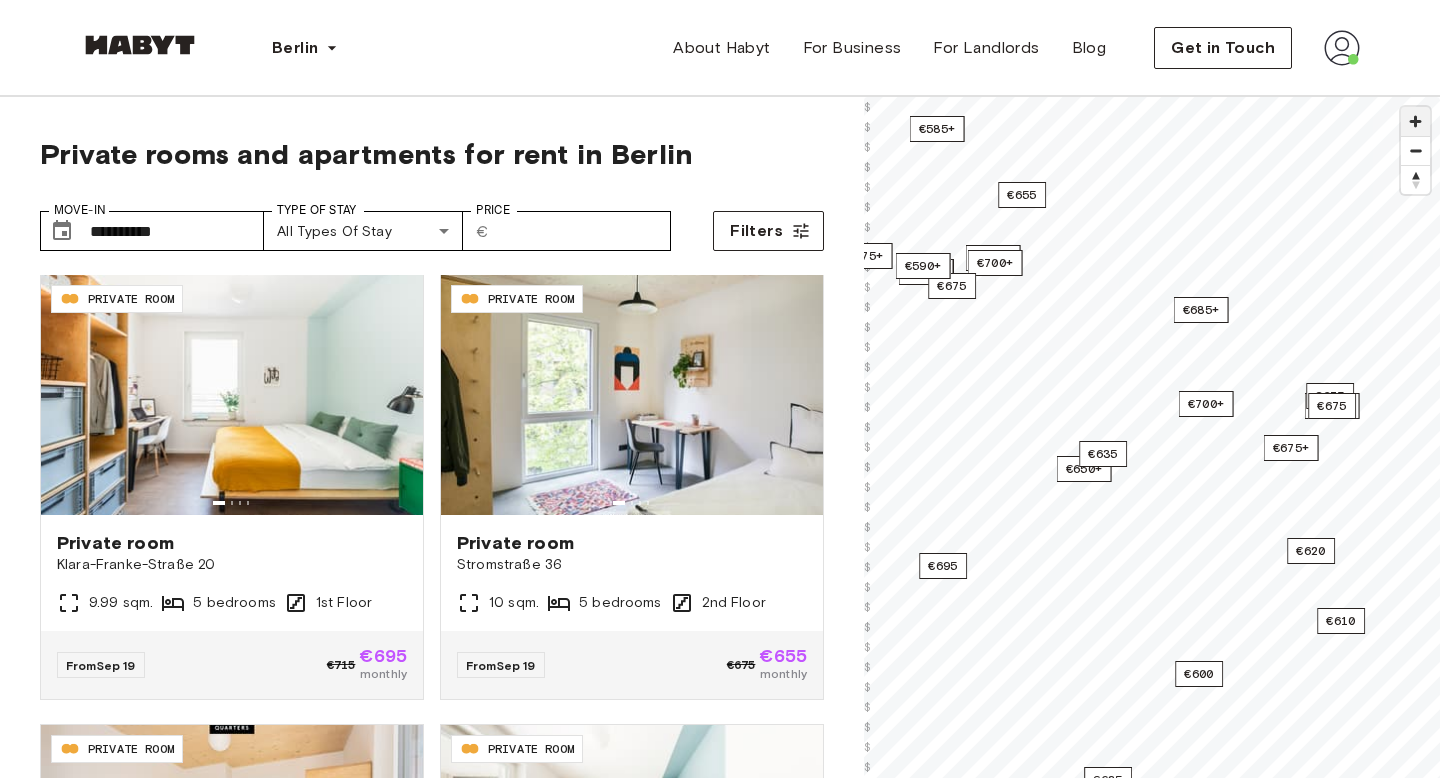 click at bounding box center [1415, 121] 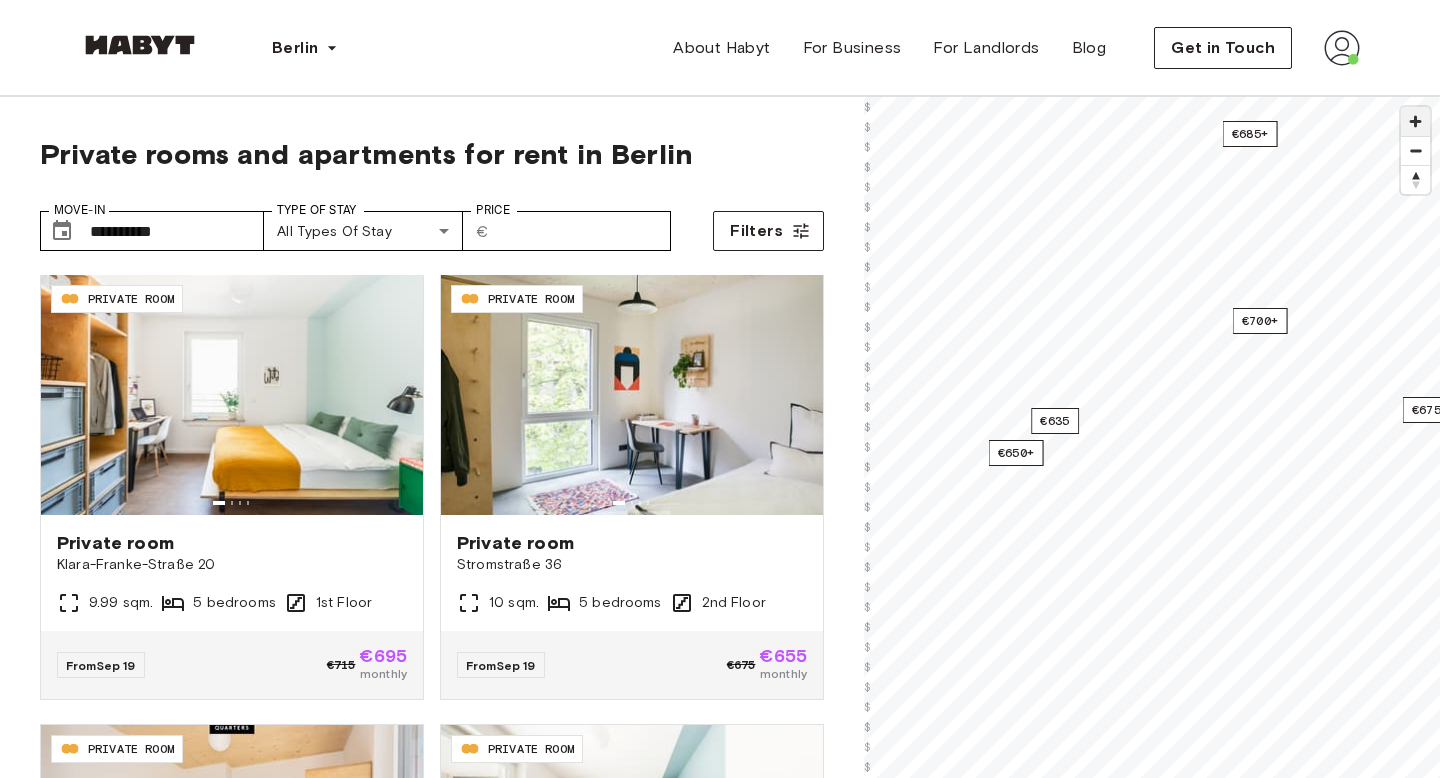 click at bounding box center (1415, 121) 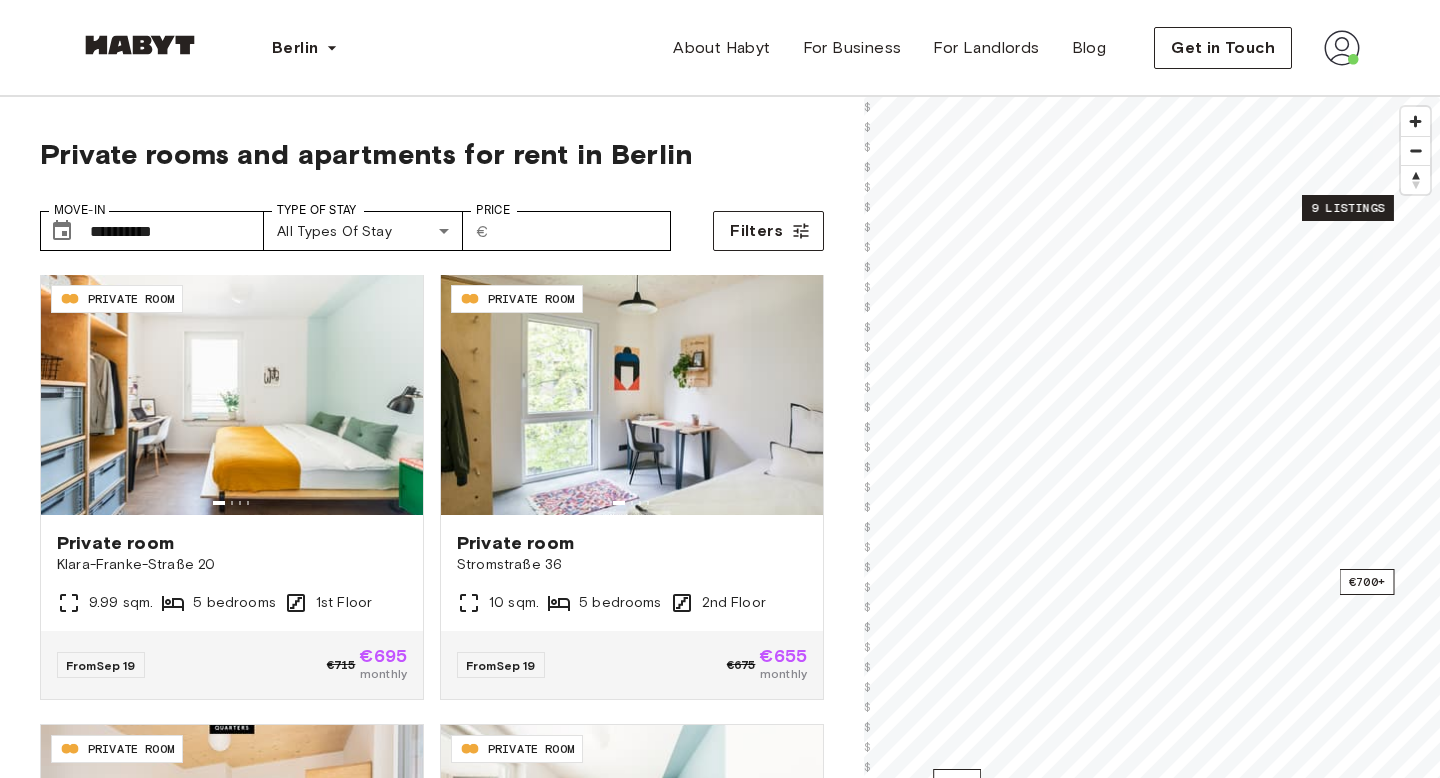 click on "9 listings" at bounding box center [1348, 208] 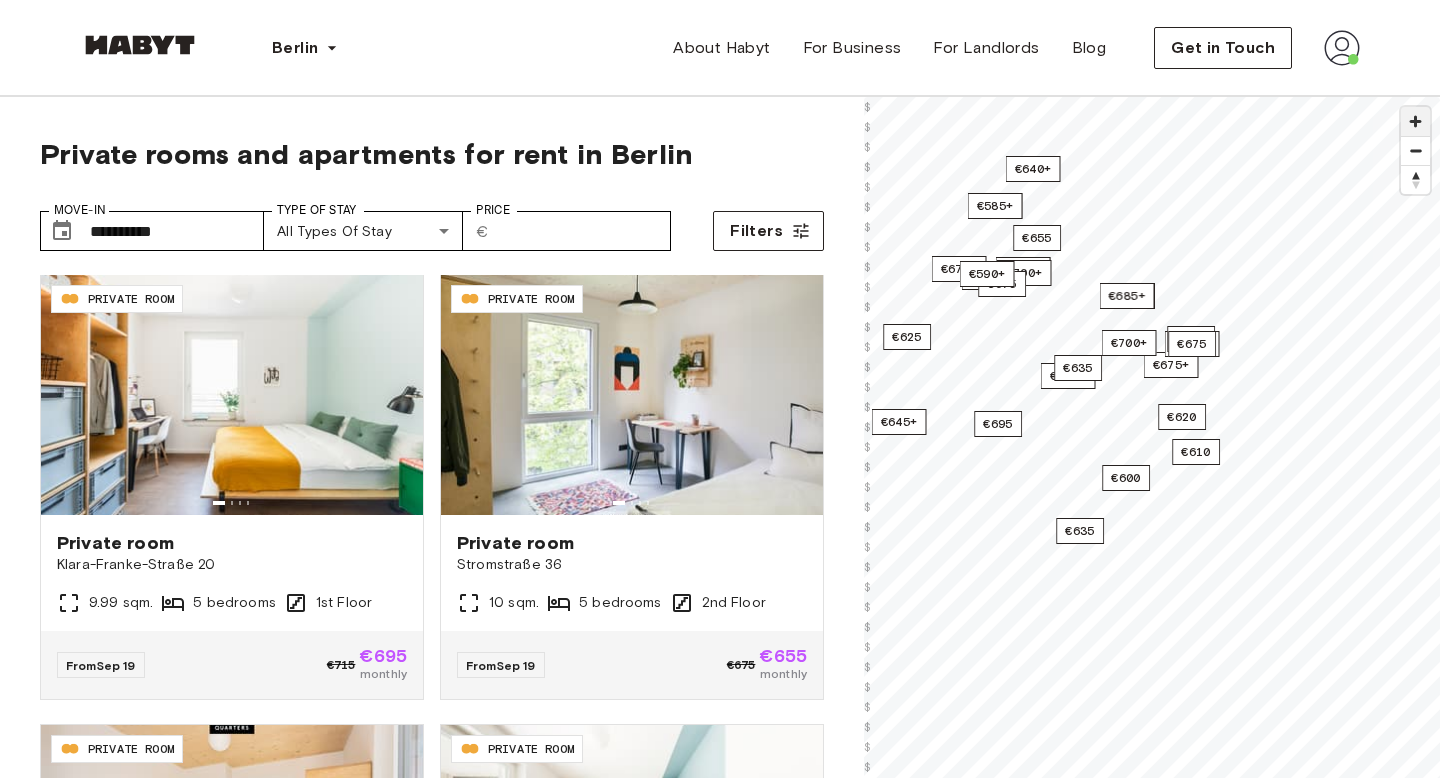 click at bounding box center [1415, 121] 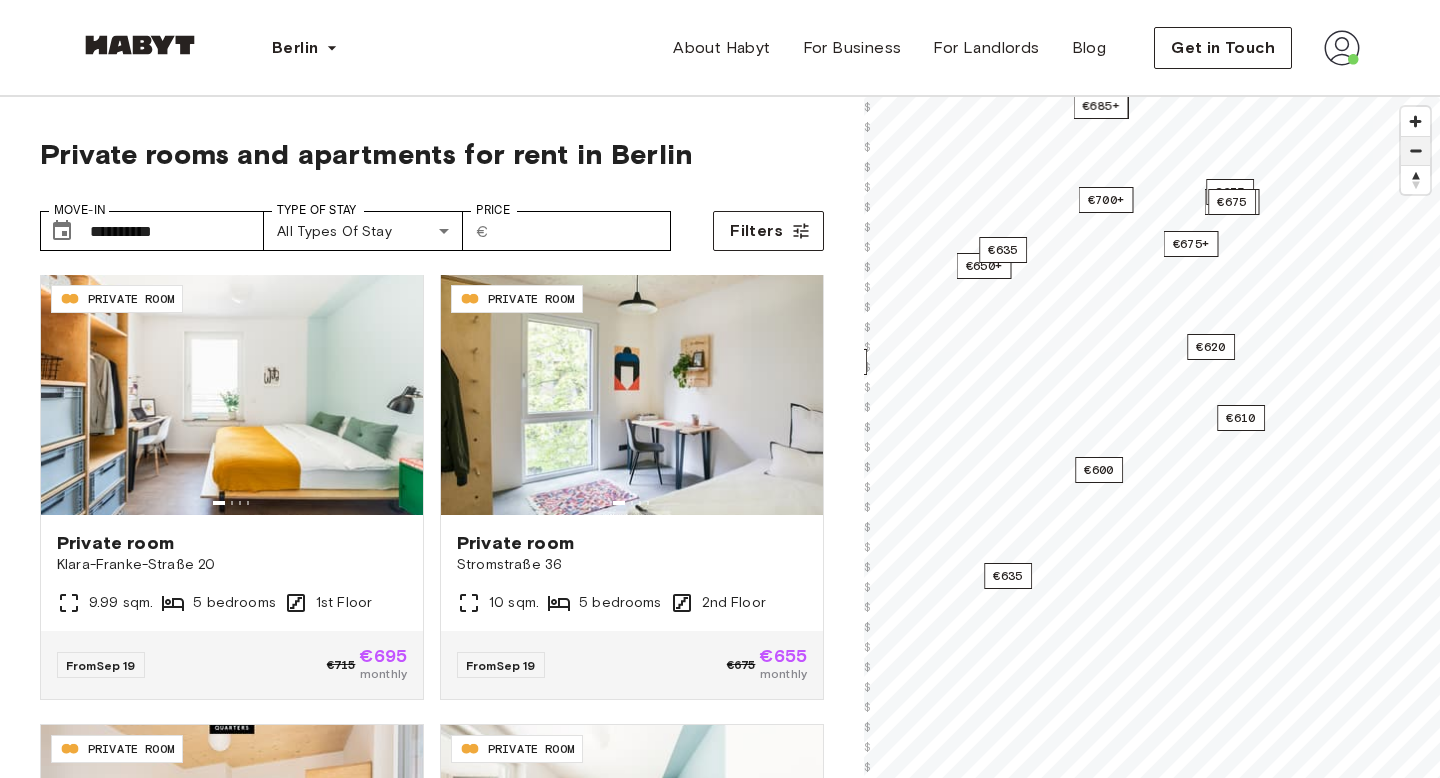 click at bounding box center [1415, 151] 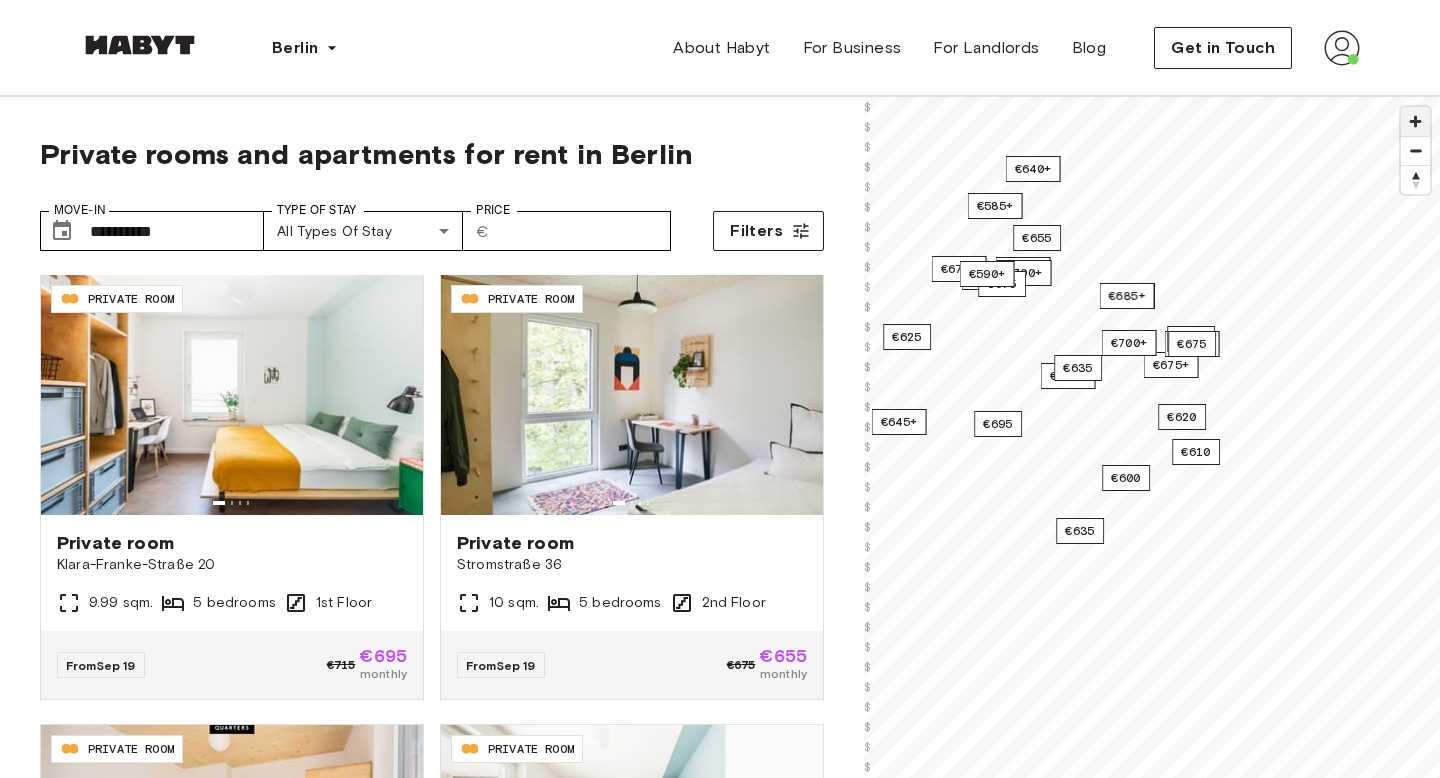 click at bounding box center (1415, 121) 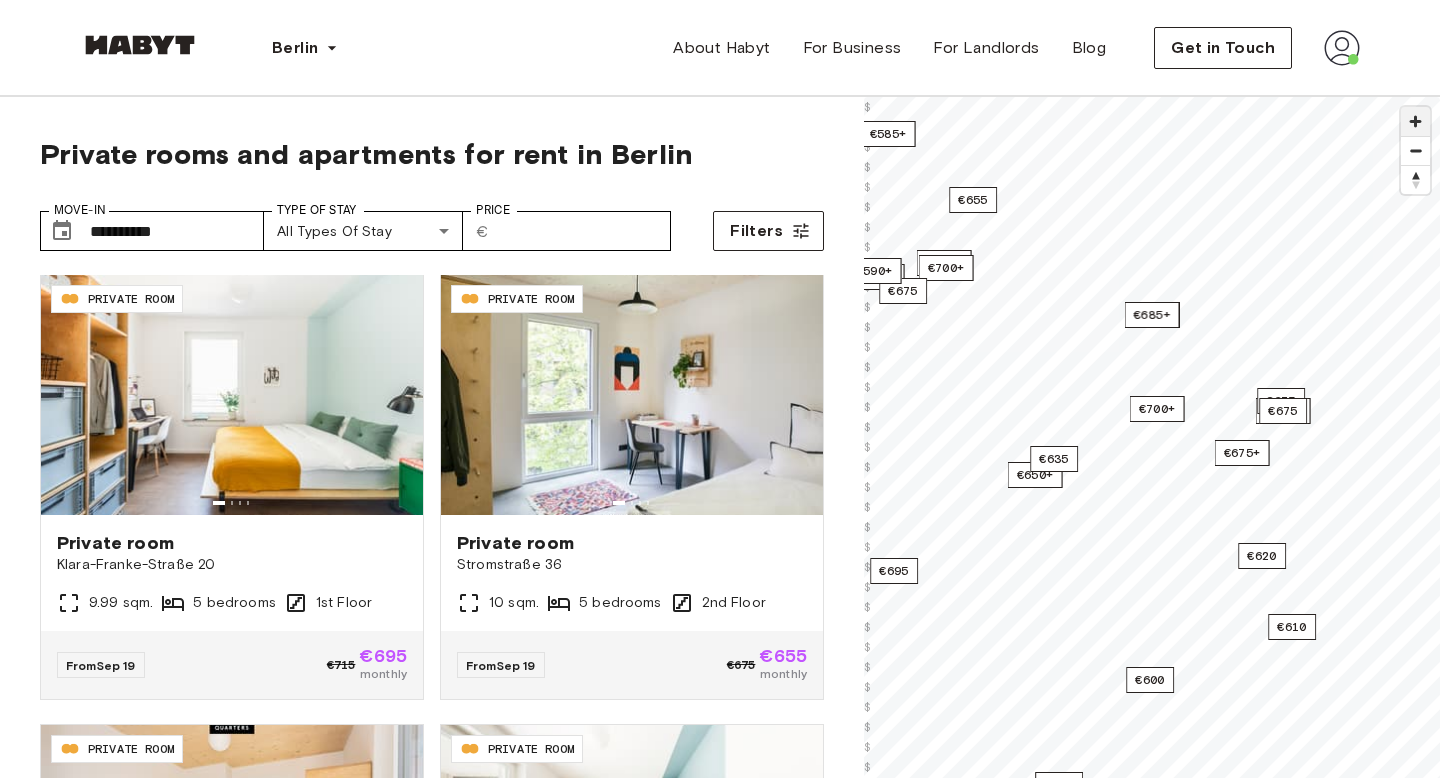 click at bounding box center [1415, 121] 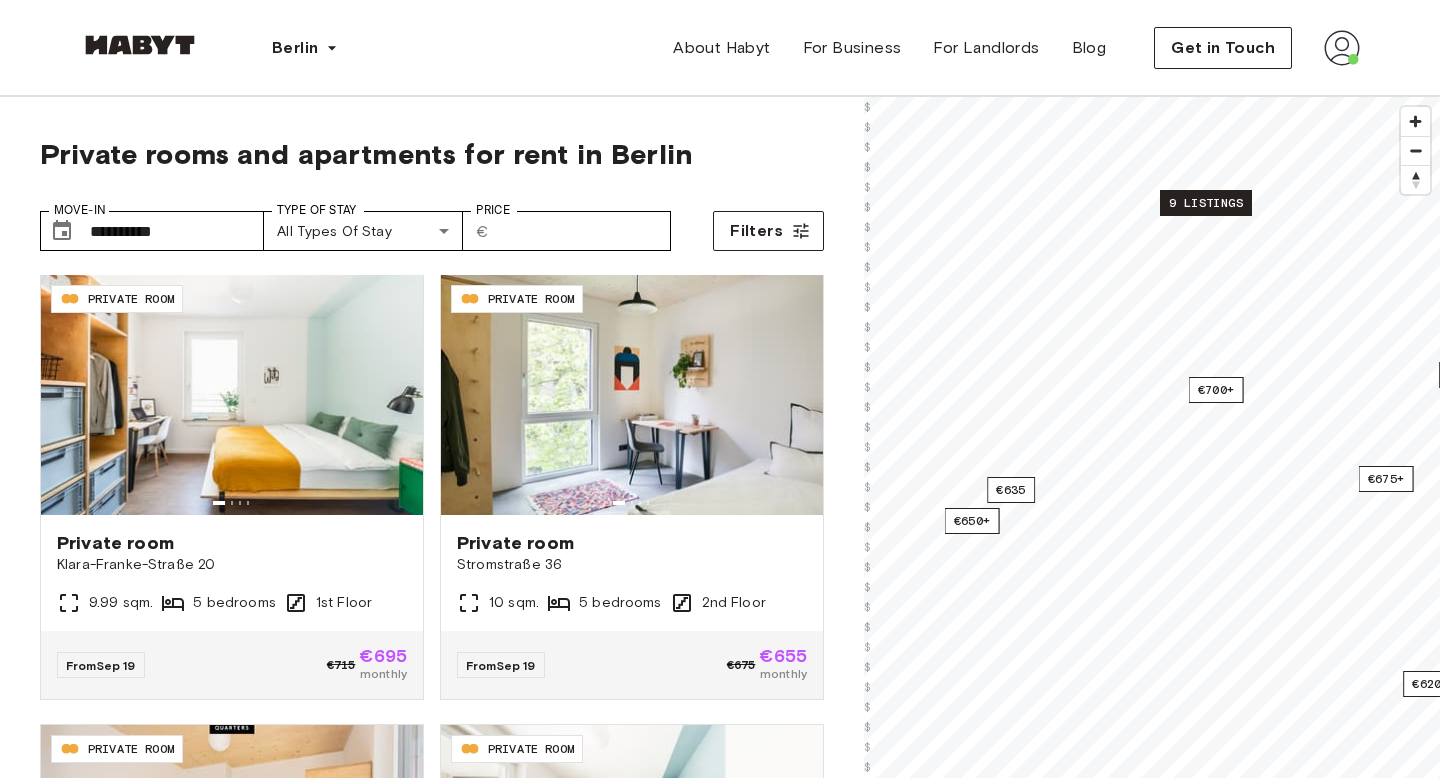 click on "9 listings" at bounding box center [1206, 203] 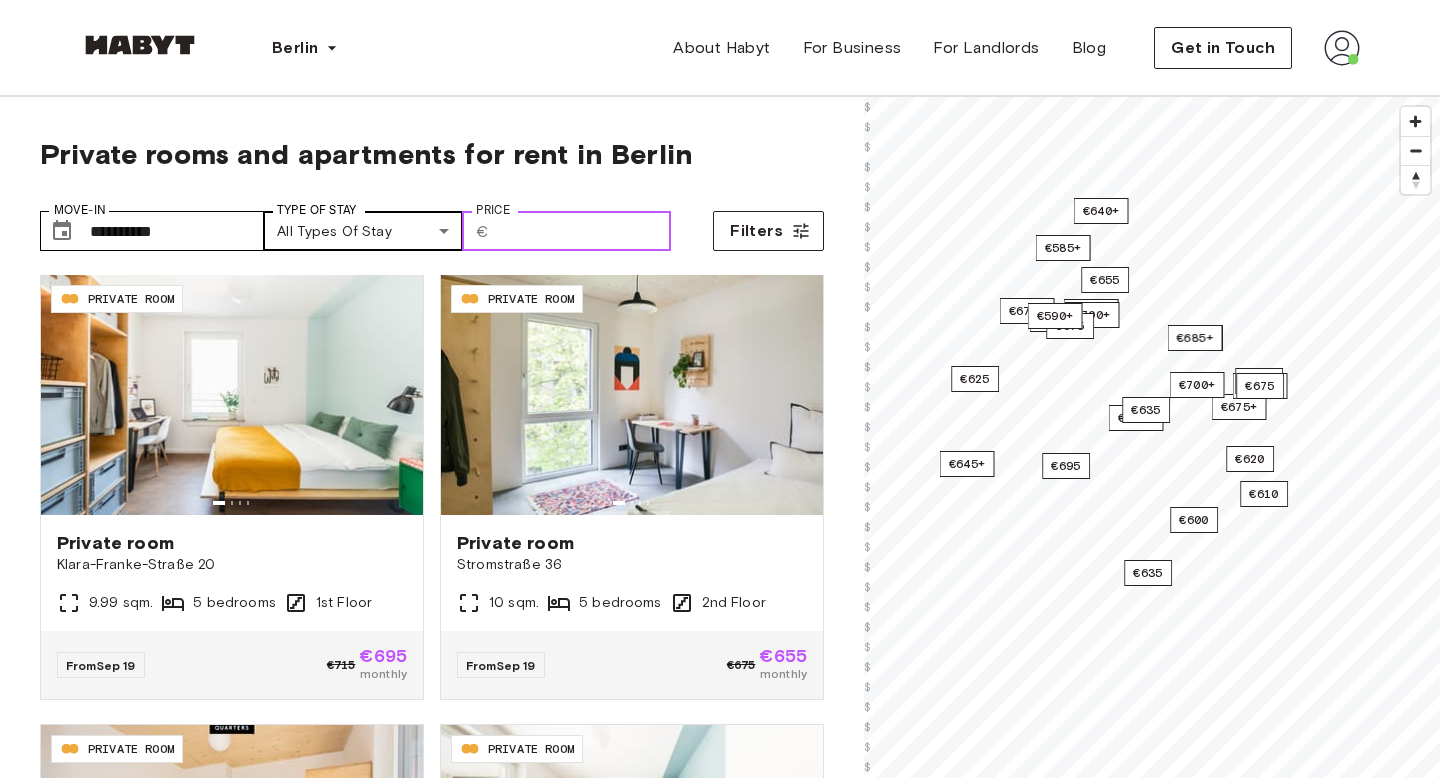 drag, startPoint x: 572, startPoint y: 232, endPoint x: 452, endPoint y: 223, distance: 120.33703 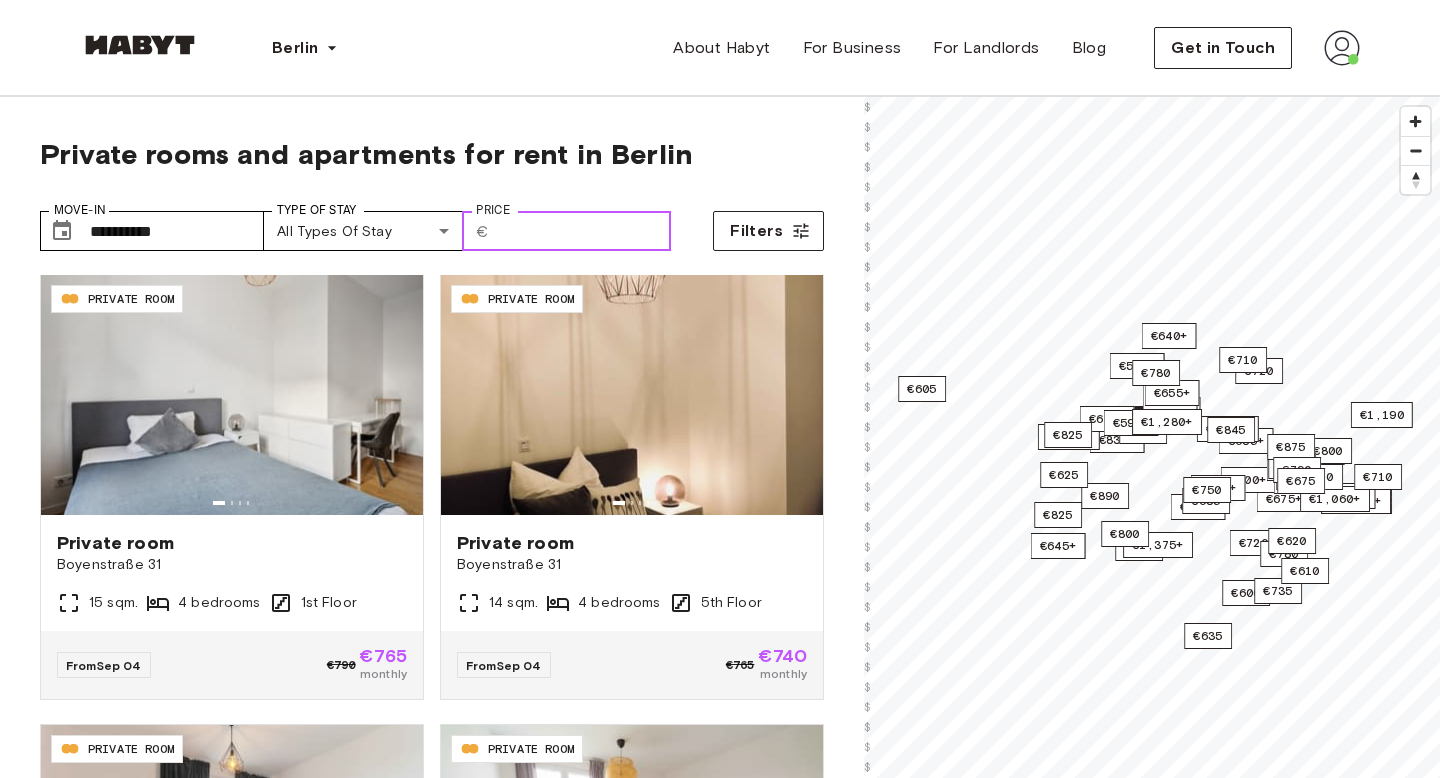 type 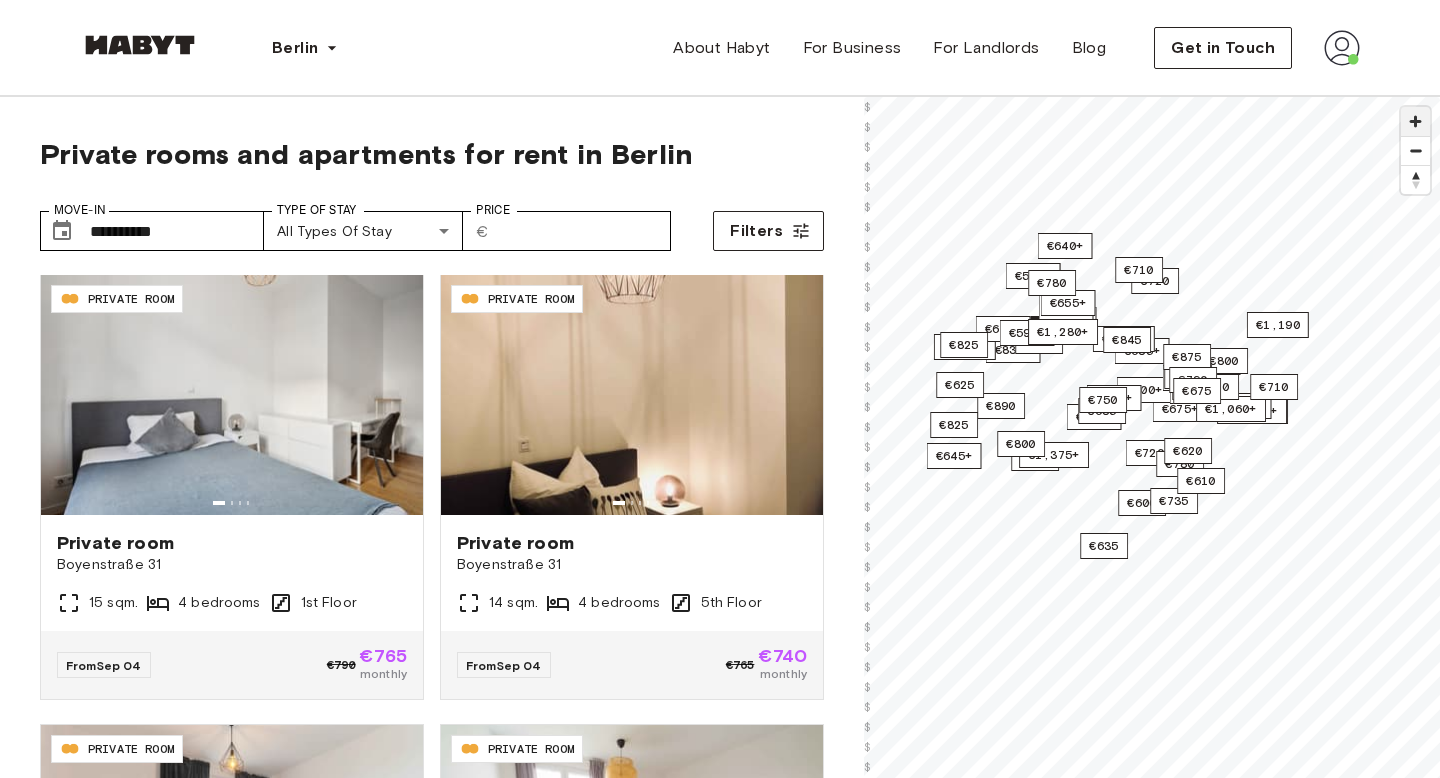 click at bounding box center [1415, 121] 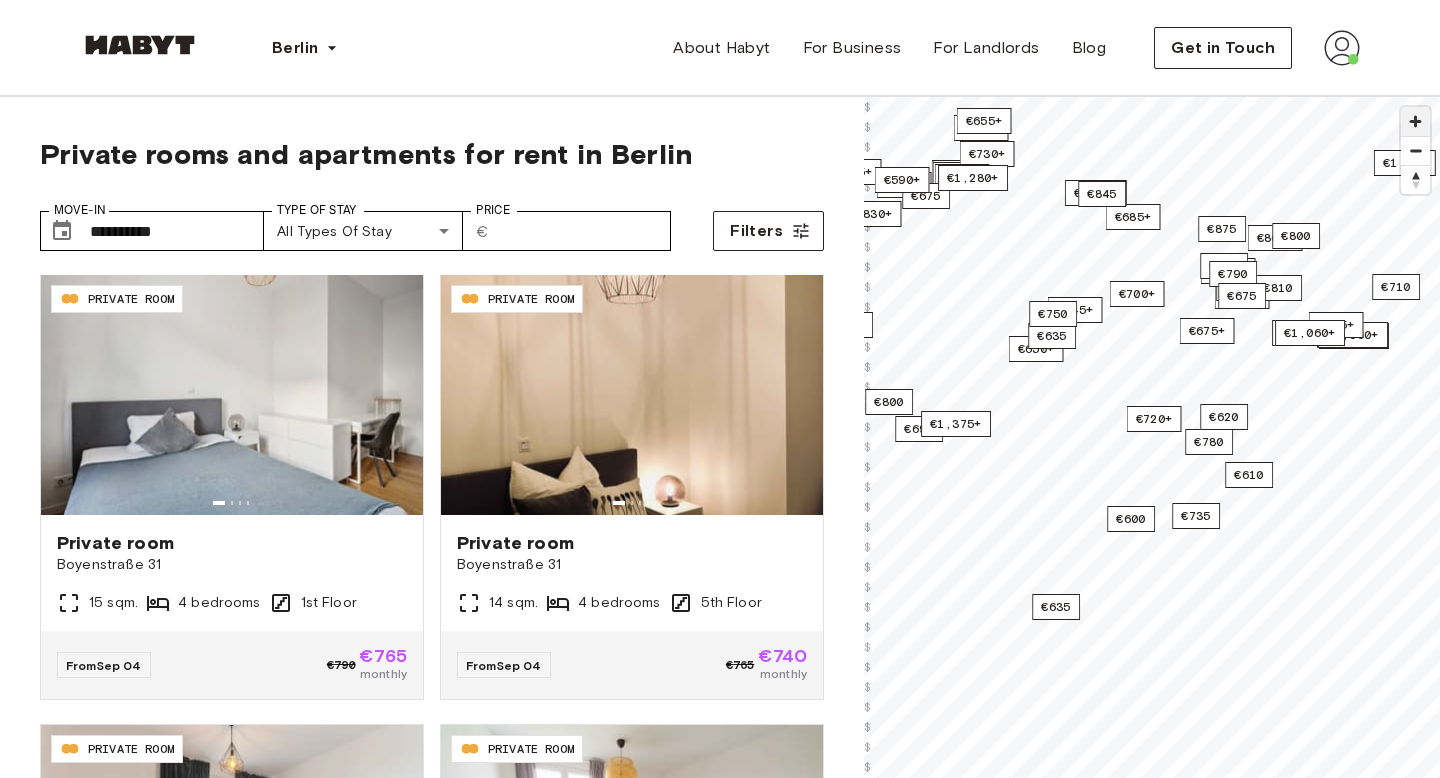click at bounding box center [1415, 121] 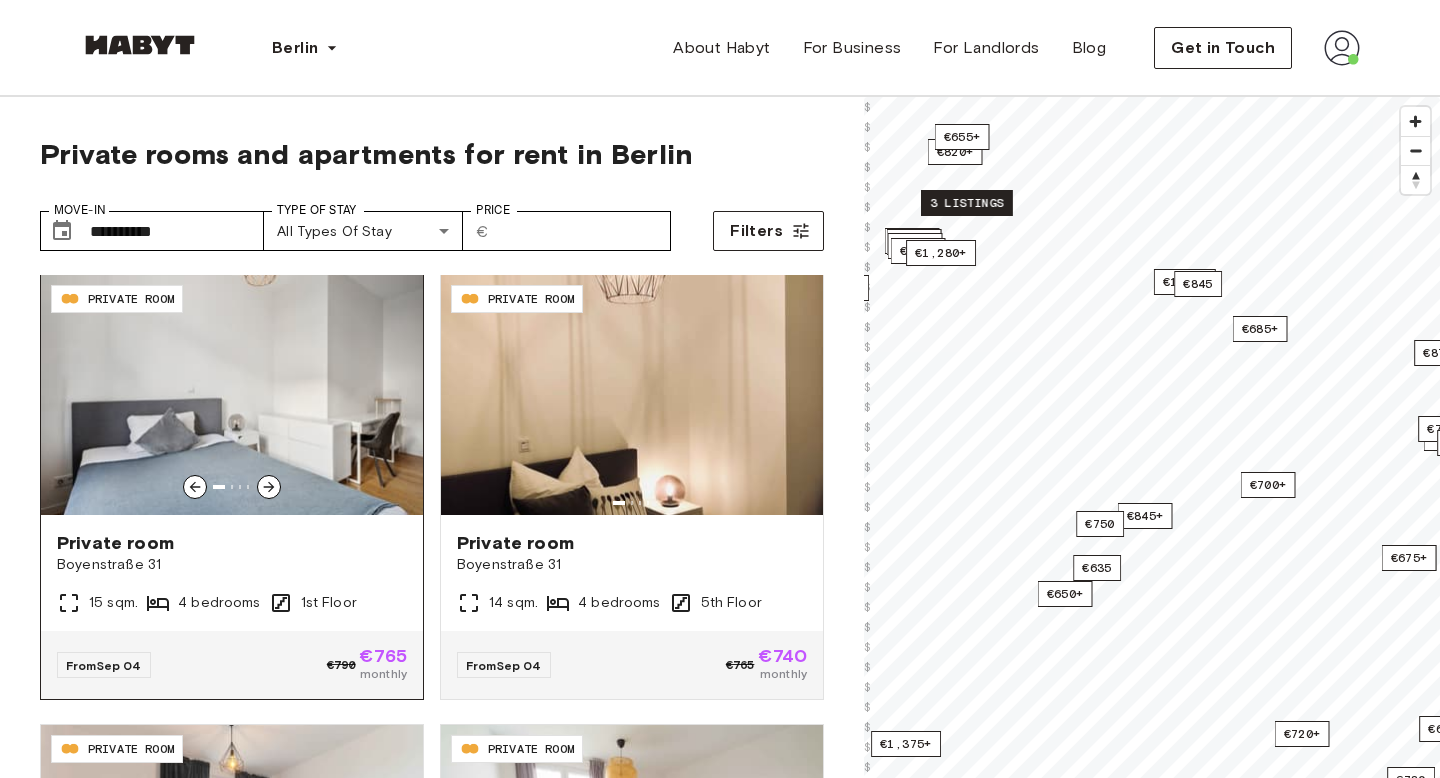 click 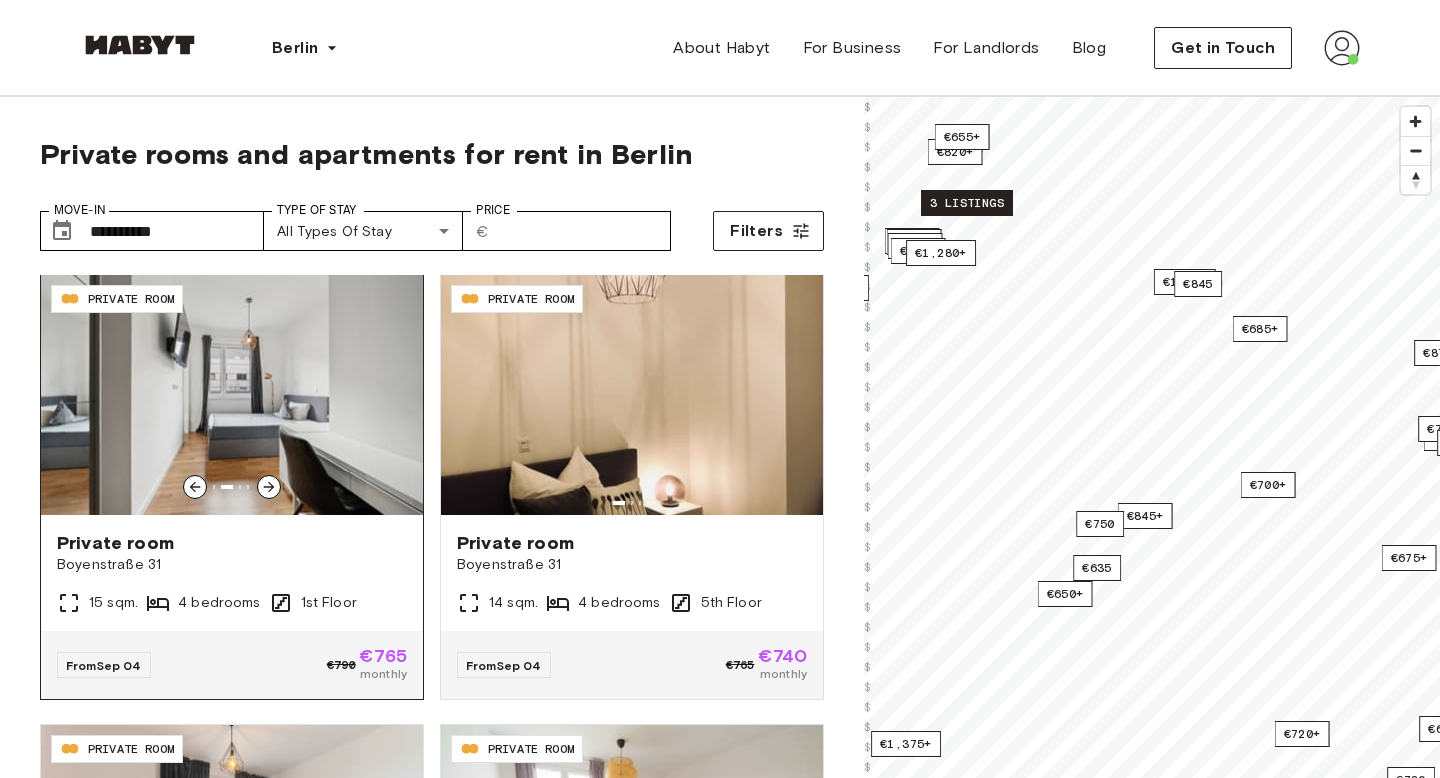 click 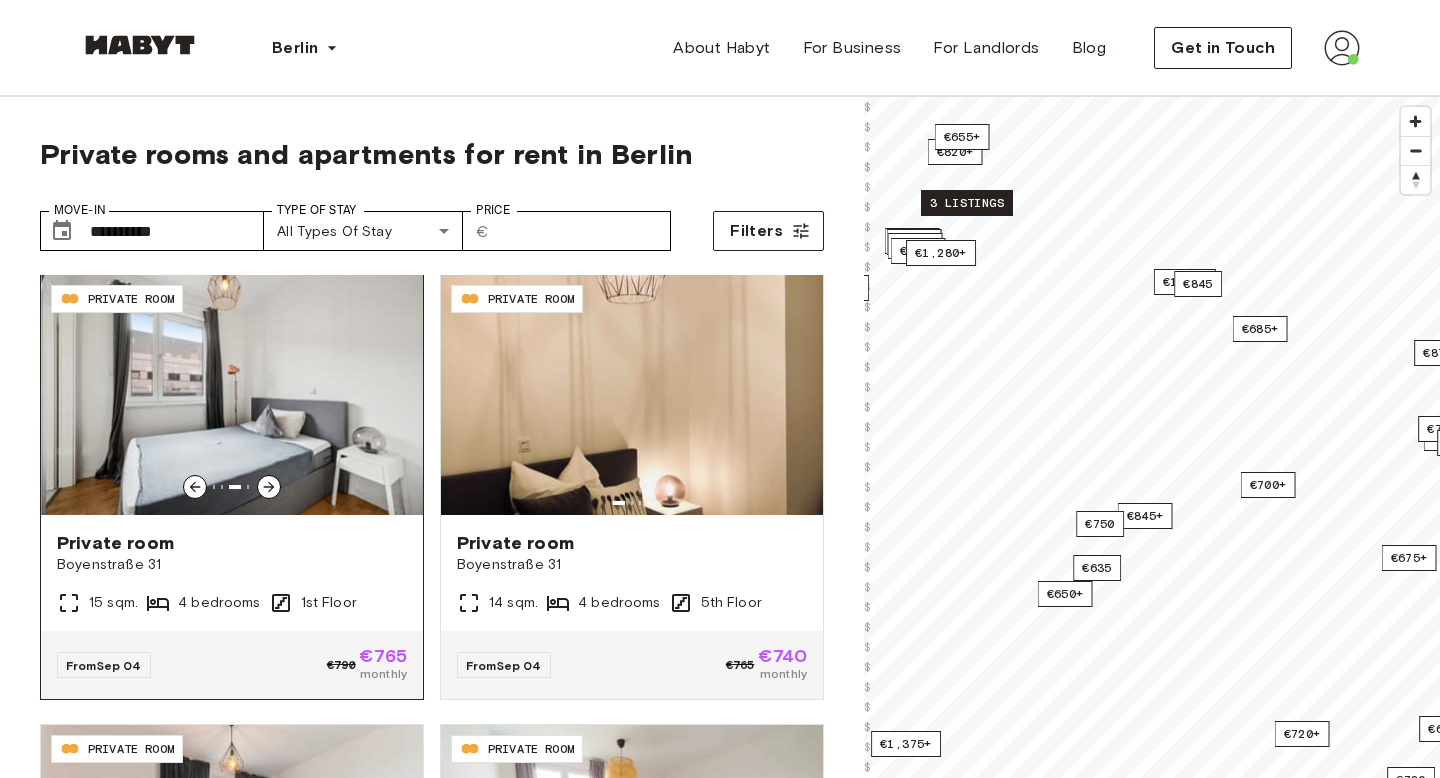 click 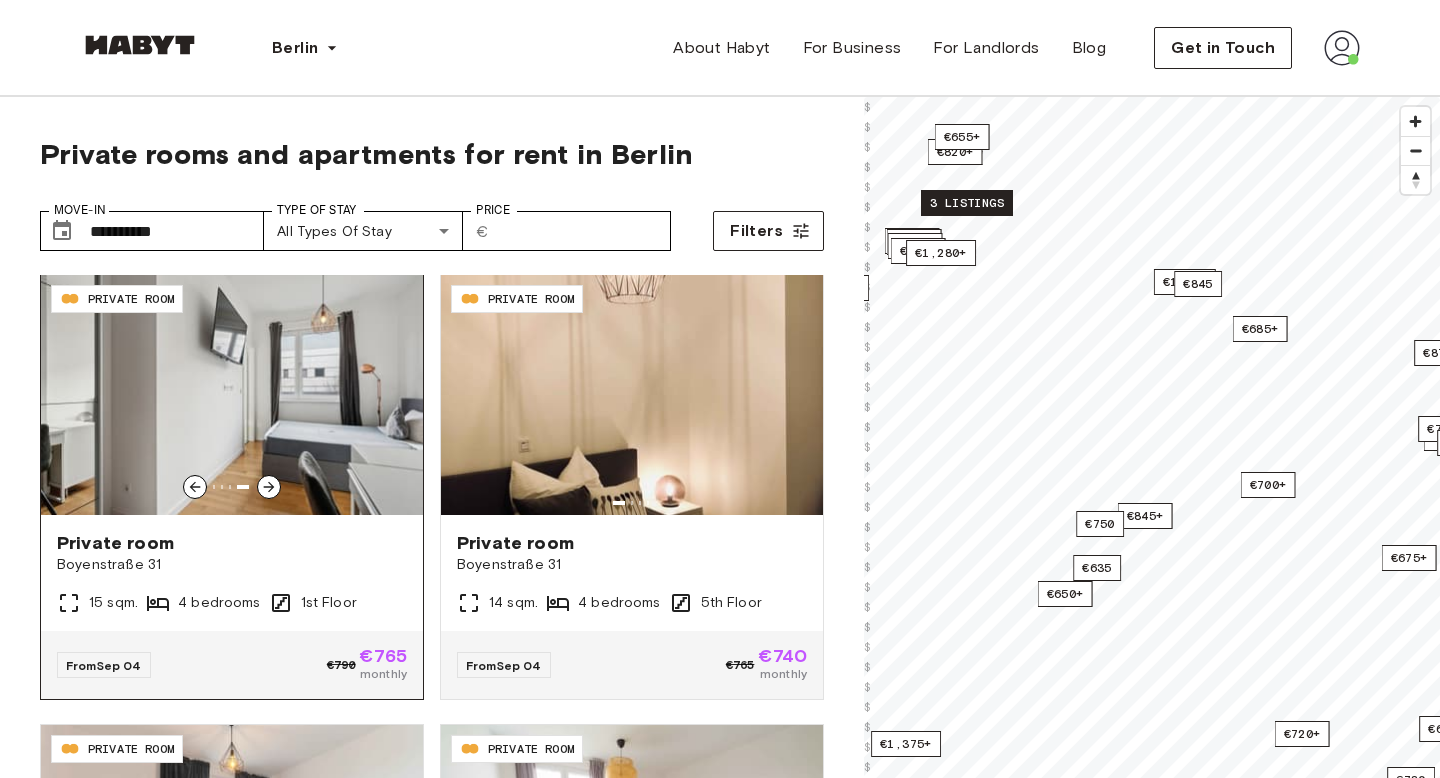 click 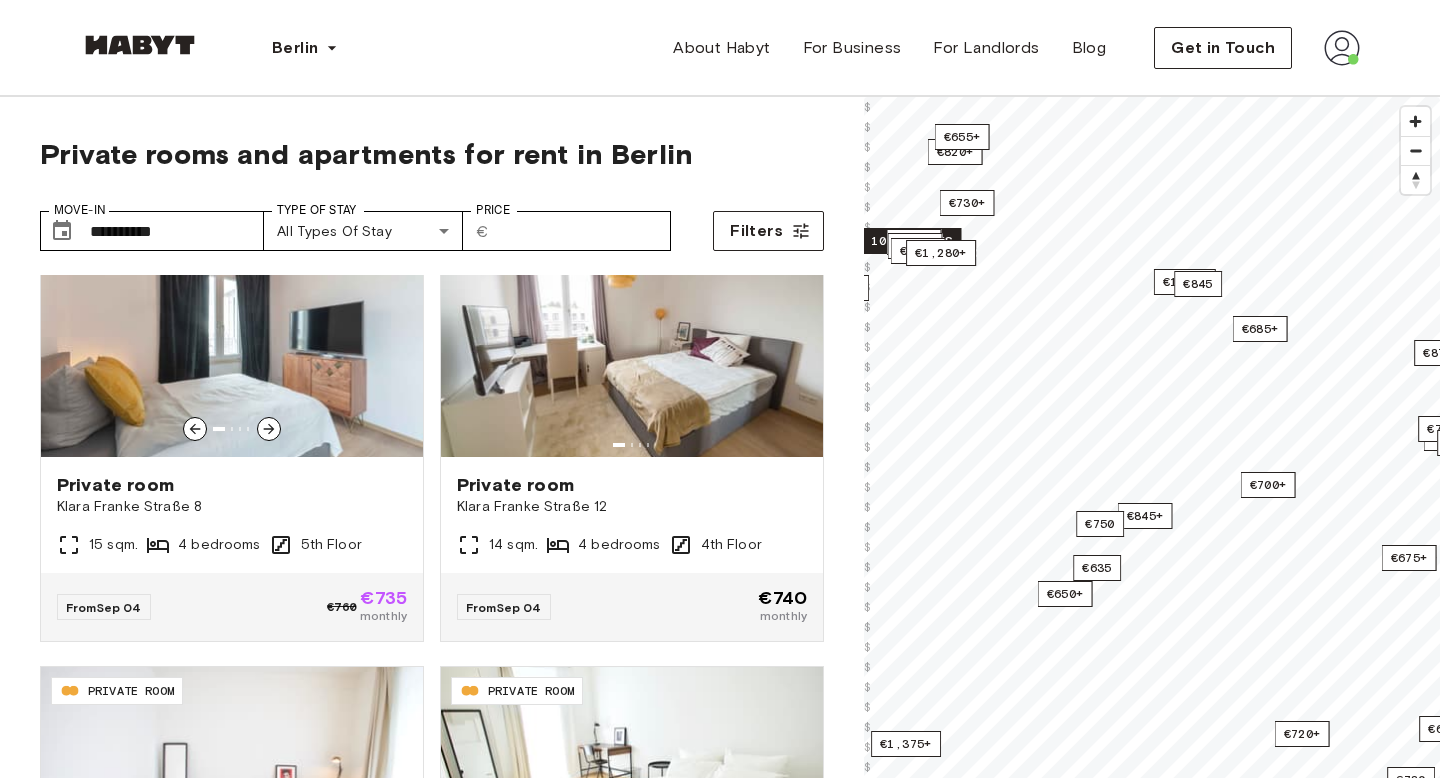 scroll, scrollTop: 3660, scrollLeft: 0, axis: vertical 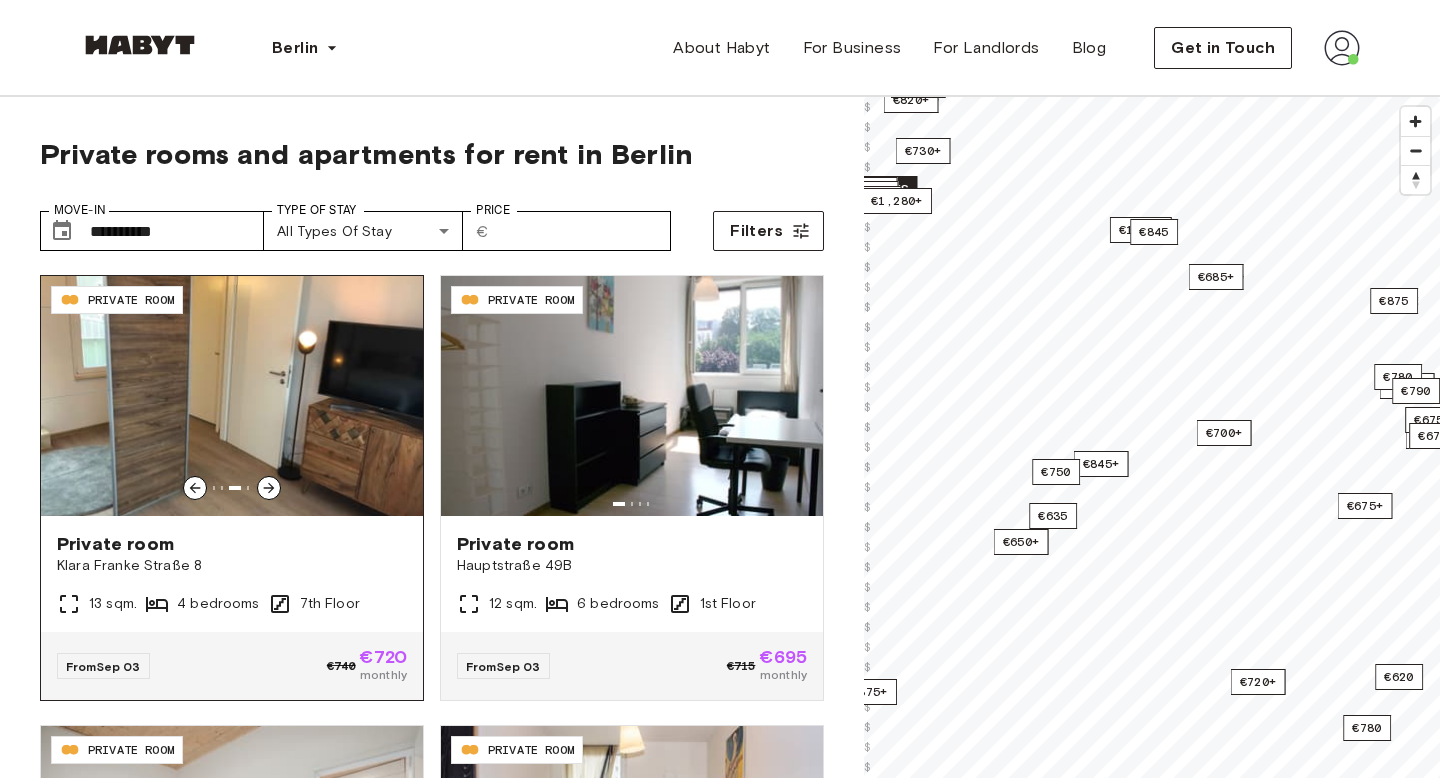 click 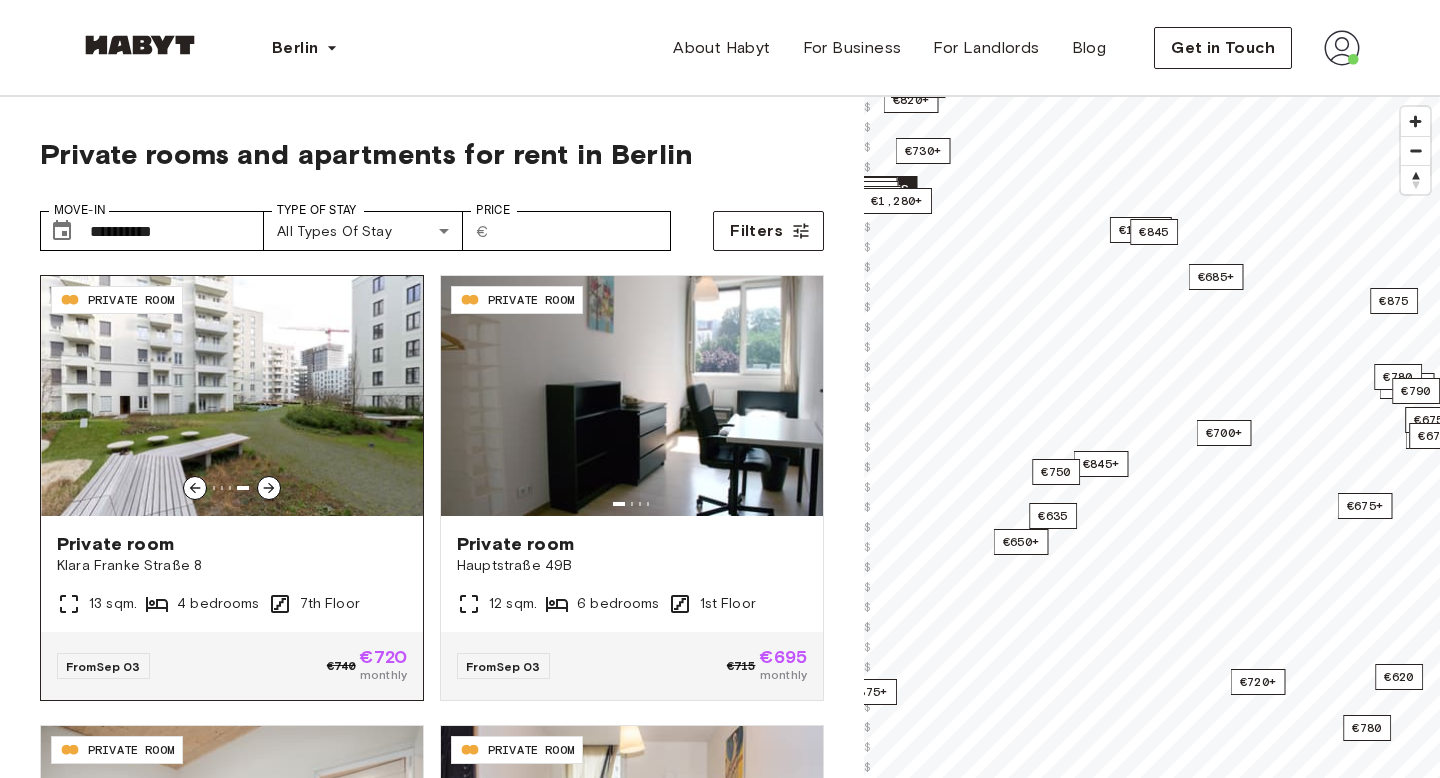 click 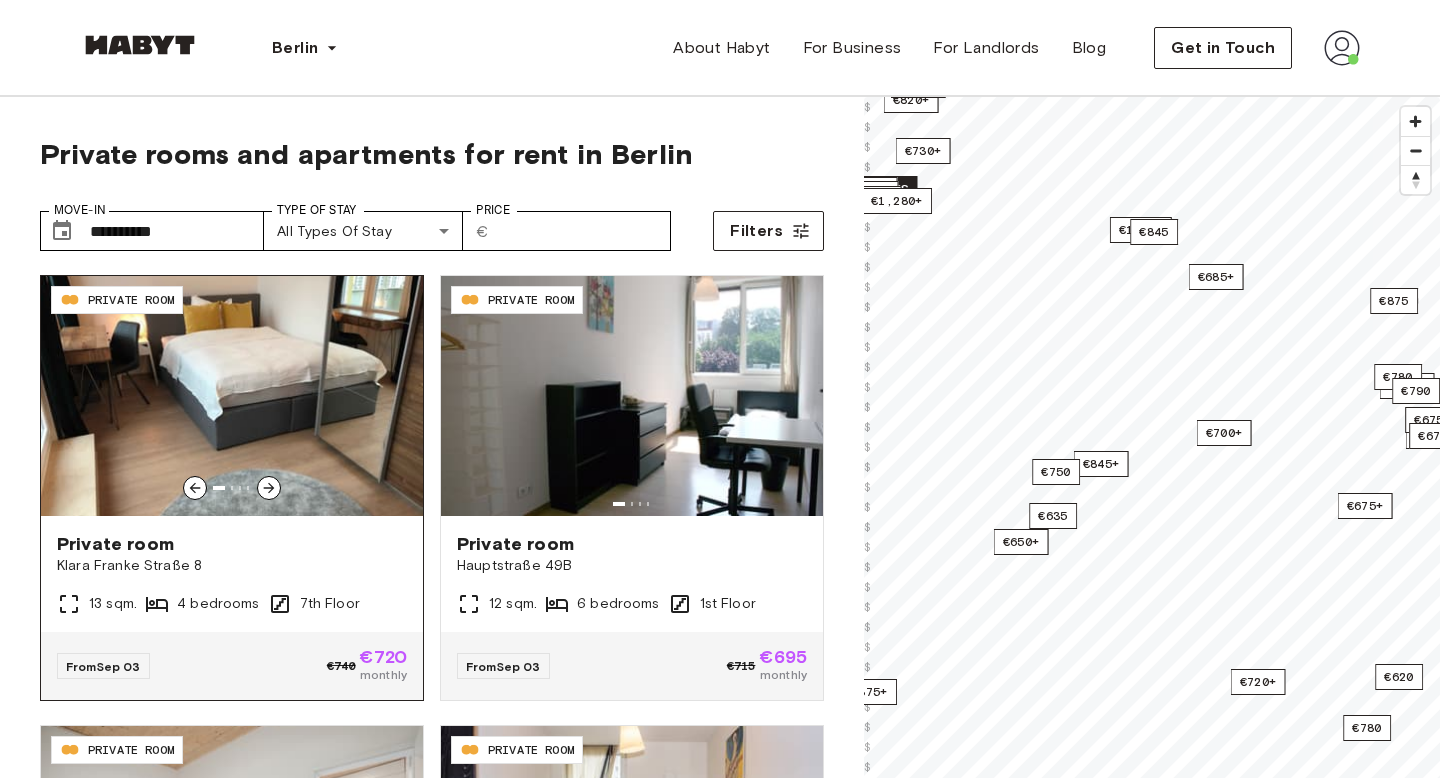 click 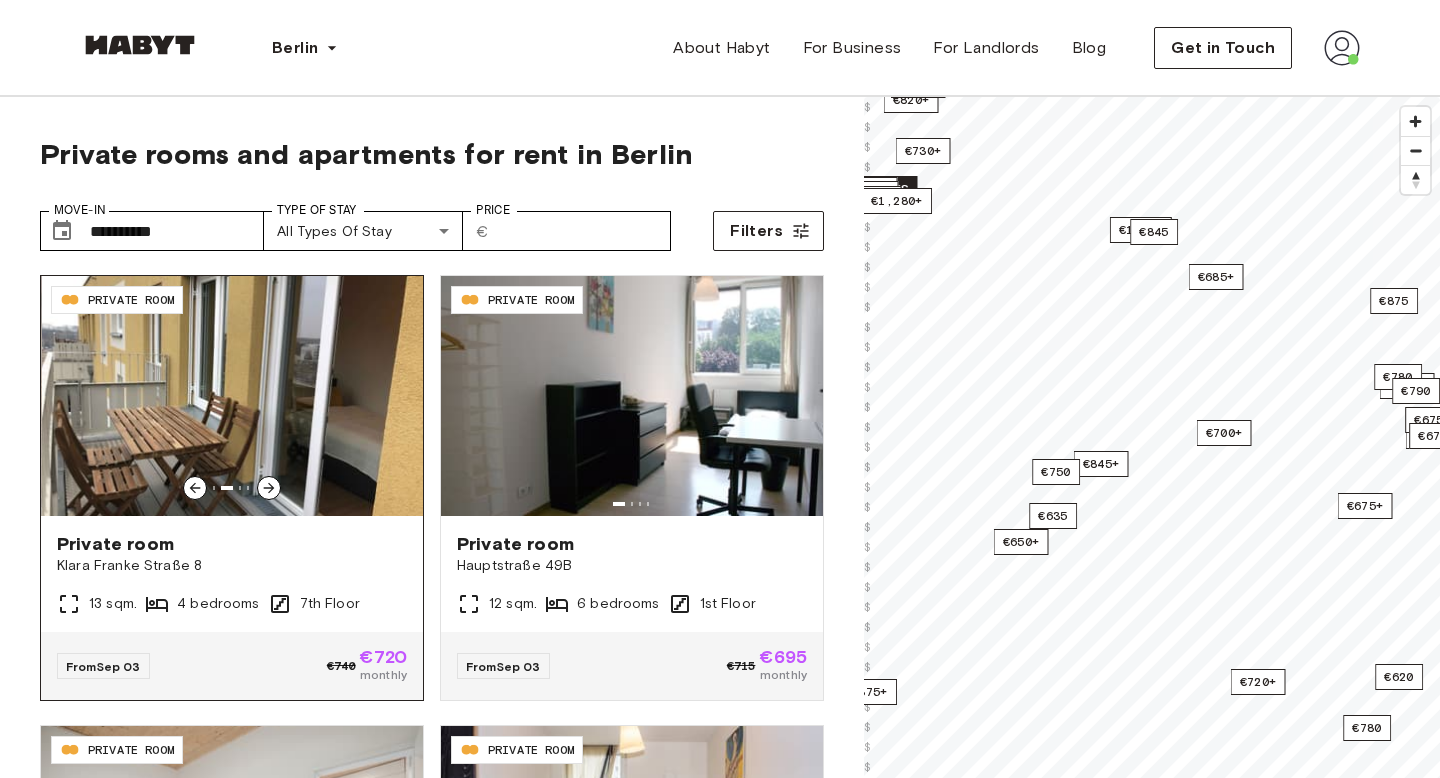click 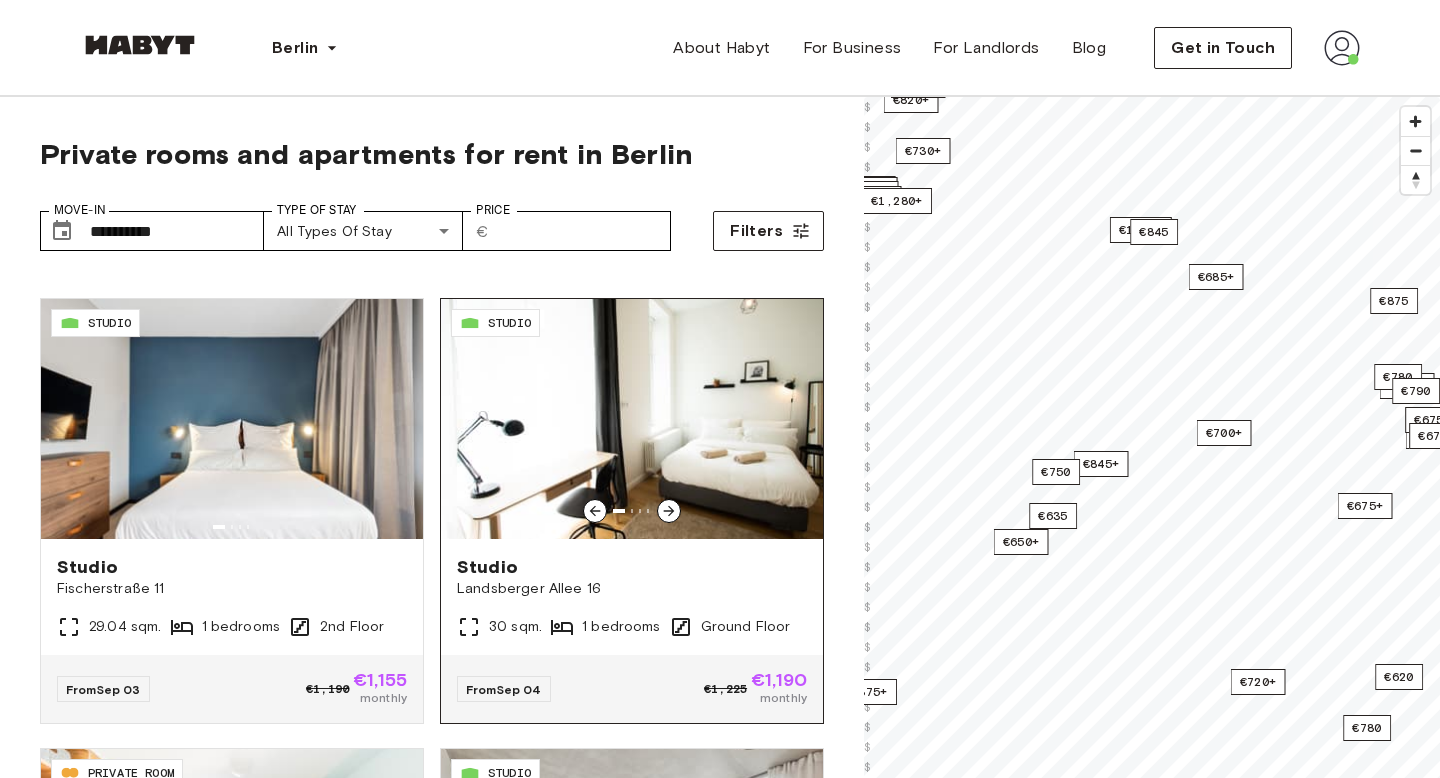 scroll, scrollTop: 876, scrollLeft: 0, axis: vertical 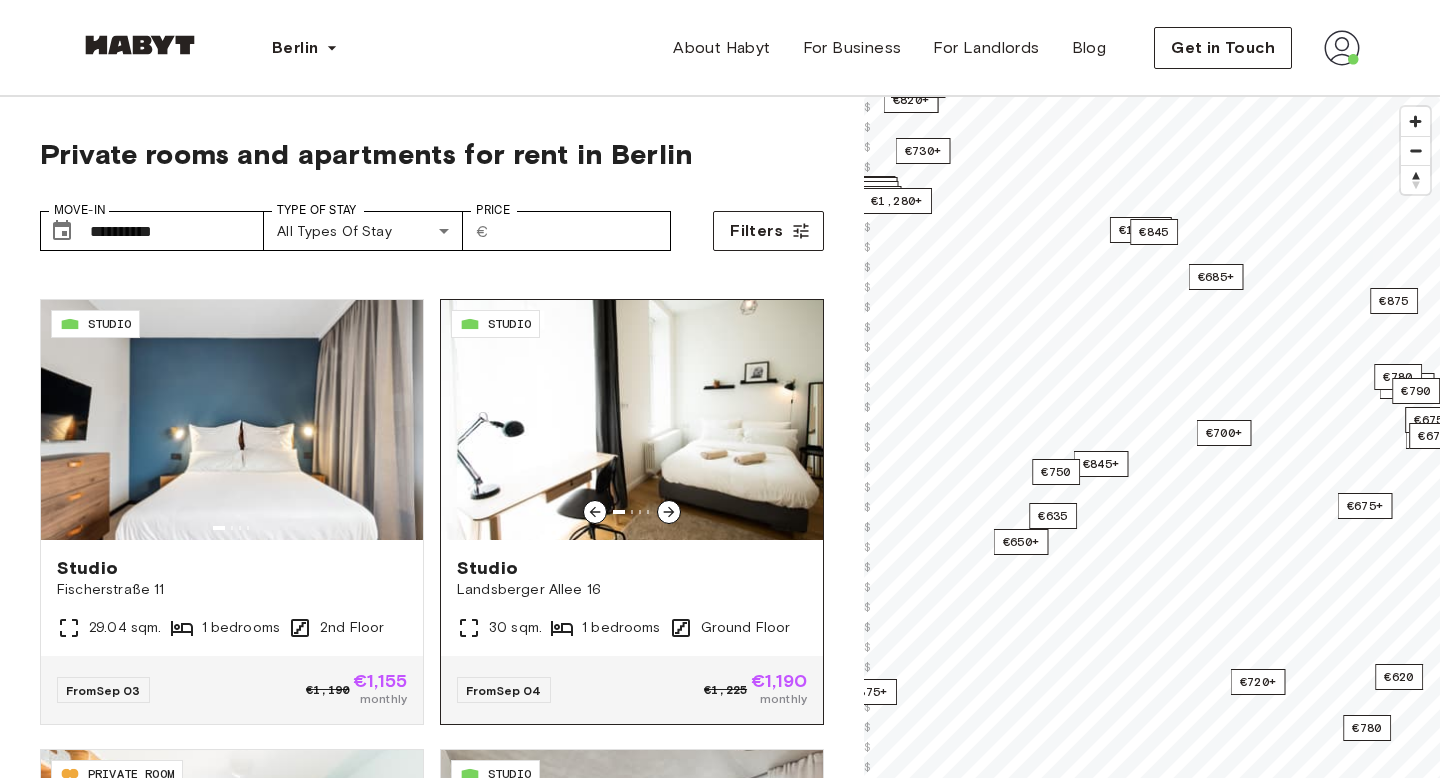 click 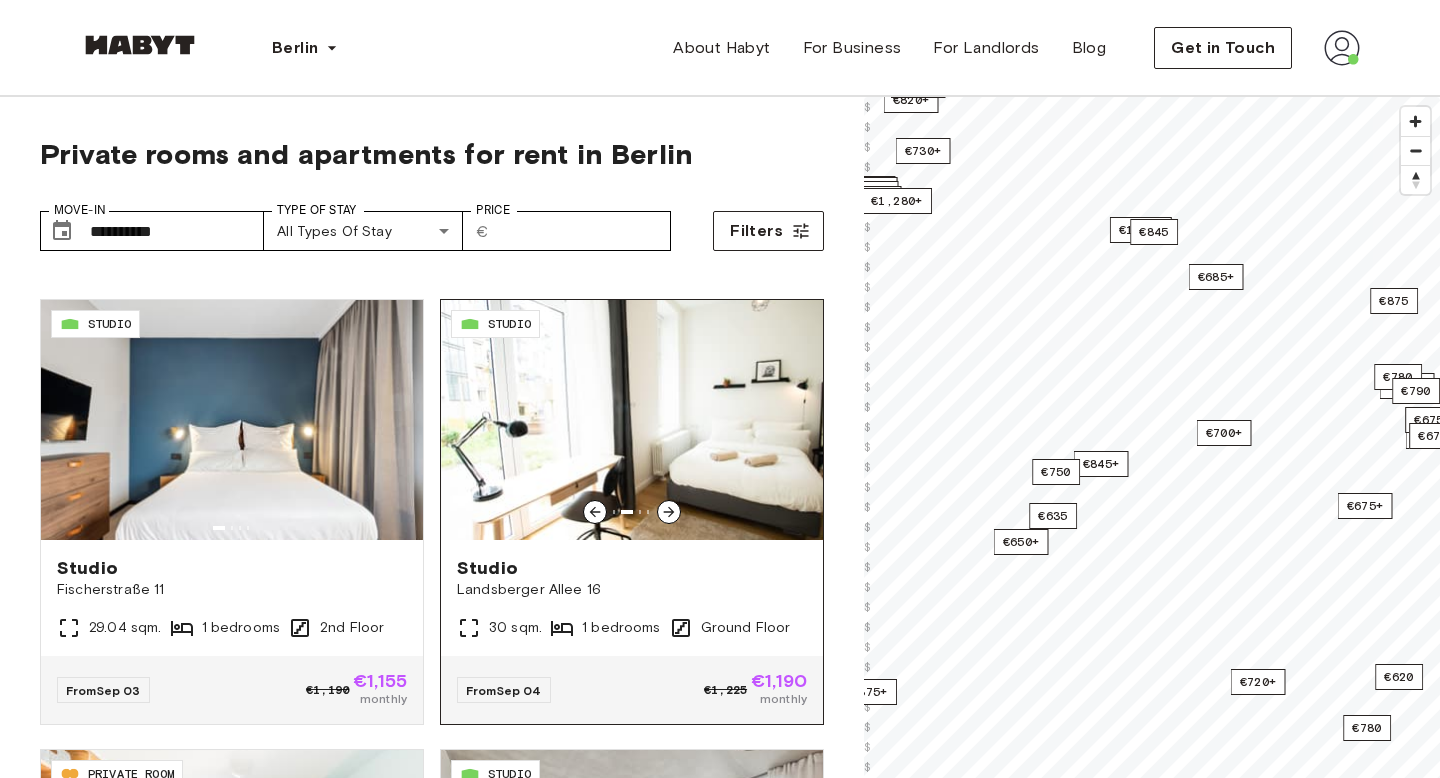 click 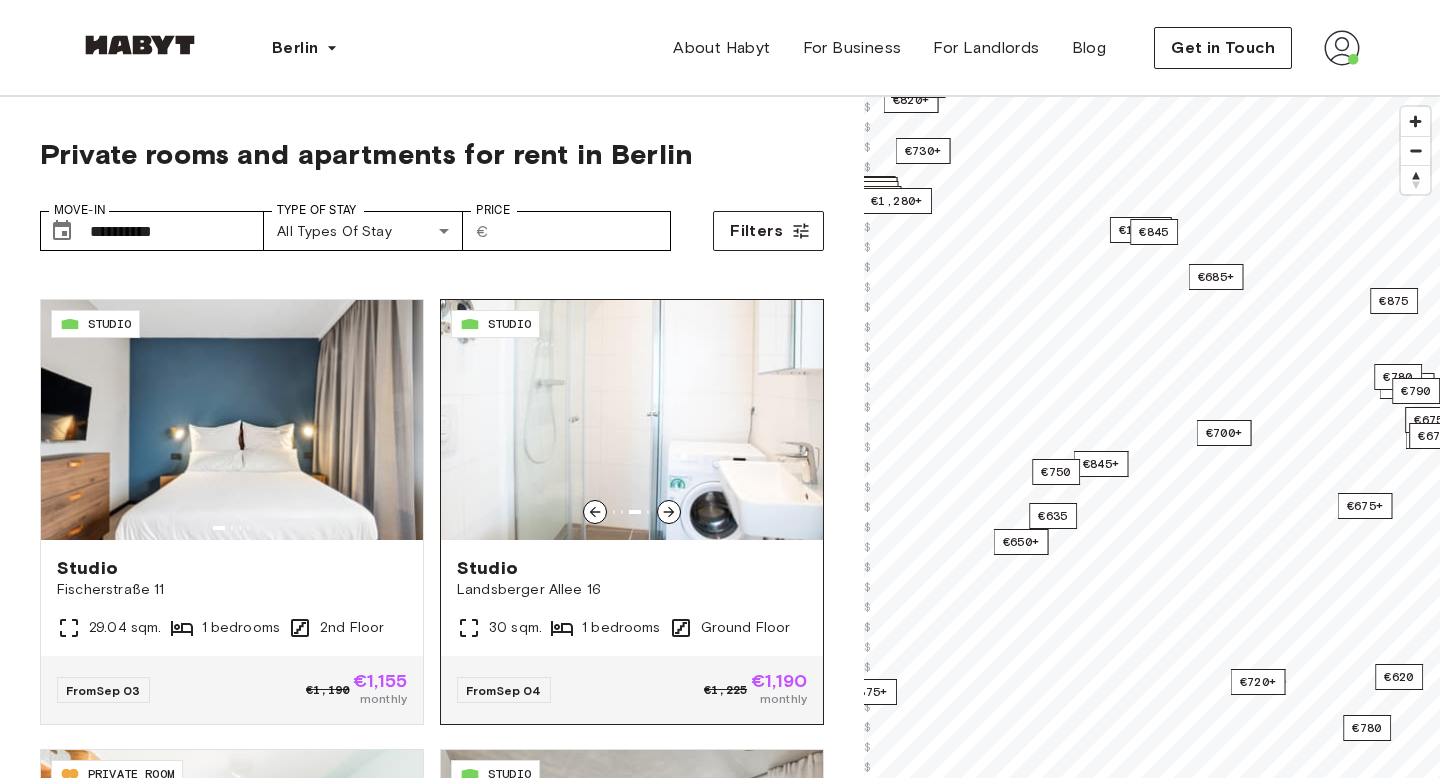 click 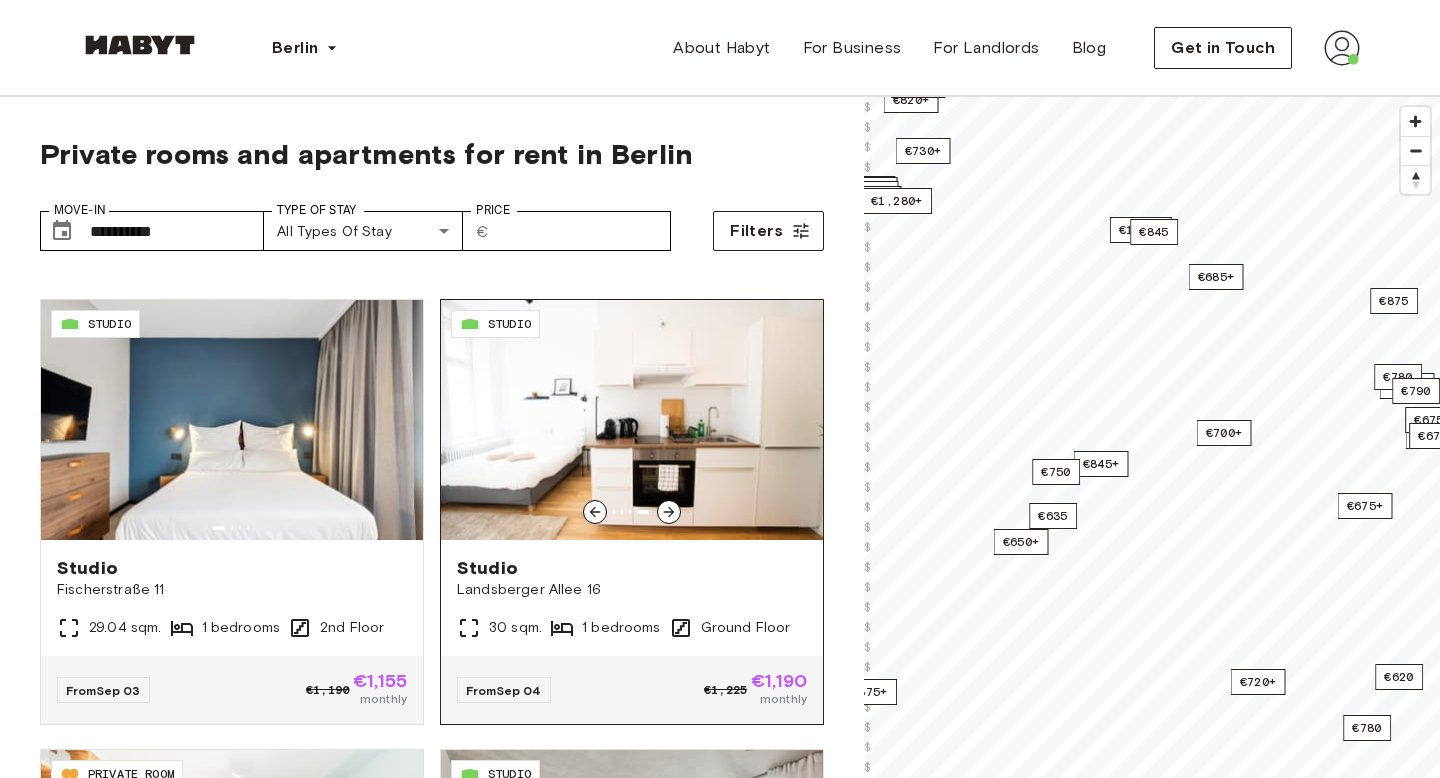 click 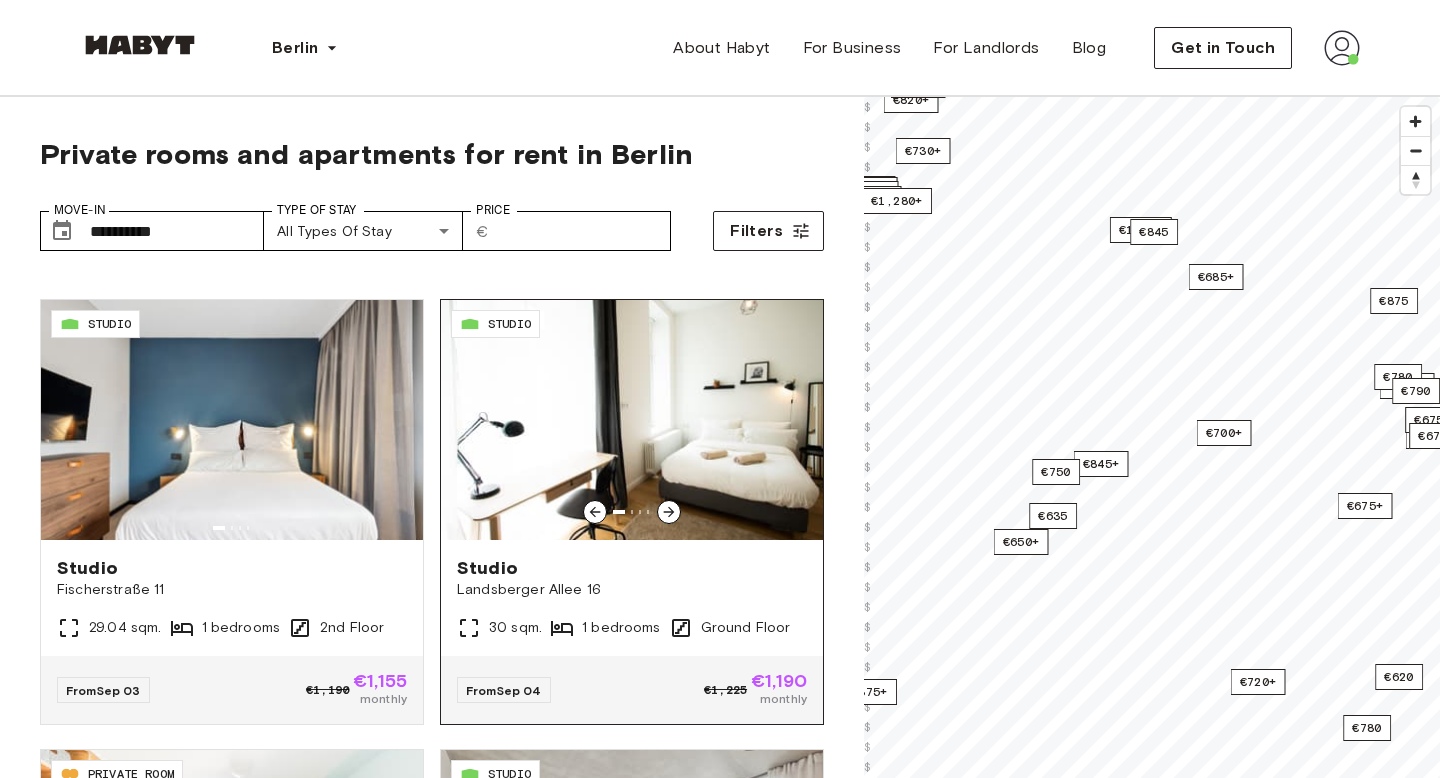 click 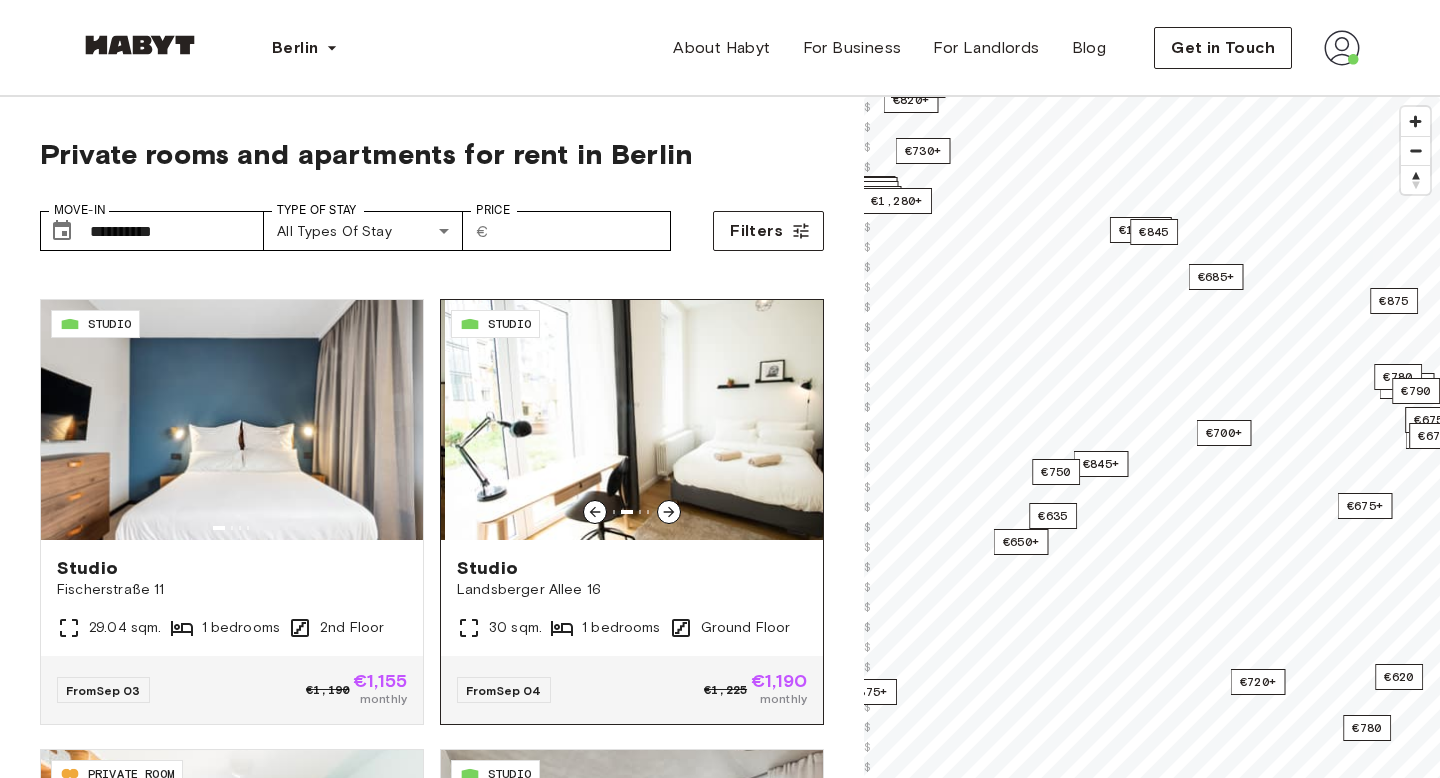 click 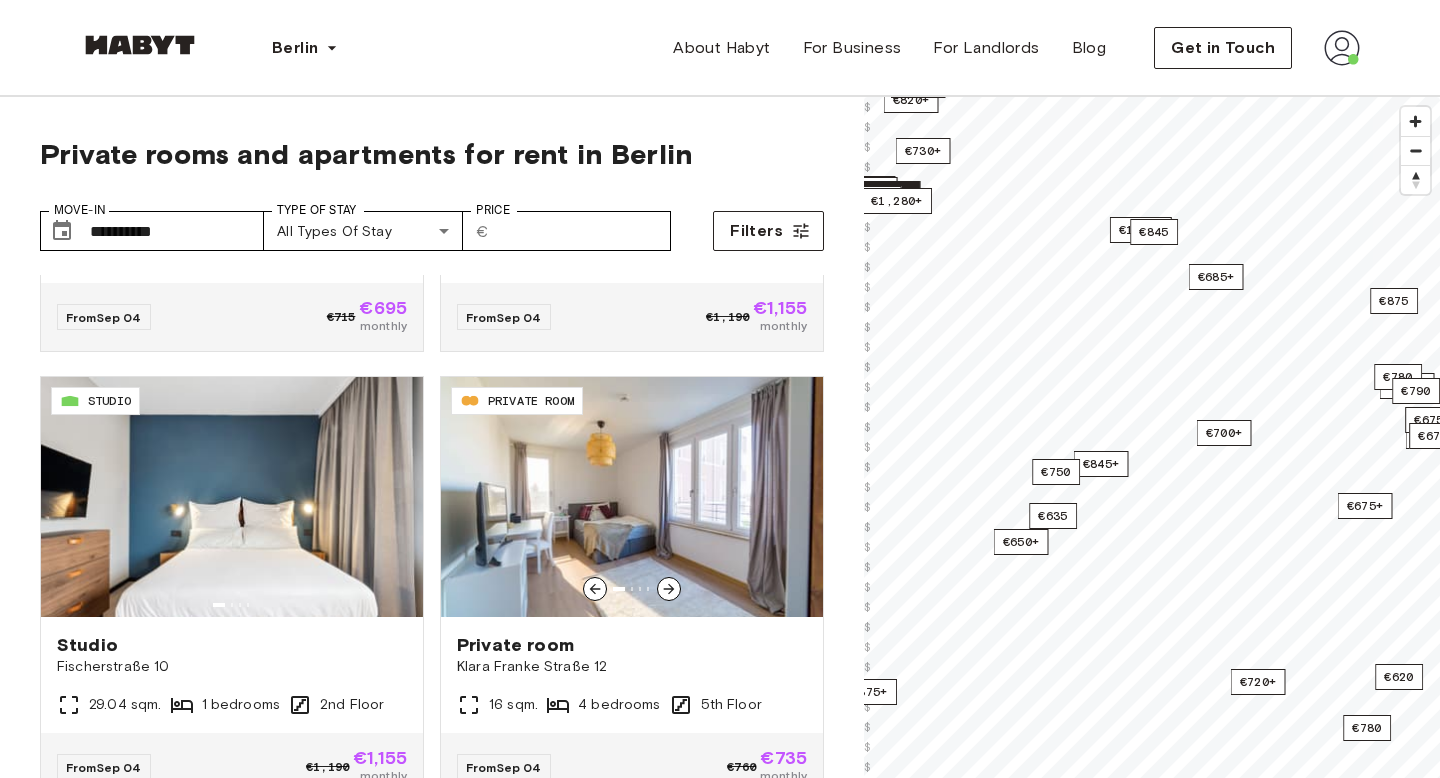 scroll, scrollTop: 2147, scrollLeft: 0, axis: vertical 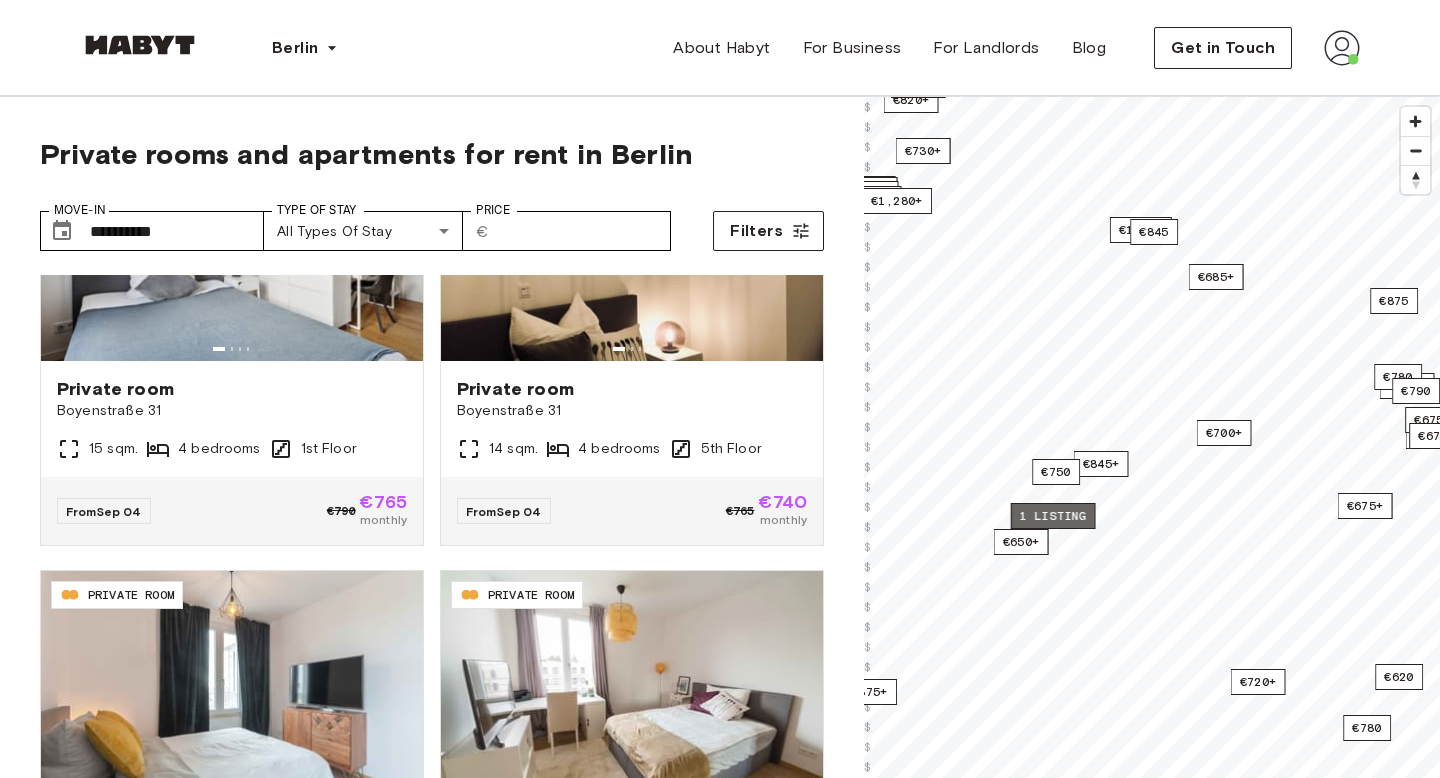 click on "1 listing" at bounding box center (1053, 516) 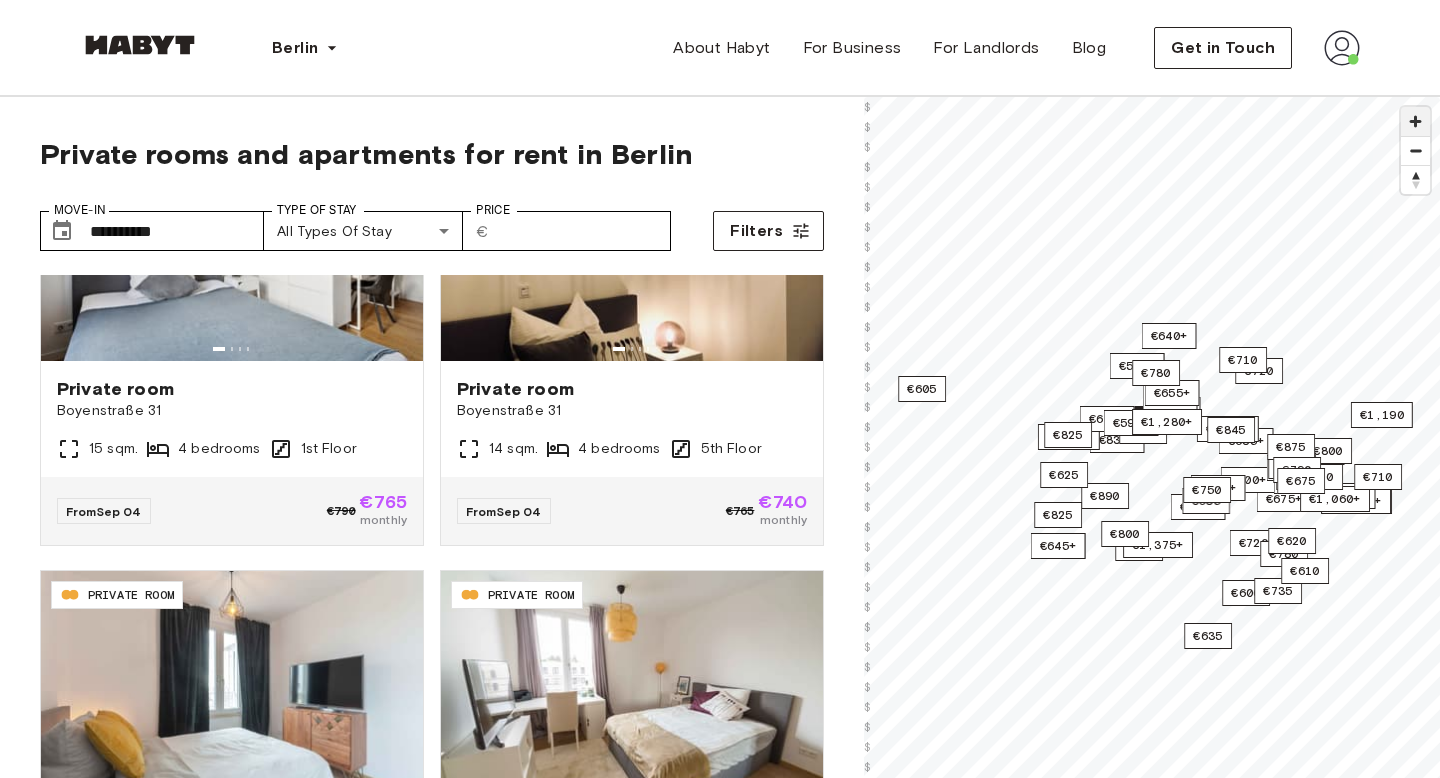 click at bounding box center (1415, 121) 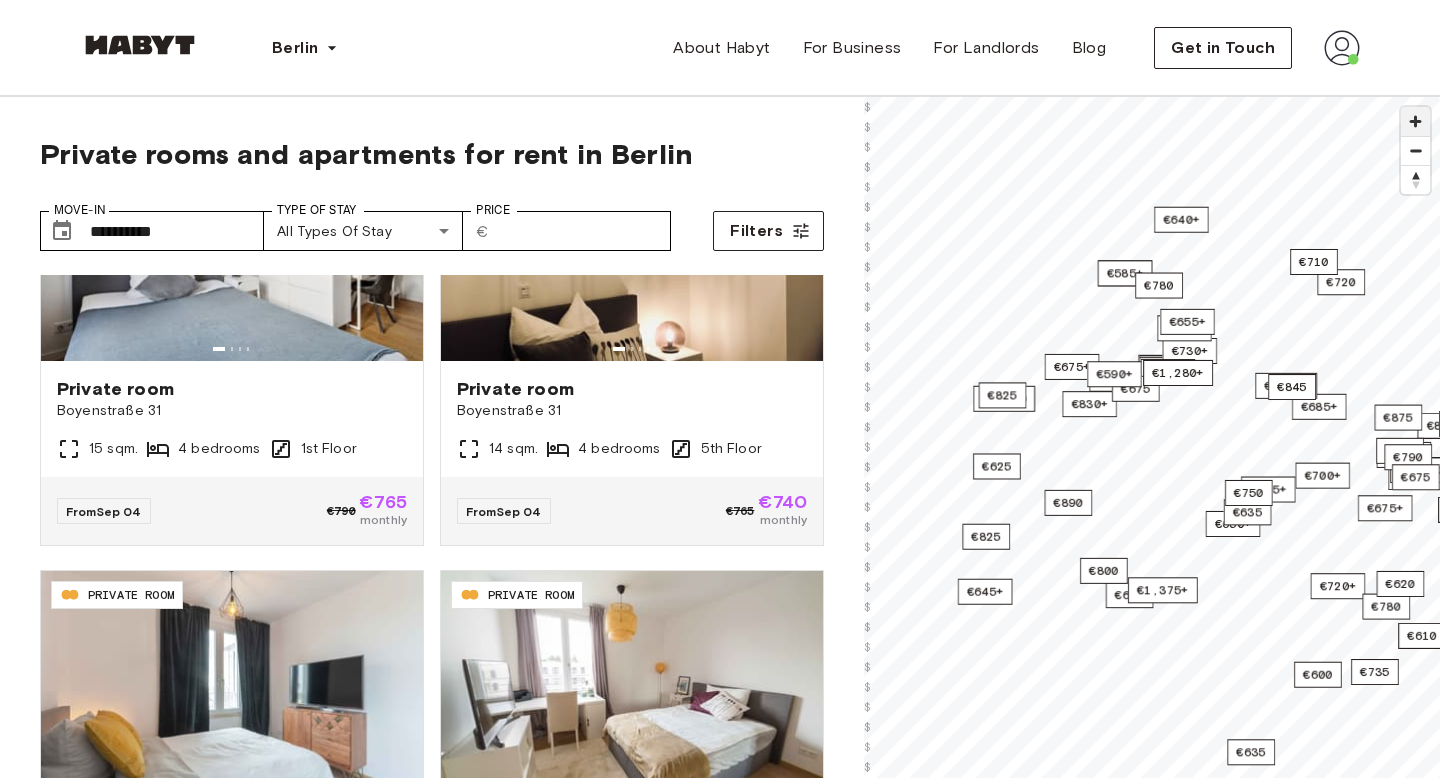click at bounding box center [1415, 121] 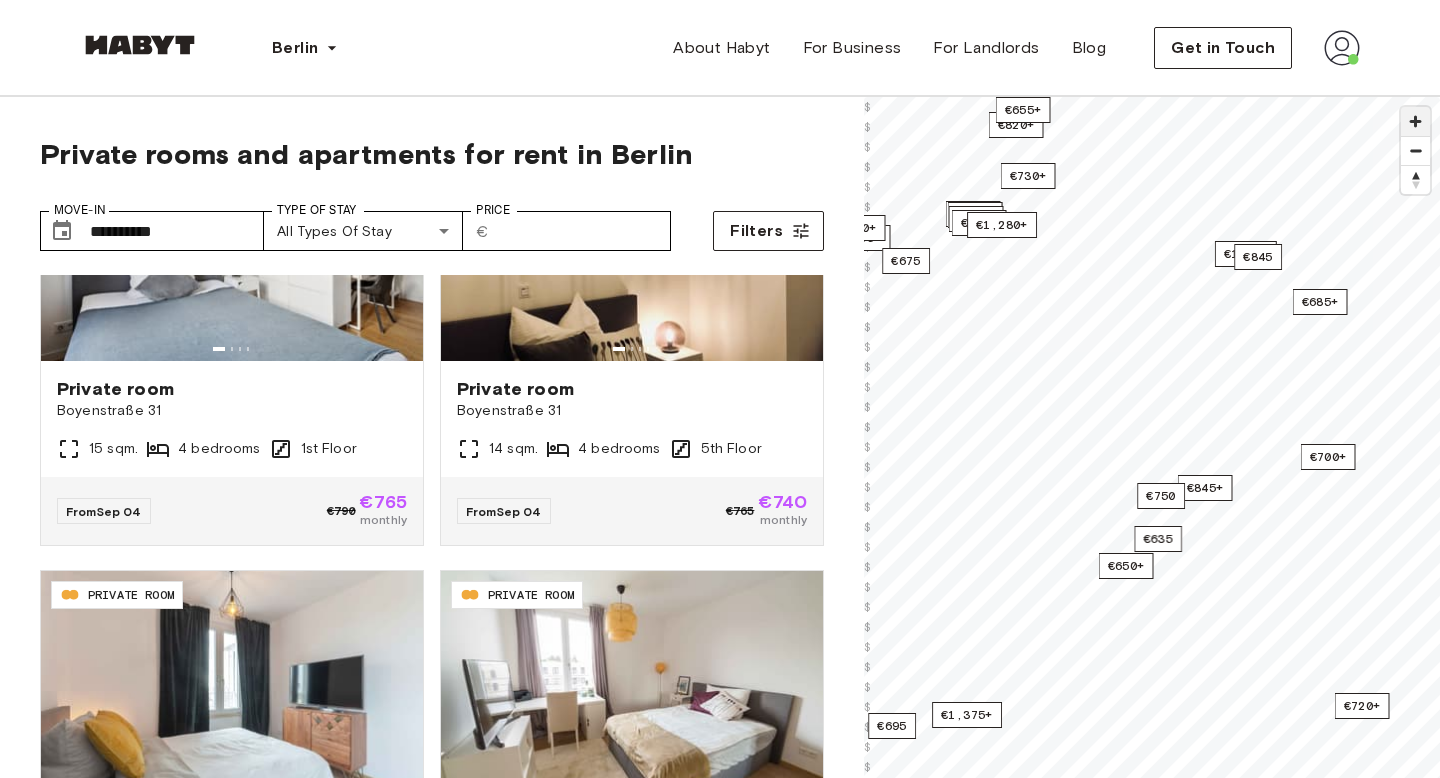 click at bounding box center (1415, 121) 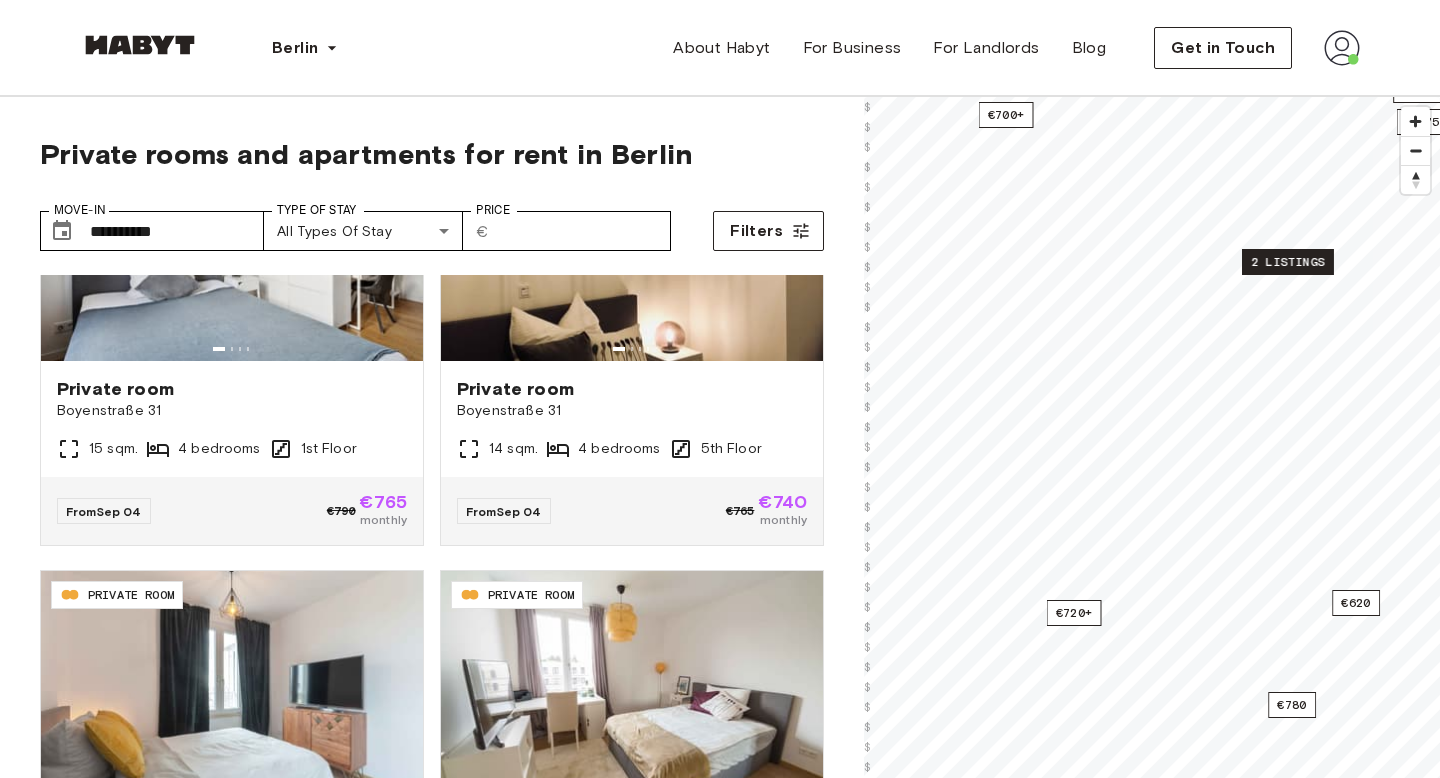 click on "2 listings" at bounding box center [1288, 262] 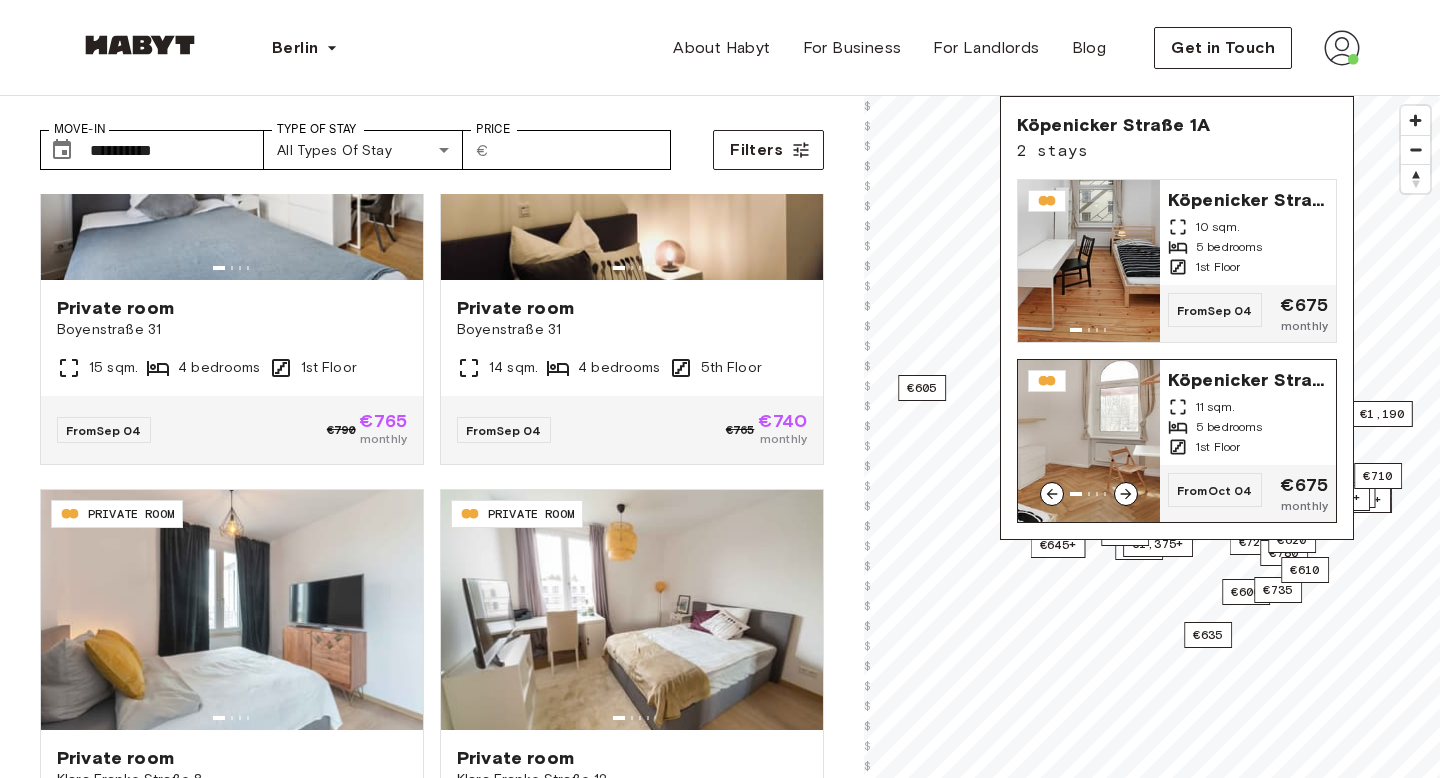 scroll, scrollTop: 83, scrollLeft: 0, axis: vertical 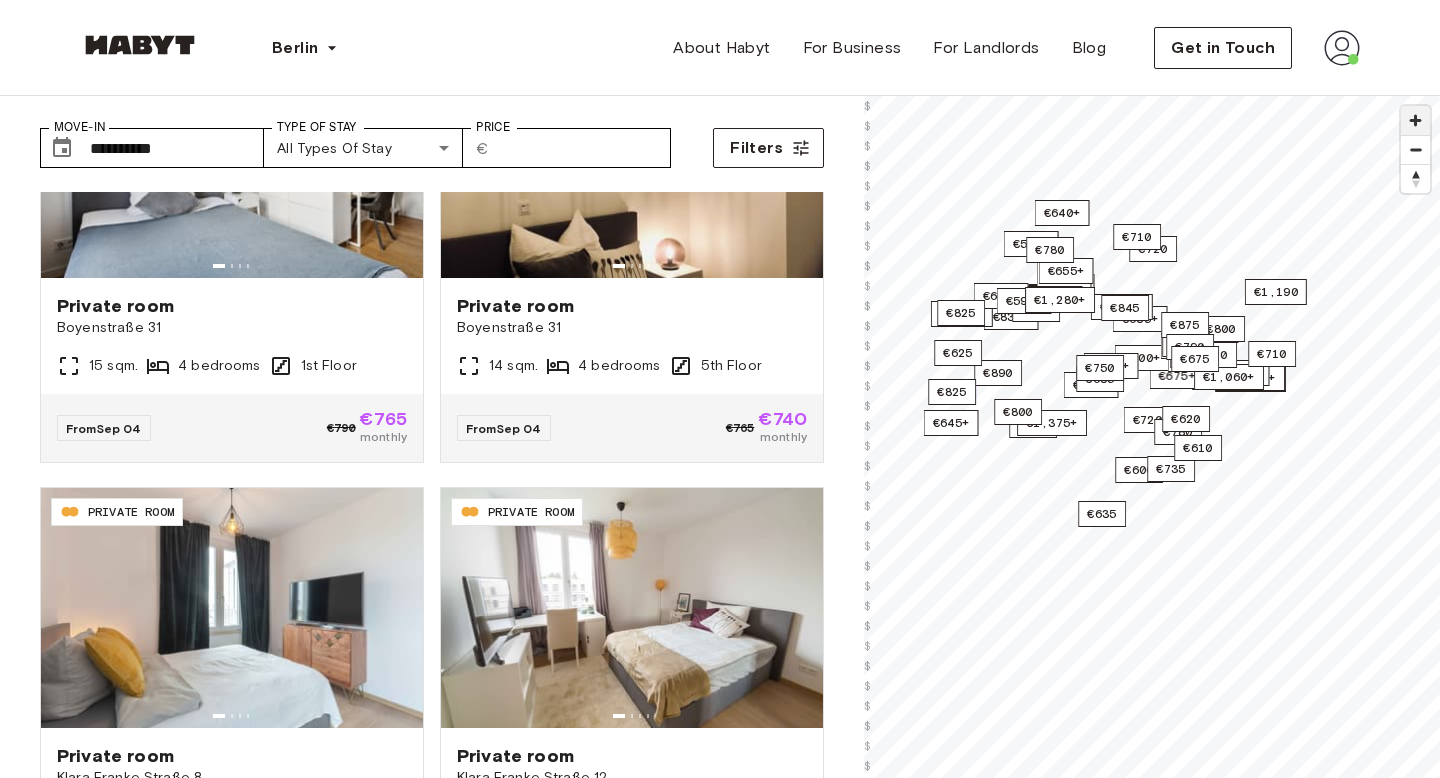 click at bounding box center (1415, 120) 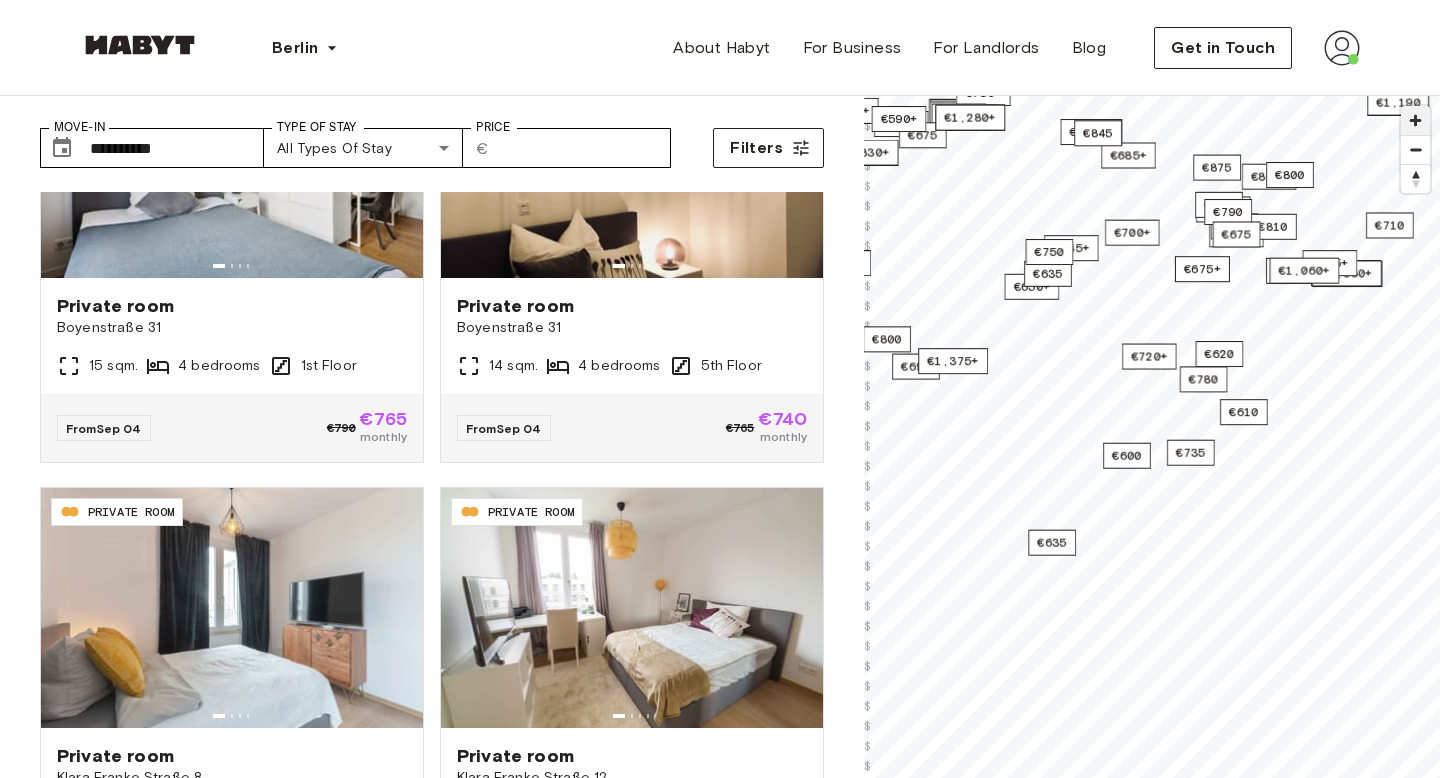 click at bounding box center [1415, 120] 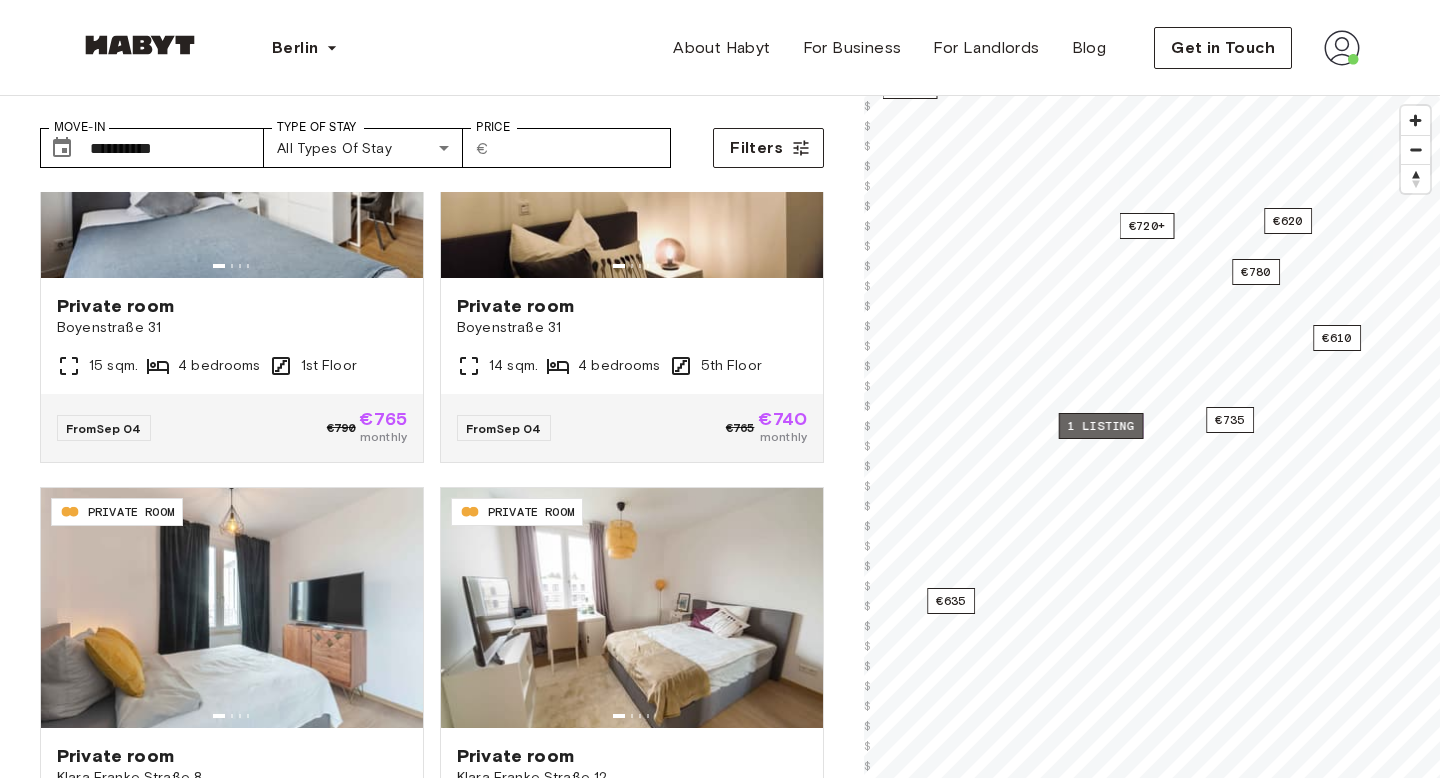 click on "1 listing" at bounding box center [1101, 426] 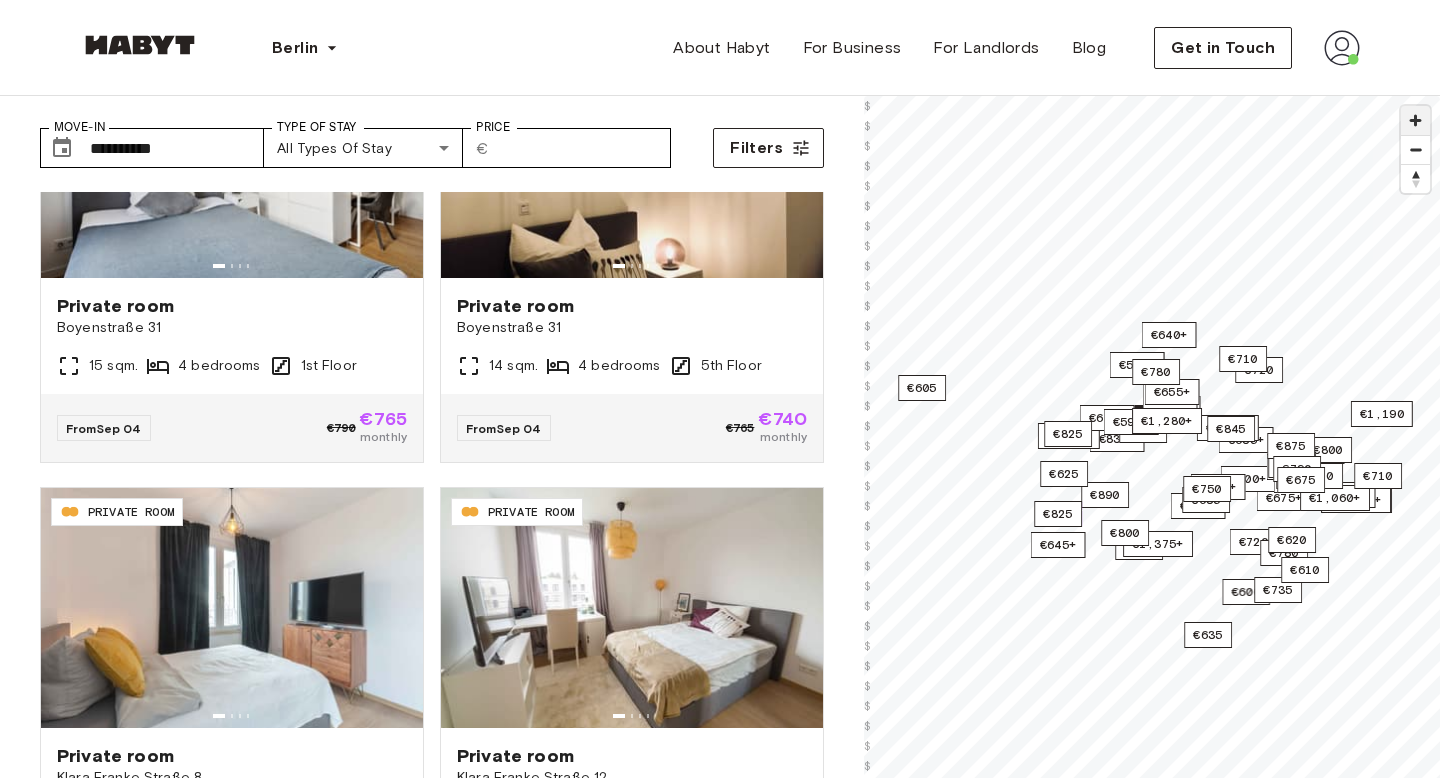 click at bounding box center [1415, 120] 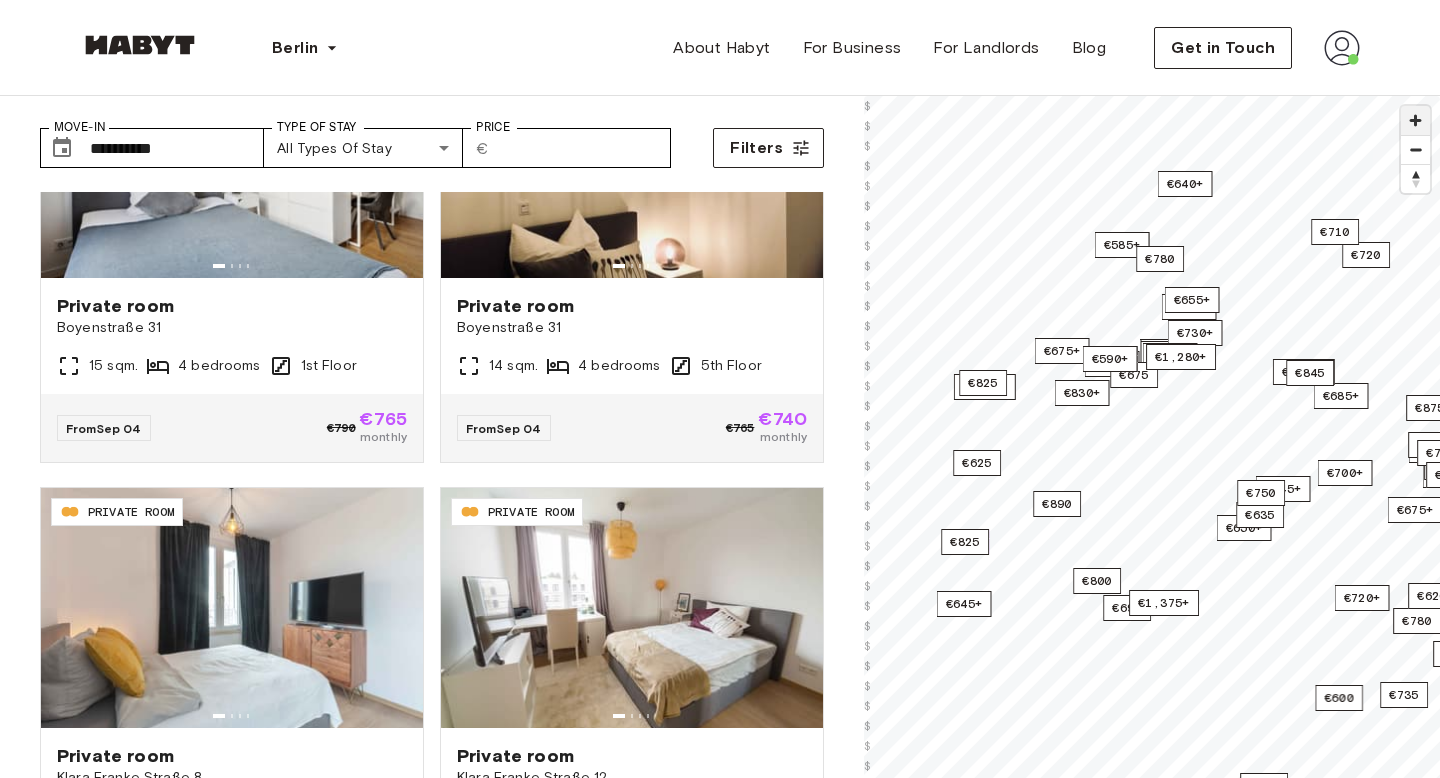 click at bounding box center [1415, 120] 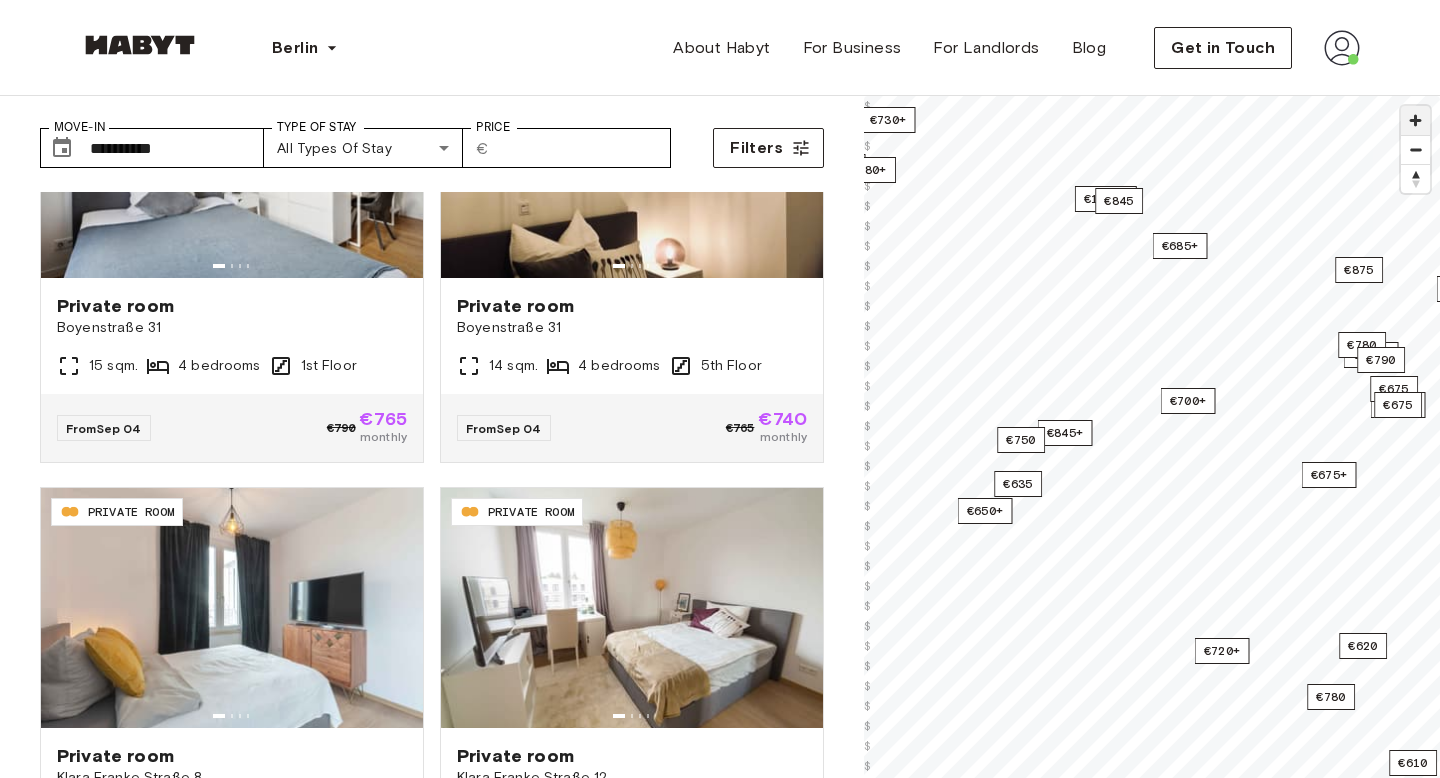 click at bounding box center [1415, 120] 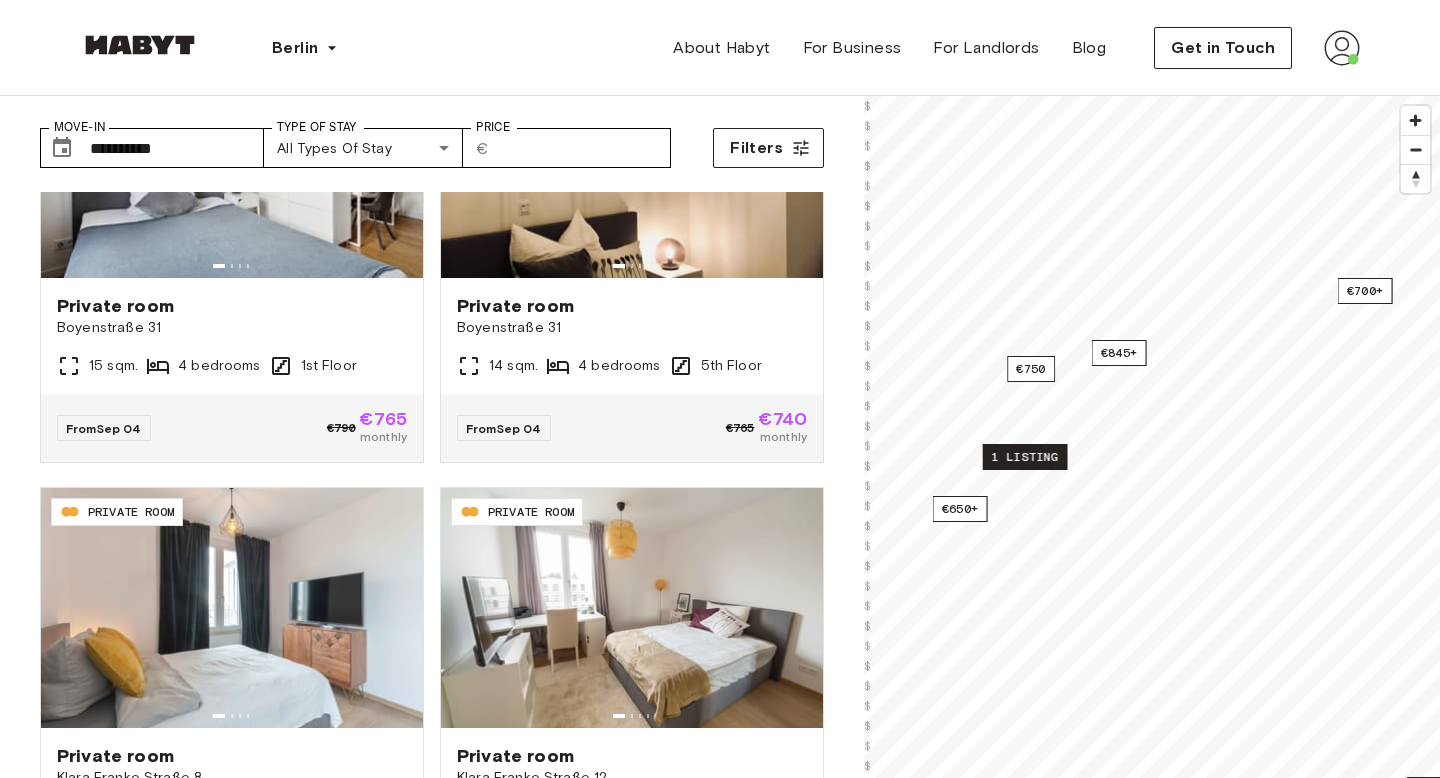 click on "1 listing" at bounding box center [1025, 457] 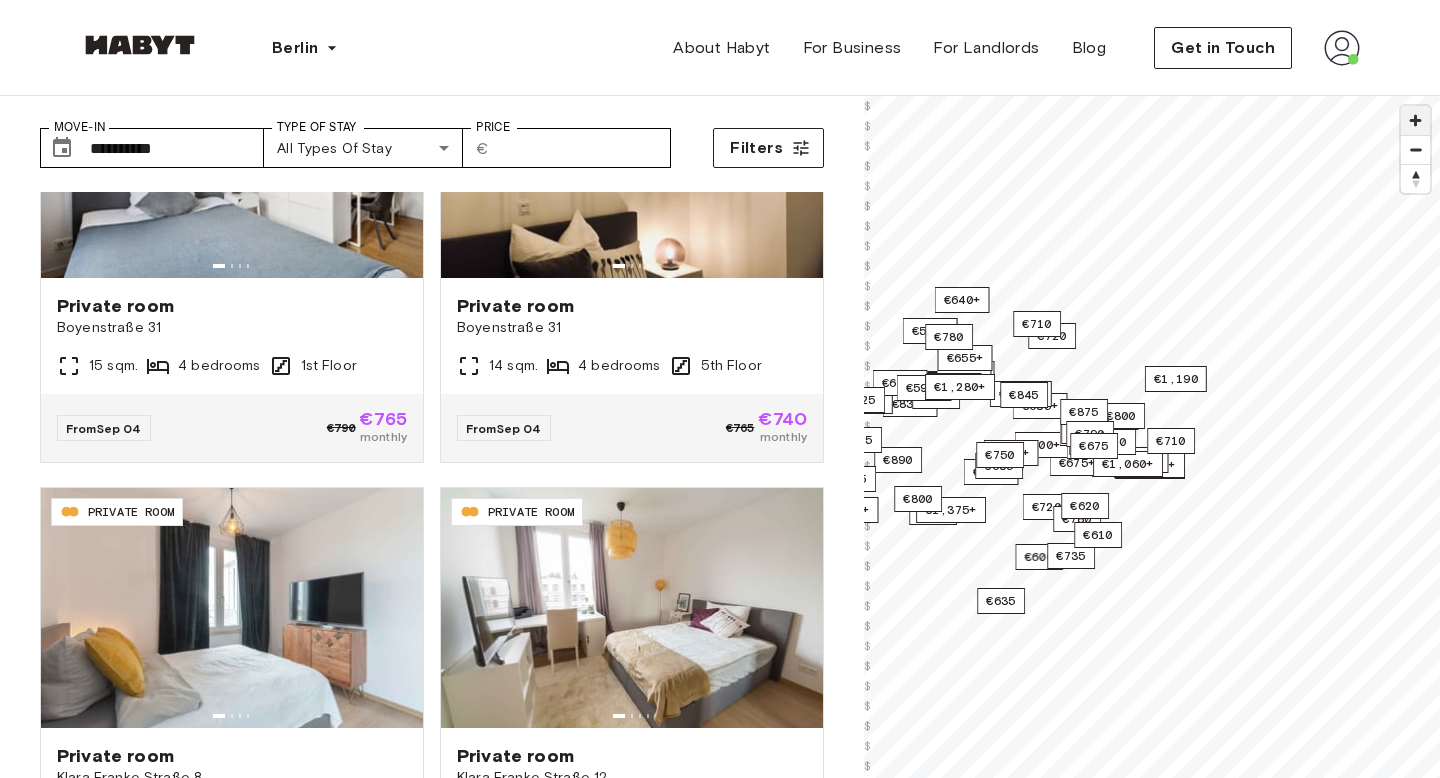 click at bounding box center [1415, 120] 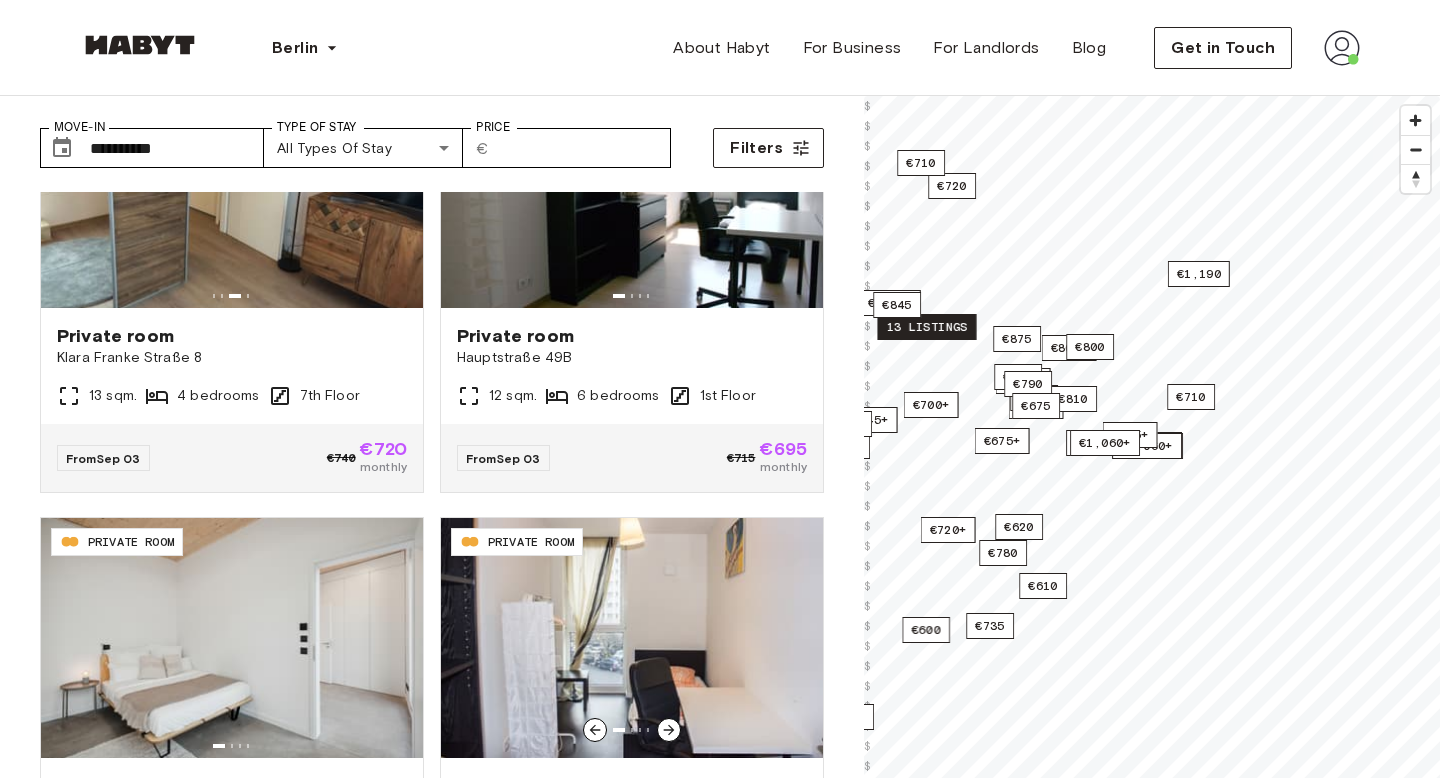 scroll, scrollTop: 0, scrollLeft: 0, axis: both 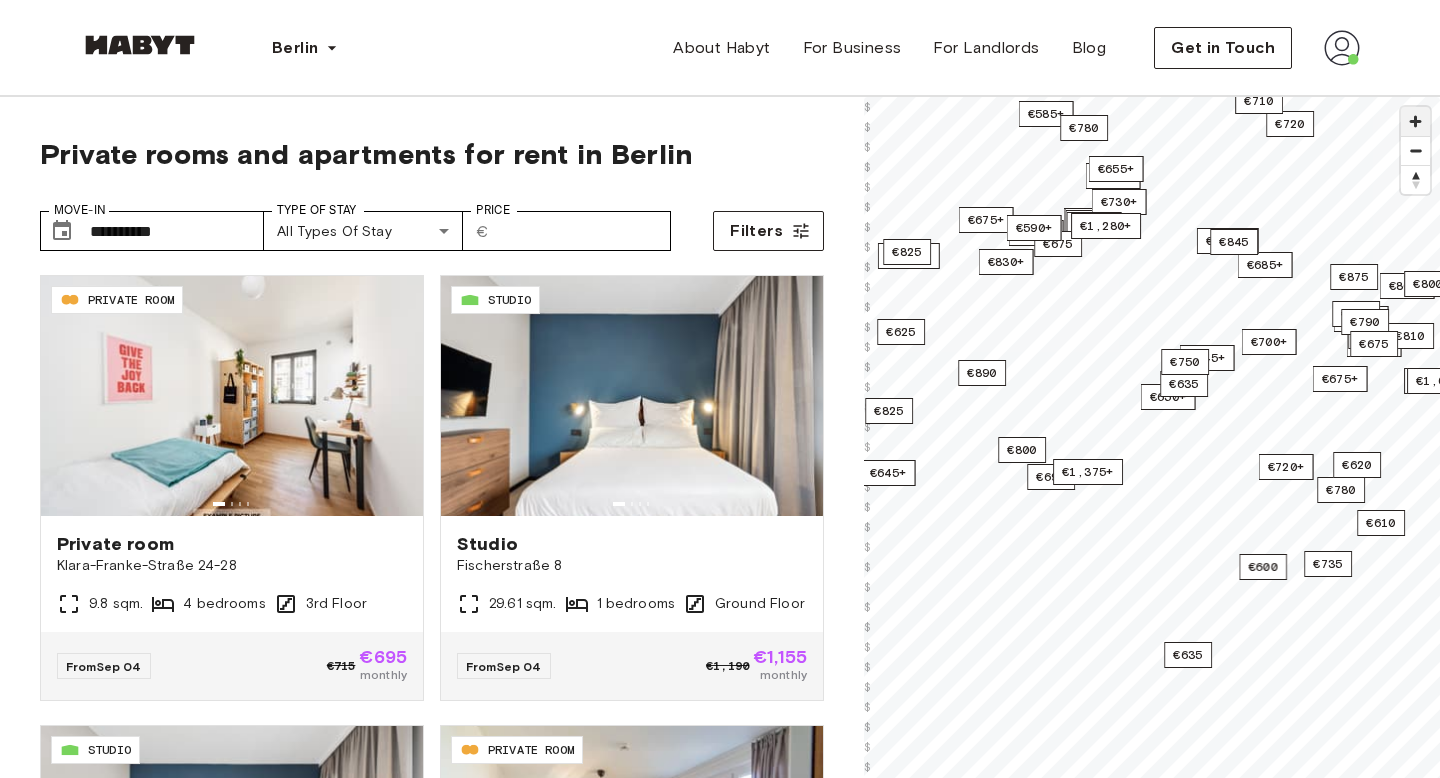 click at bounding box center (1415, 121) 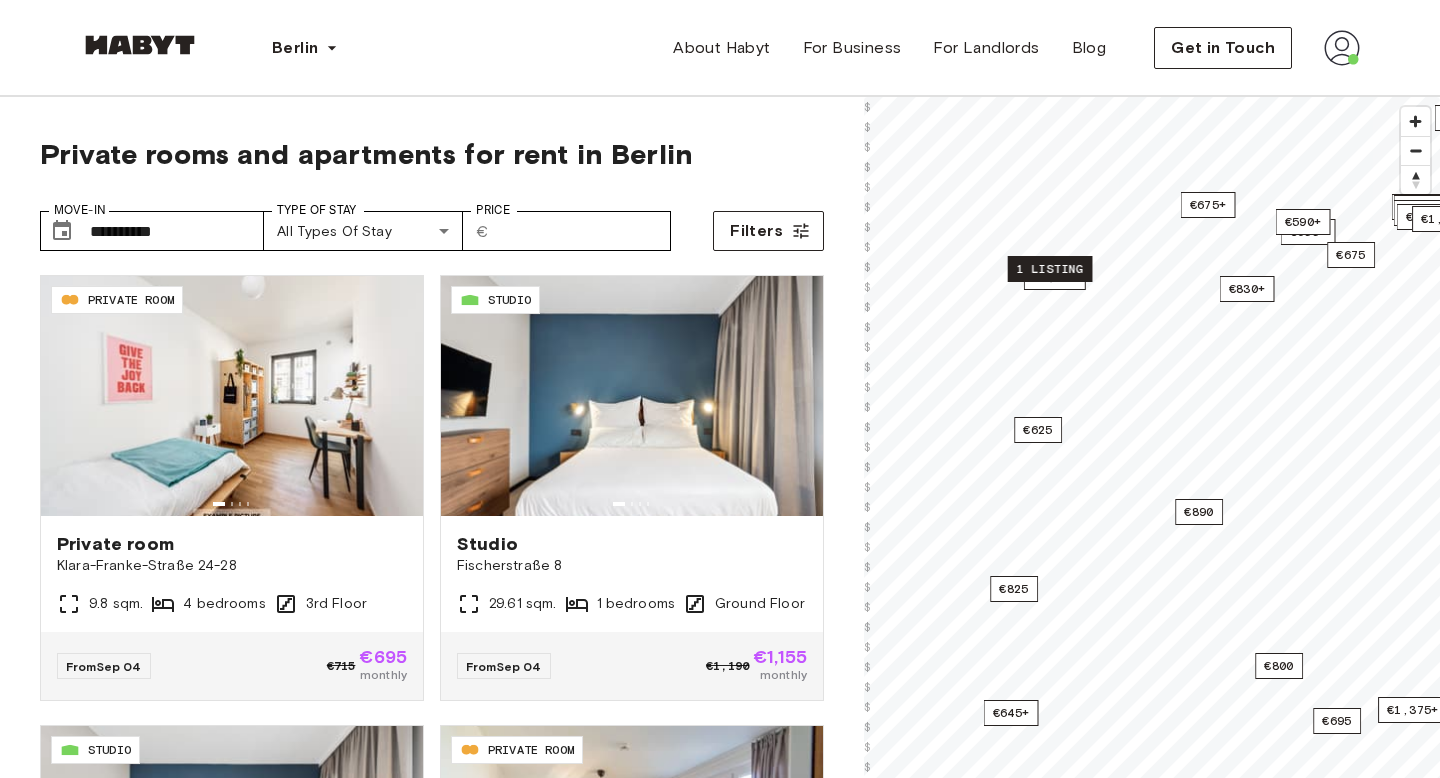 click on "1 listing" at bounding box center [1050, 269] 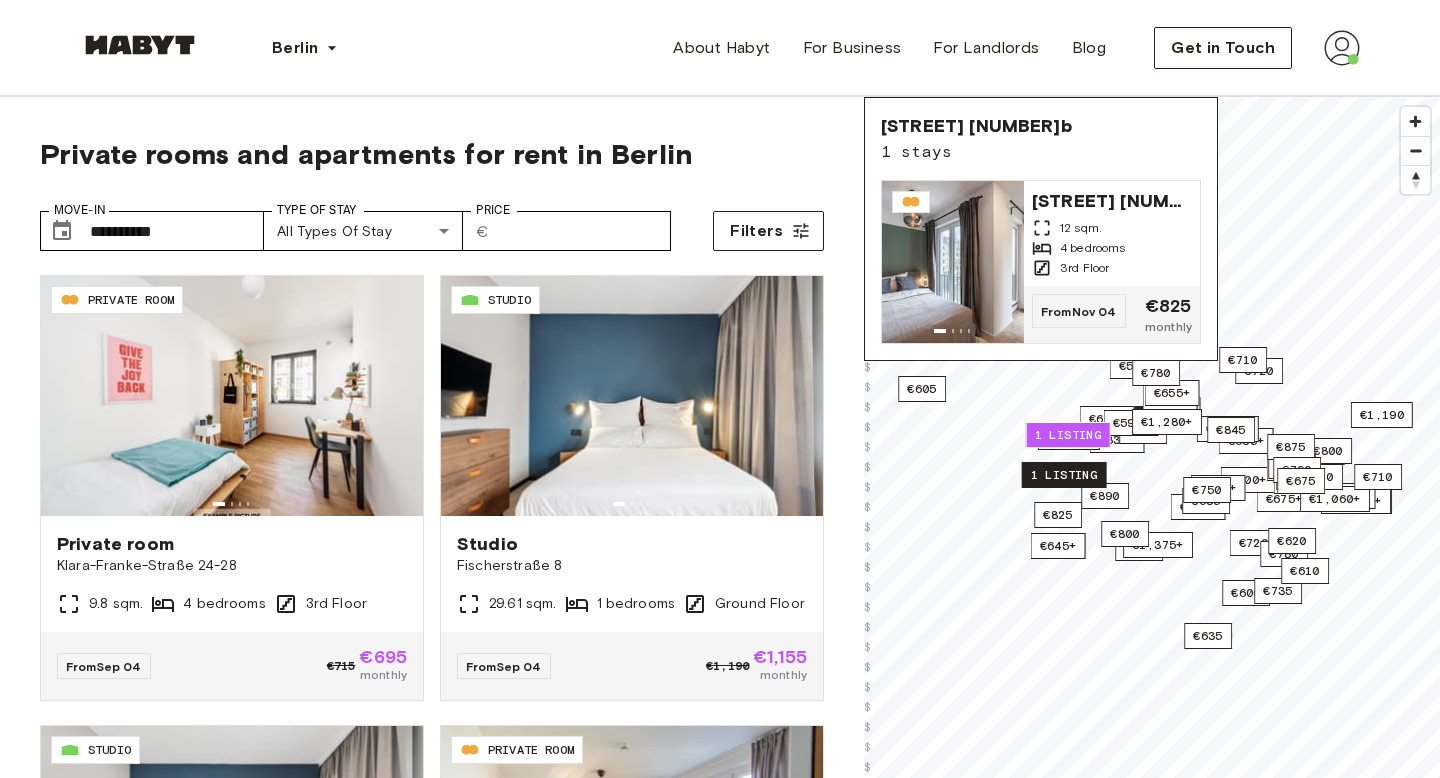 click on "1 listing" at bounding box center (1064, 475) 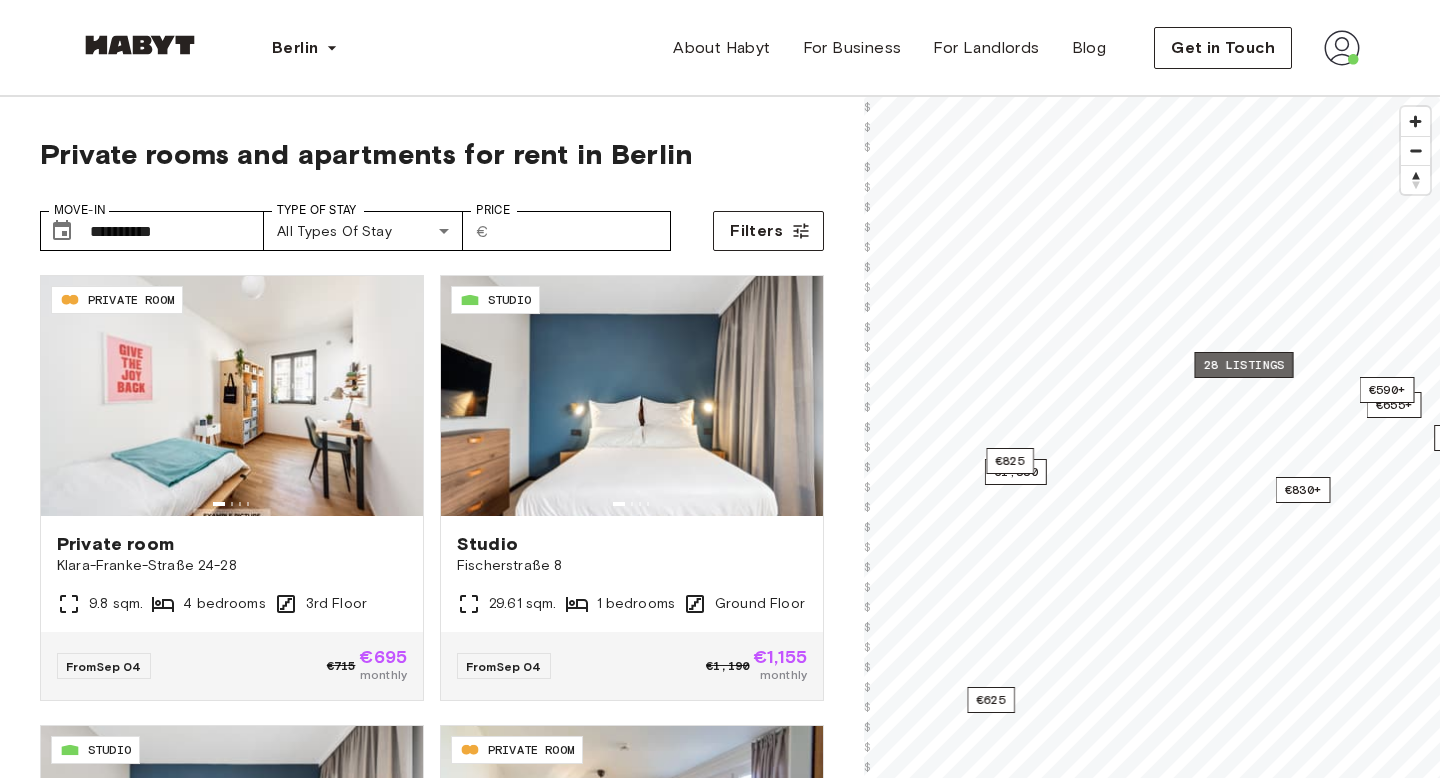 click on "28 listings" at bounding box center (1243, 365) 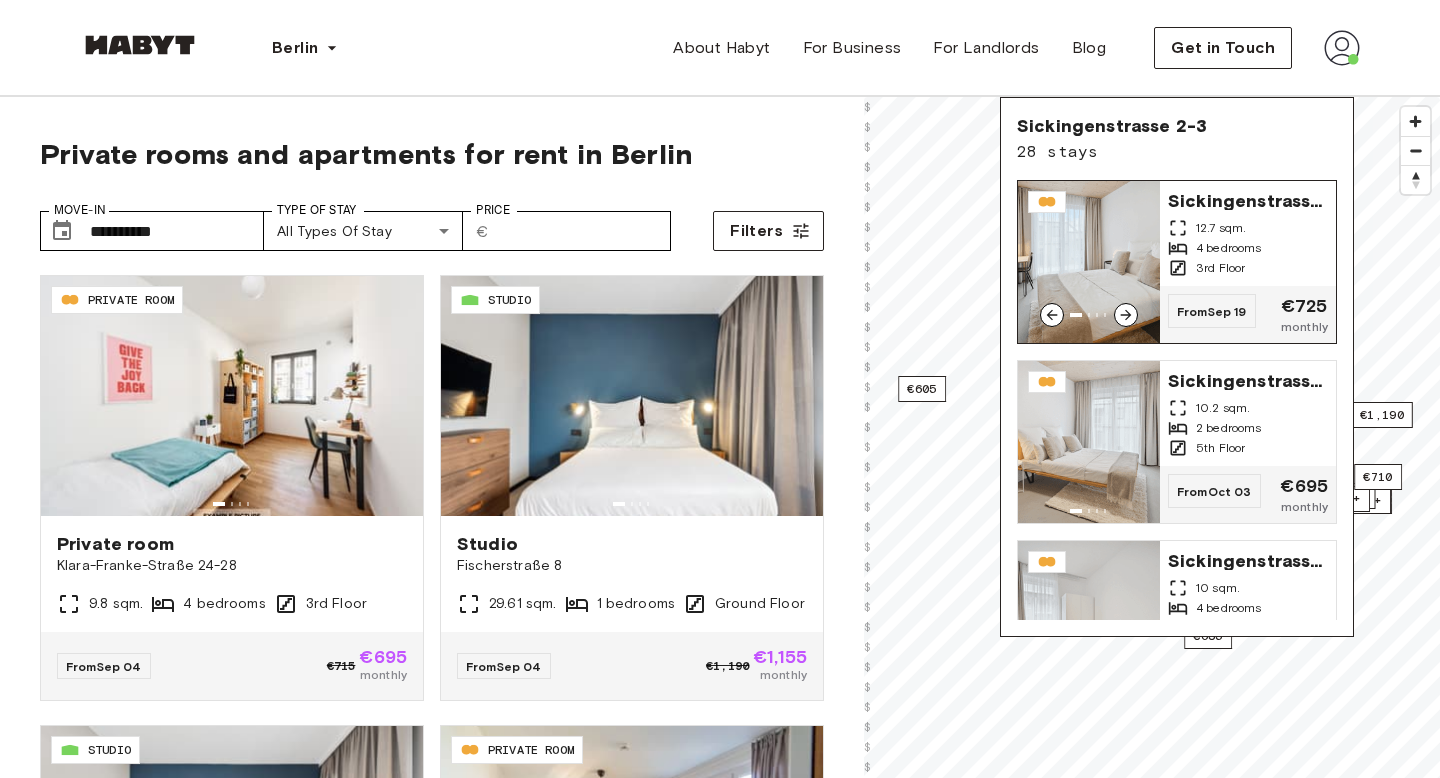 click 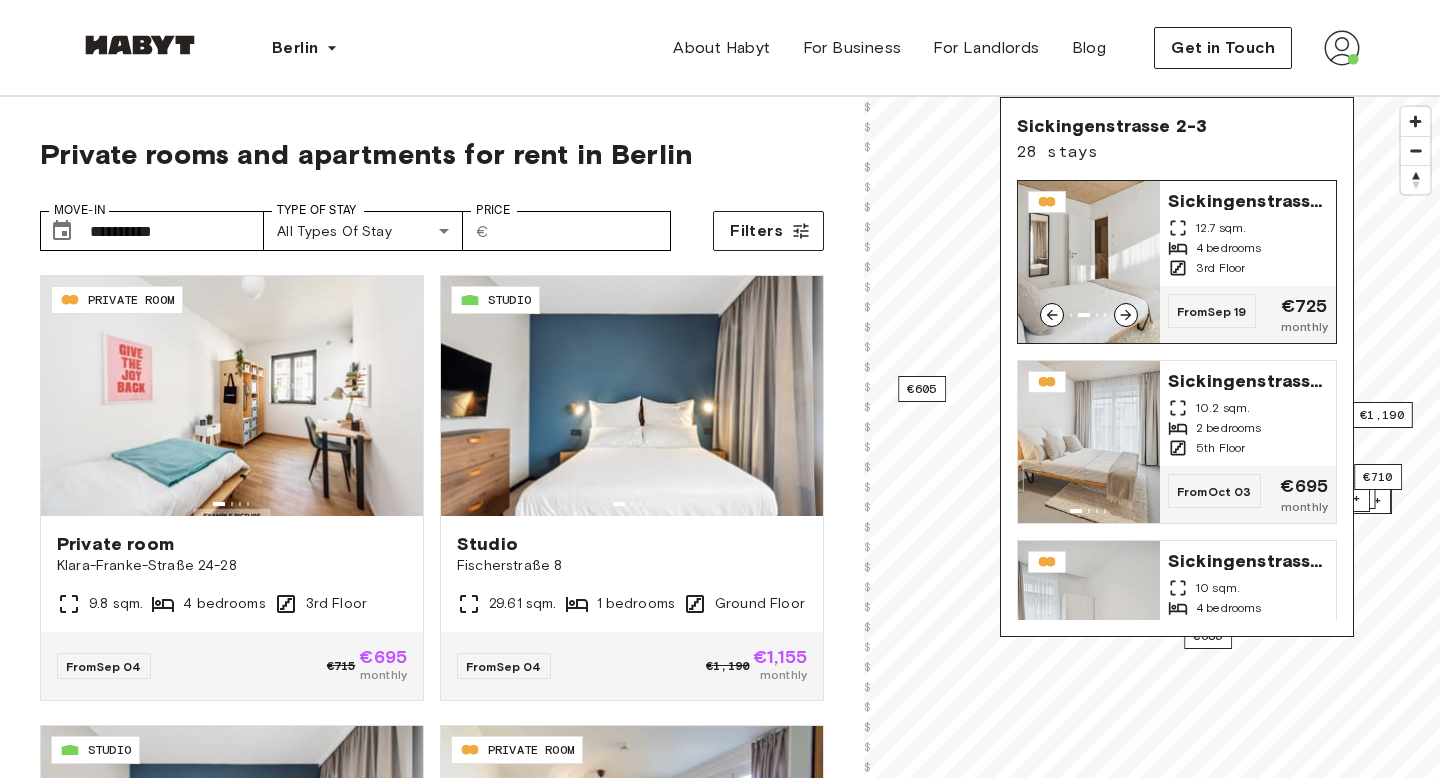 click 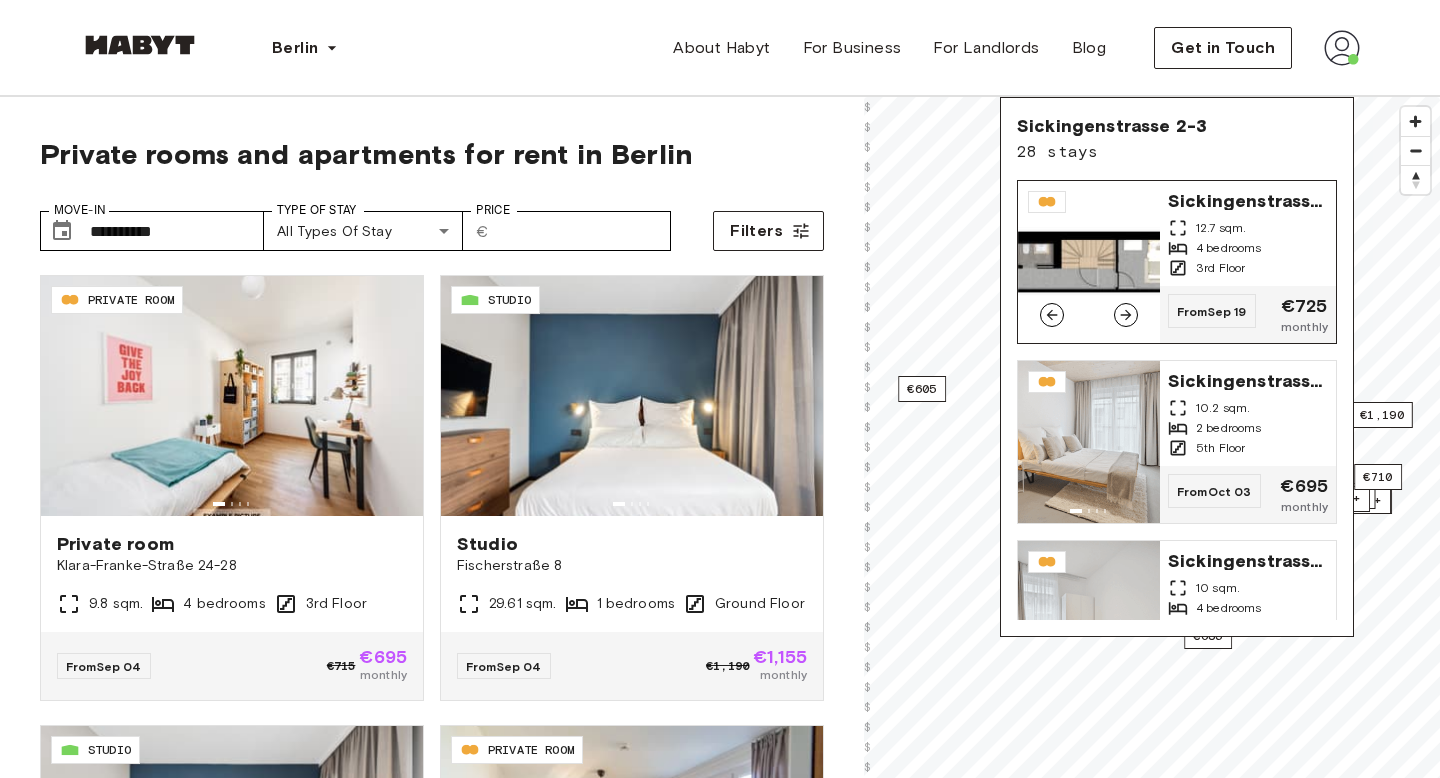 click 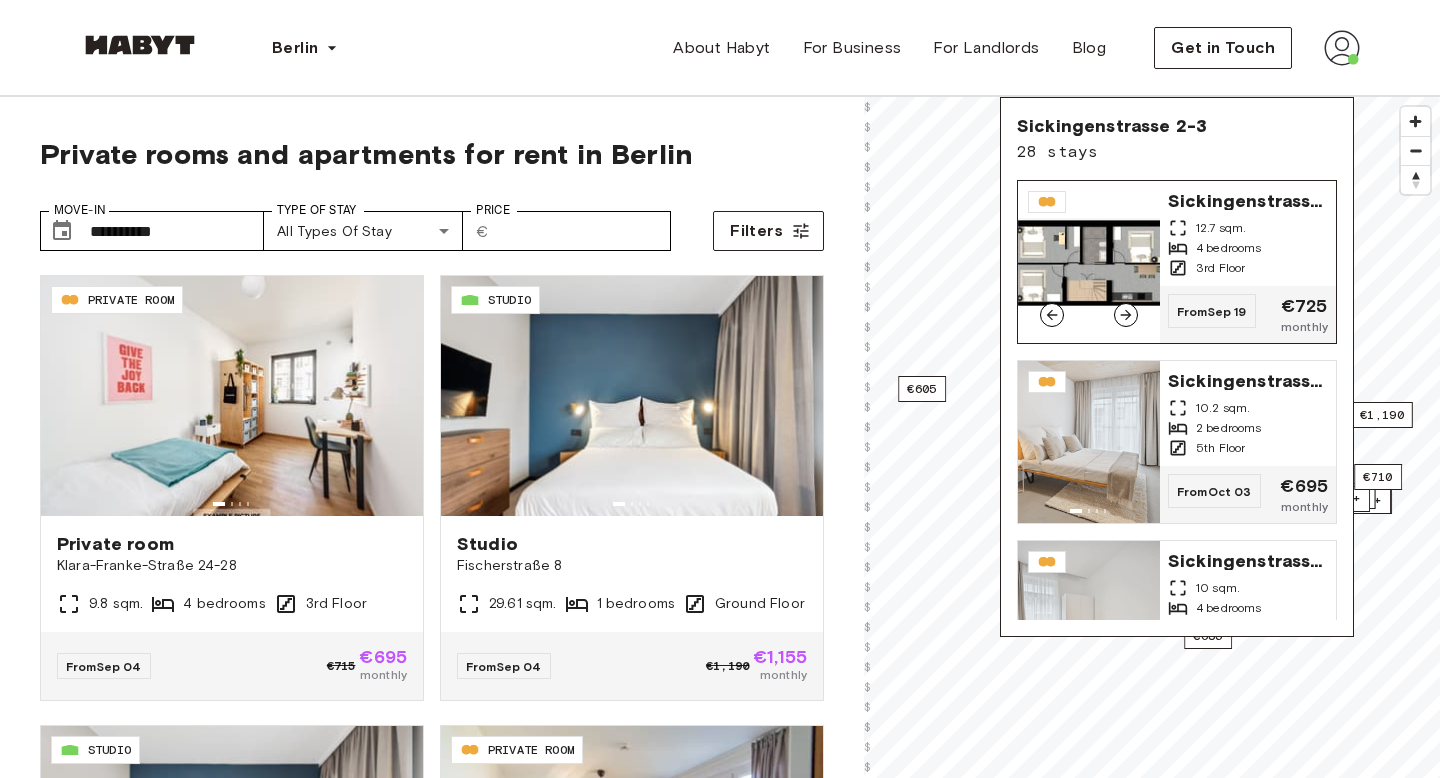 click 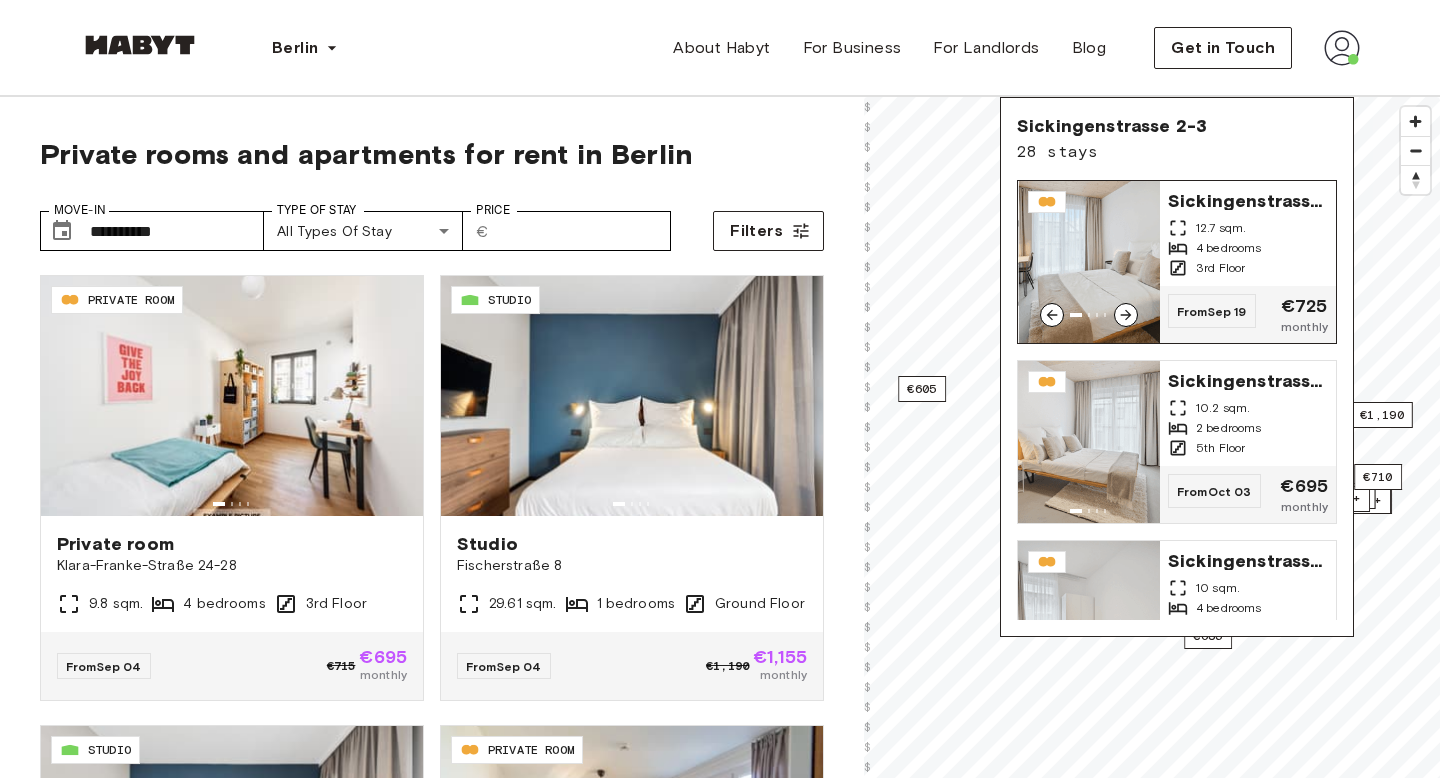 click 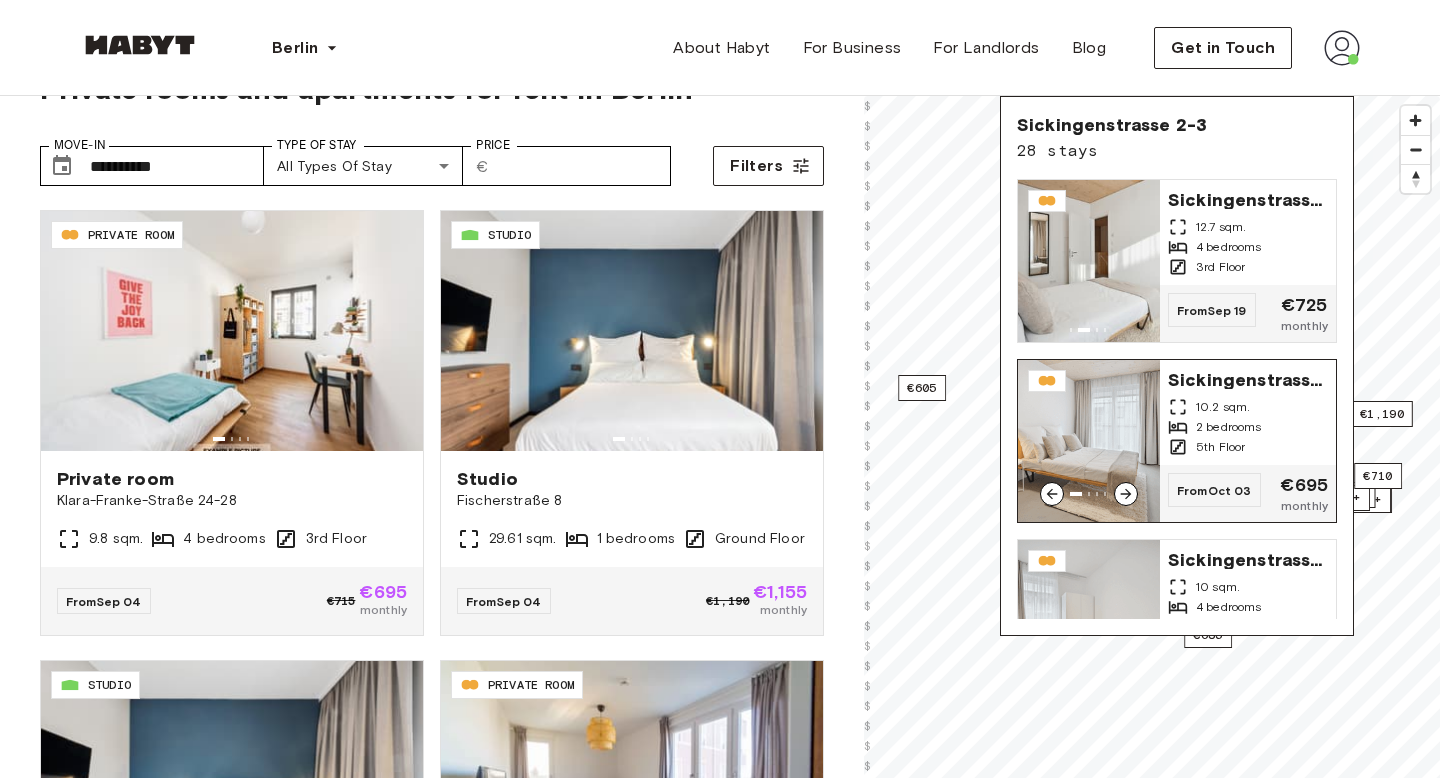 scroll, scrollTop: 71, scrollLeft: 0, axis: vertical 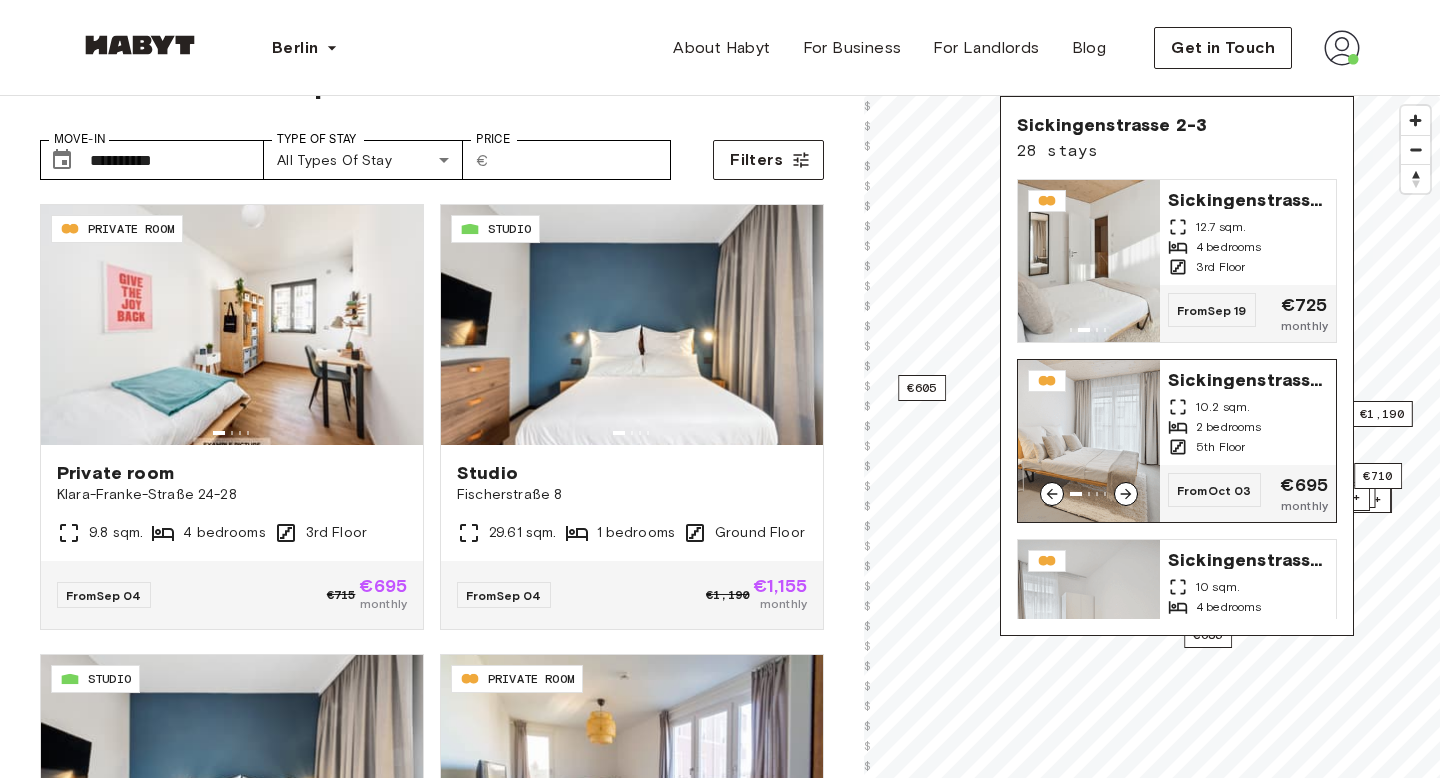 click 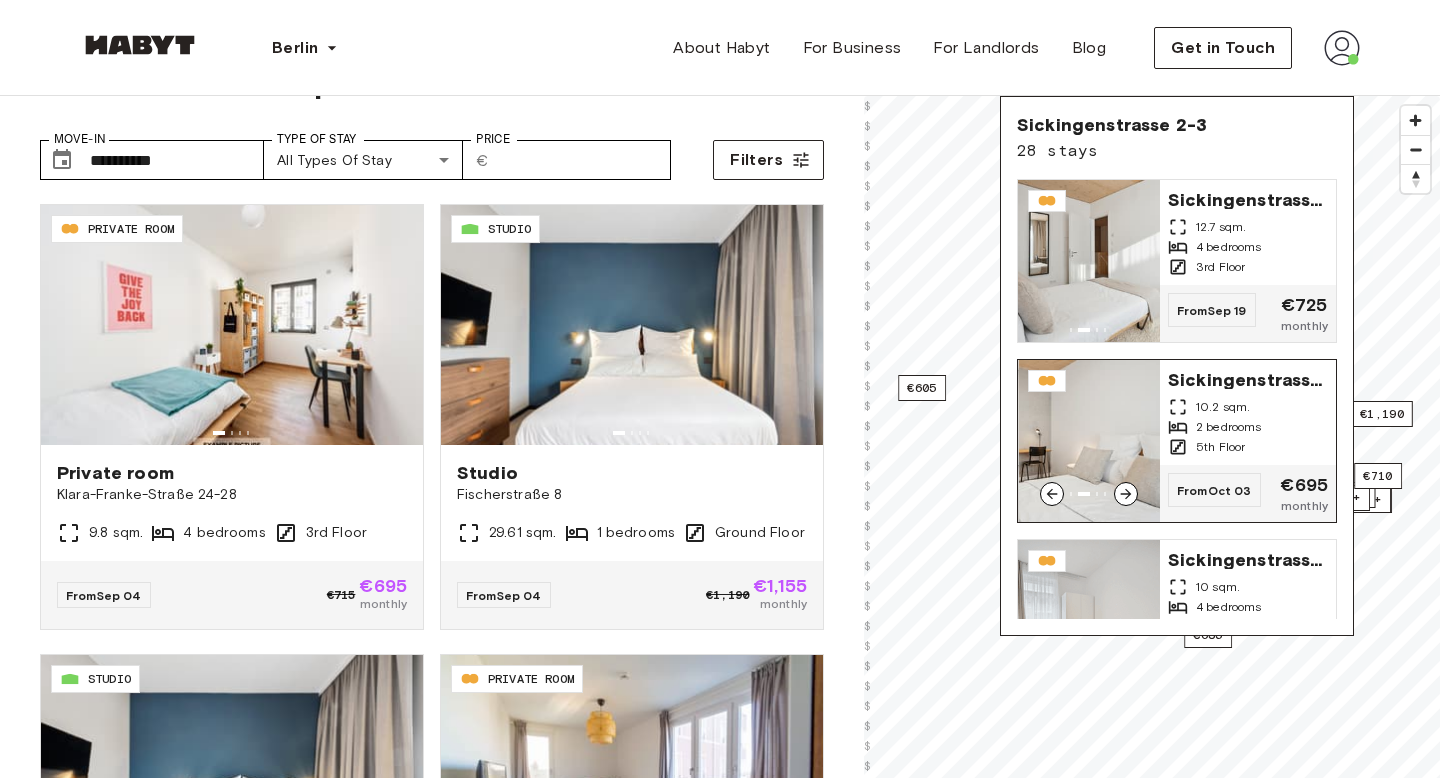click 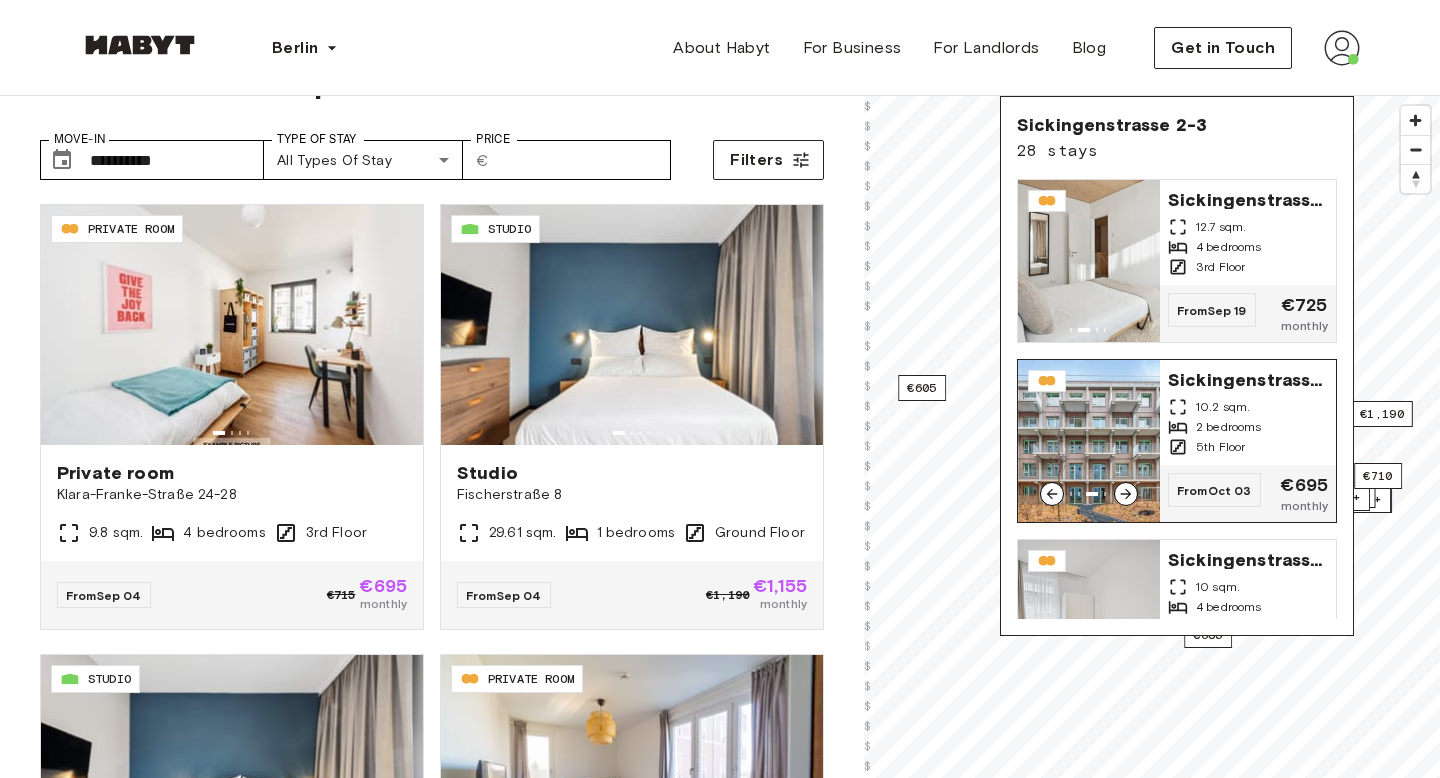 click 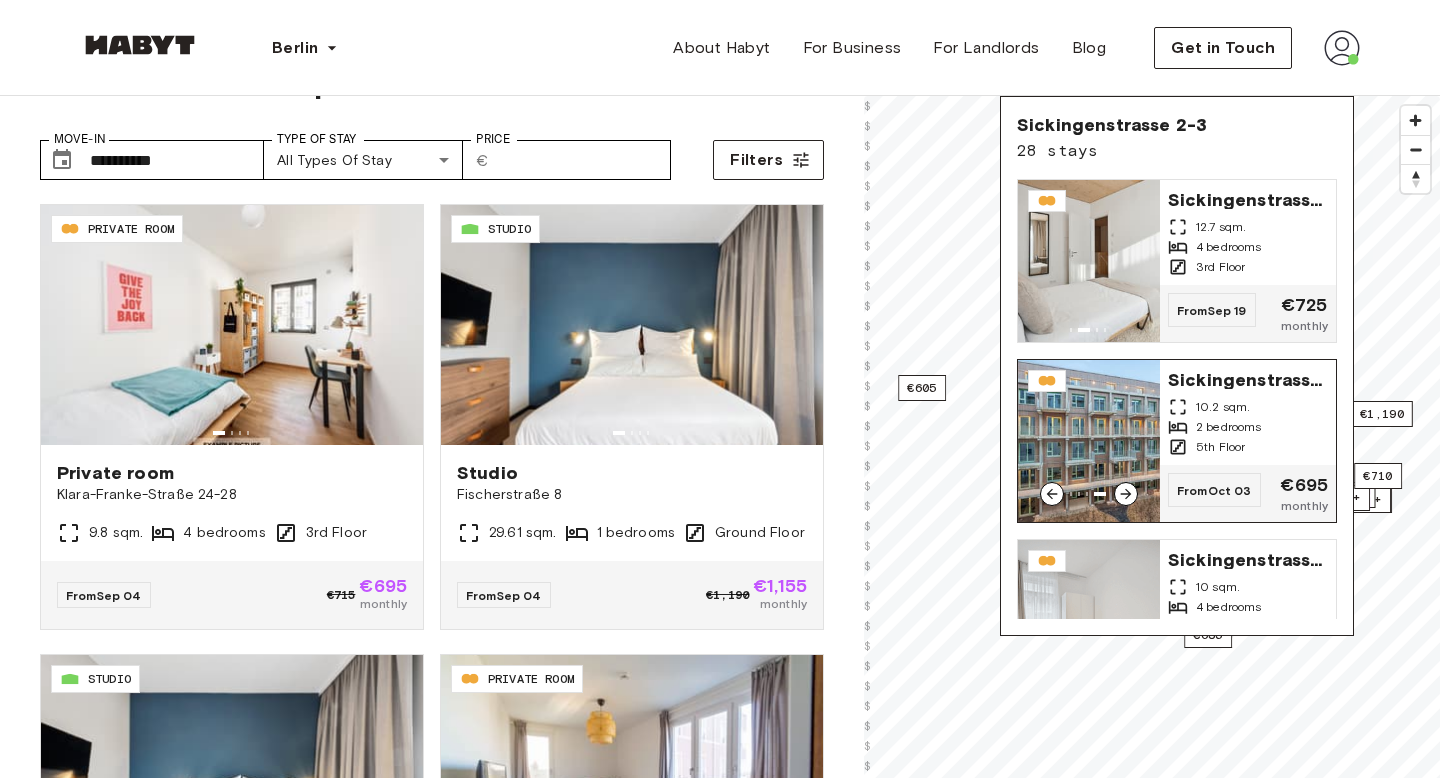 click 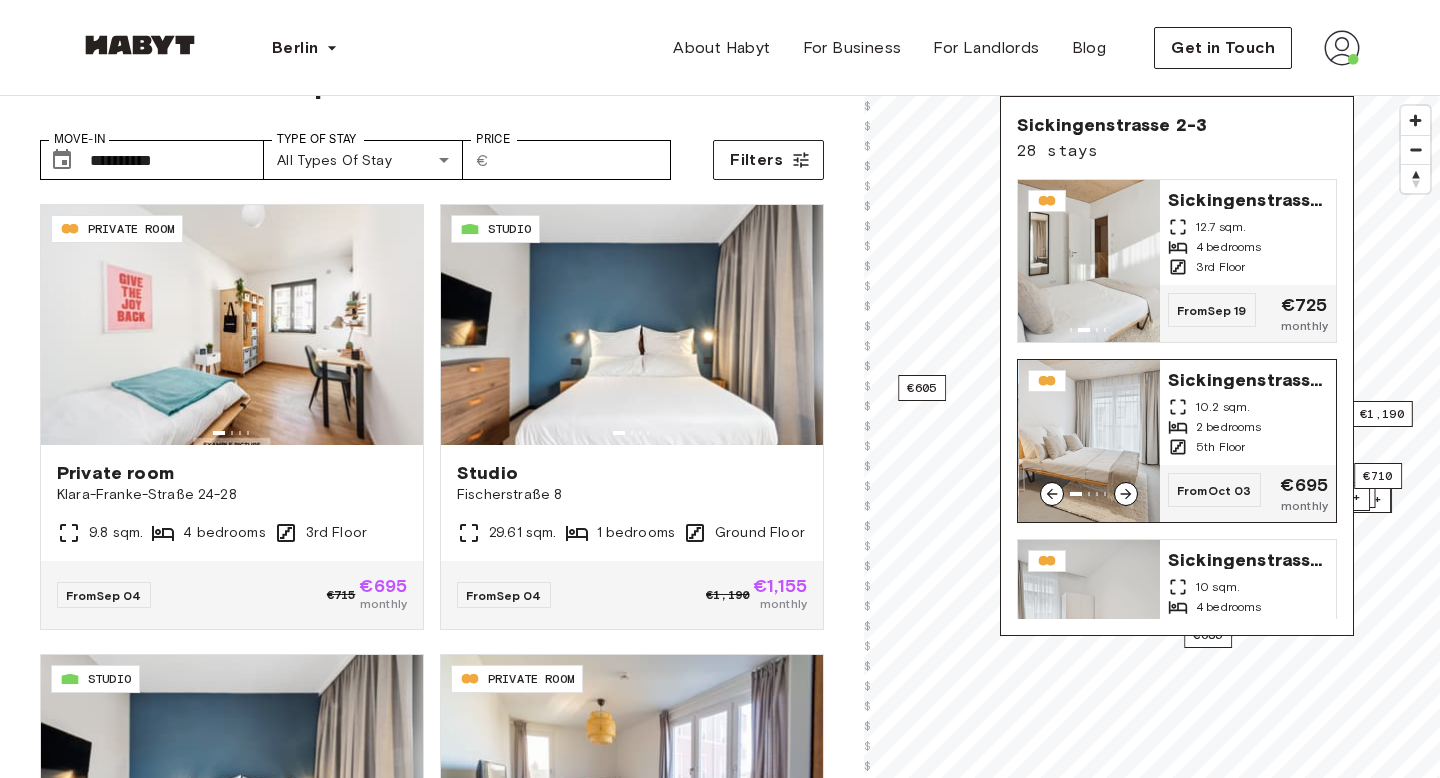 click 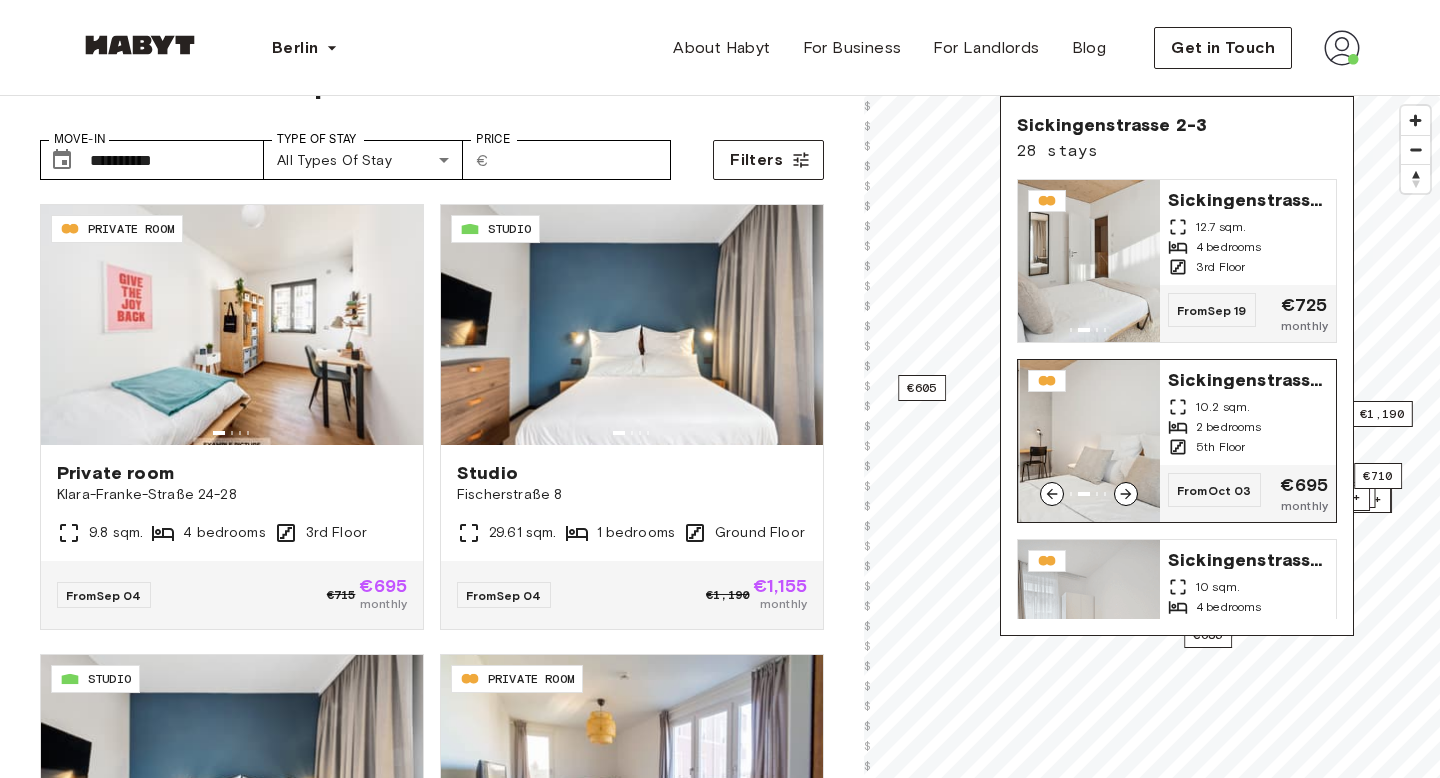 click 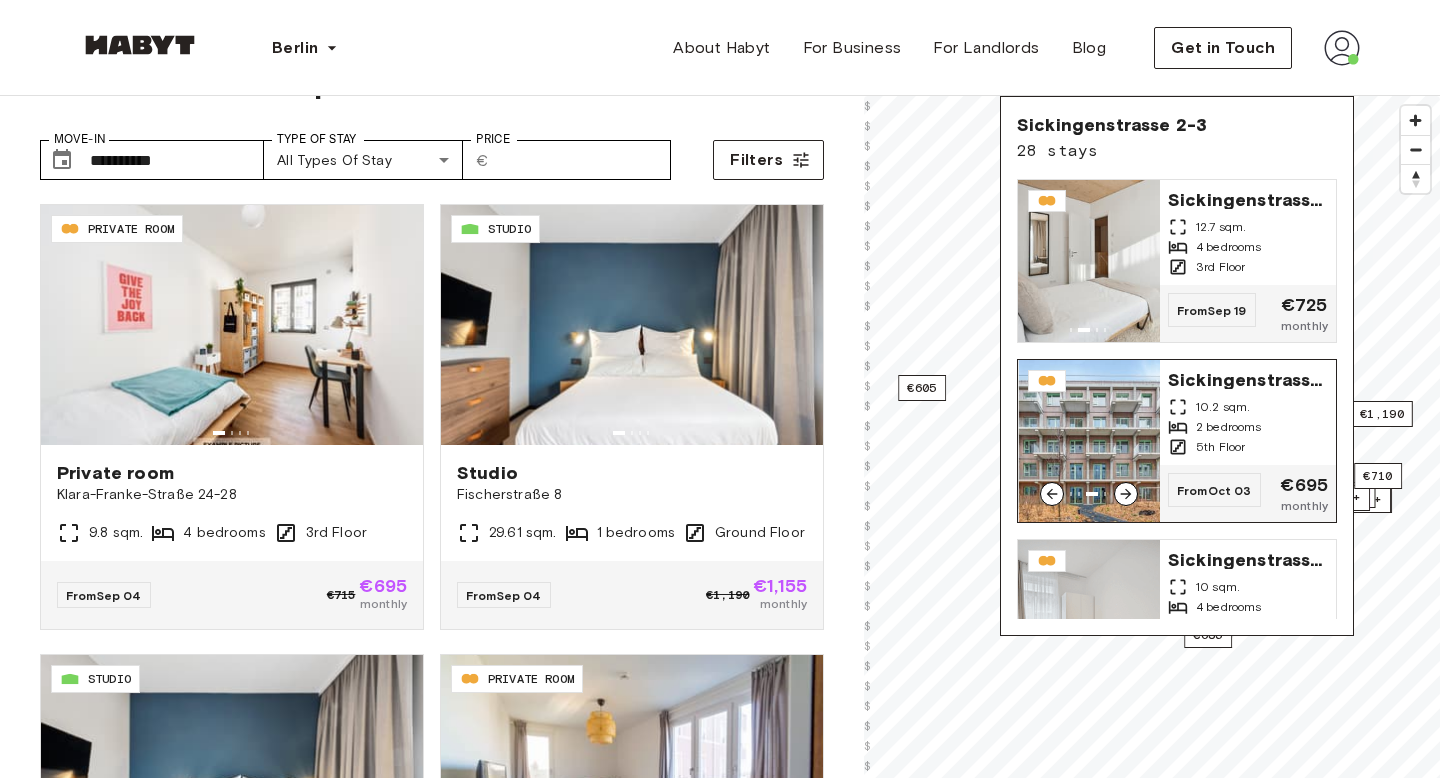 click 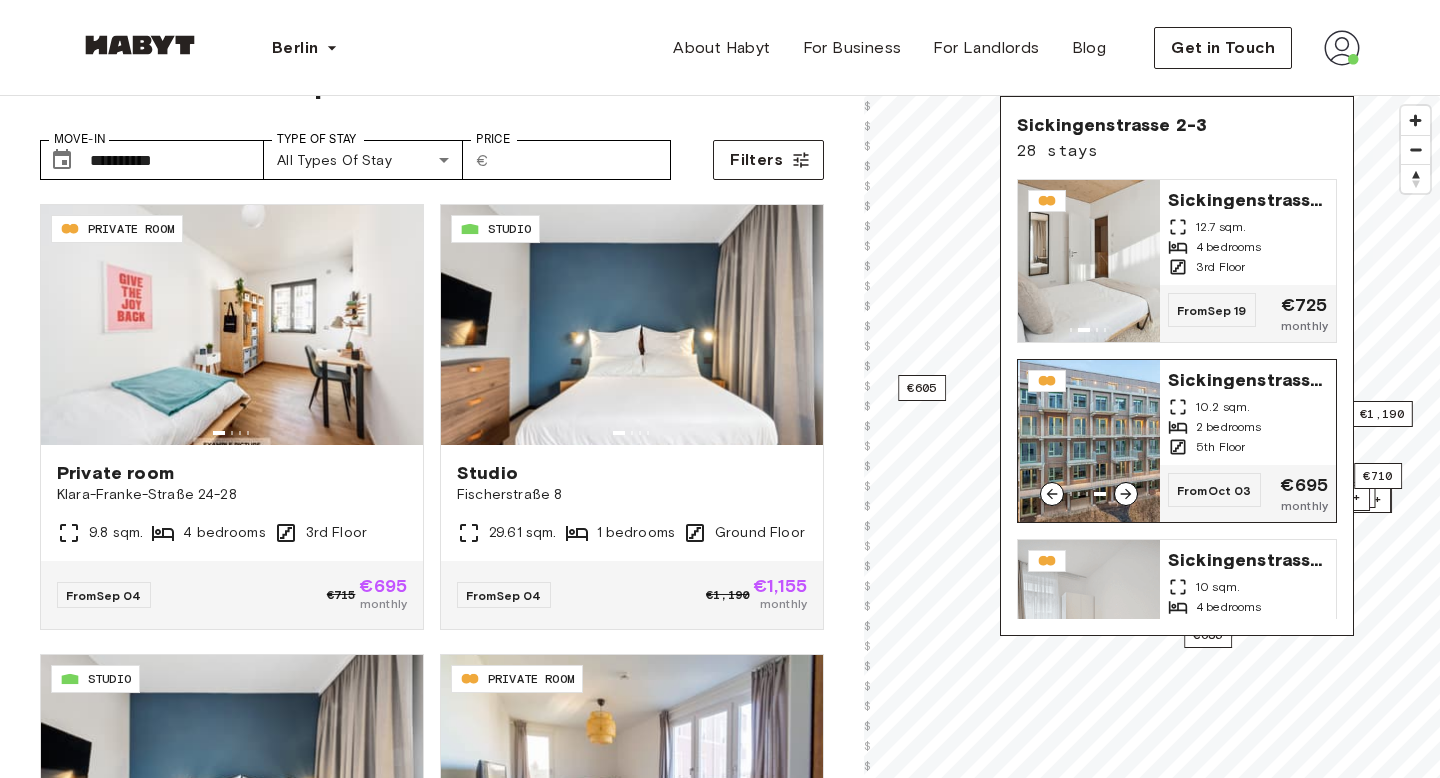 click 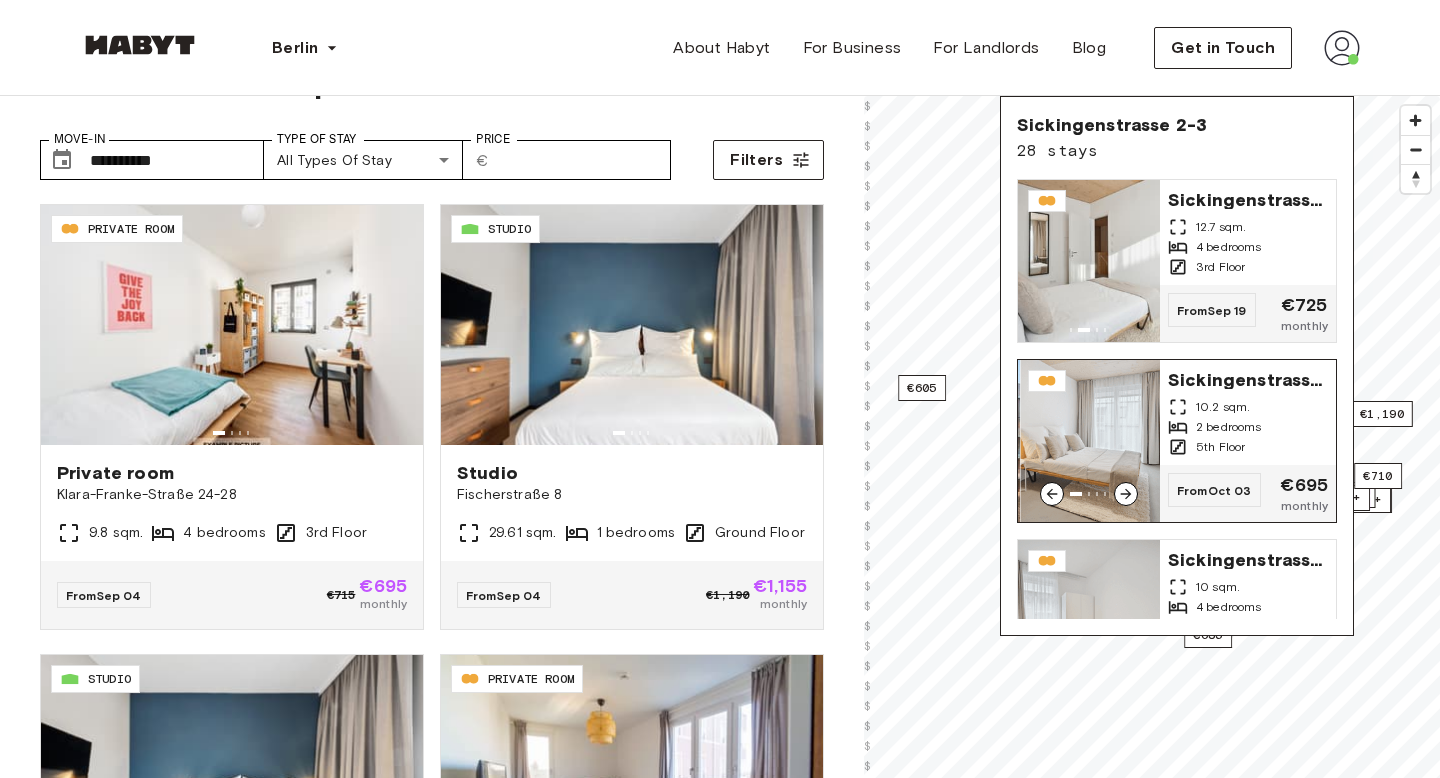 click at bounding box center (1091, 441) 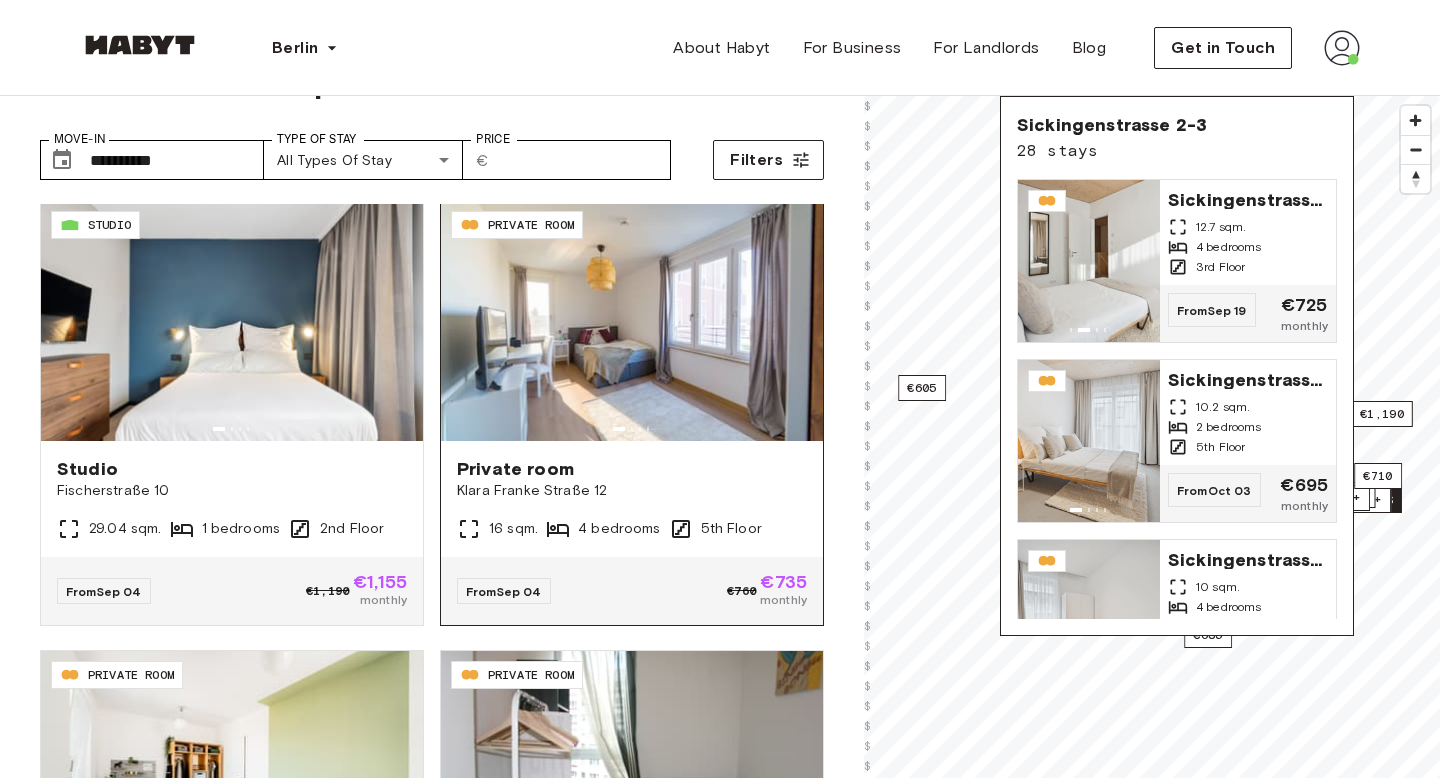 scroll, scrollTop: 2269, scrollLeft: 0, axis: vertical 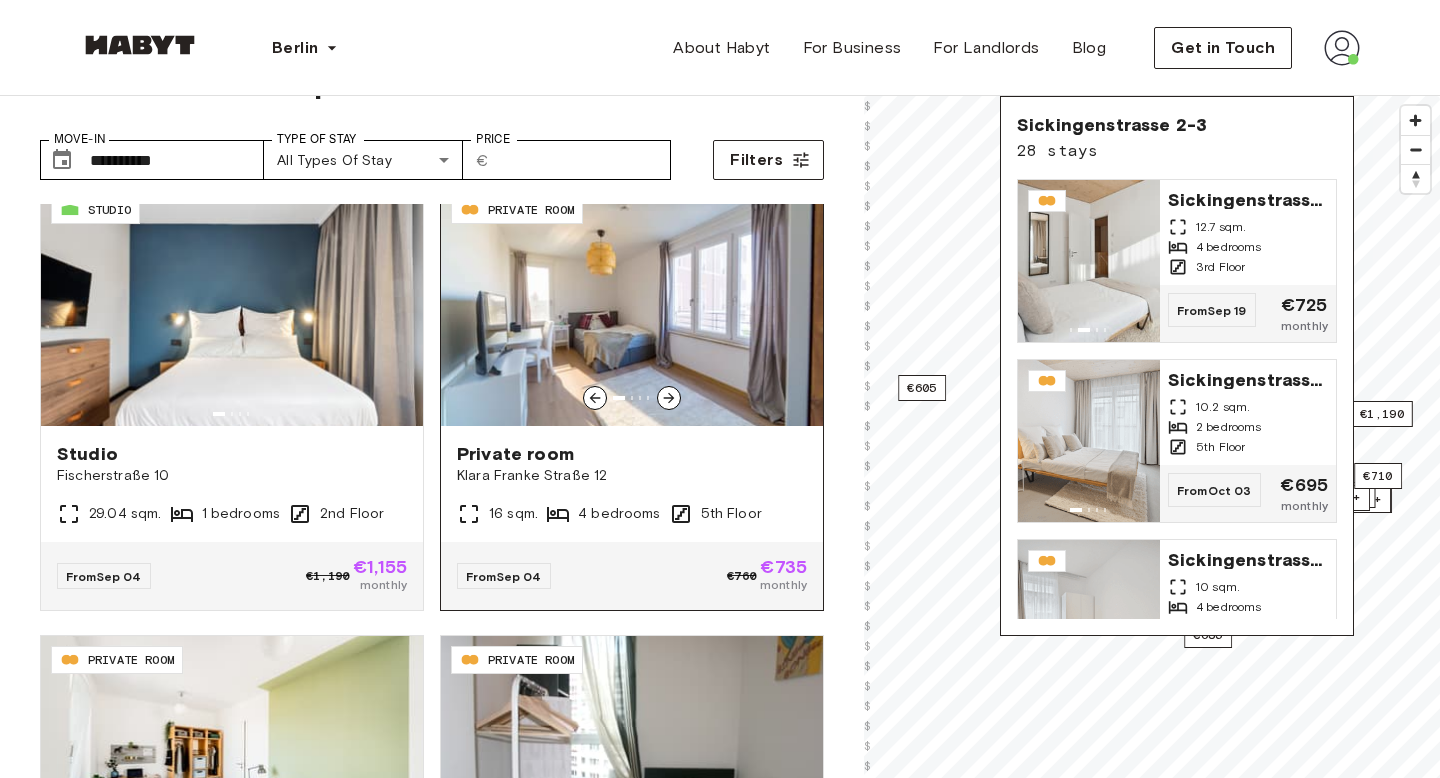click 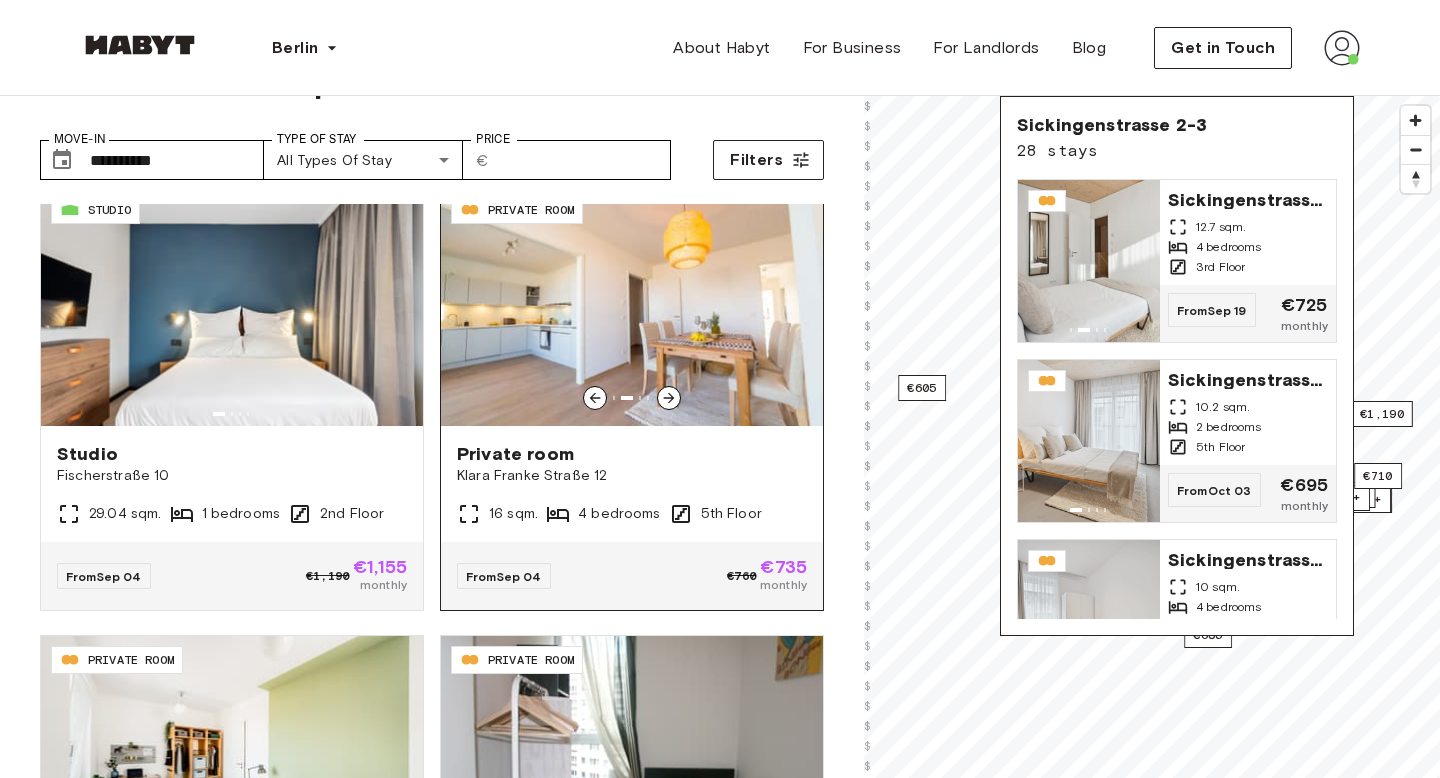 click 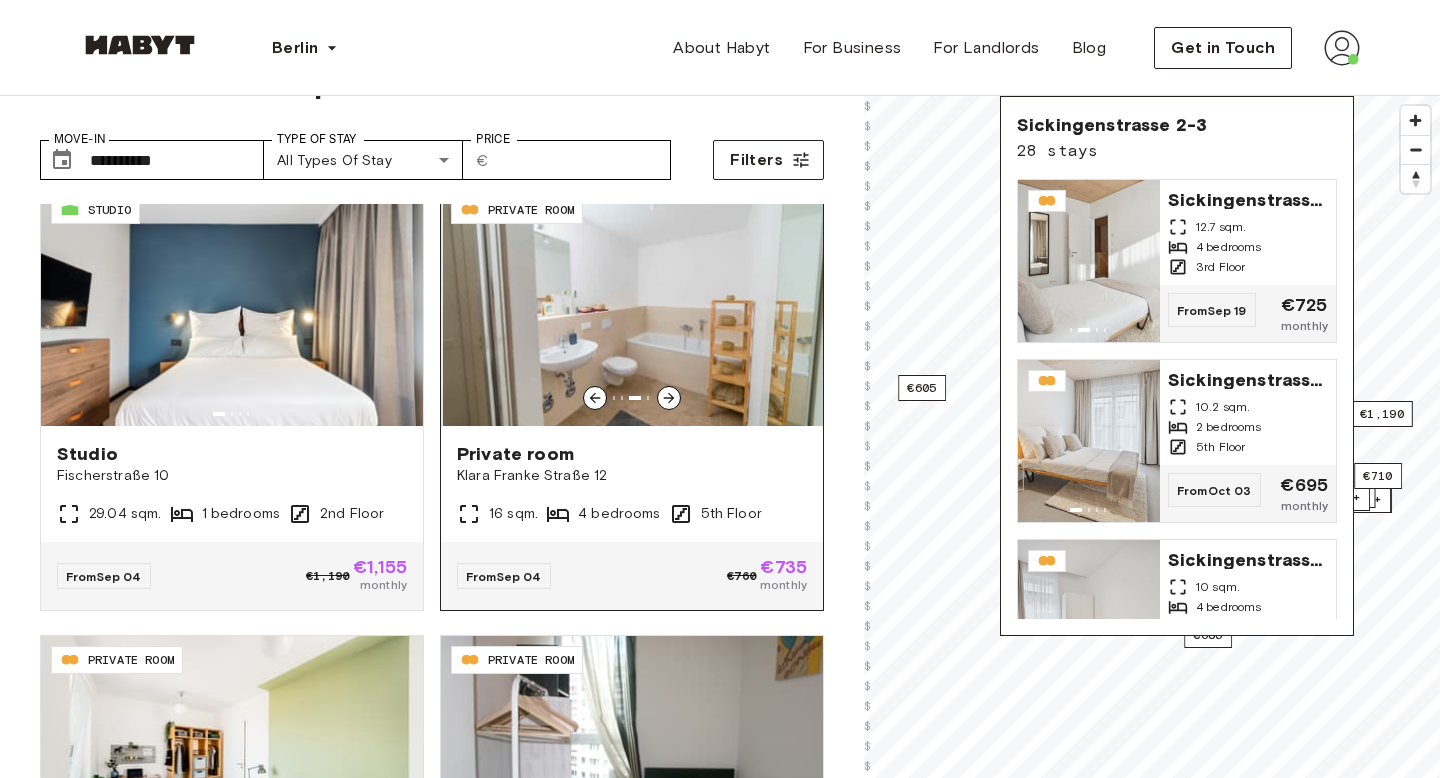 click 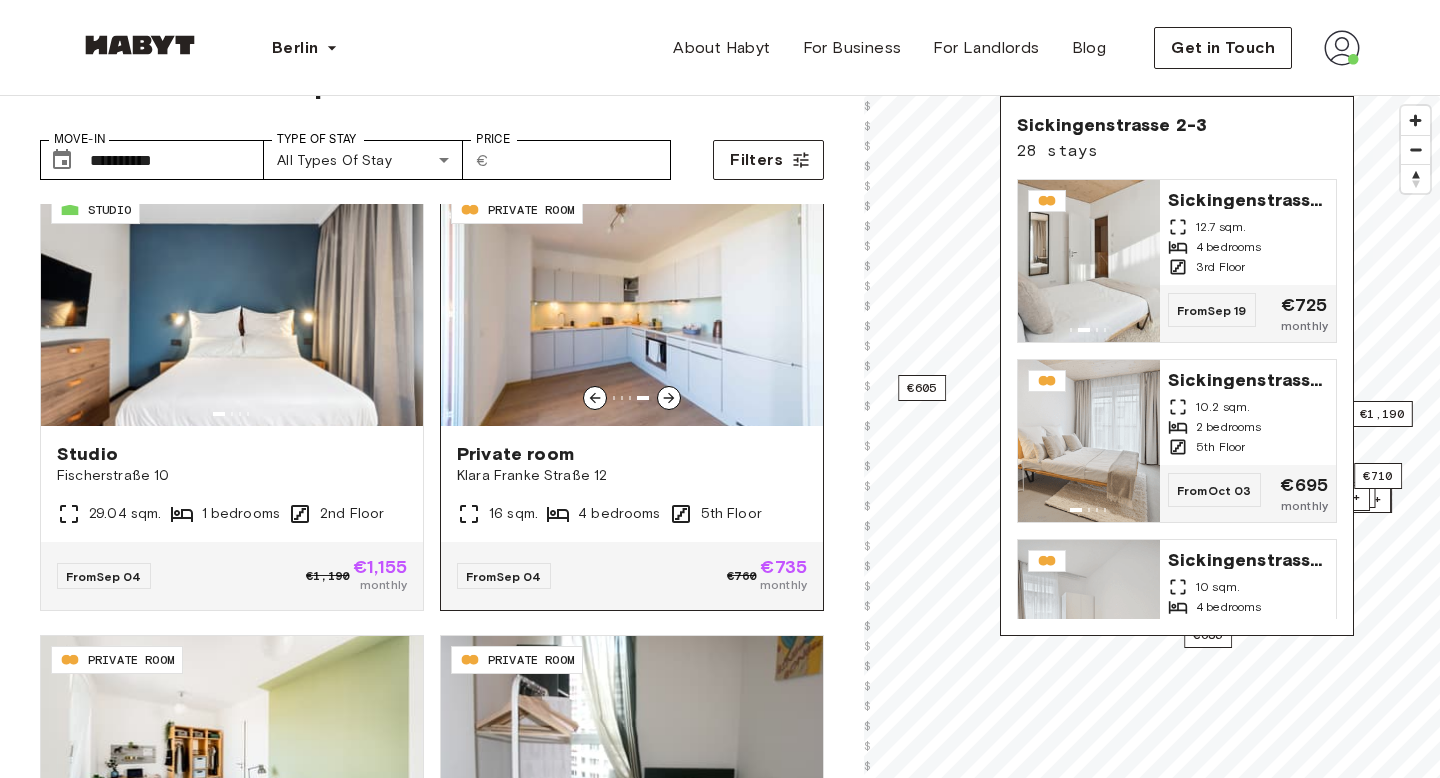 click 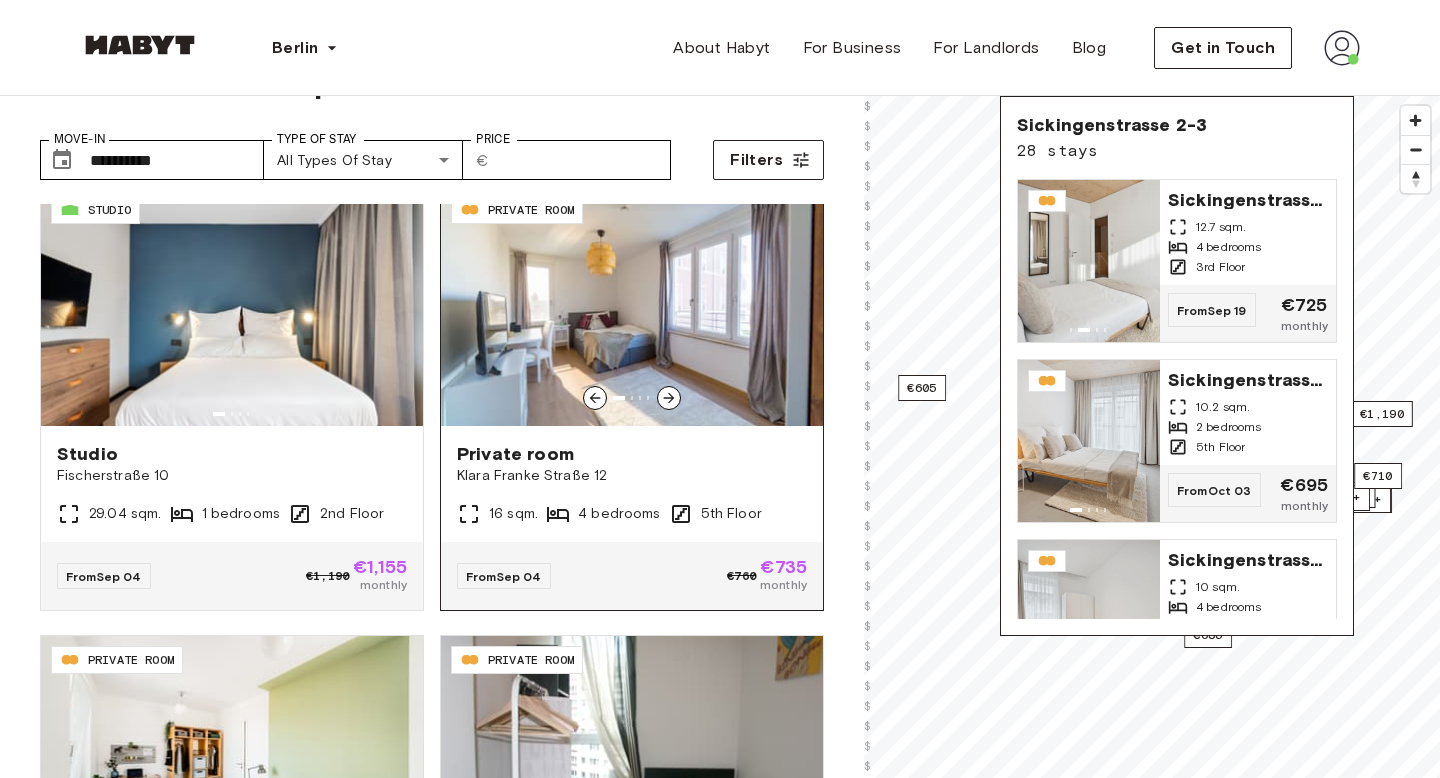 click at bounding box center (632, 306) 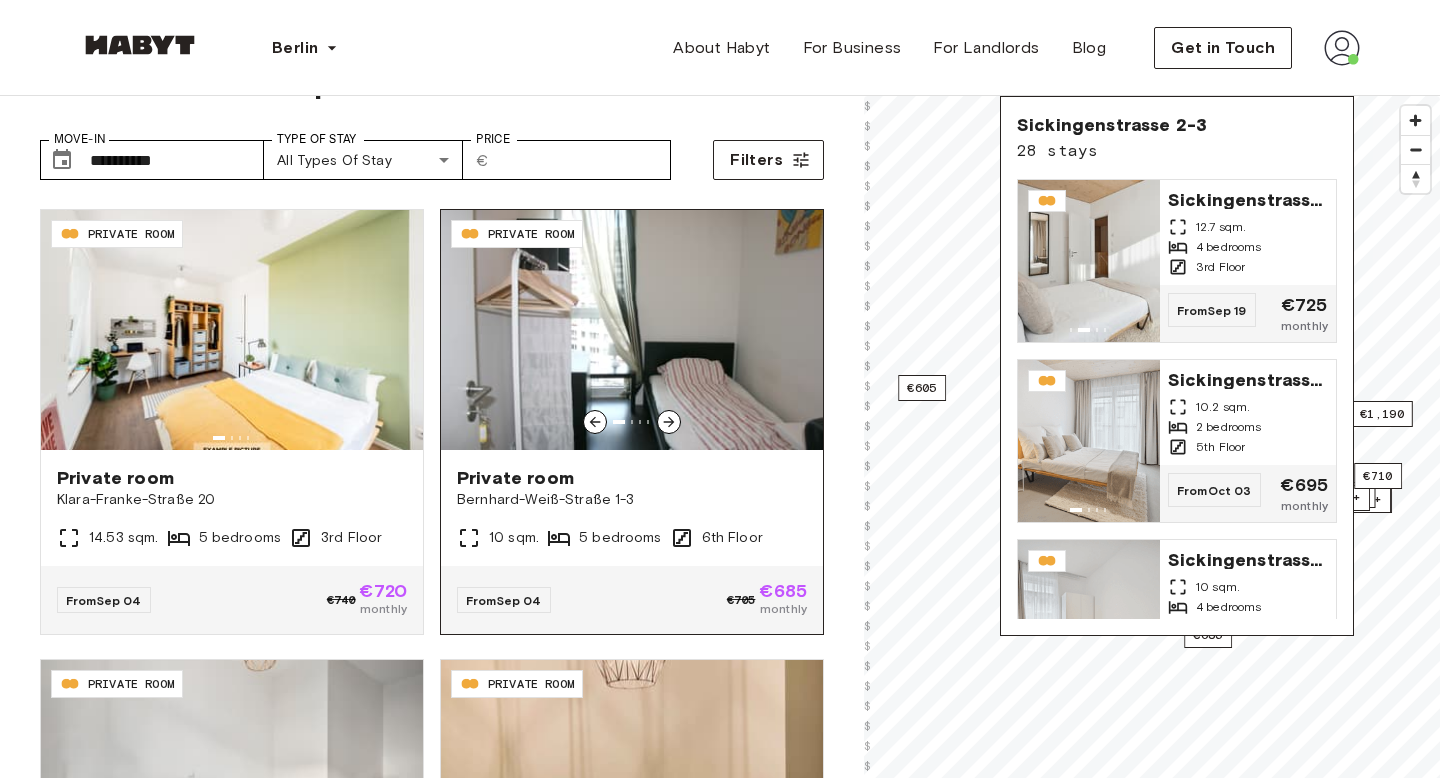 scroll, scrollTop: 2696, scrollLeft: 0, axis: vertical 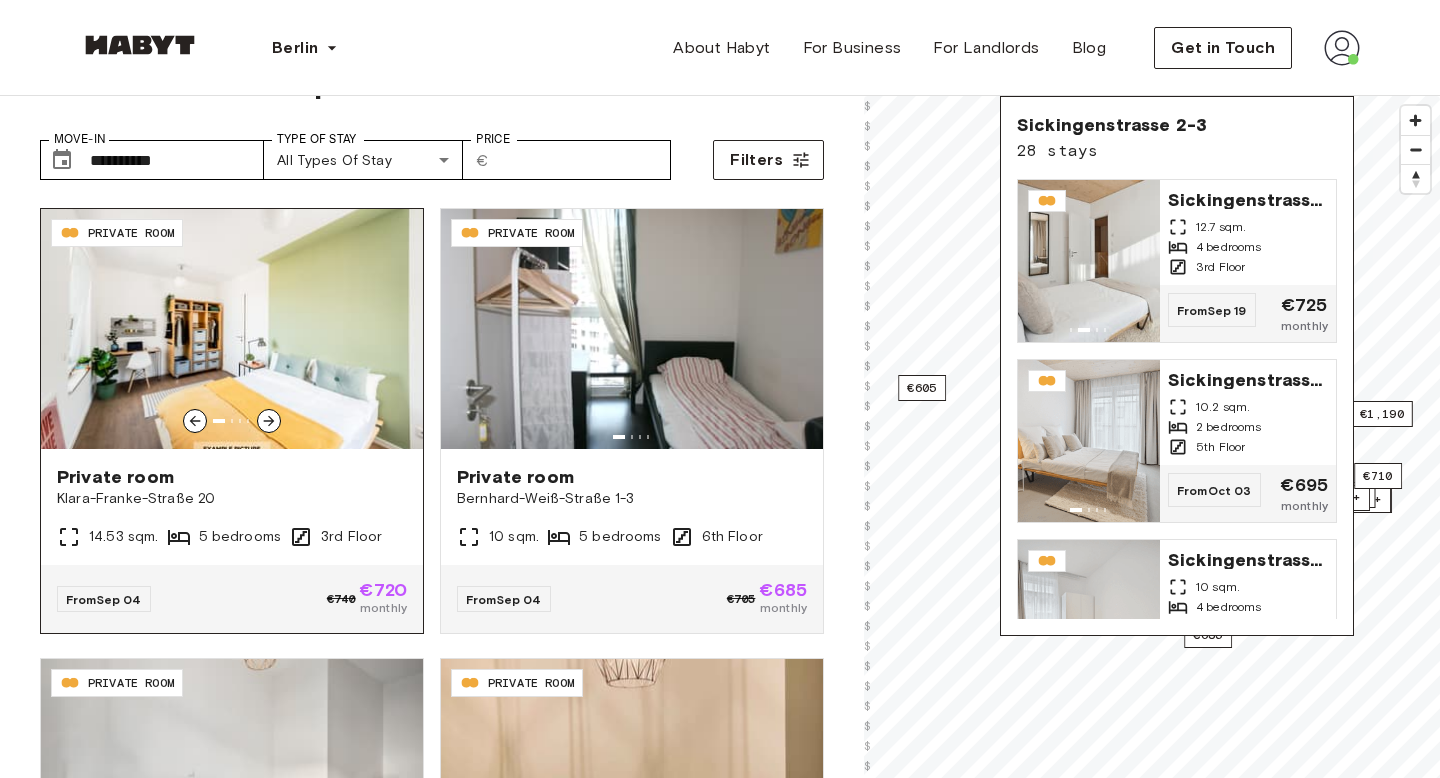 click 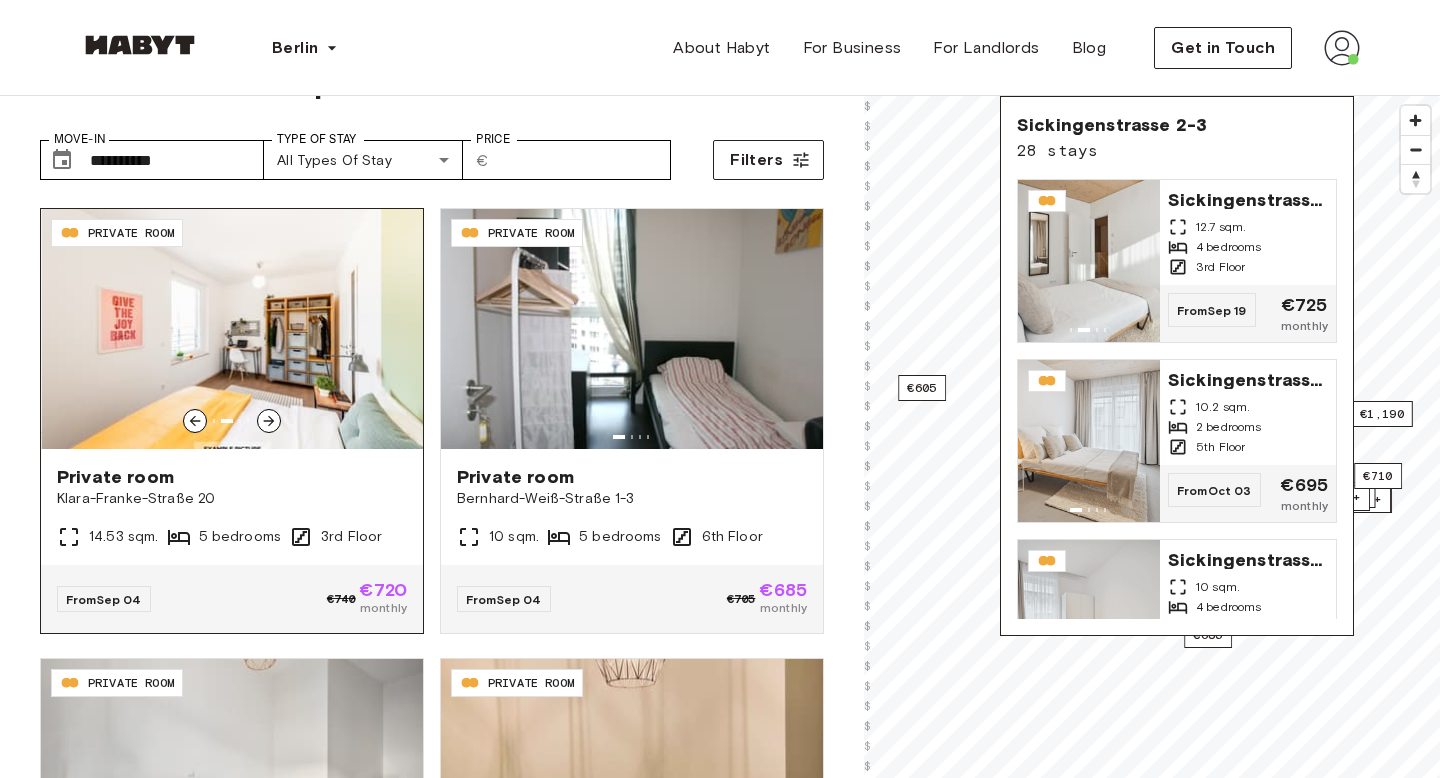 click 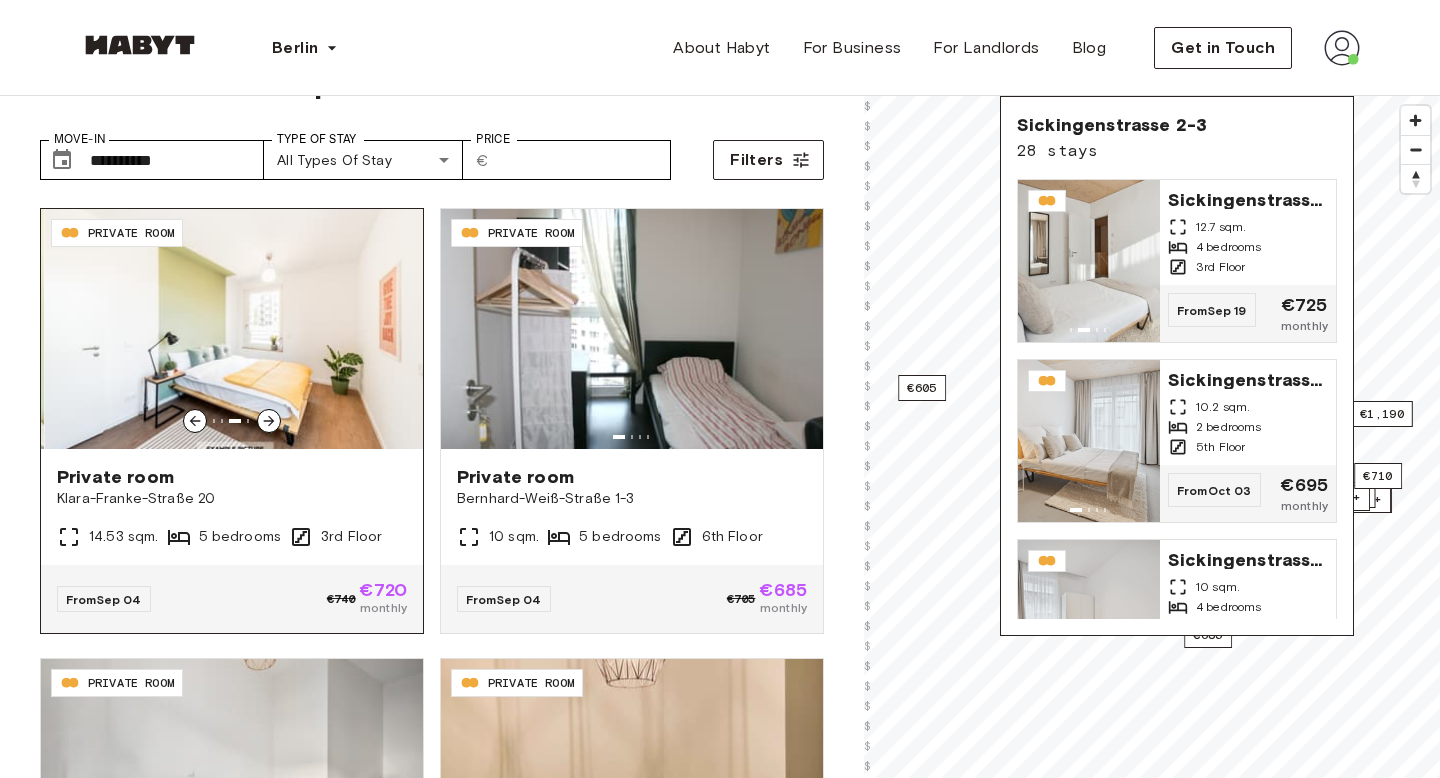 click 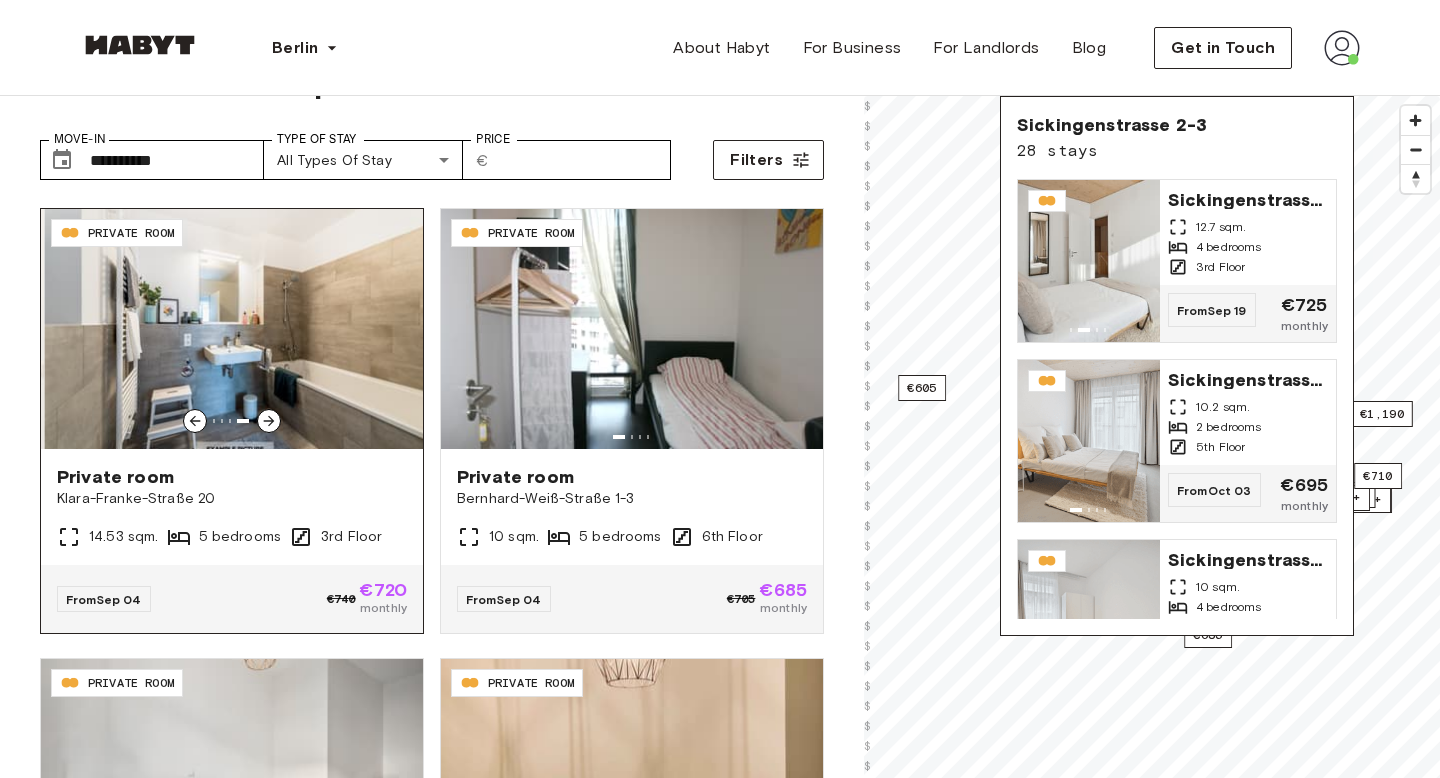 click 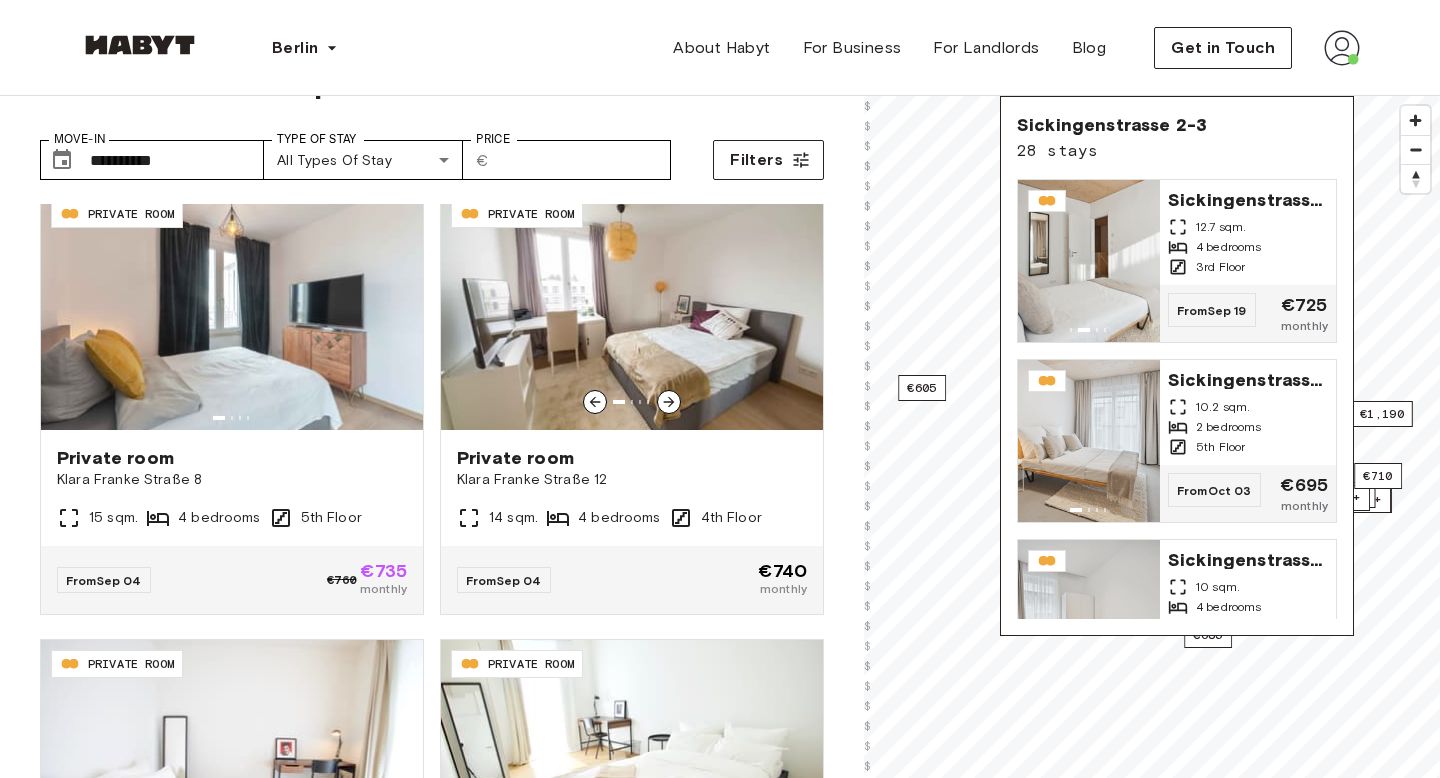 scroll, scrollTop: 3620, scrollLeft: 0, axis: vertical 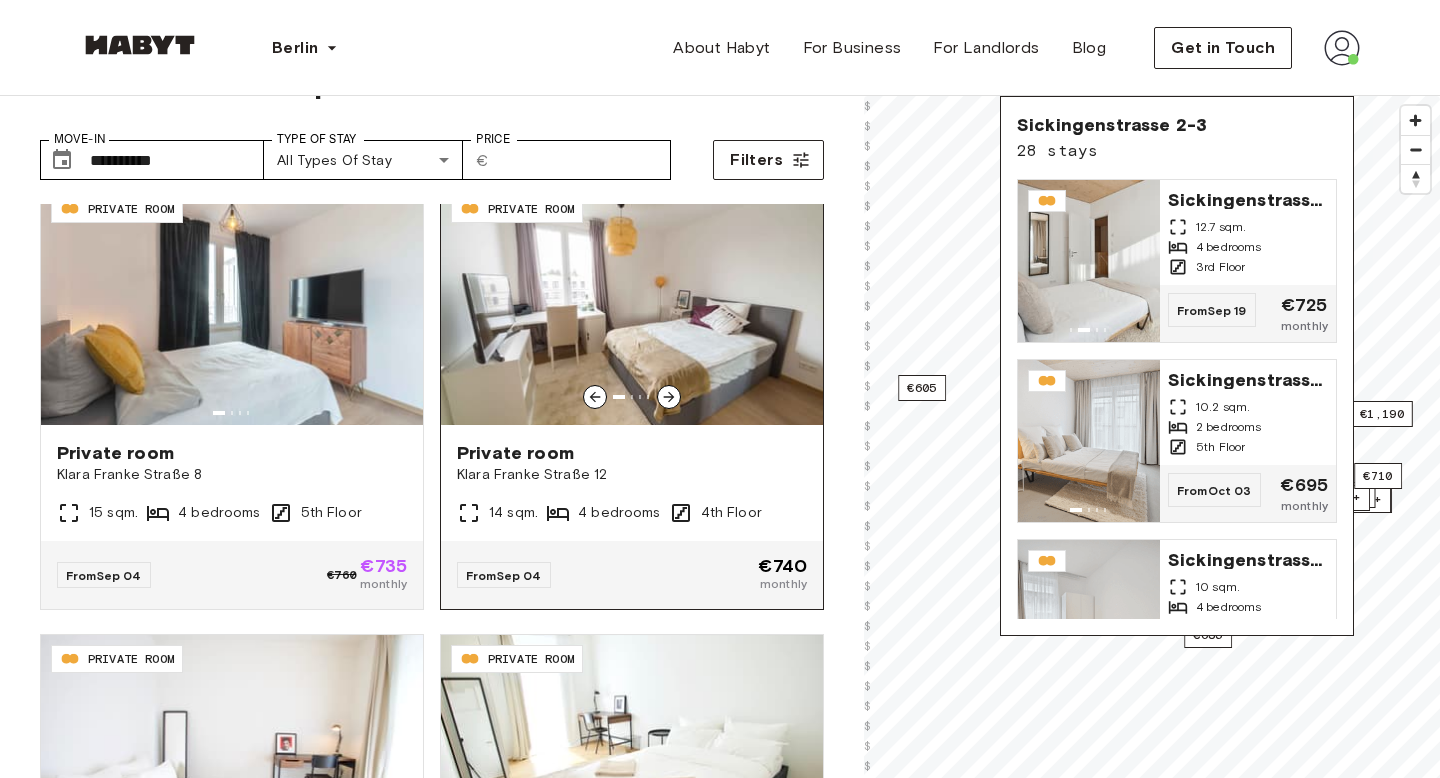 click 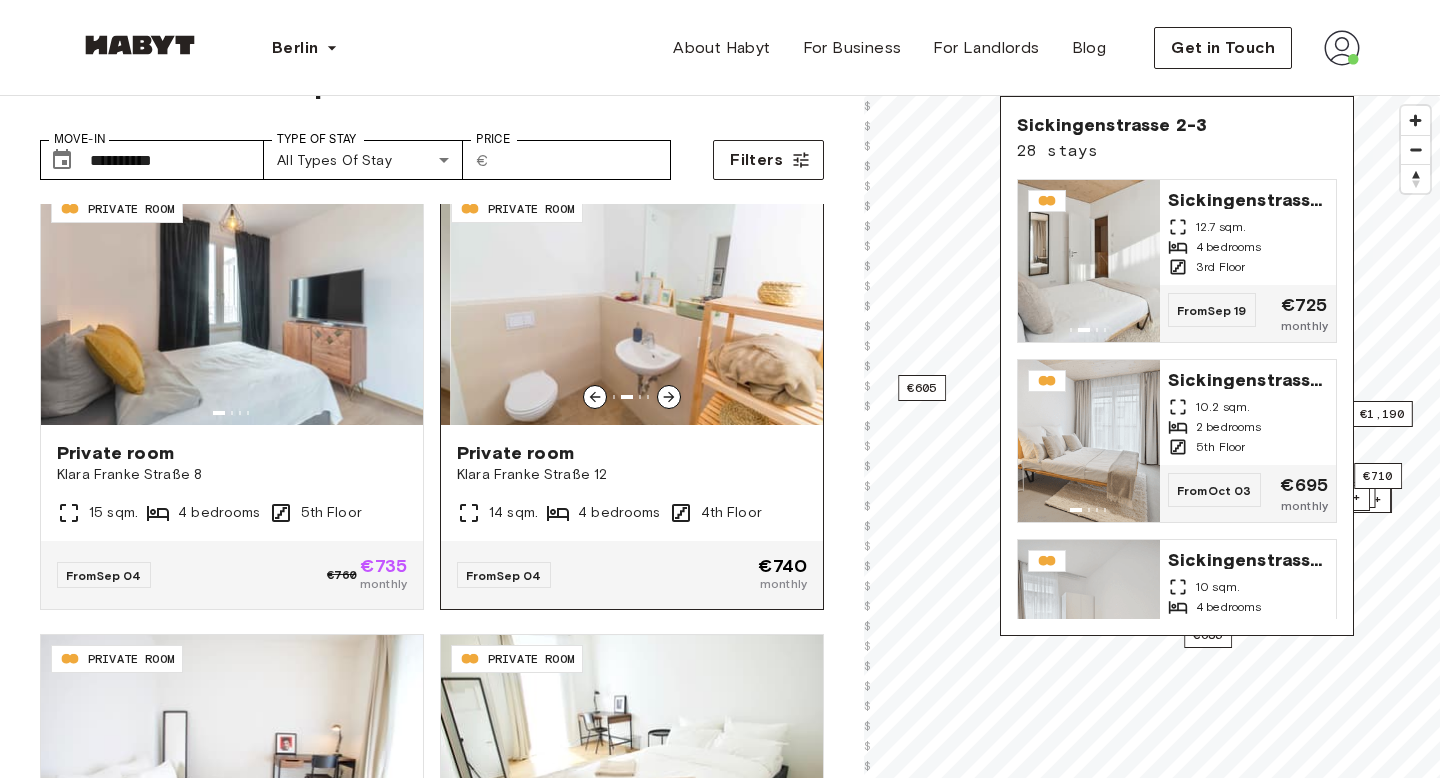 click 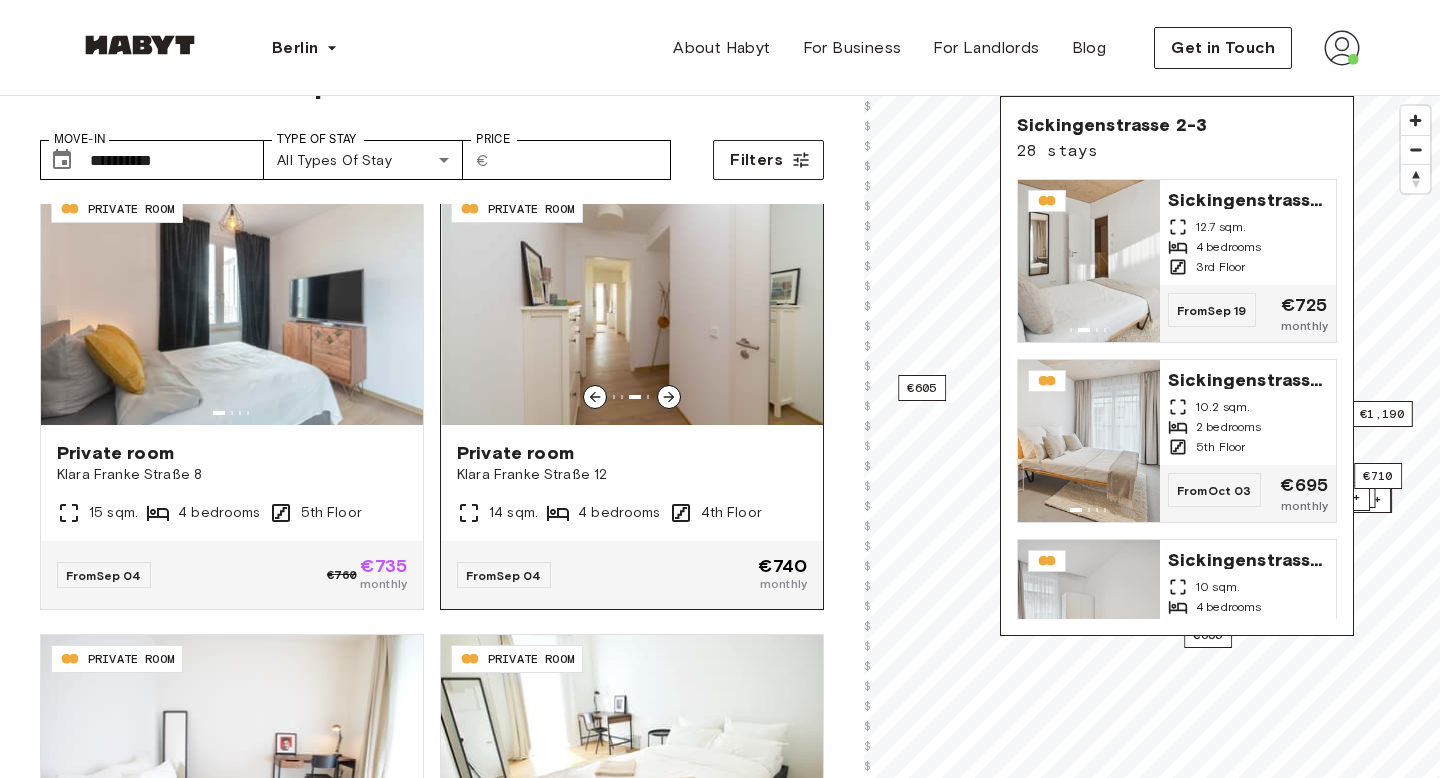 click 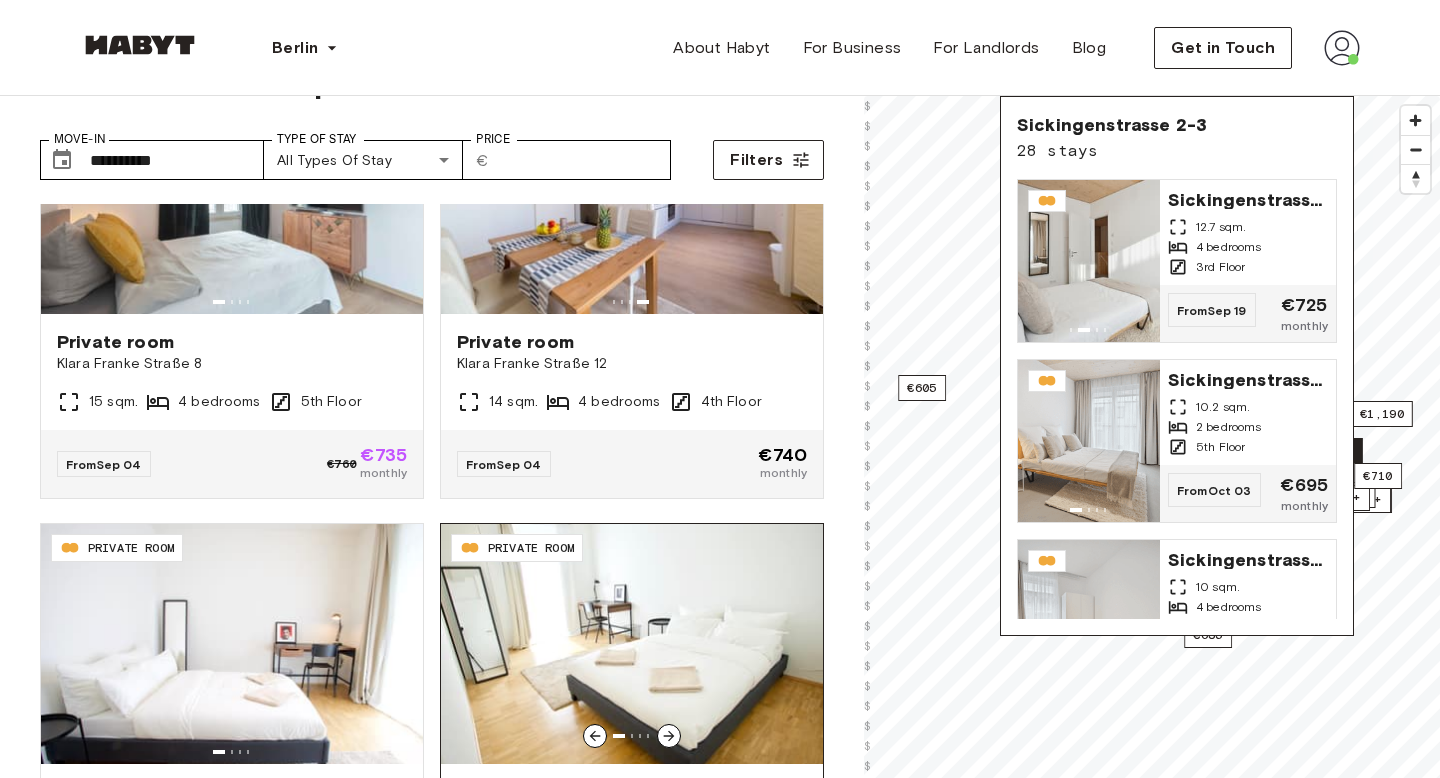 scroll, scrollTop: 3812, scrollLeft: 0, axis: vertical 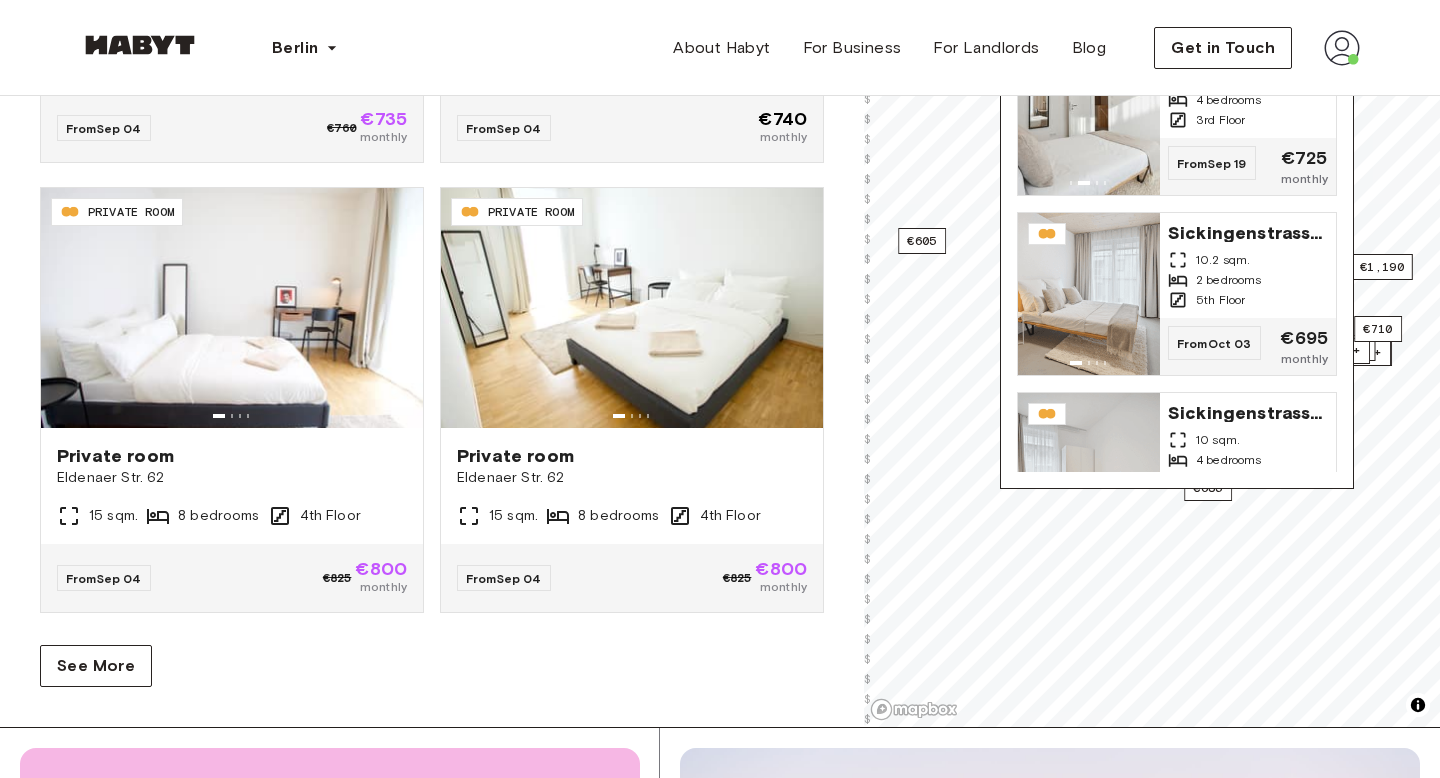 click on "DE-01-006-012-04HF PRIVATE ROOM Private room Klara Franke Straße 8 13 sqm. 4 bedrooms 7th Floor From  Sep 03 €740 €720 monthly DE-01-041-02M PRIVATE ROOM Private room Hauptstraße 49B 12 sqm. 6 bedrooms 1st Floor From  Sep 03 €715 €695 monthly DE-01-264-008-05H PRIVATE ROOM Private room Hermannstraße 14 10.57 sqm. 5 bedrooms 4th Floor From  Sep 03 €760 €735 monthly DE-01-302-007-03 PRIVATE ROOM Private room Bernhard-Weiß-Straße 1-3 8 sqm. 5 bedrooms 3rd Floor From  Sep 03 €715 €695 monthly DE-01-482-203-01 STUDIO Studio Fischerstraße 11 29.04 sqm. 1 bedrooms 2nd Floor From  Sep 03 €1,190 €1,155 monthly DE-01-047-003-01H STUDIO Studio Landsberger Allee 16 30 sqm. 1 bedrooms Ground Floor From  Sep 04 €1,225 €1,190 monthly DE-01-08-001-03Q PRIVATE ROOM Private room Klara-Franke-Straße 20 9.98 sqm. 5 bedrooms Ground Floor From  Sep 04 €715 €695 monthly DE-01-086-236-01 STUDIO Studio Ingrid-Reschke-Straße 1 20.7 sqm. 1 bedrooms 2nd Floor From  Sep 04 €1,140 €1,105 monthly" at bounding box center (432, 338) 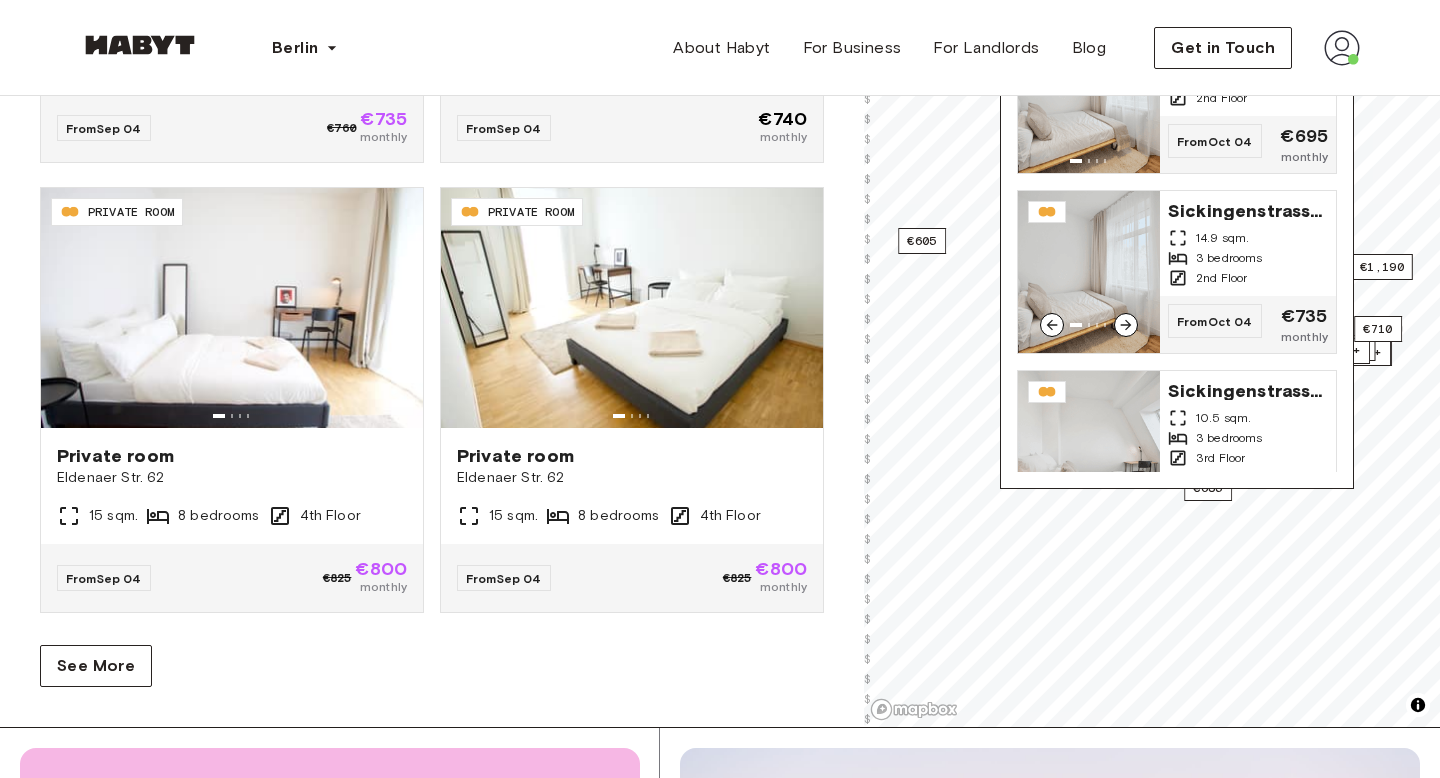 scroll, scrollTop: 0, scrollLeft: 0, axis: both 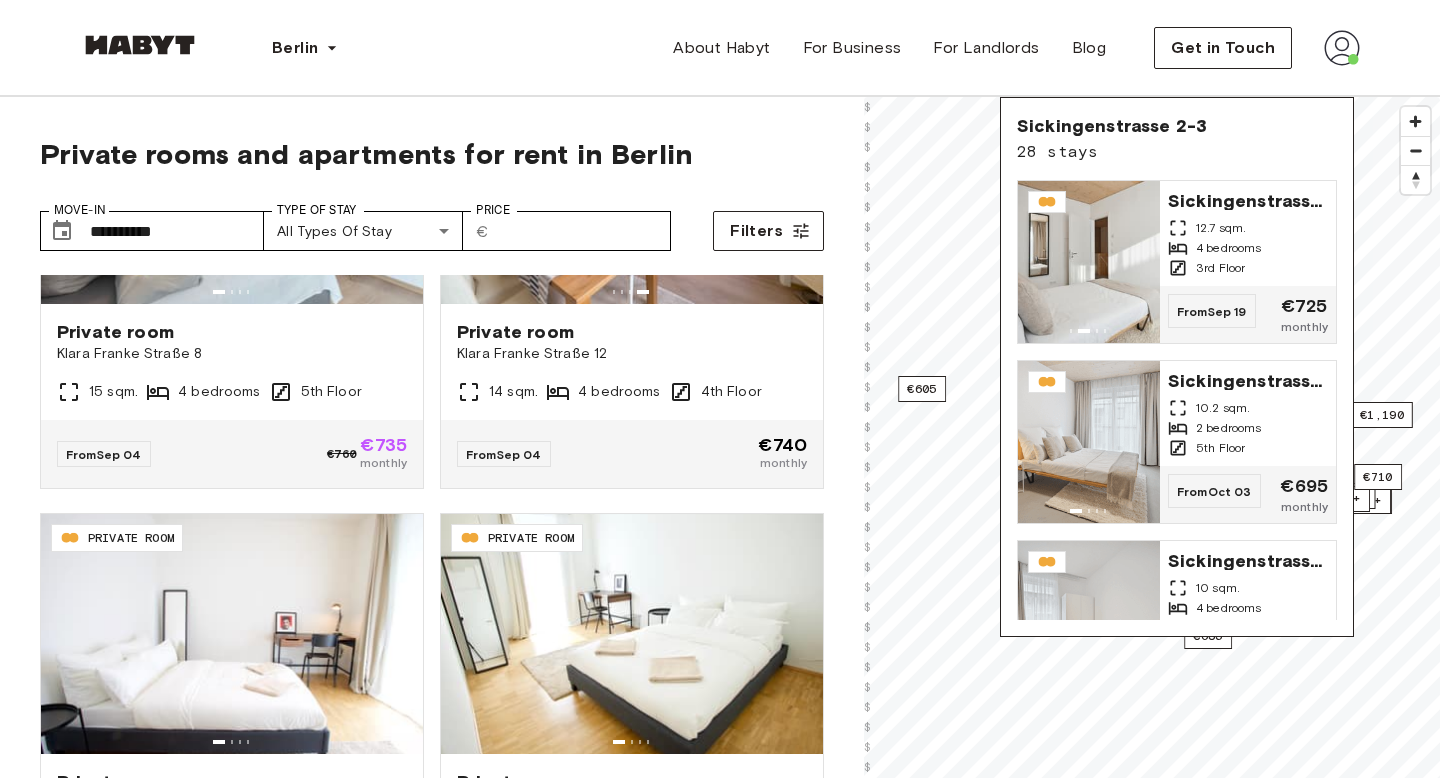 click on "**********" at bounding box center [432, 575] 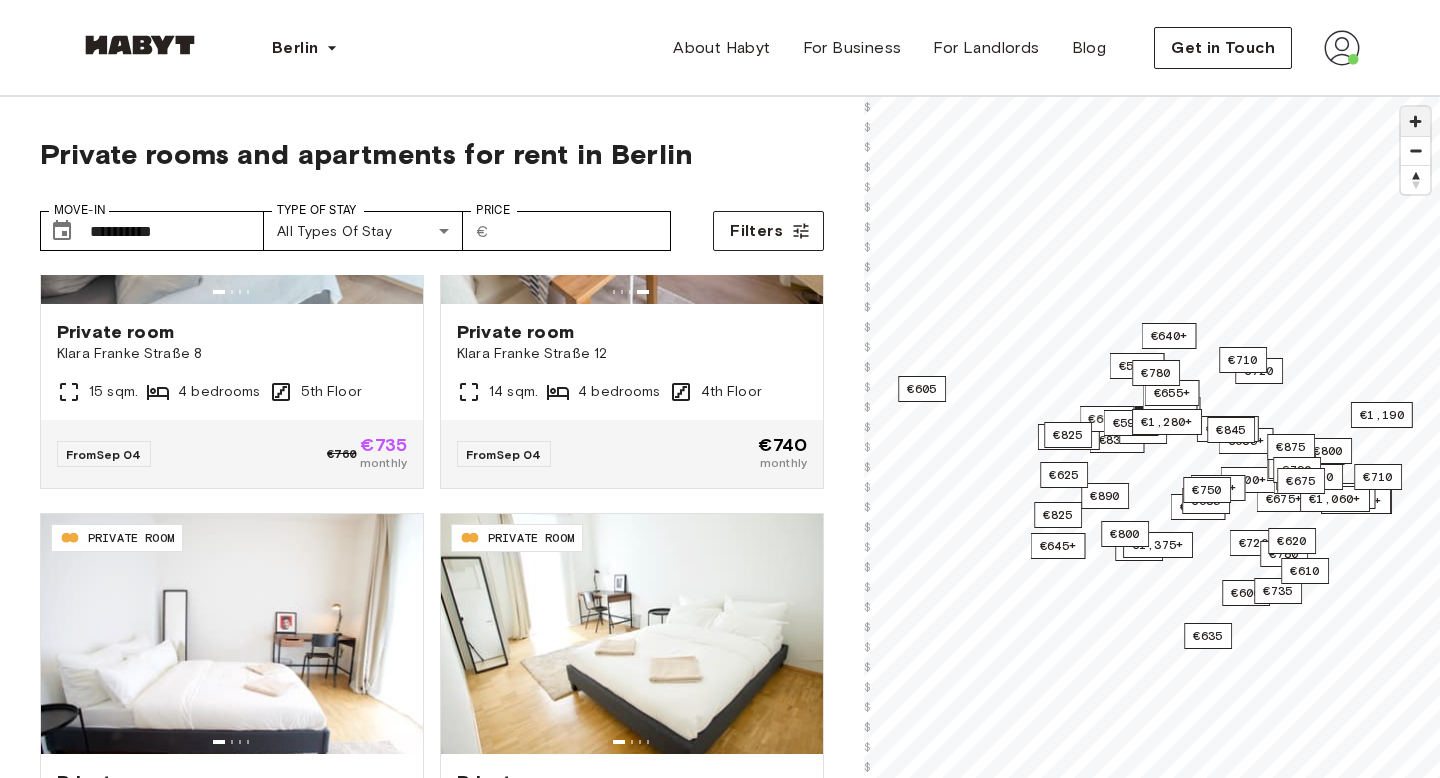 click at bounding box center [1415, 121] 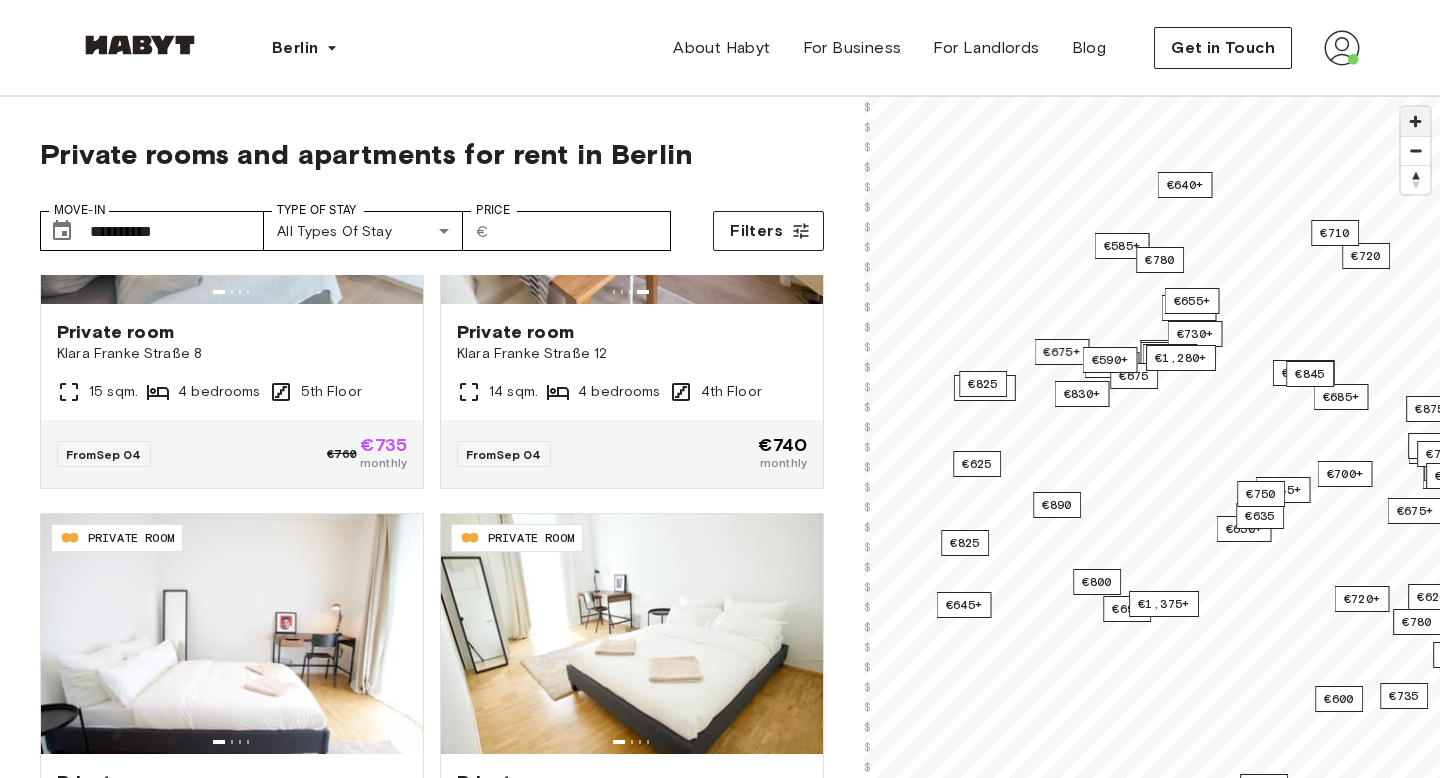 click at bounding box center [1415, 121] 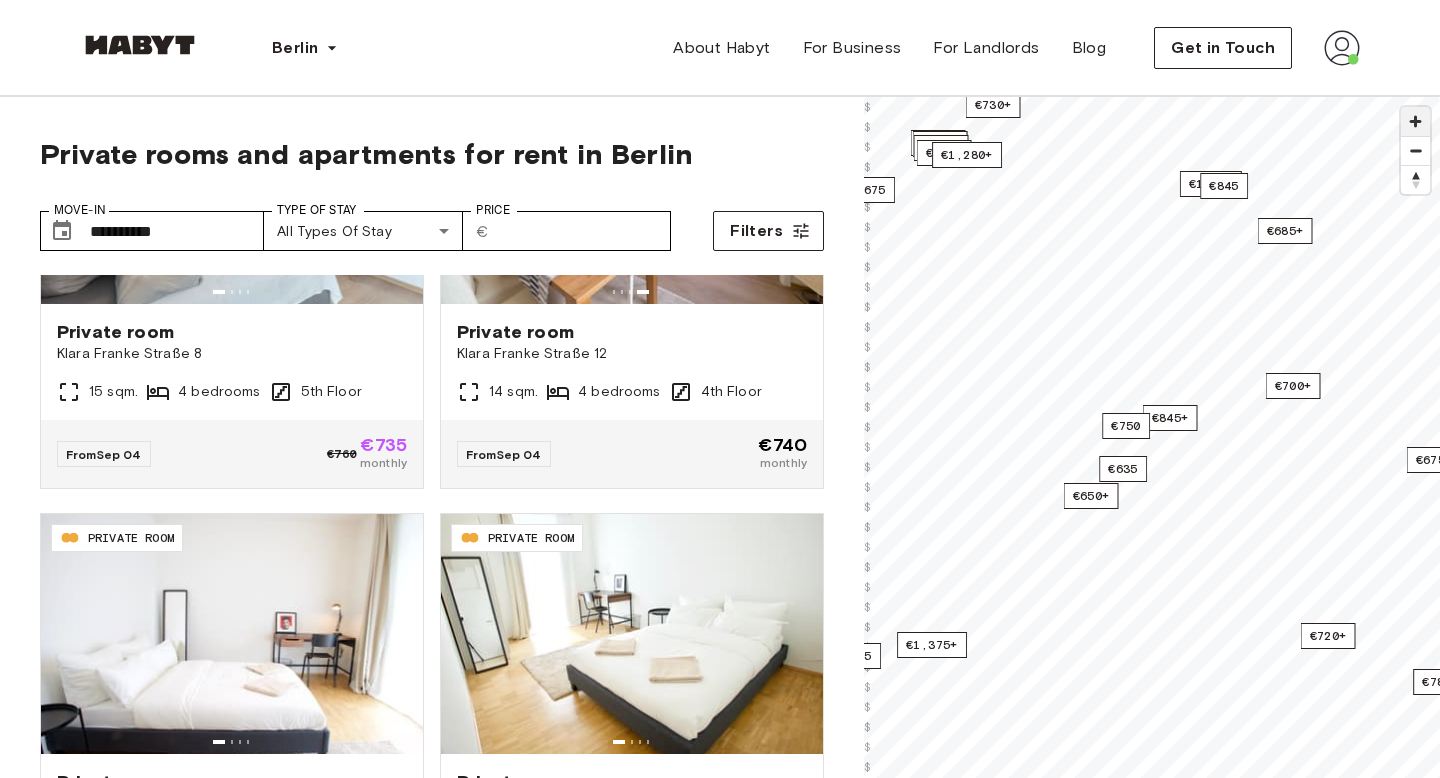 click at bounding box center (1415, 121) 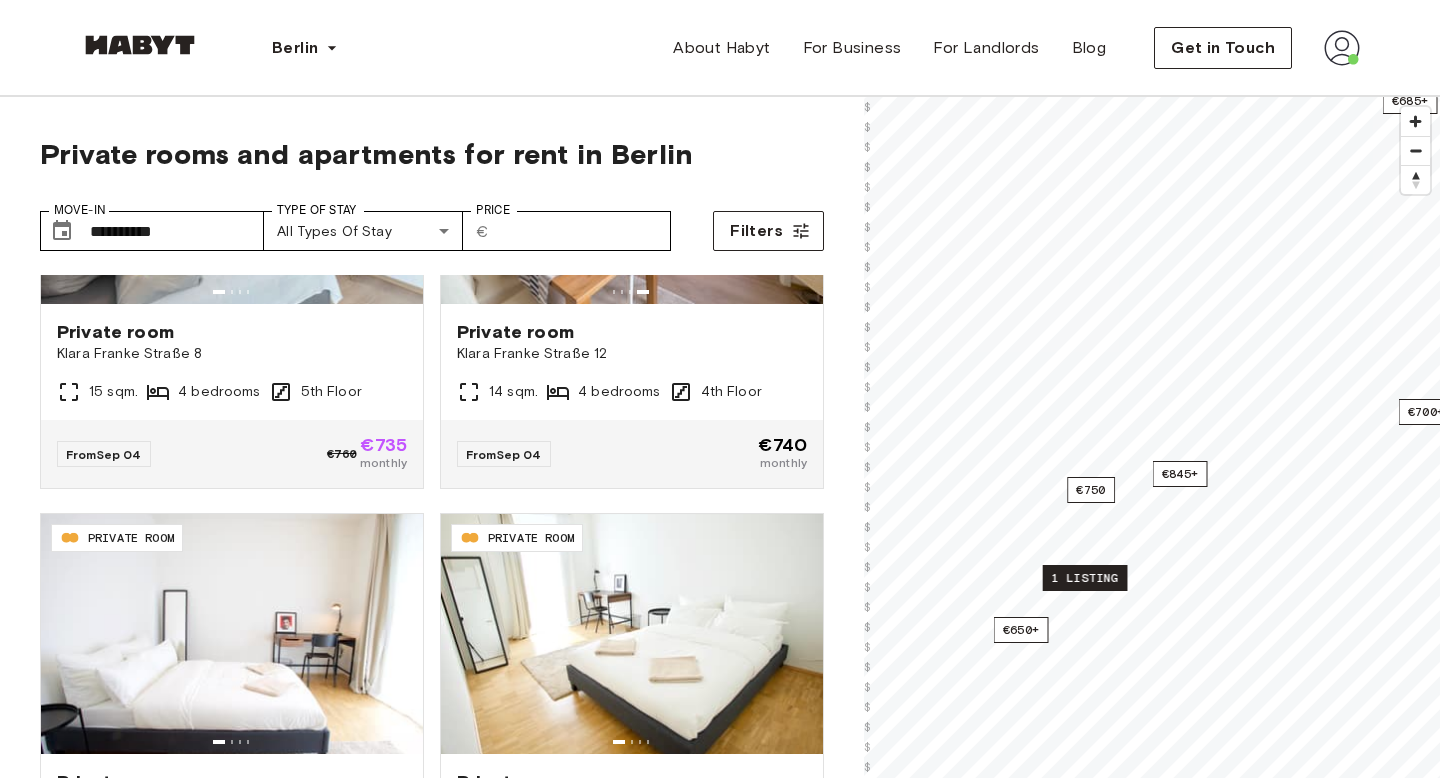 click on "1 listing" at bounding box center [1085, 578] 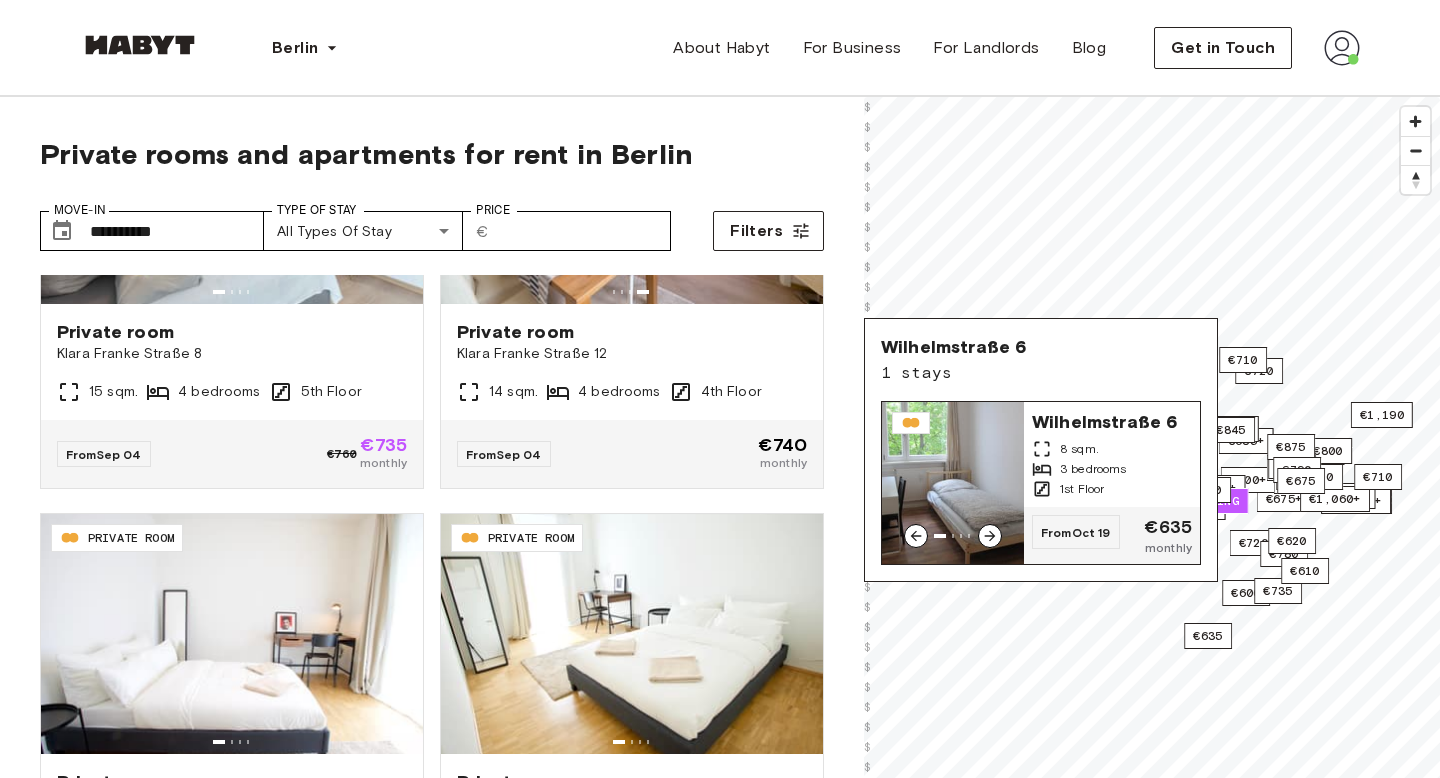 click at bounding box center (953, 483) 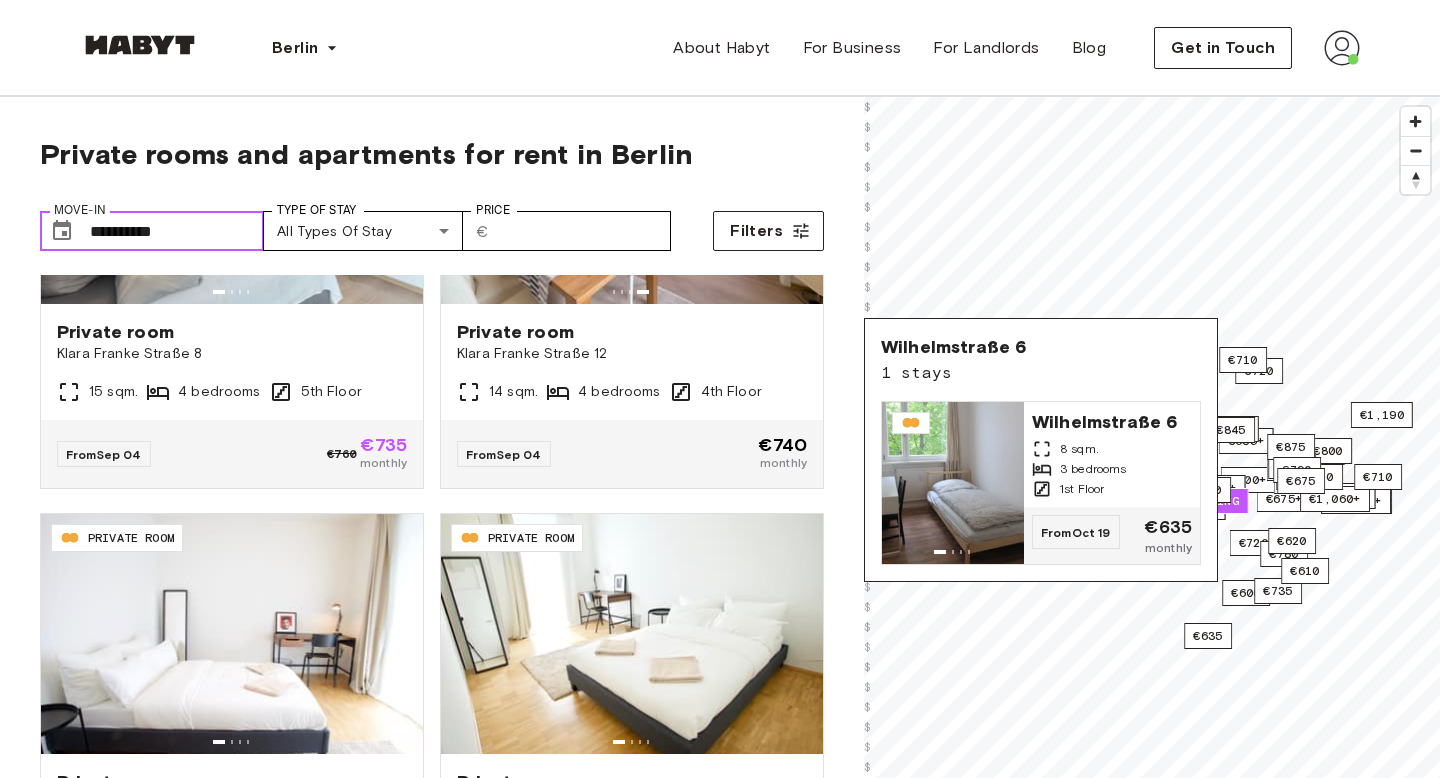 click on "**********" at bounding box center (177, 231) 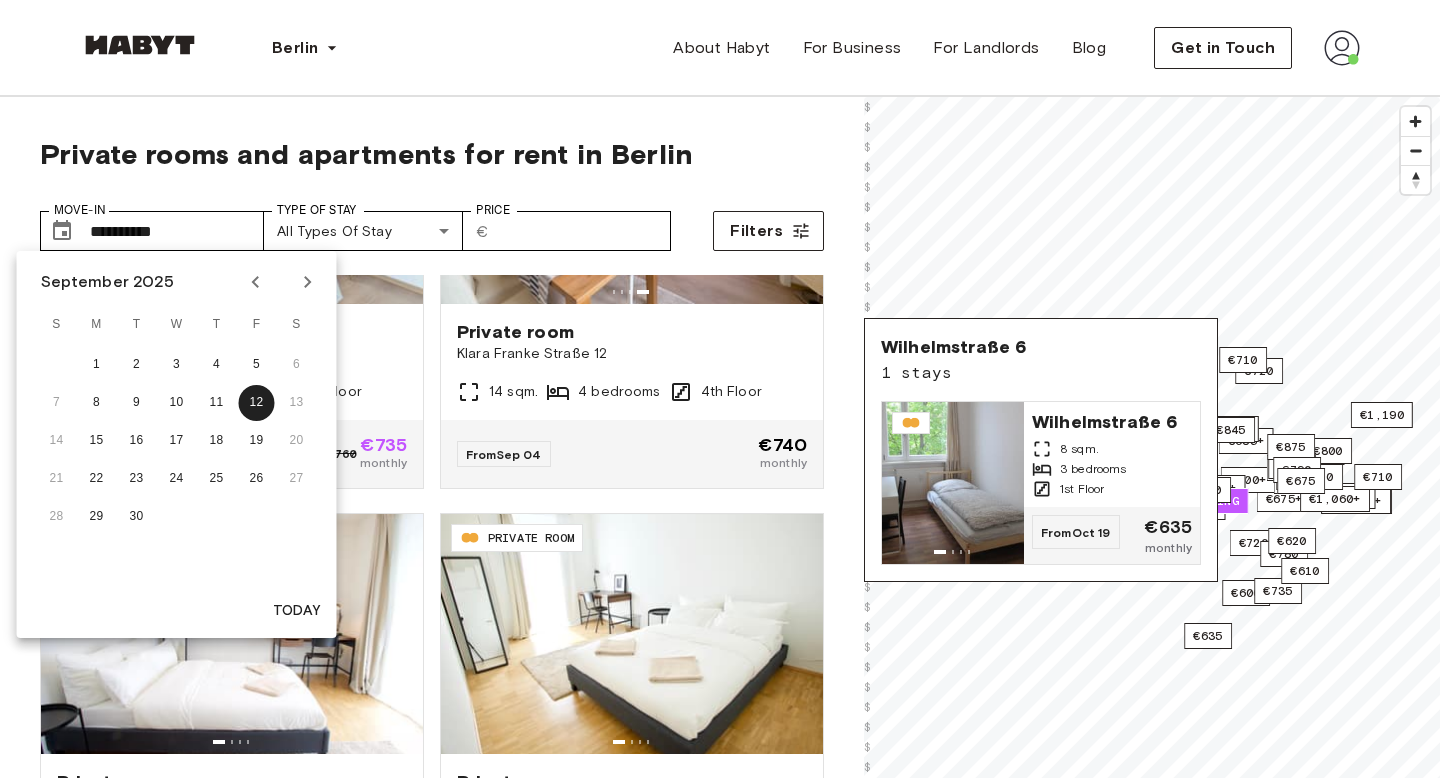 click on "Private rooms and apartments for rent in Berlin" at bounding box center (432, 154) 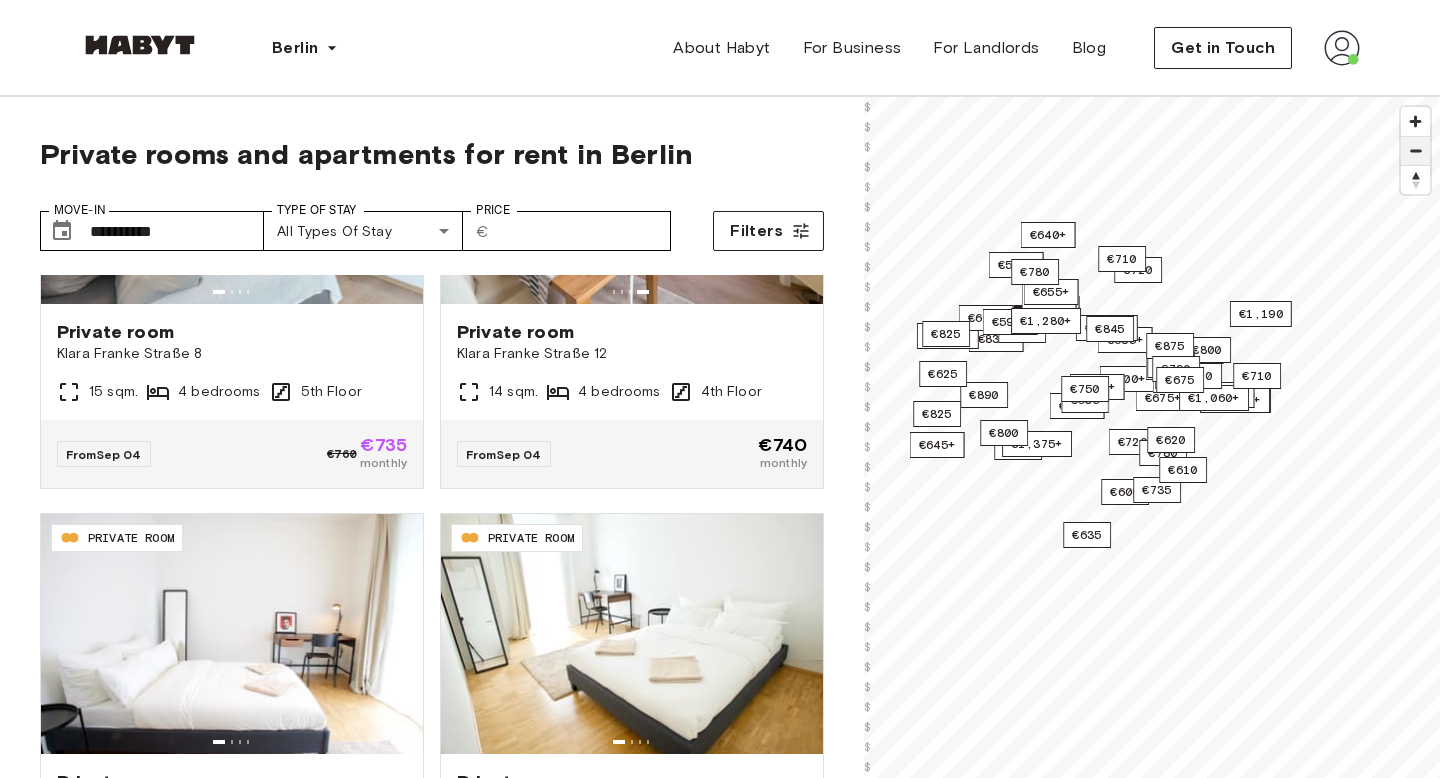 click at bounding box center [1415, 151] 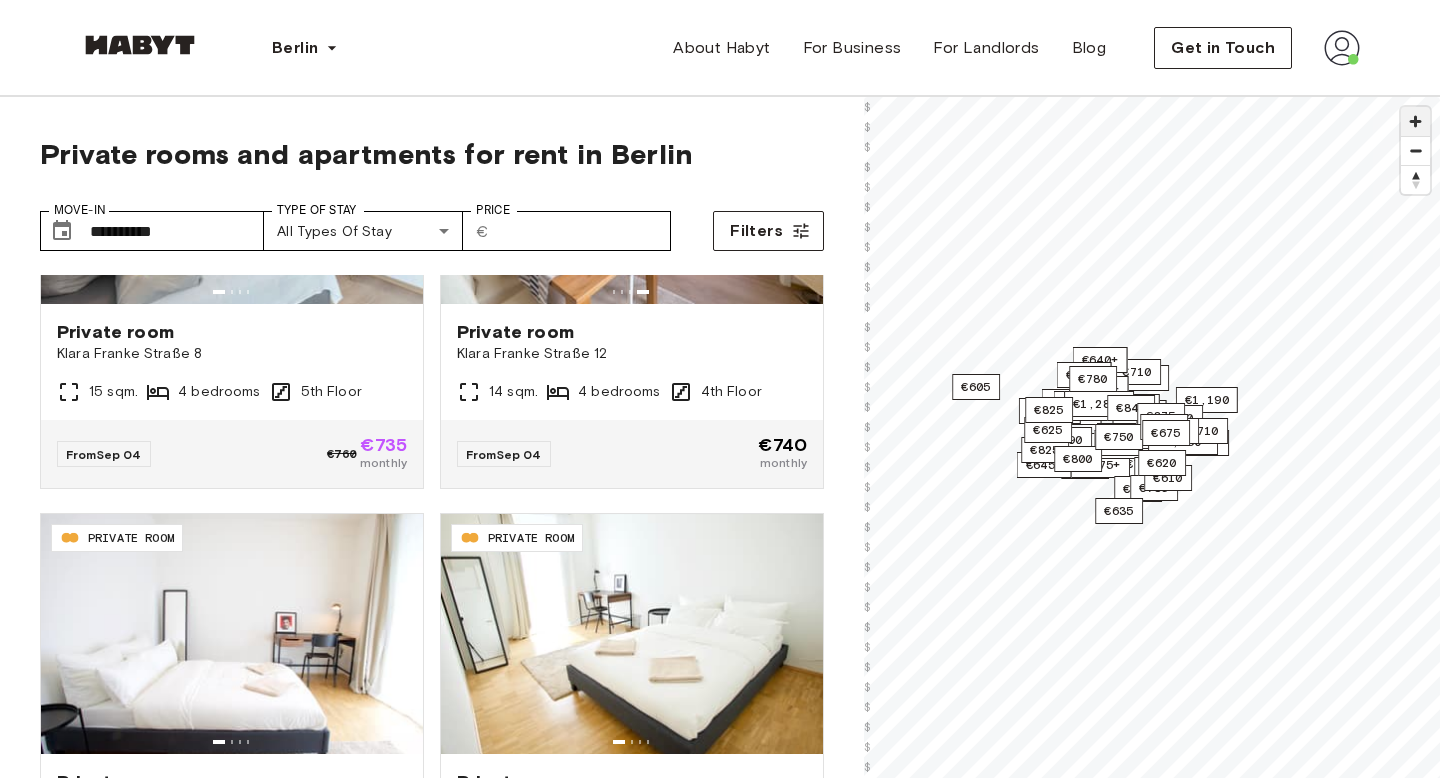 click at bounding box center (1415, 121) 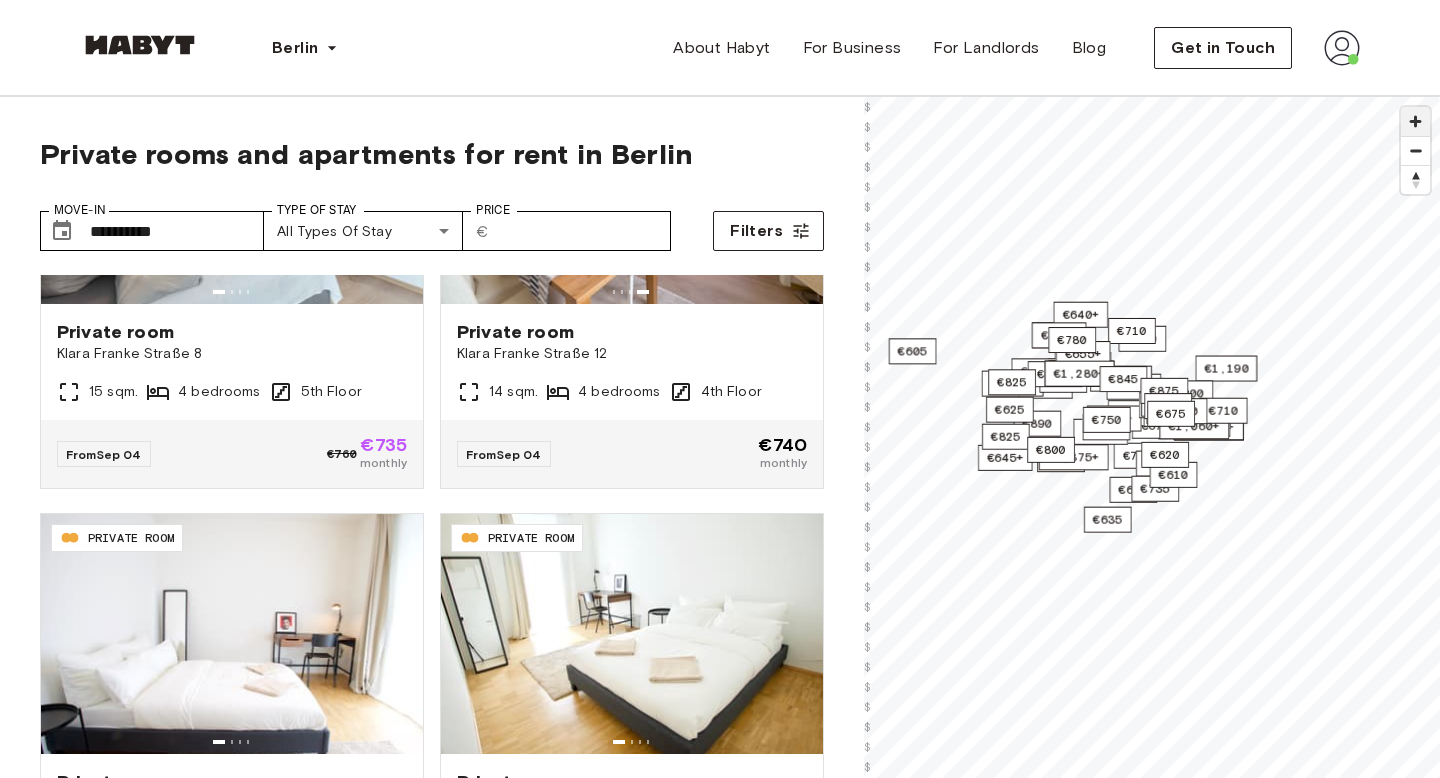 click at bounding box center (1415, 121) 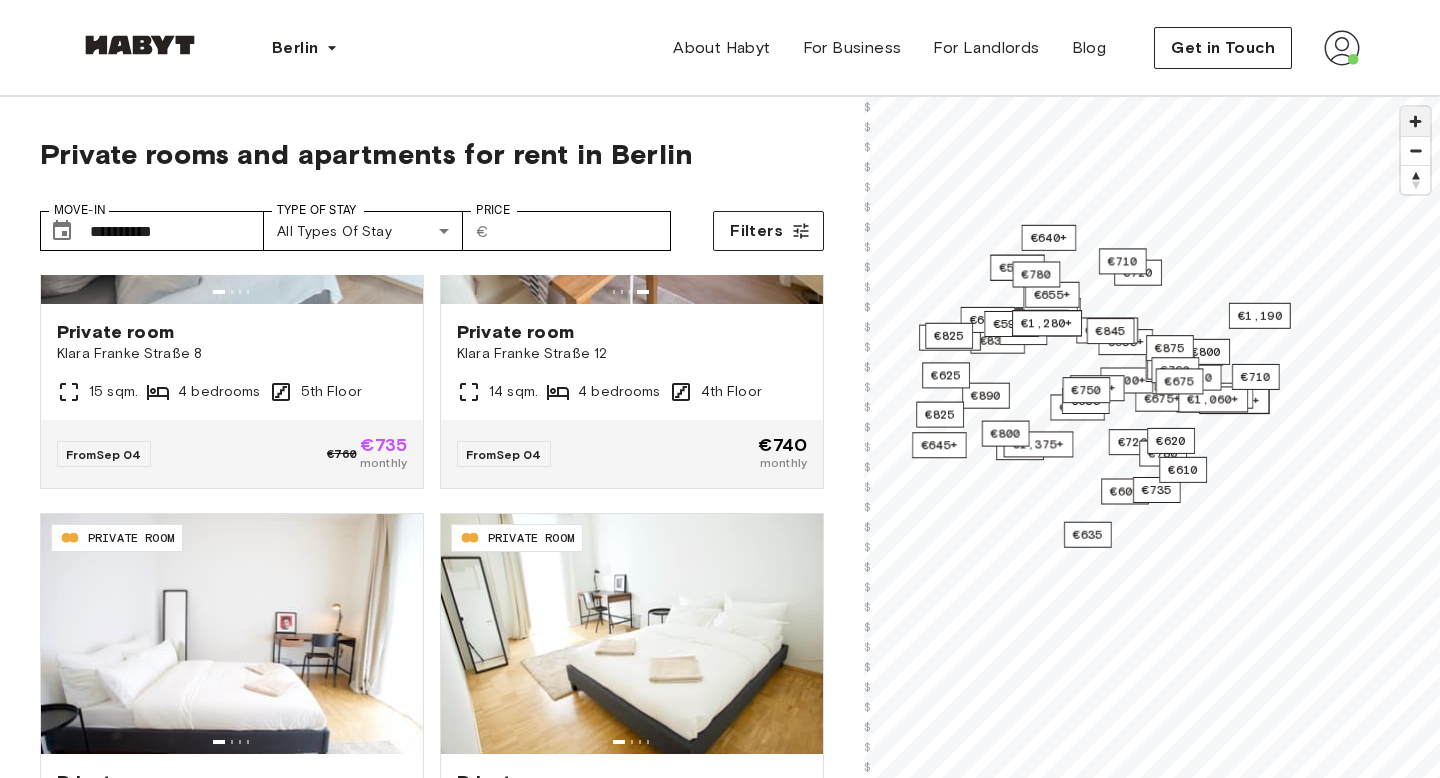 click at bounding box center (1415, 121) 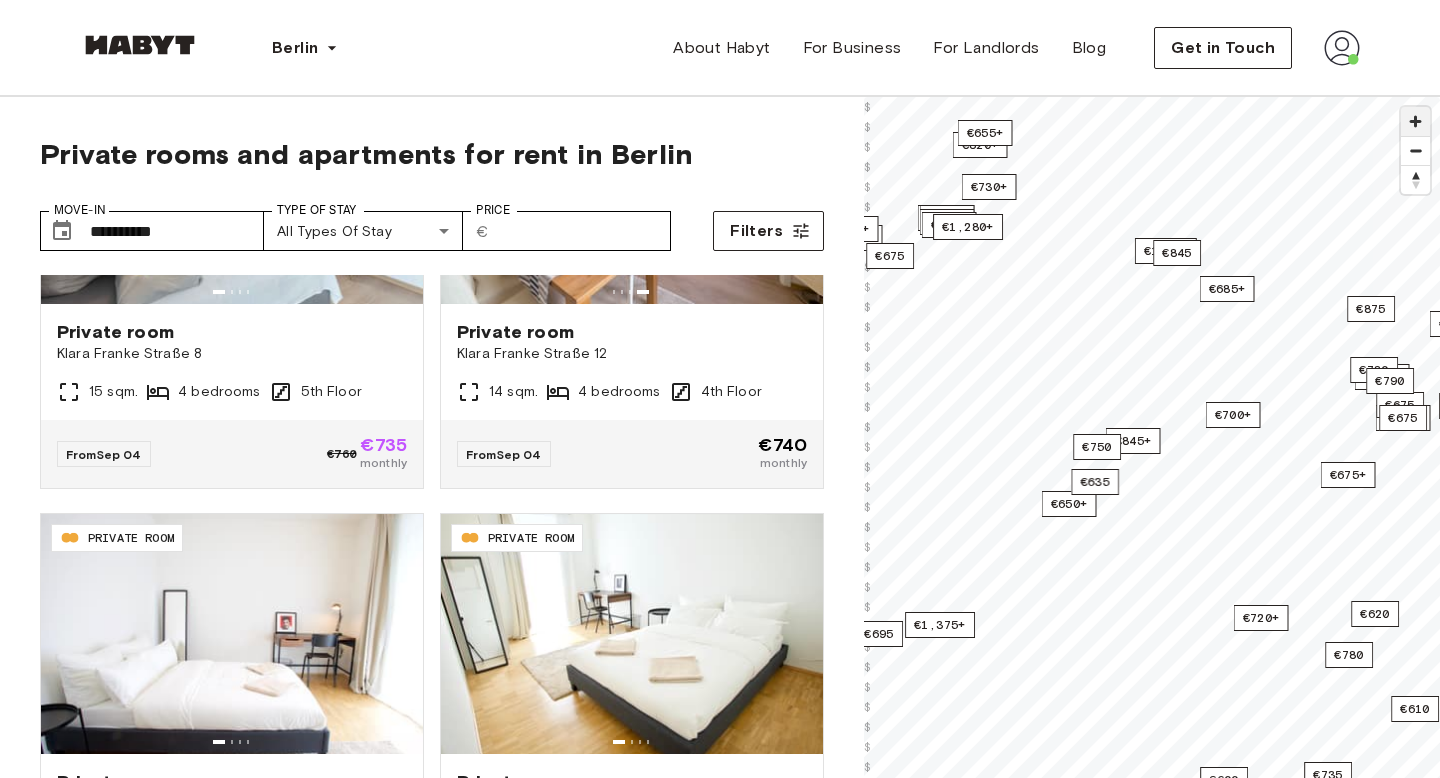 click at bounding box center (1415, 121) 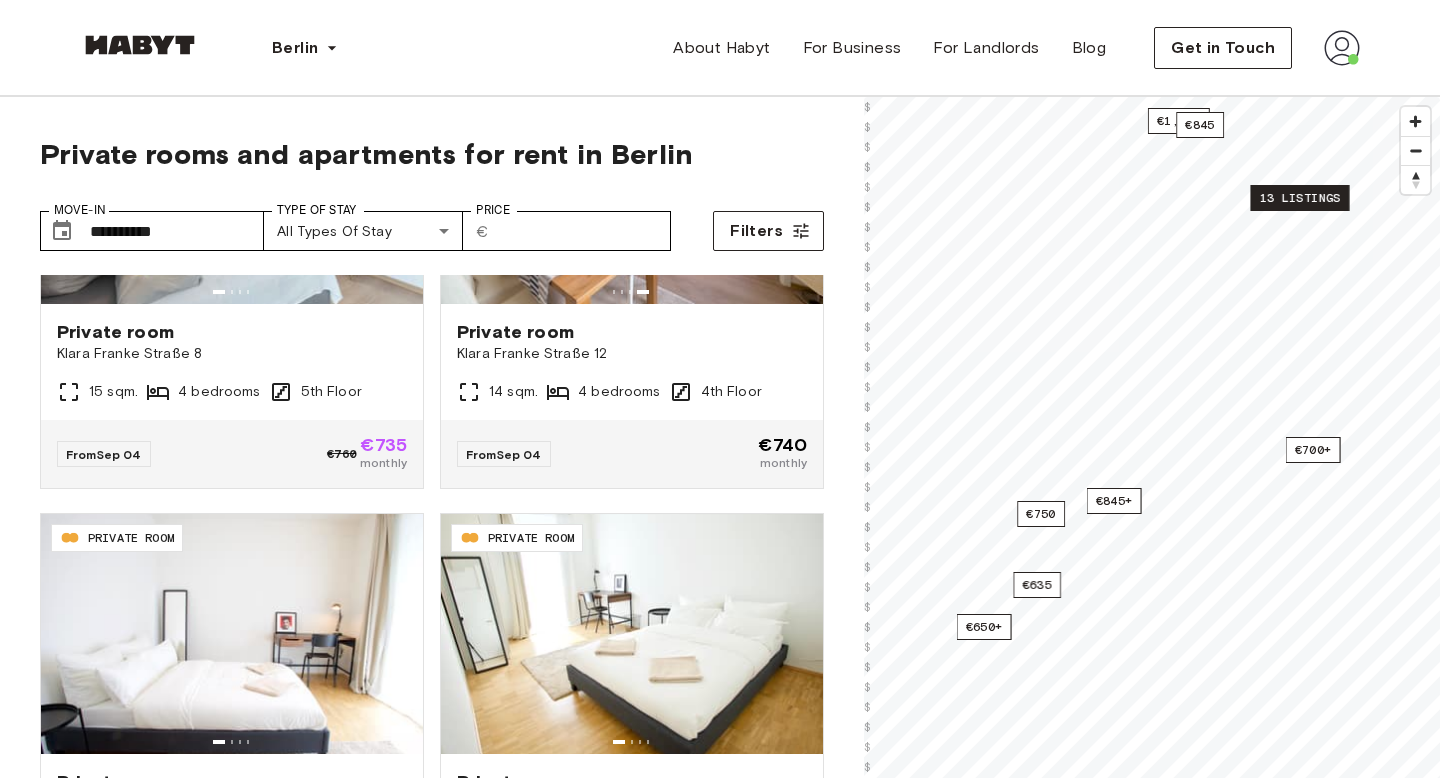 click on "13 listings" at bounding box center (1299, 198) 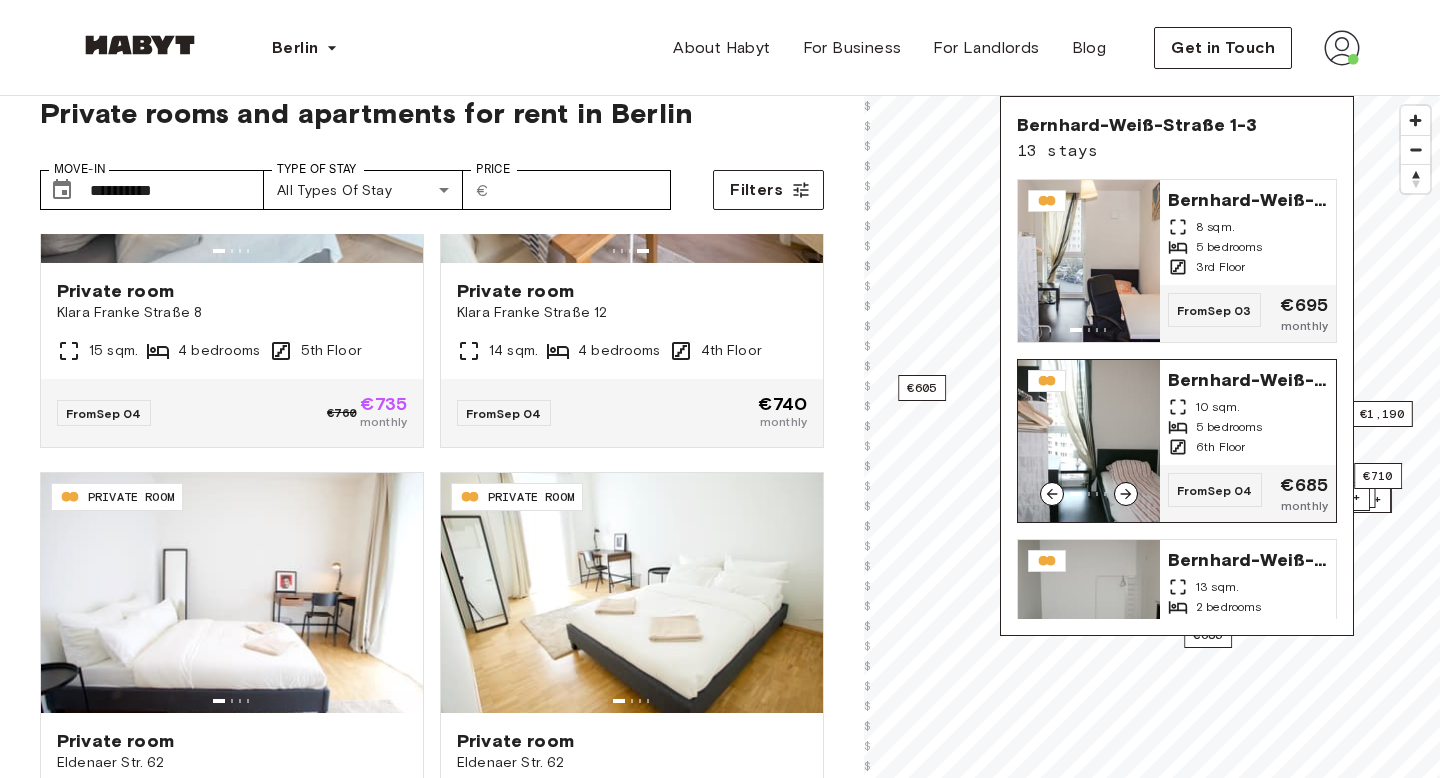 scroll, scrollTop: 40, scrollLeft: 0, axis: vertical 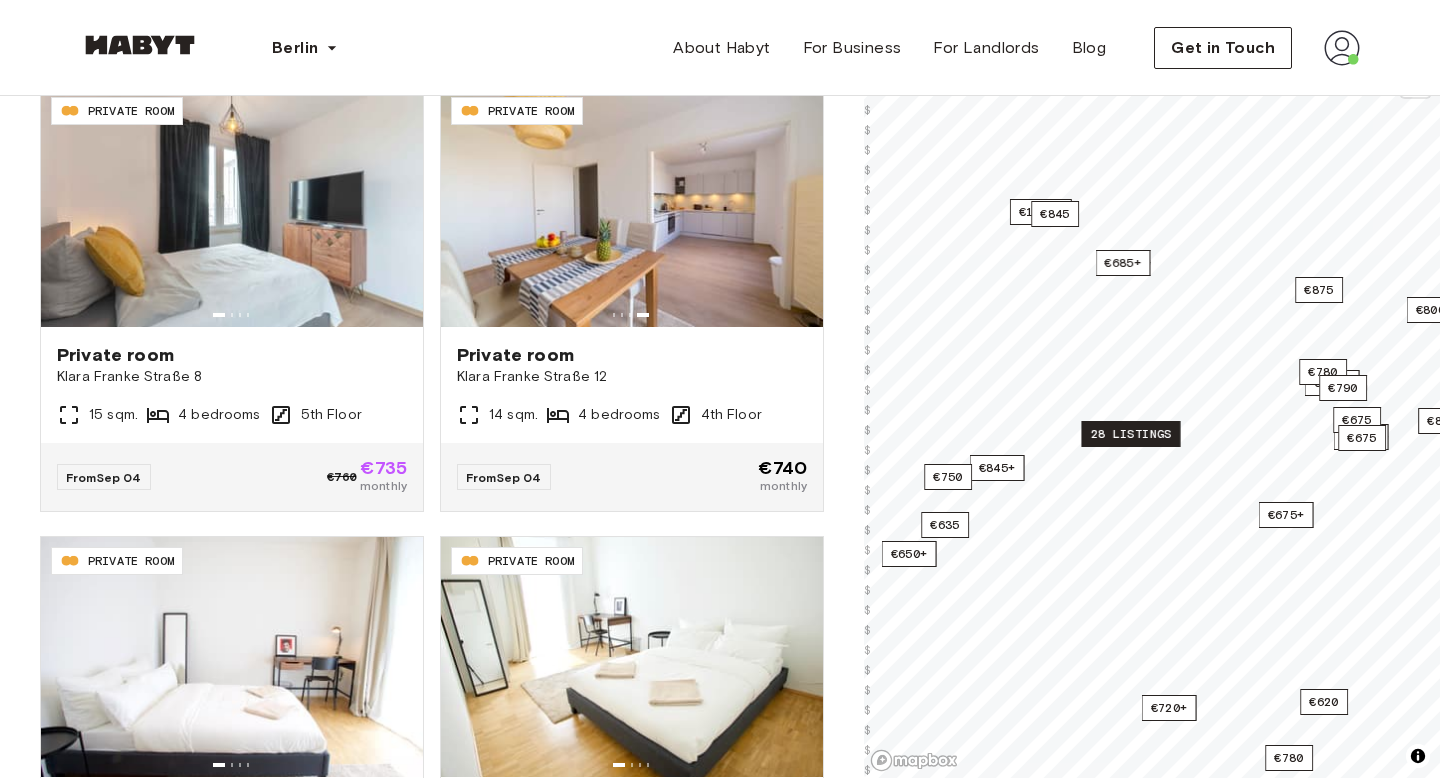 click on "28 listings" at bounding box center [1130, 434] 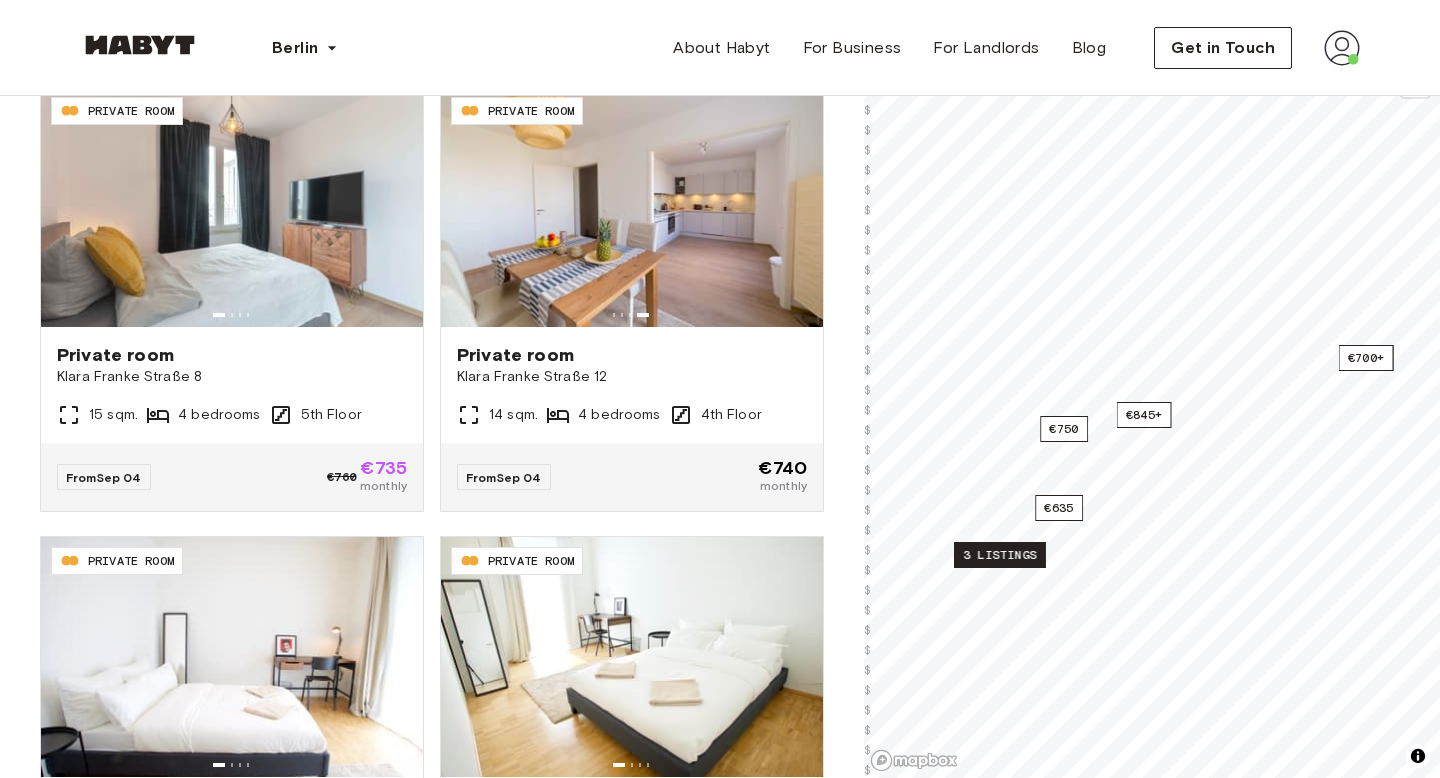 click on "3 listings" at bounding box center [1000, 555] 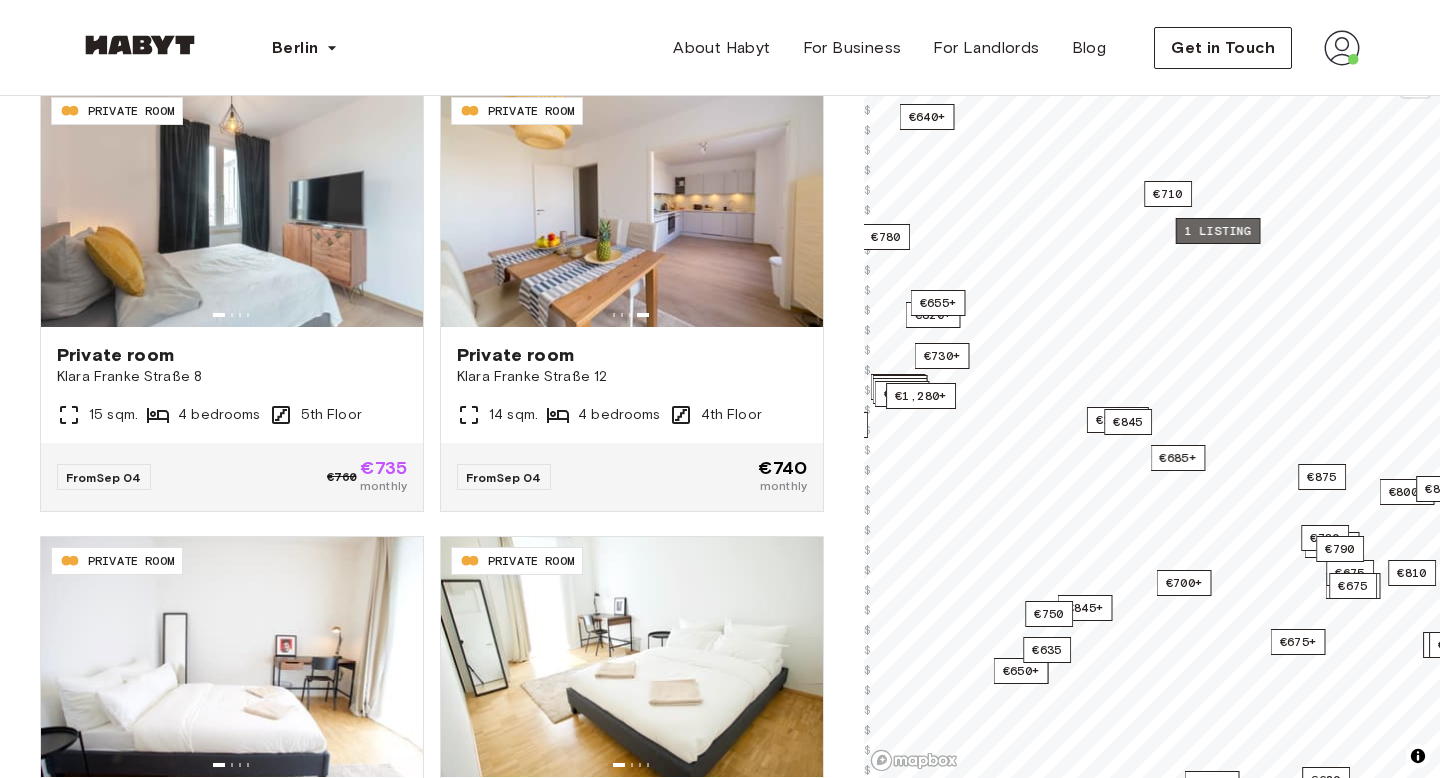 click on "1 listing" at bounding box center [1218, 231] 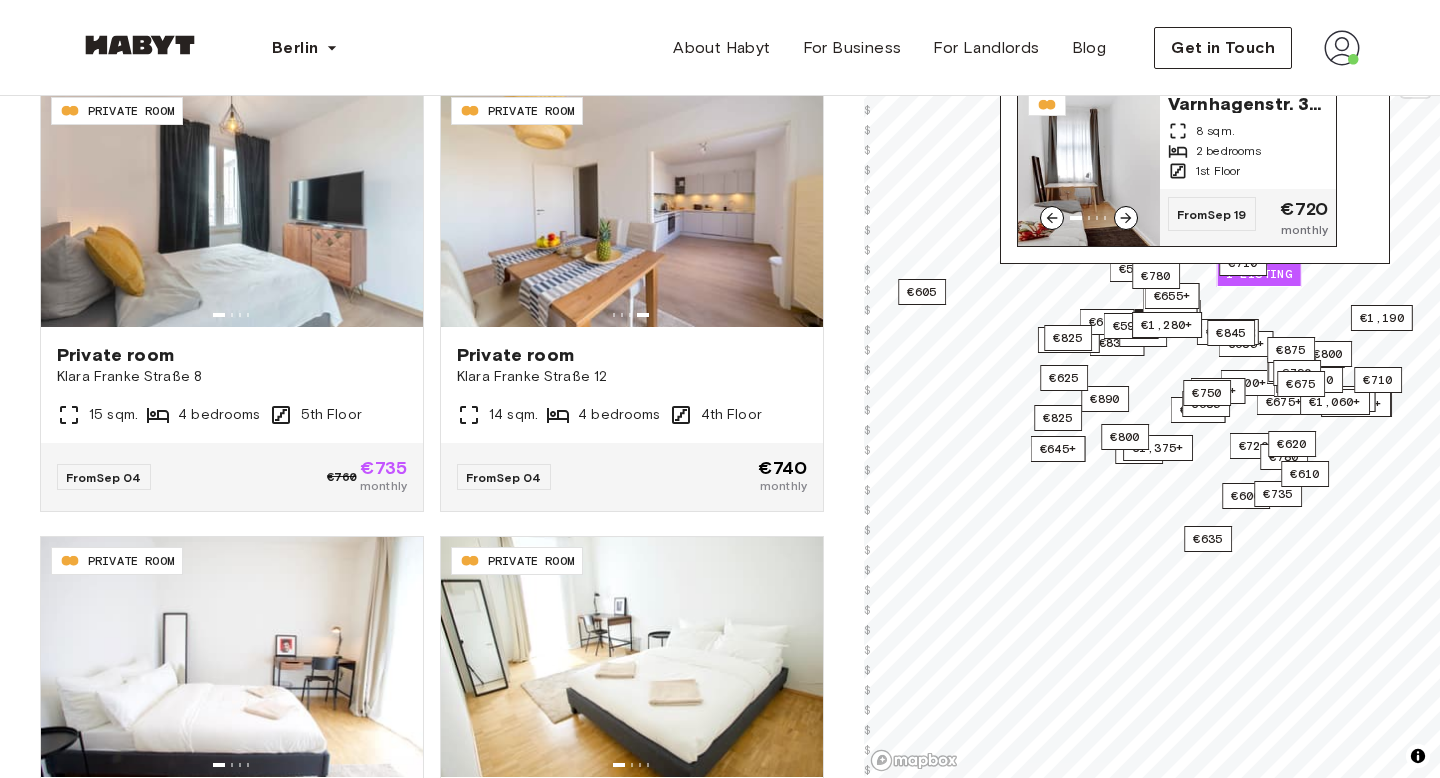 click 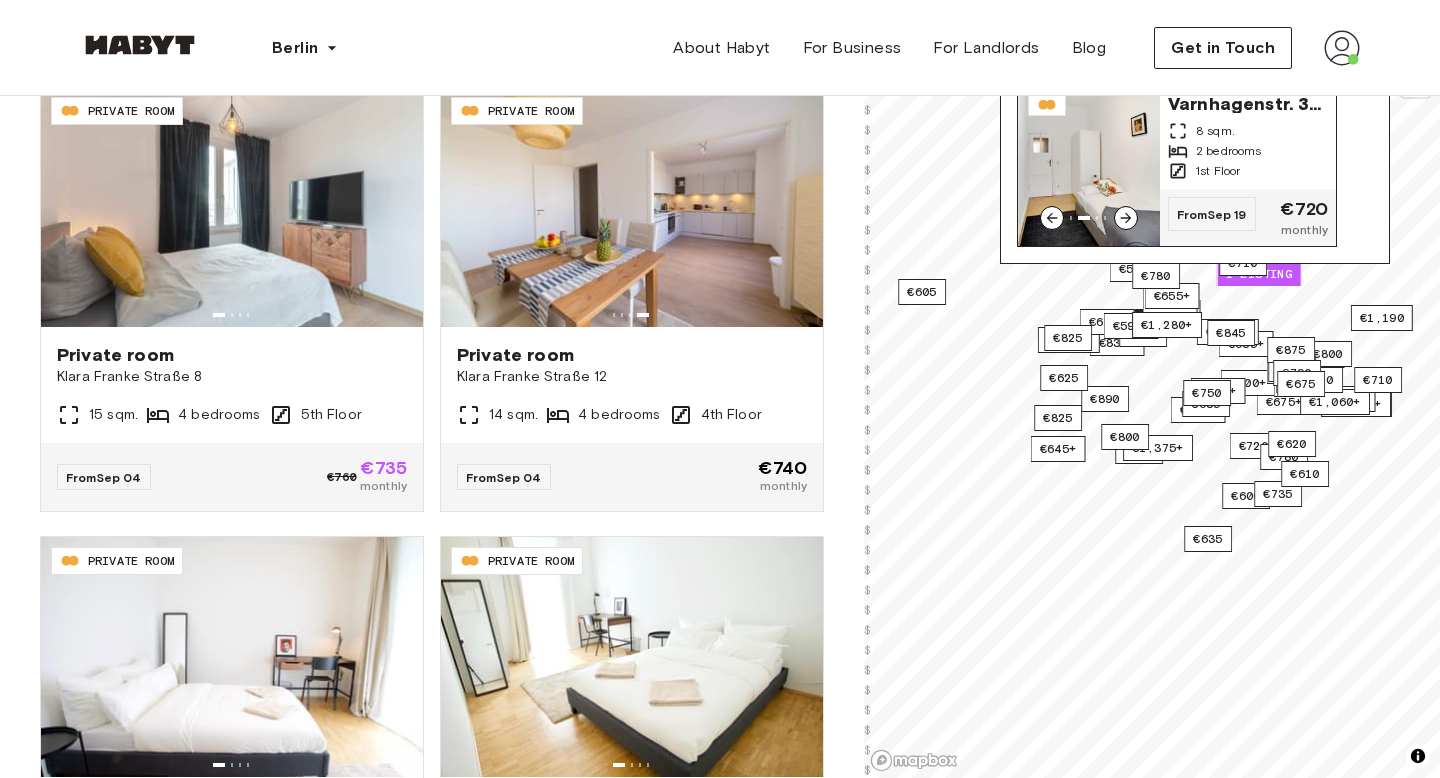 click 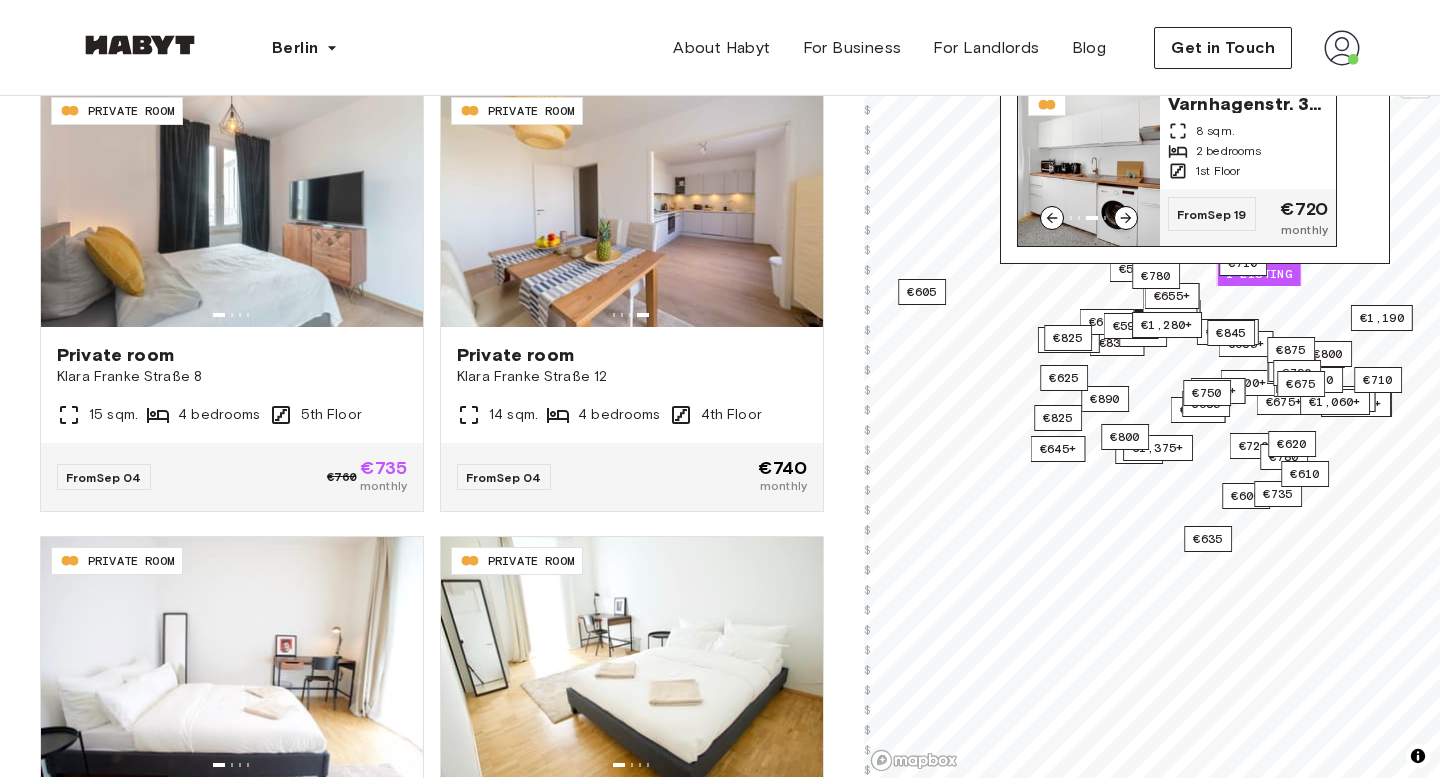 click 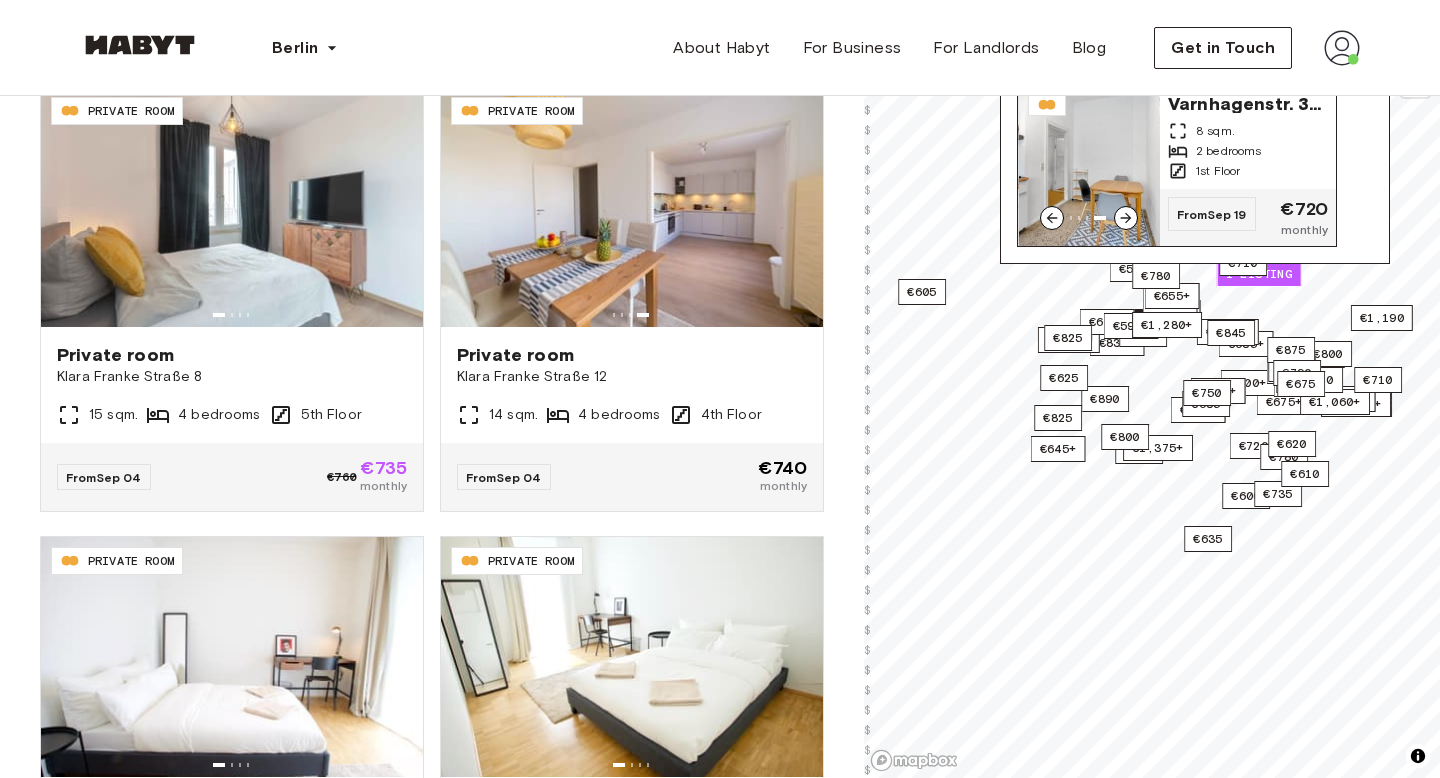 click 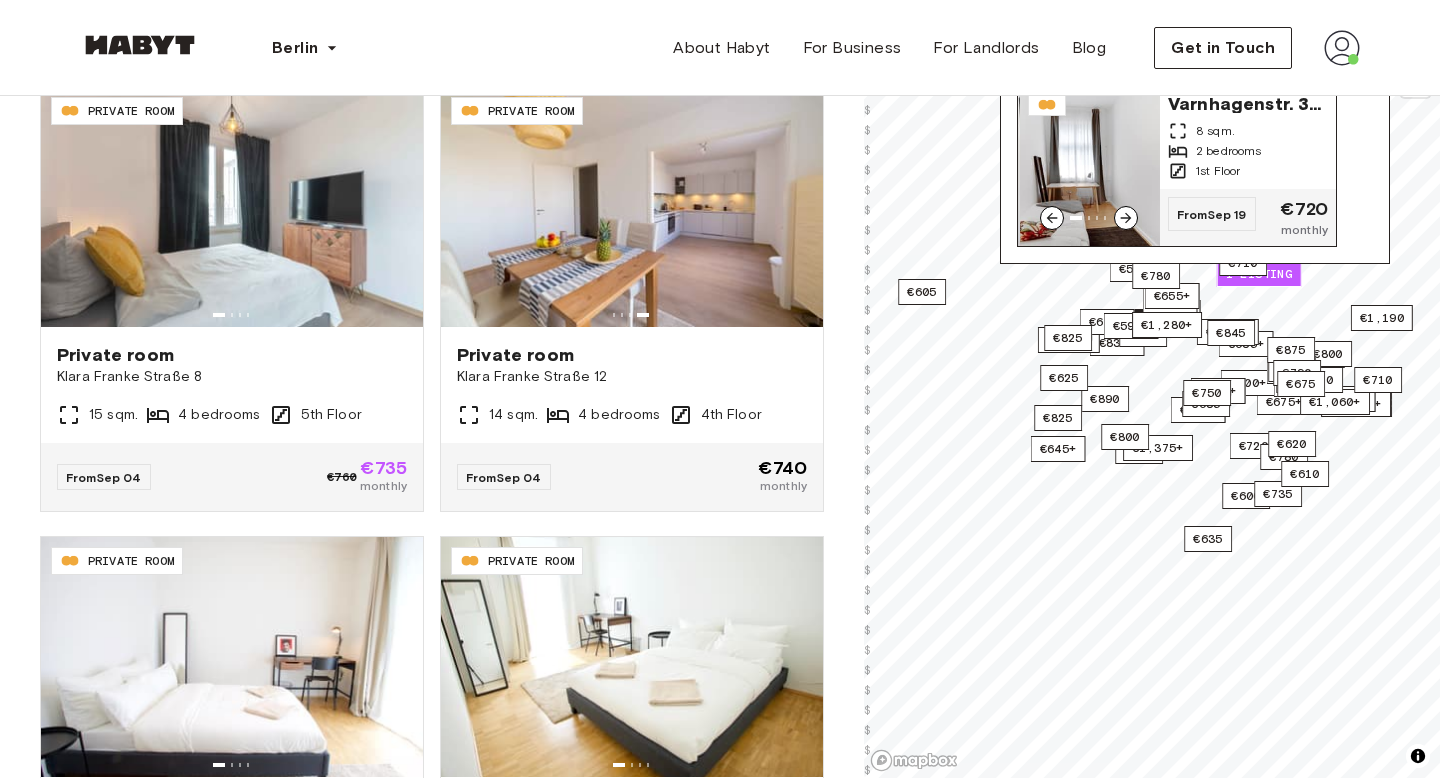 click 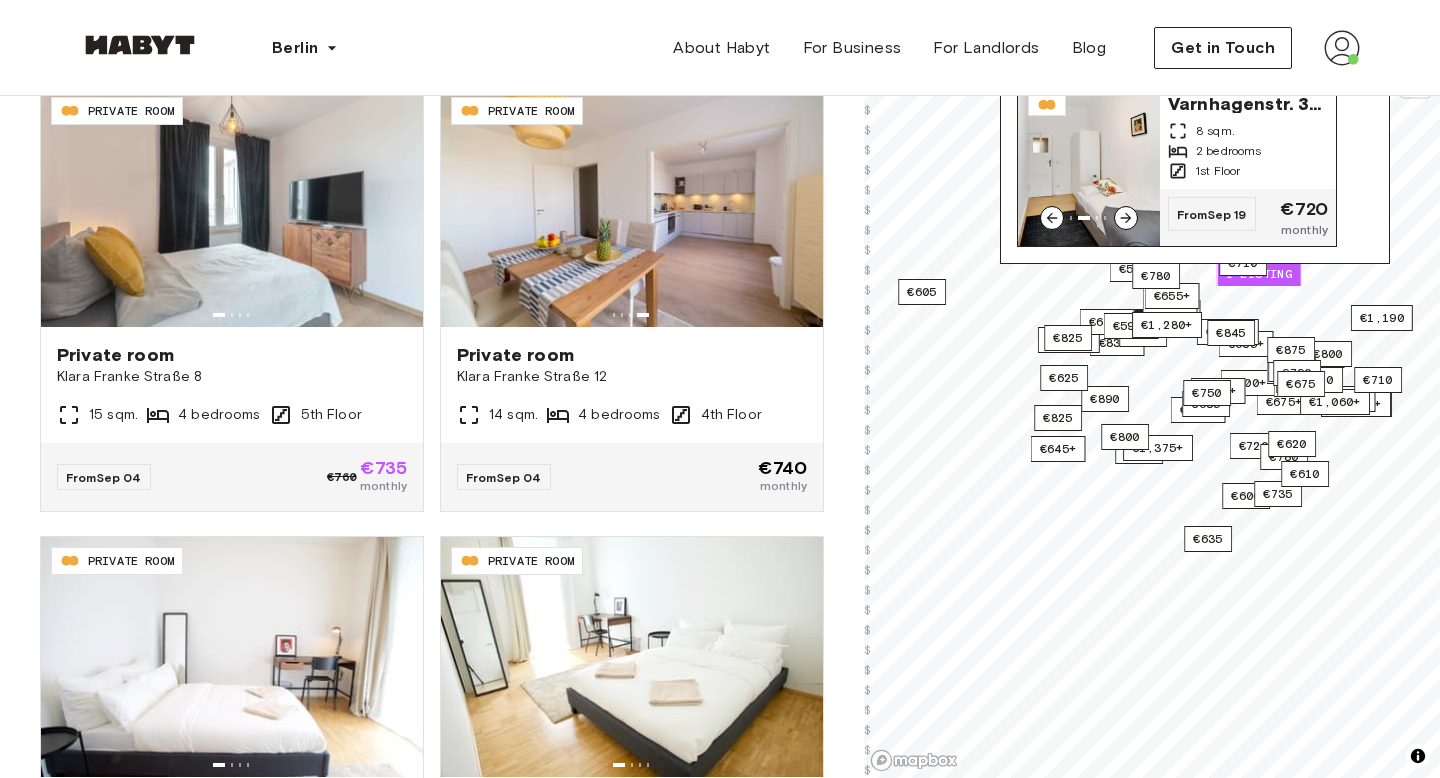 click 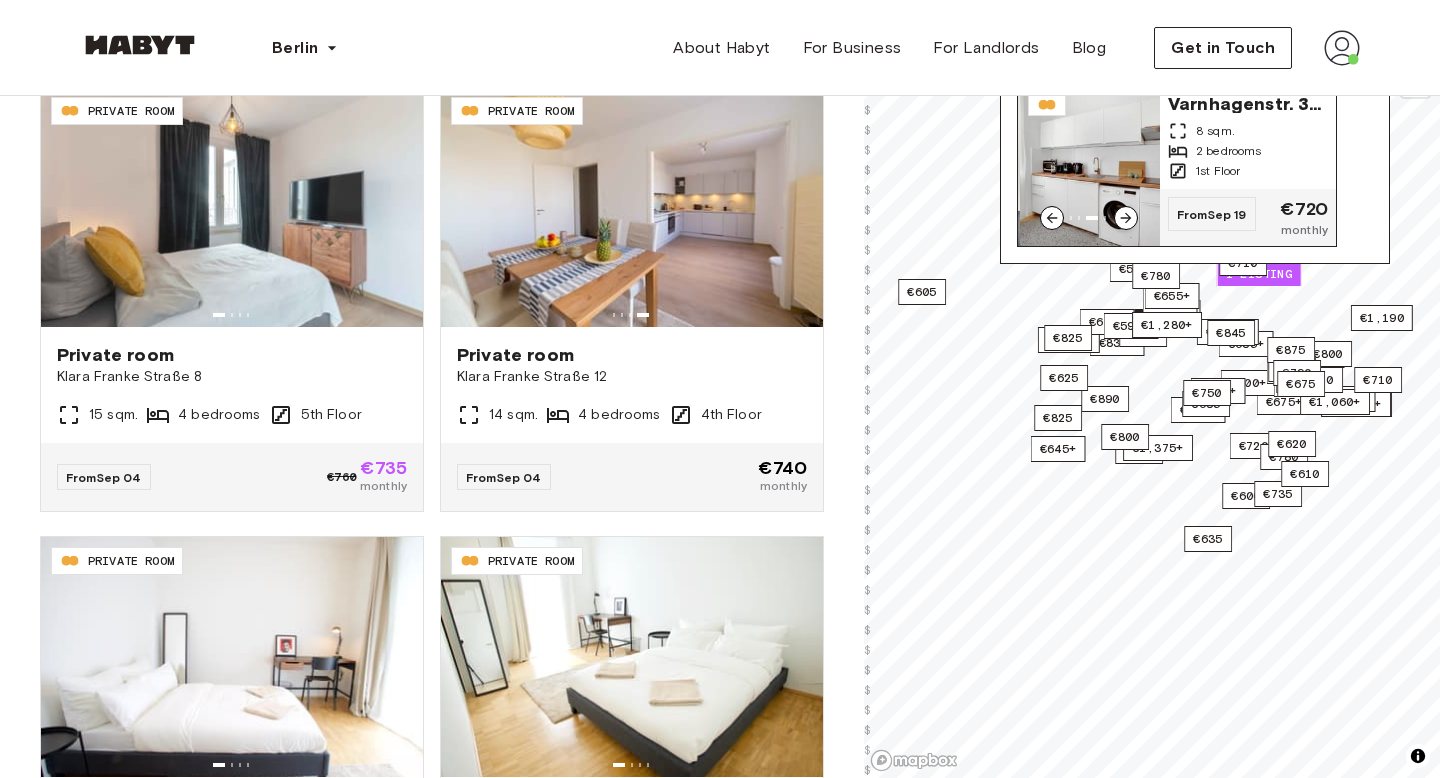 click 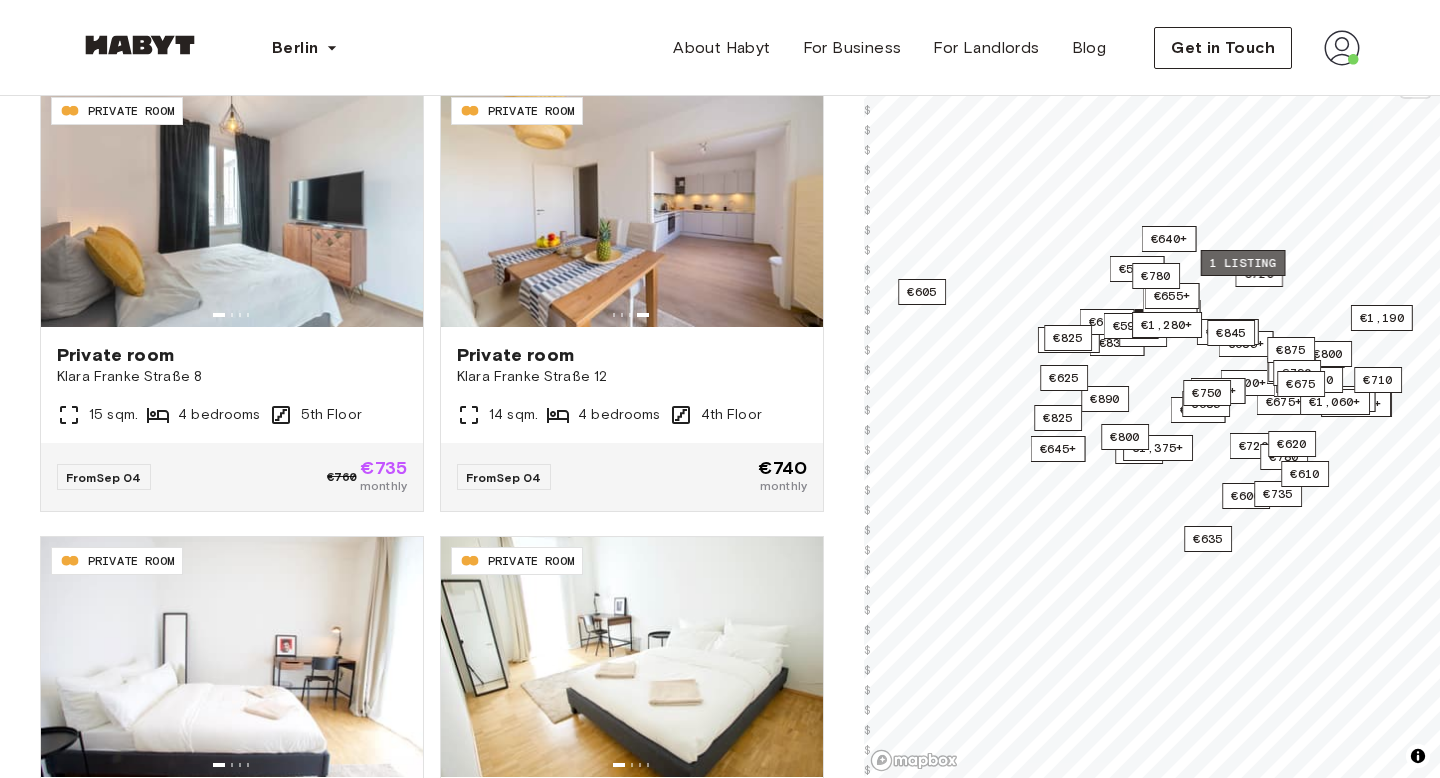 click on "1 listing" at bounding box center (1243, 263) 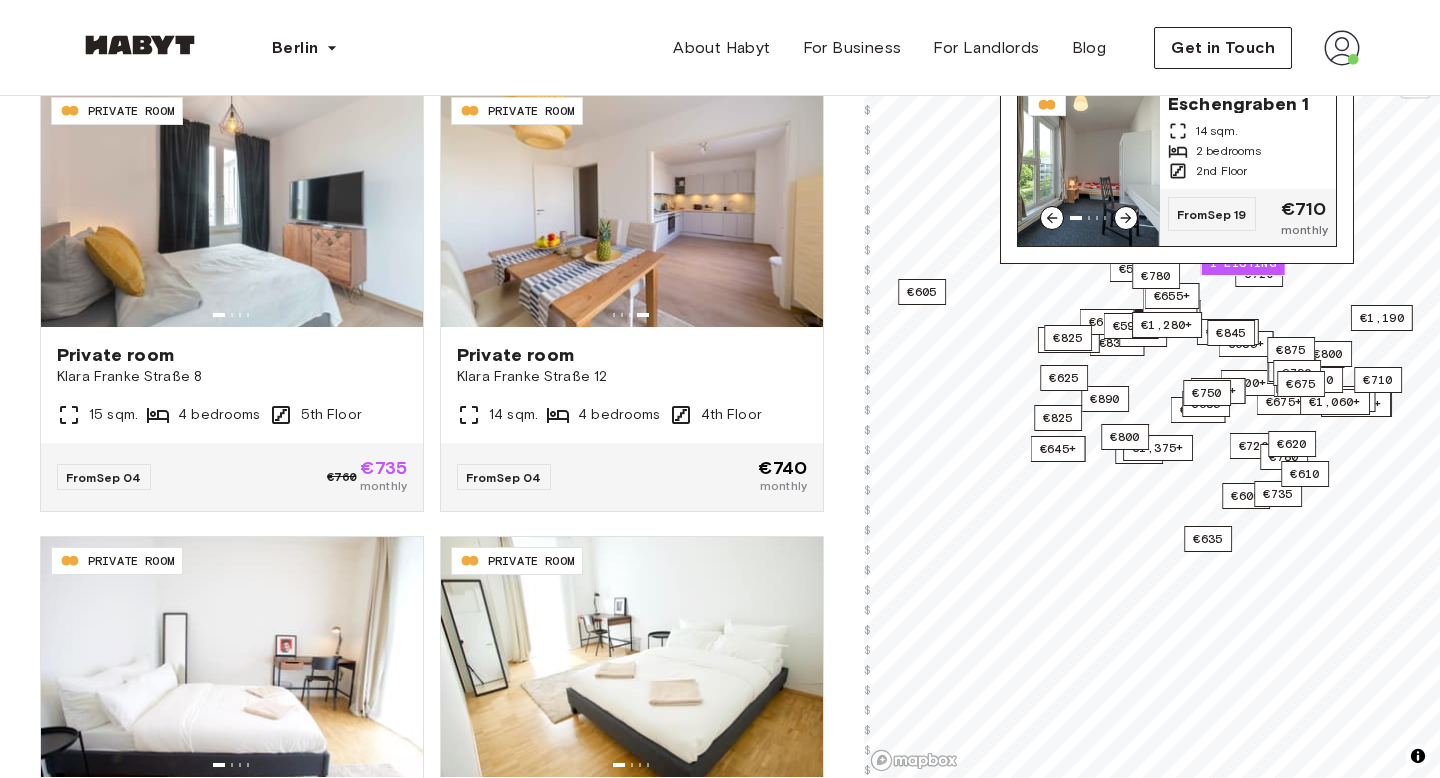 click 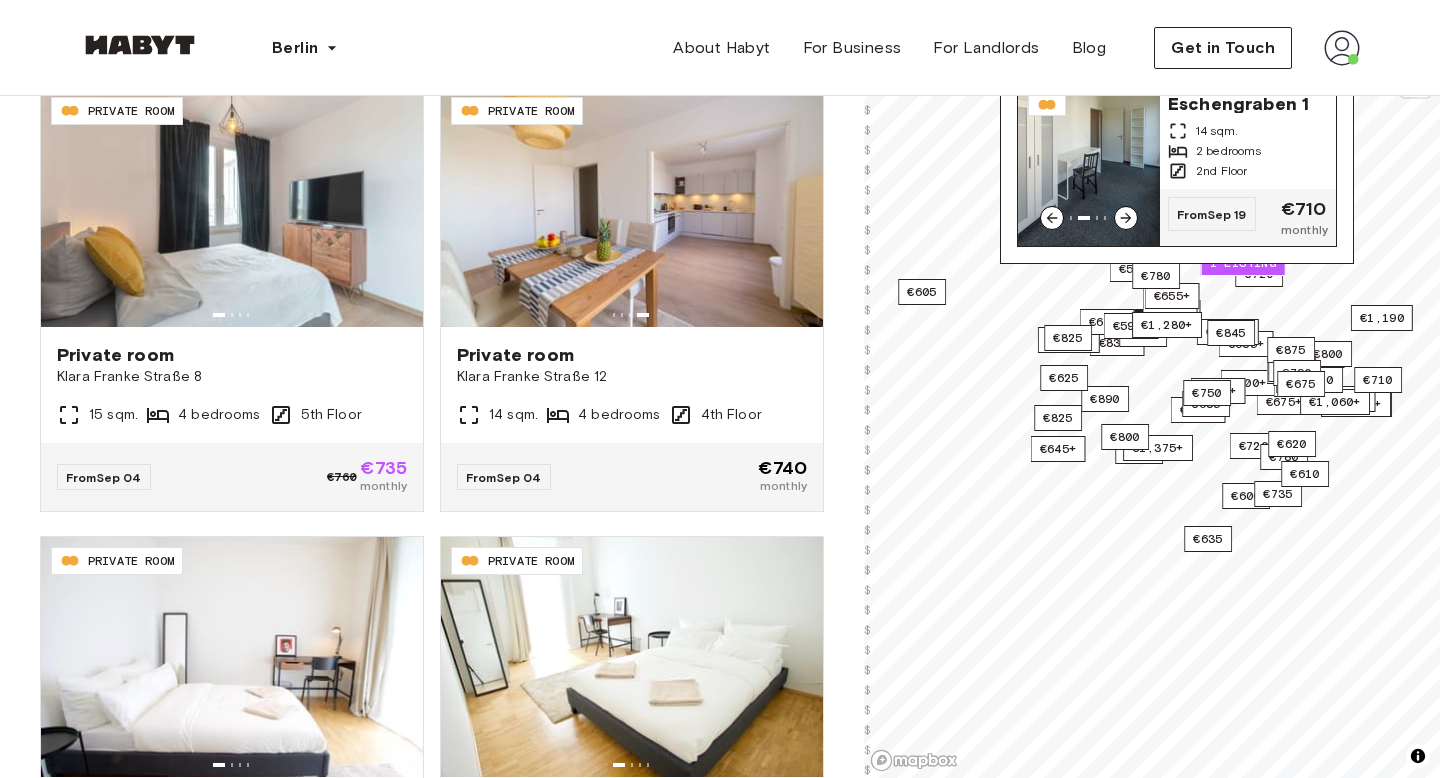 click 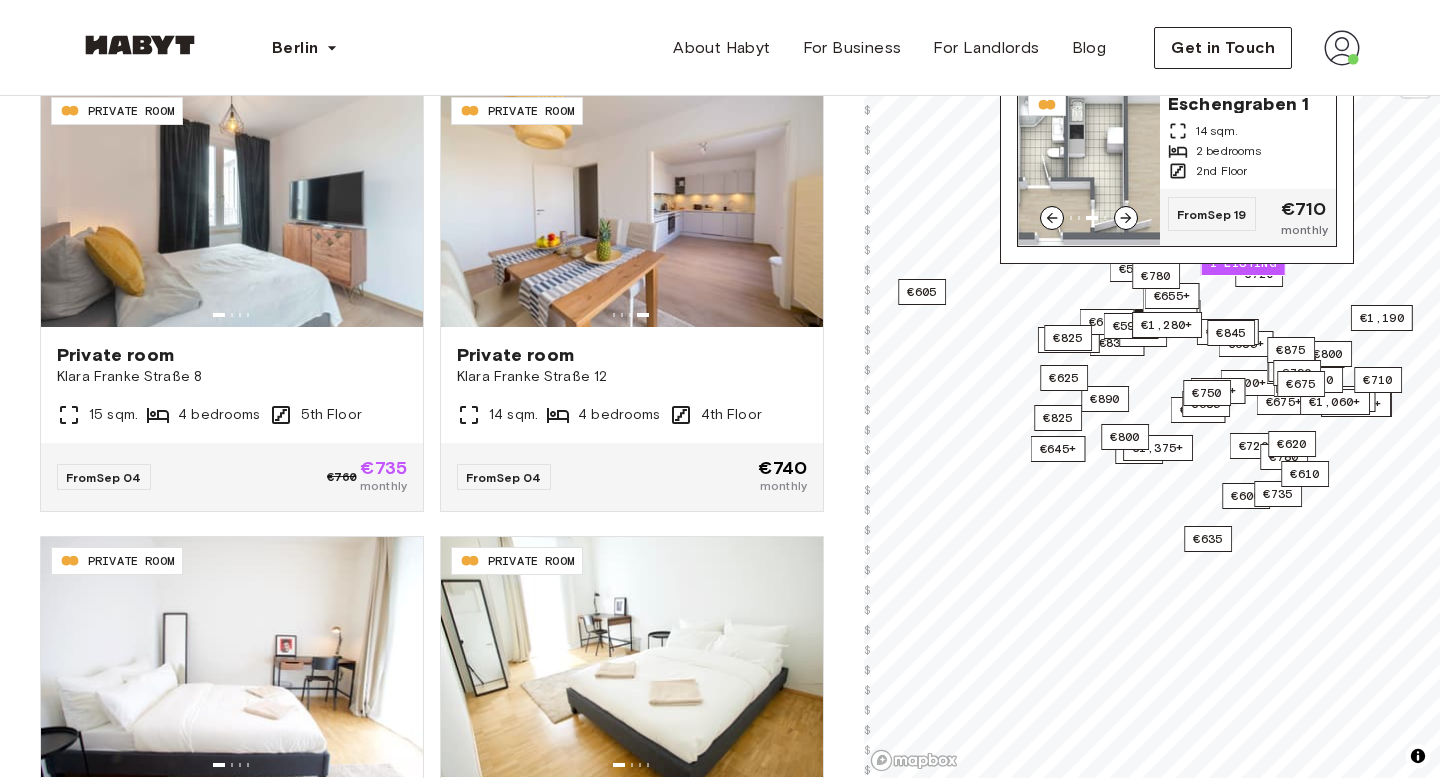 click 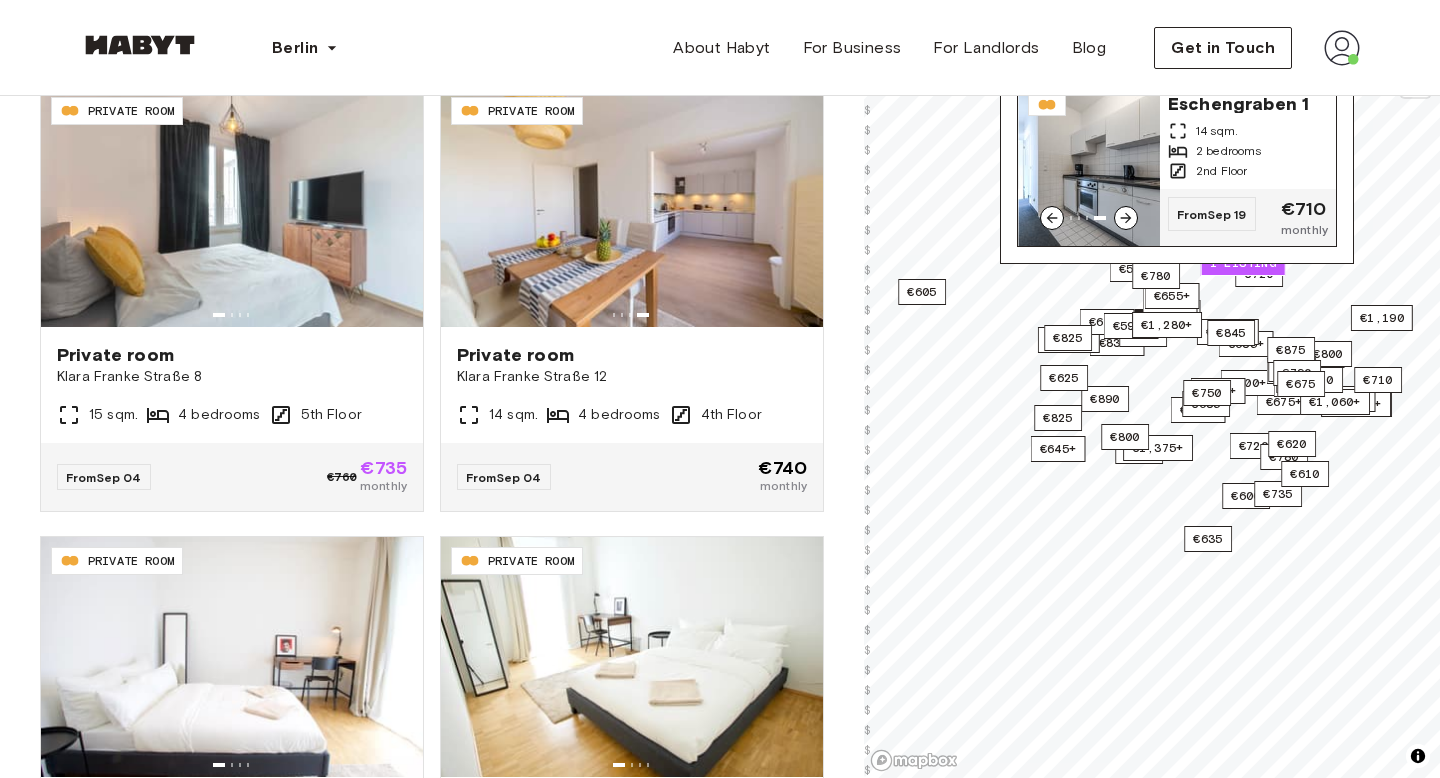 click 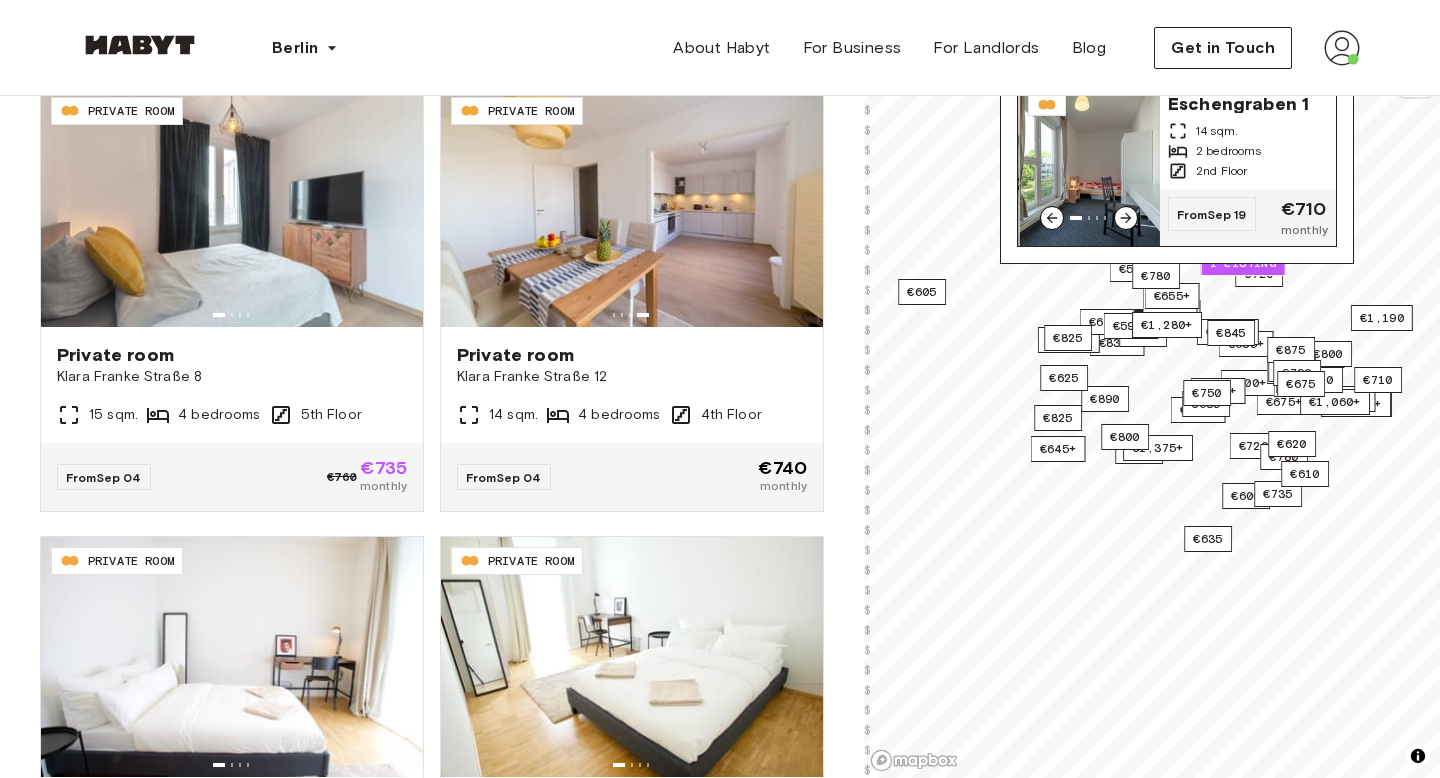 click 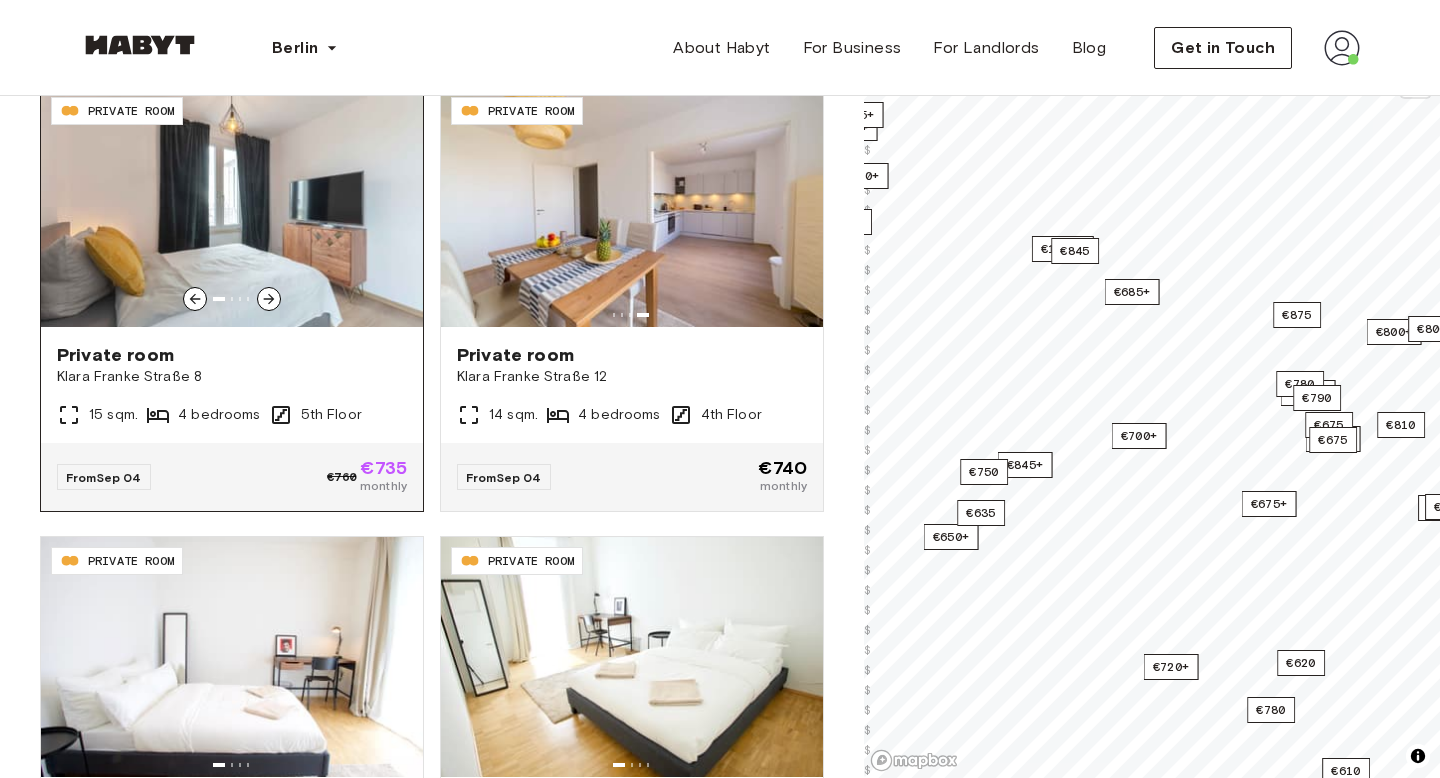 scroll, scrollTop: 3812, scrollLeft: 0, axis: vertical 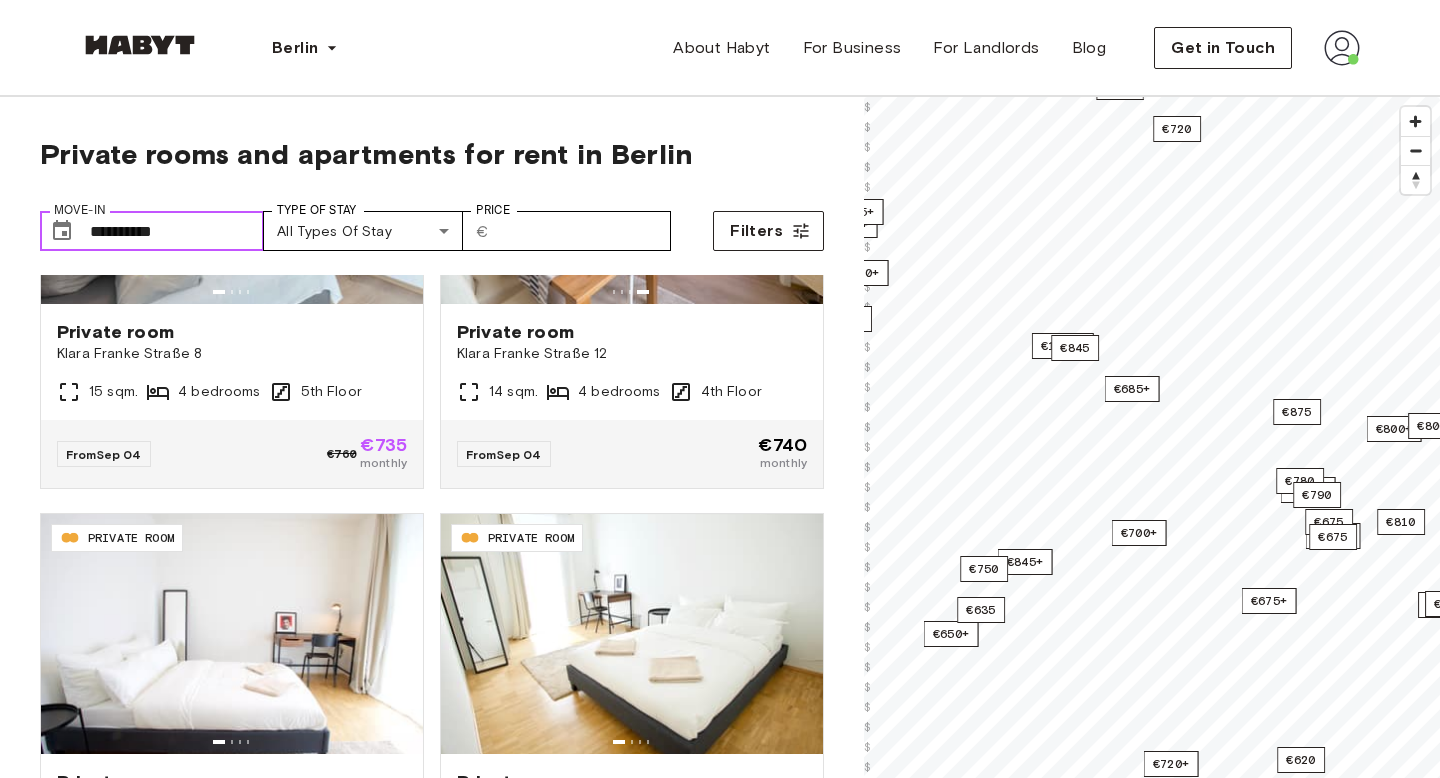 click on "**********" at bounding box center [177, 231] 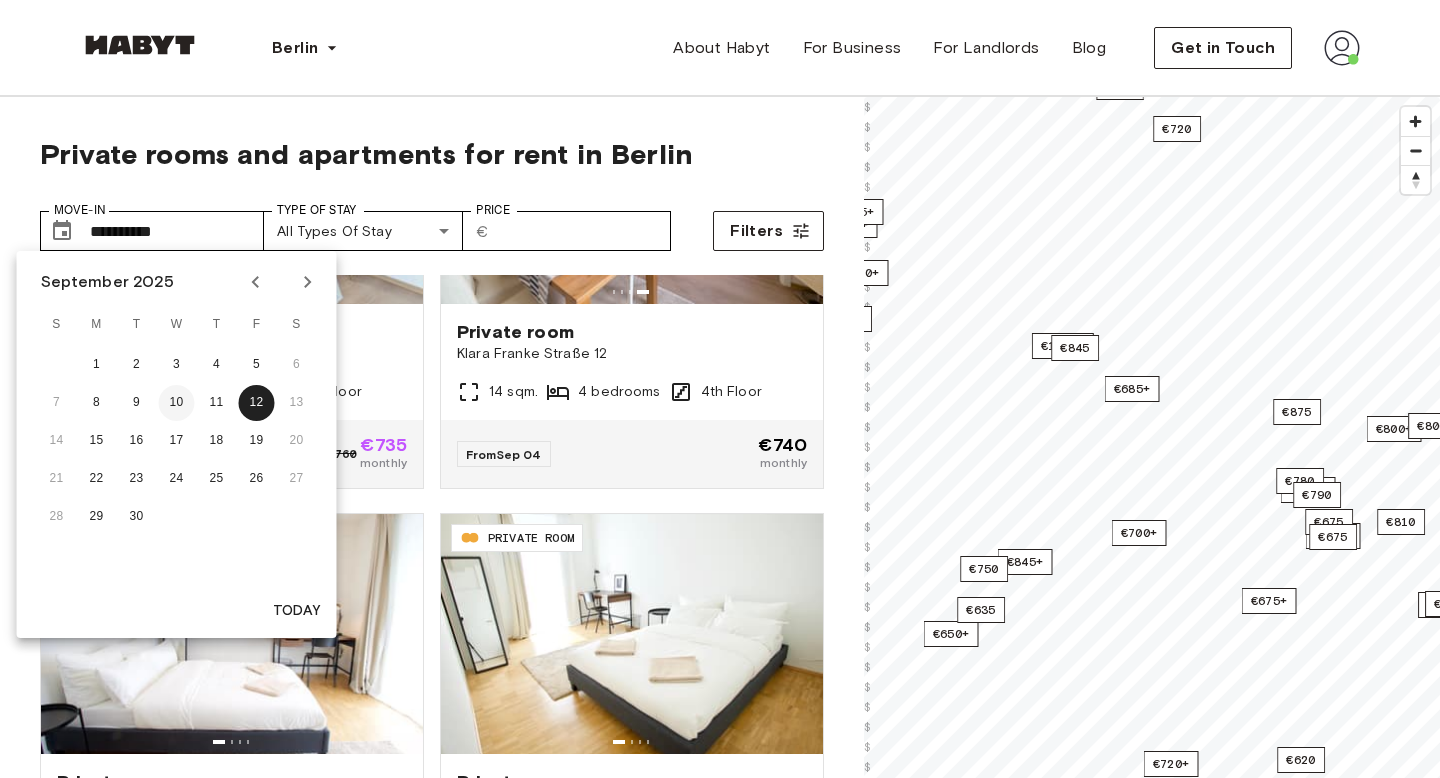 click on "10" at bounding box center [177, 403] 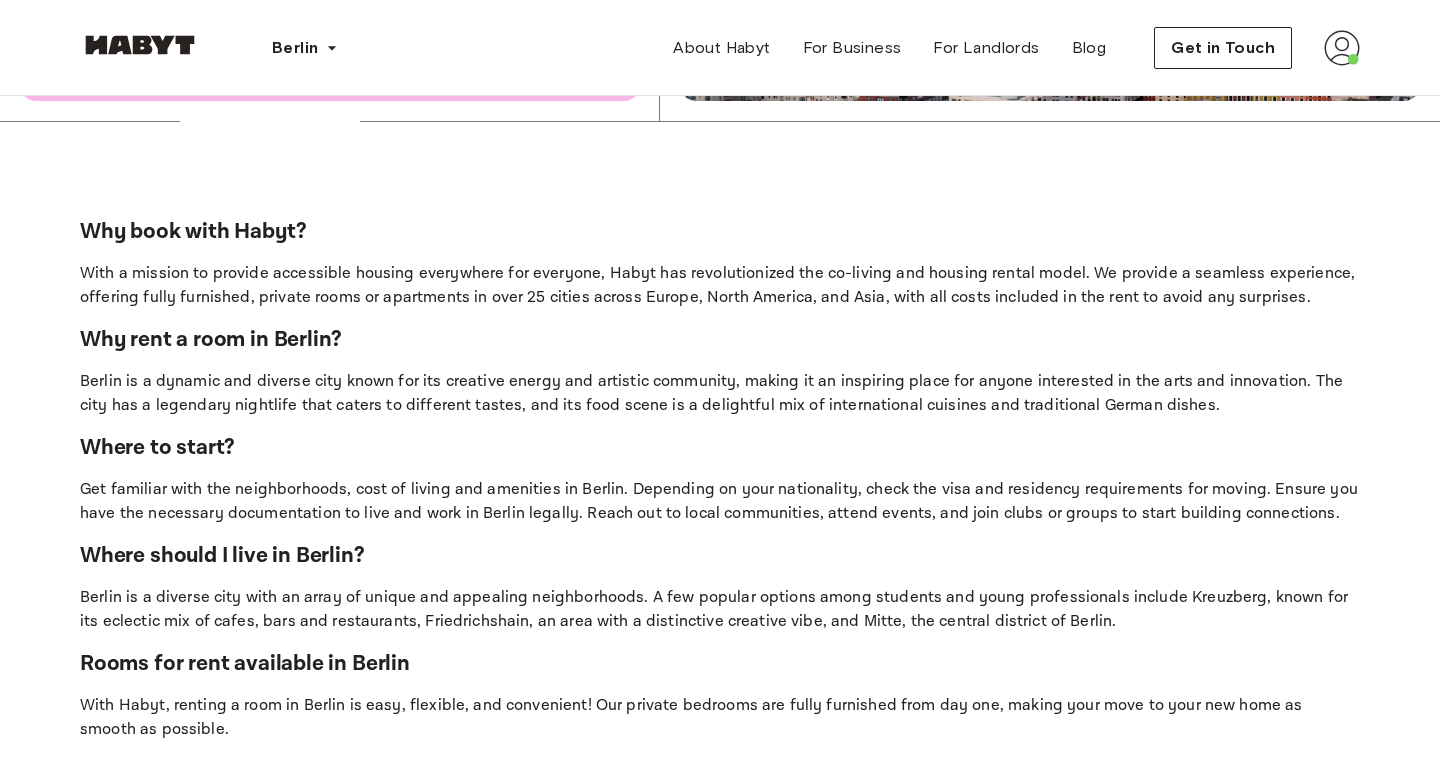 scroll, scrollTop: 0, scrollLeft: 0, axis: both 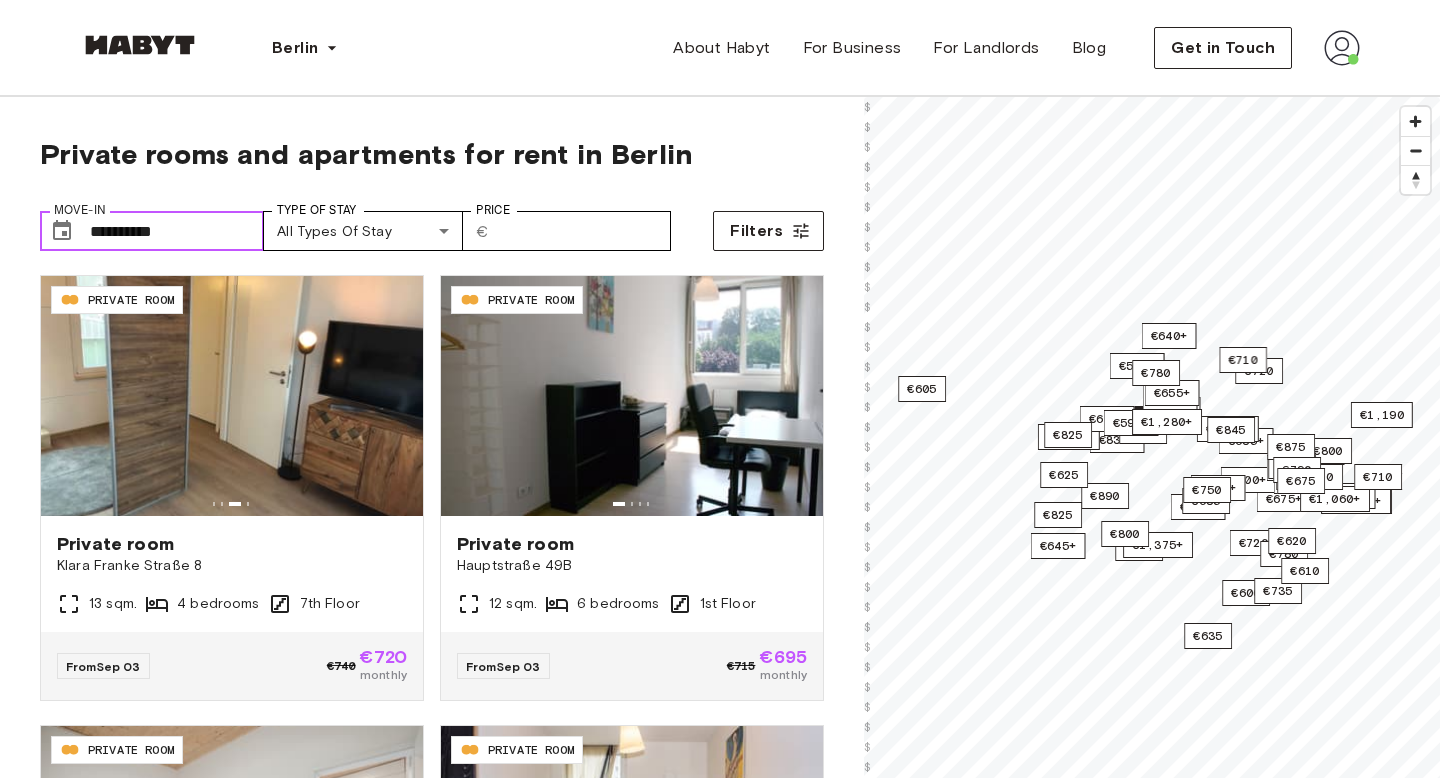 click on "**********" at bounding box center (177, 231) 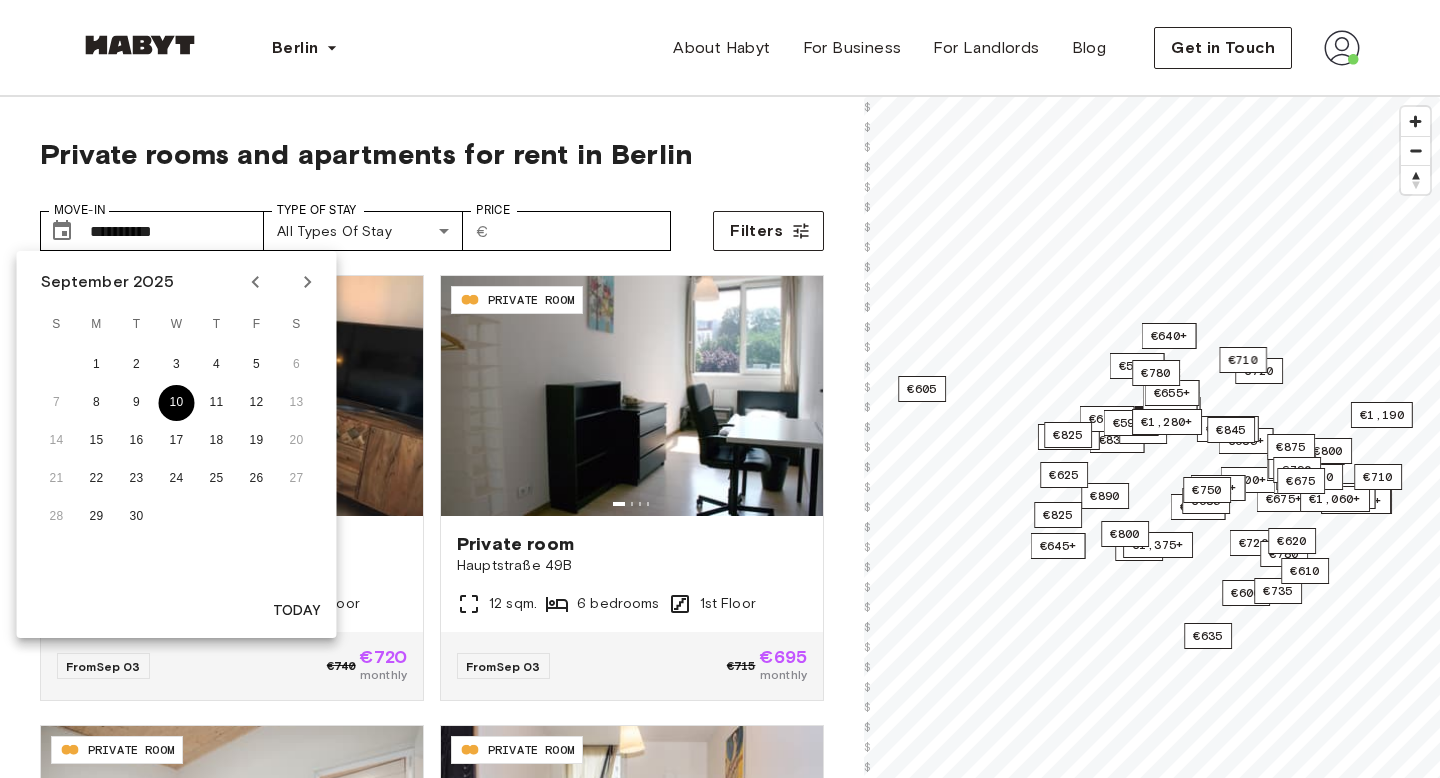 click on "10" at bounding box center [177, 403] 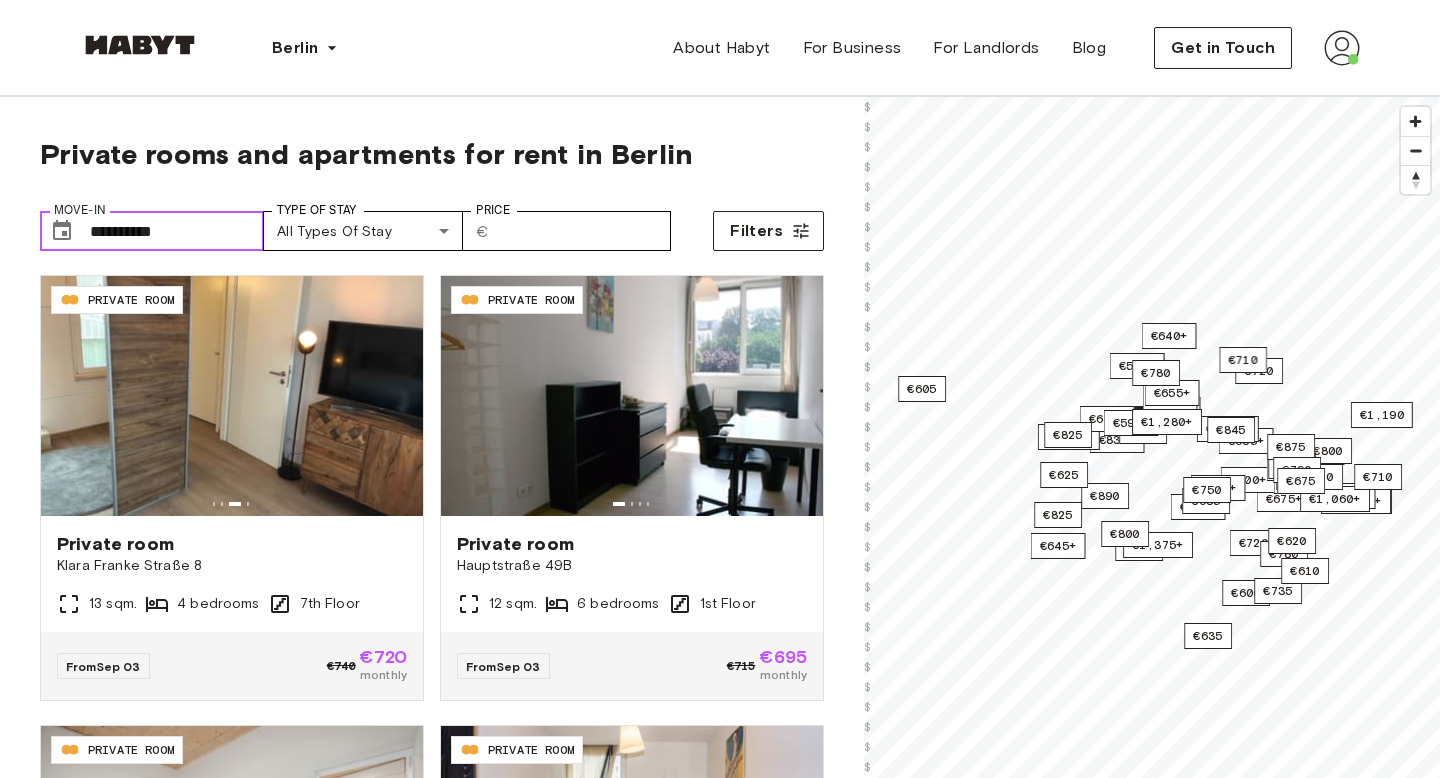 click on "**********" at bounding box center [177, 231] 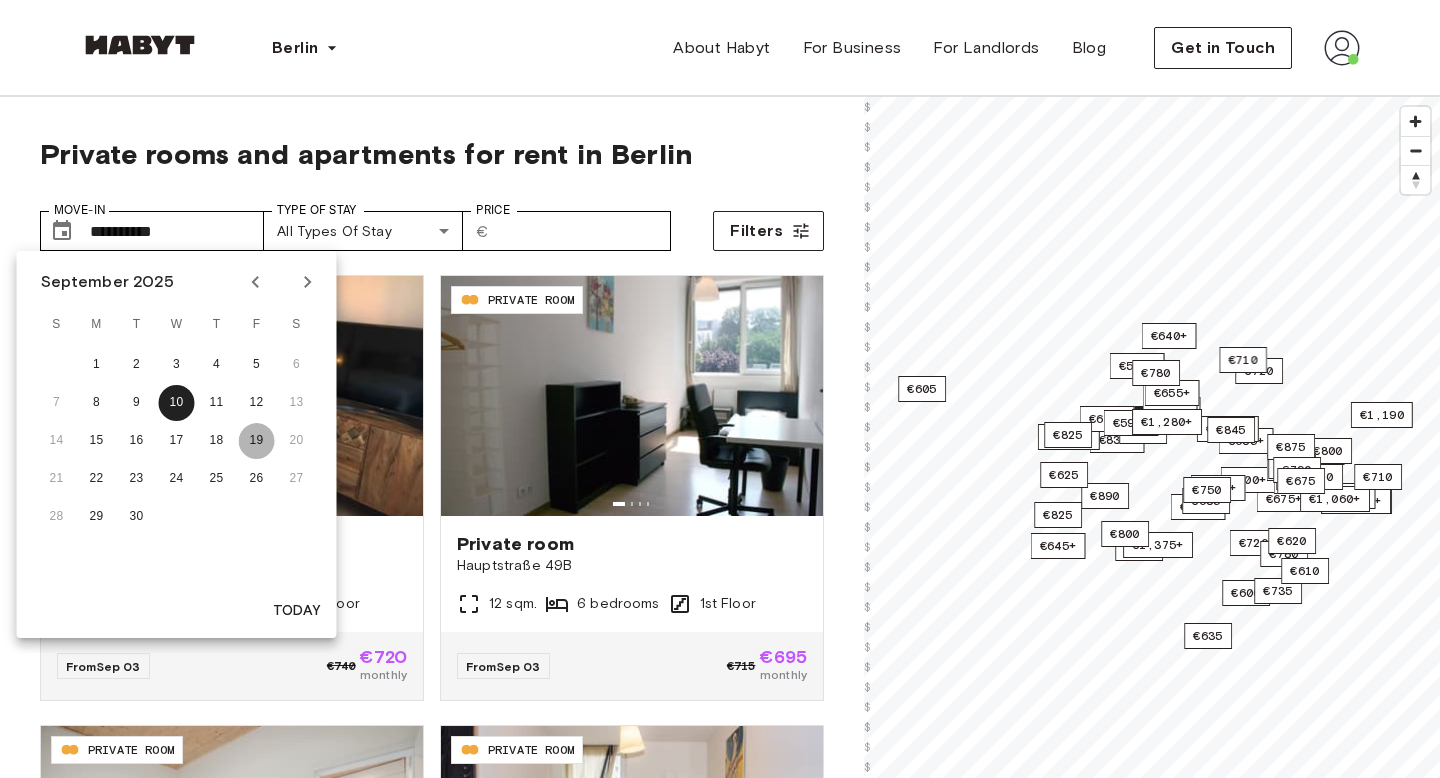 click on "19" at bounding box center [257, 441] 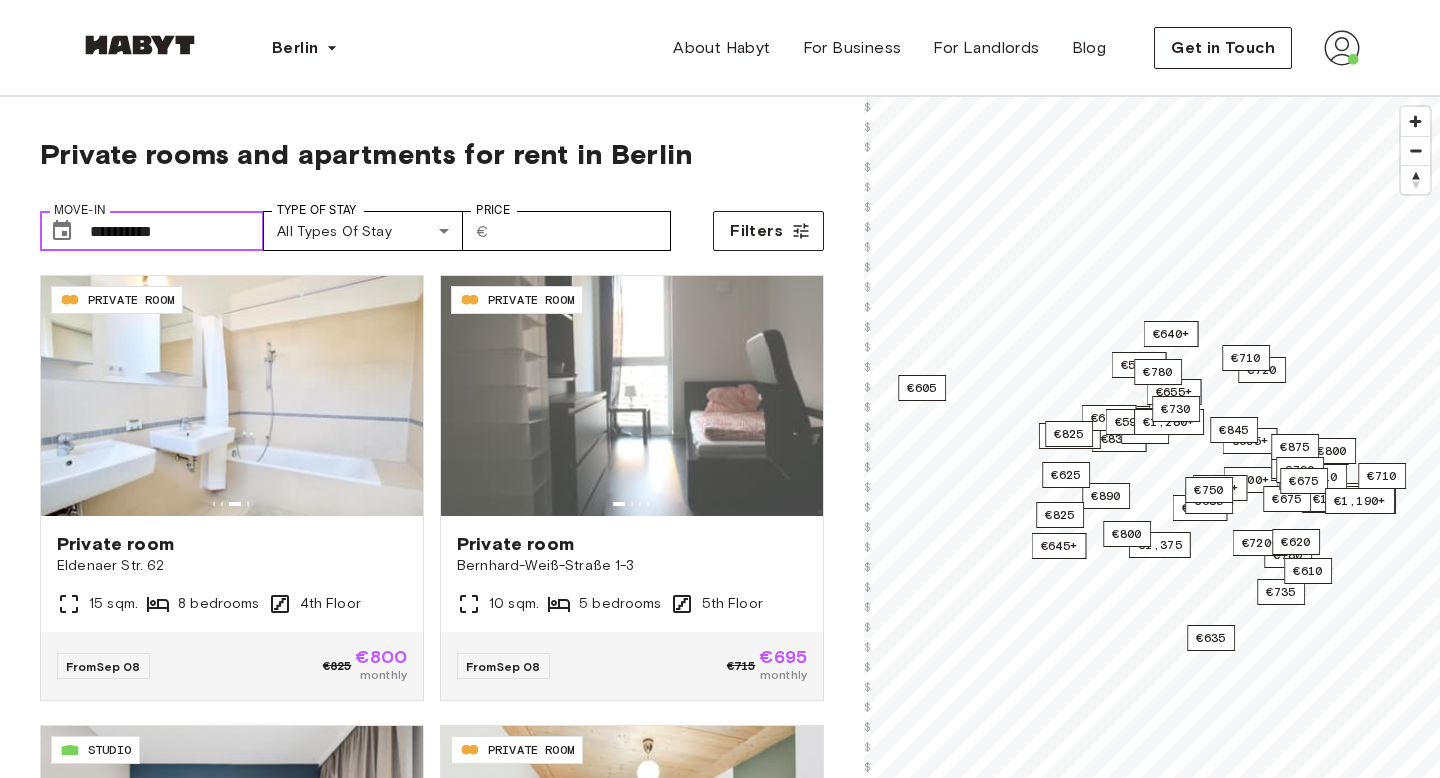 click on "**********" at bounding box center [177, 231] 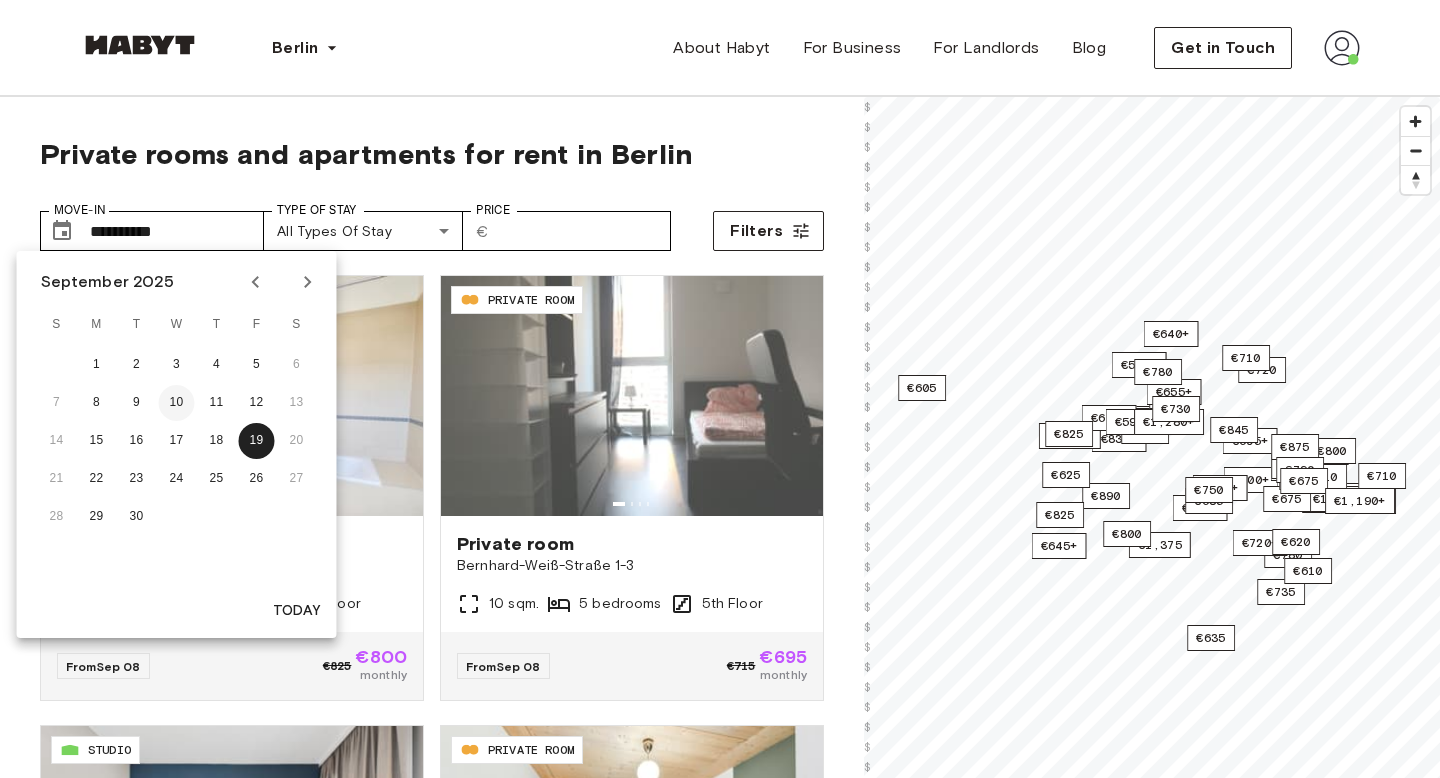 click on "10" at bounding box center [177, 403] 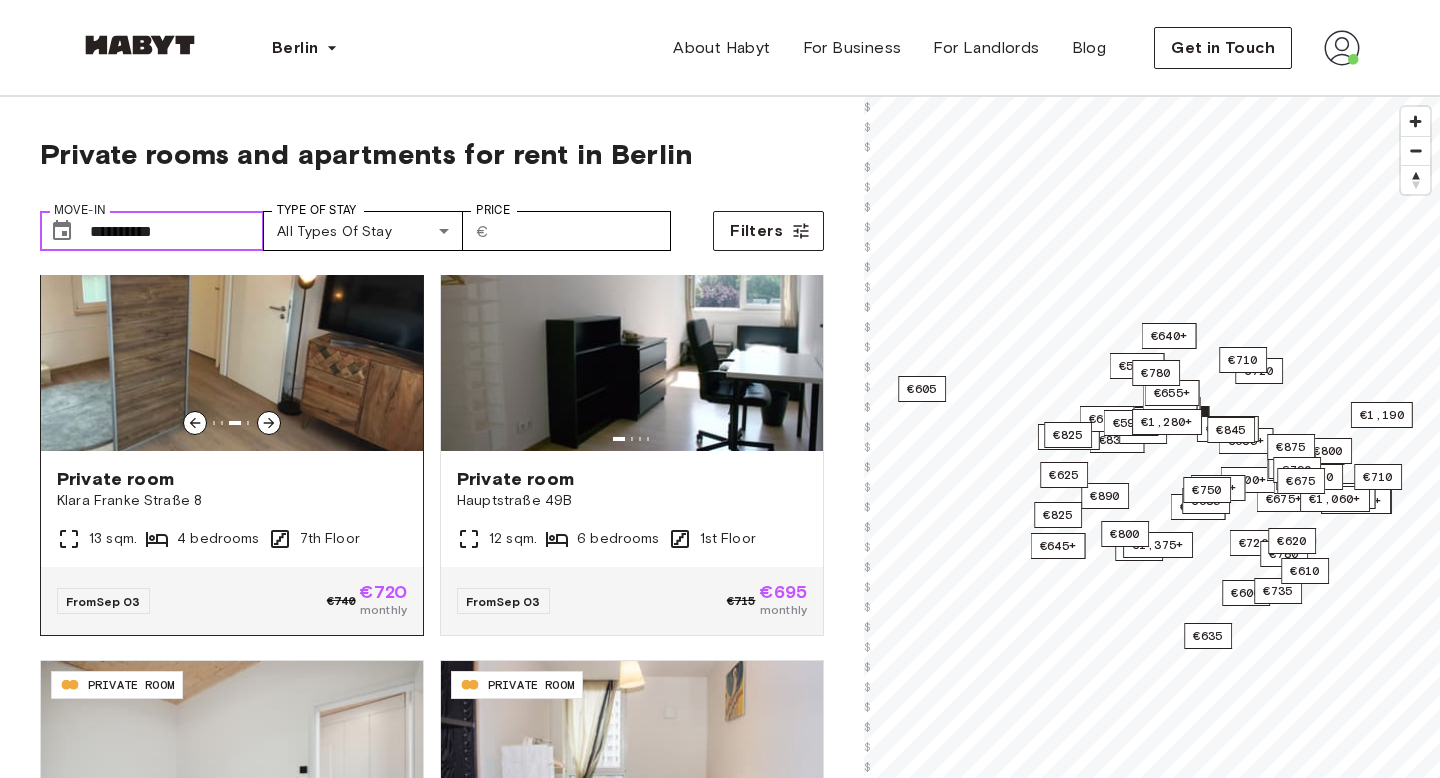scroll, scrollTop: 0, scrollLeft: 0, axis: both 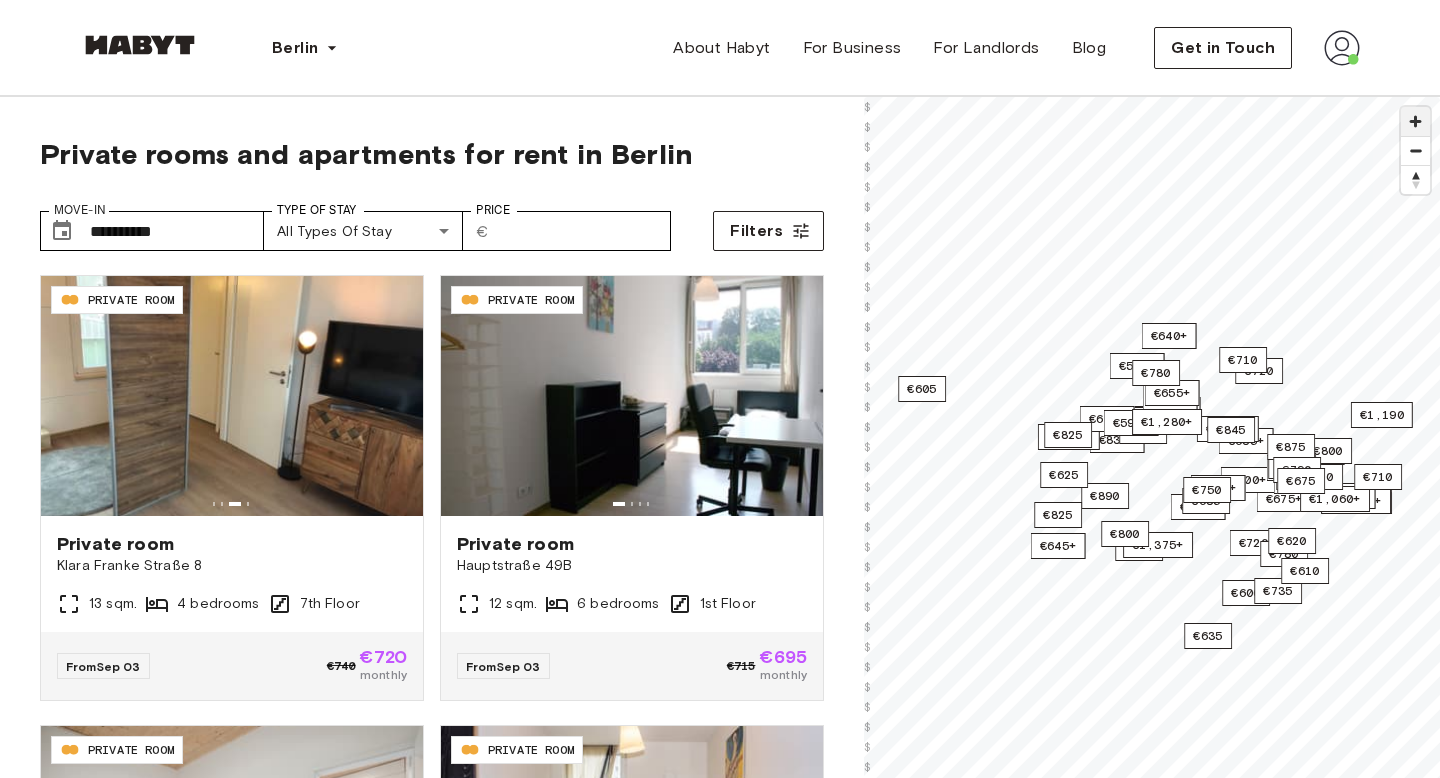 click at bounding box center (1415, 121) 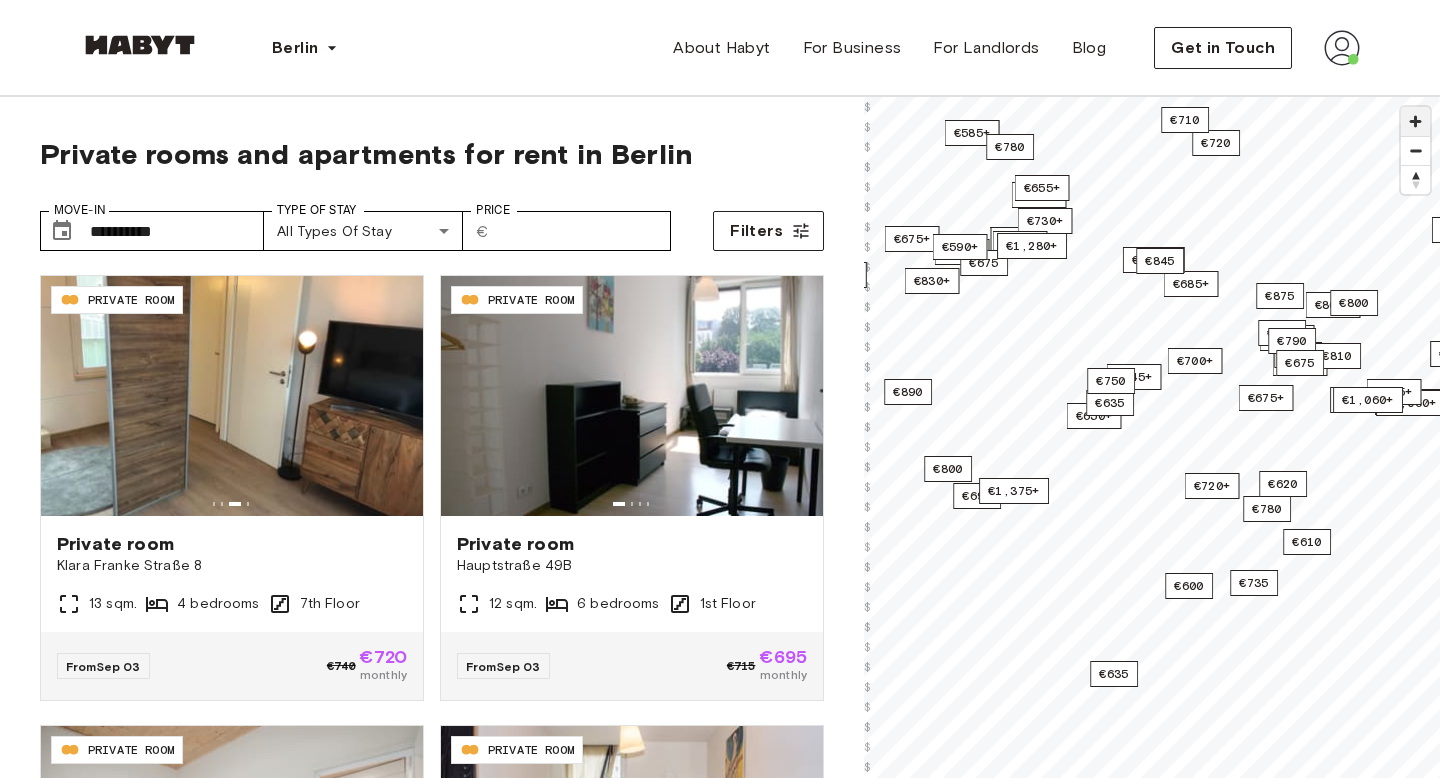 click at bounding box center [1415, 121] 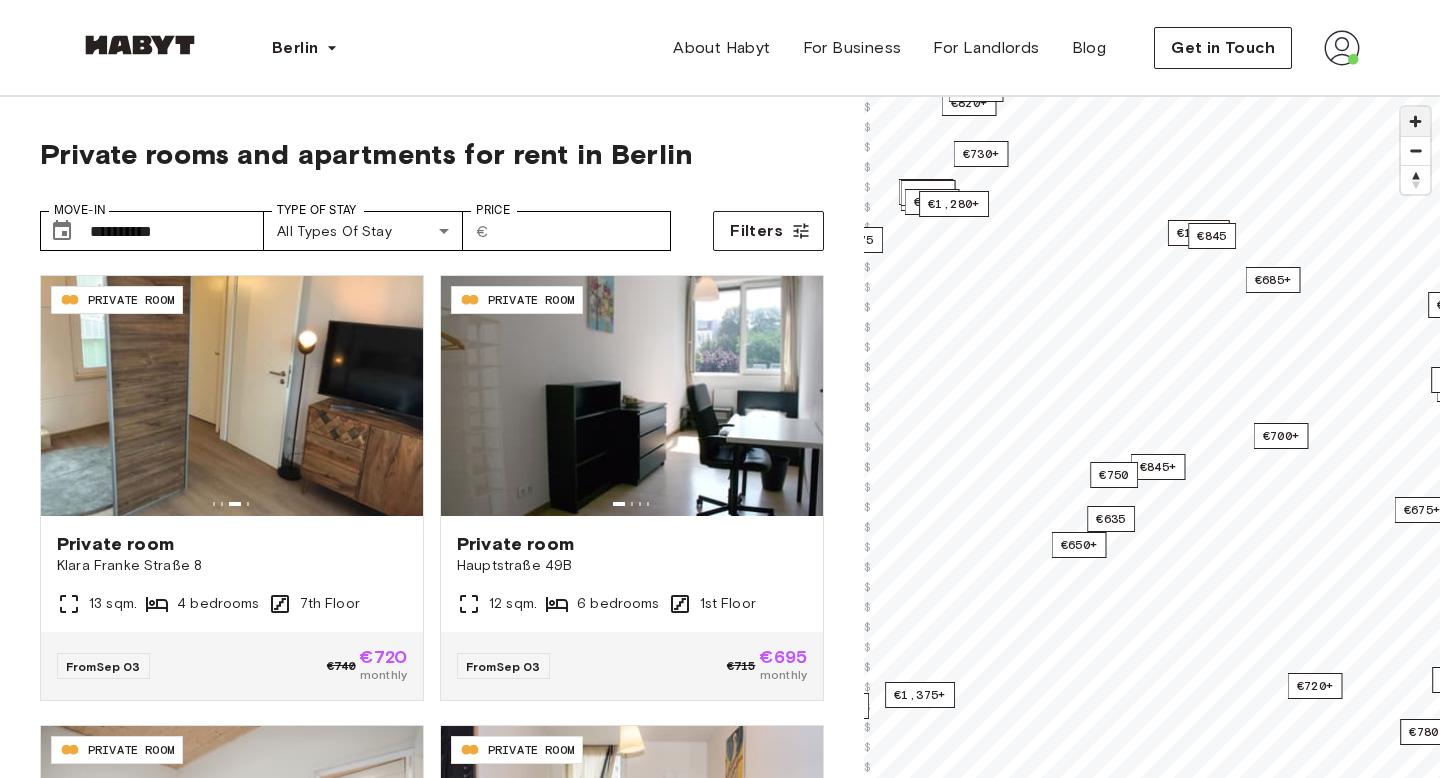 click at bounding box center [1415, 121] 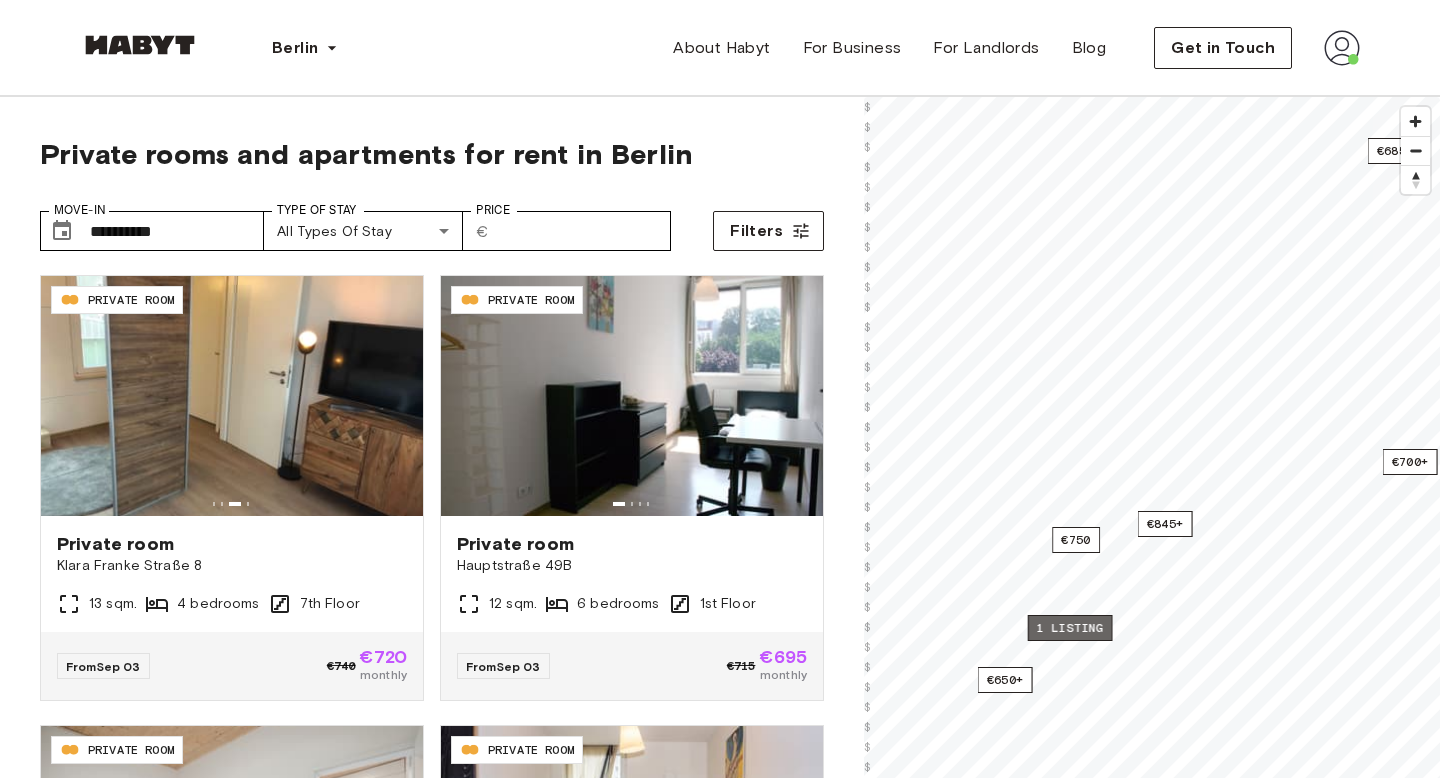 click on "1 listing" at bounding box center (1070, 628) 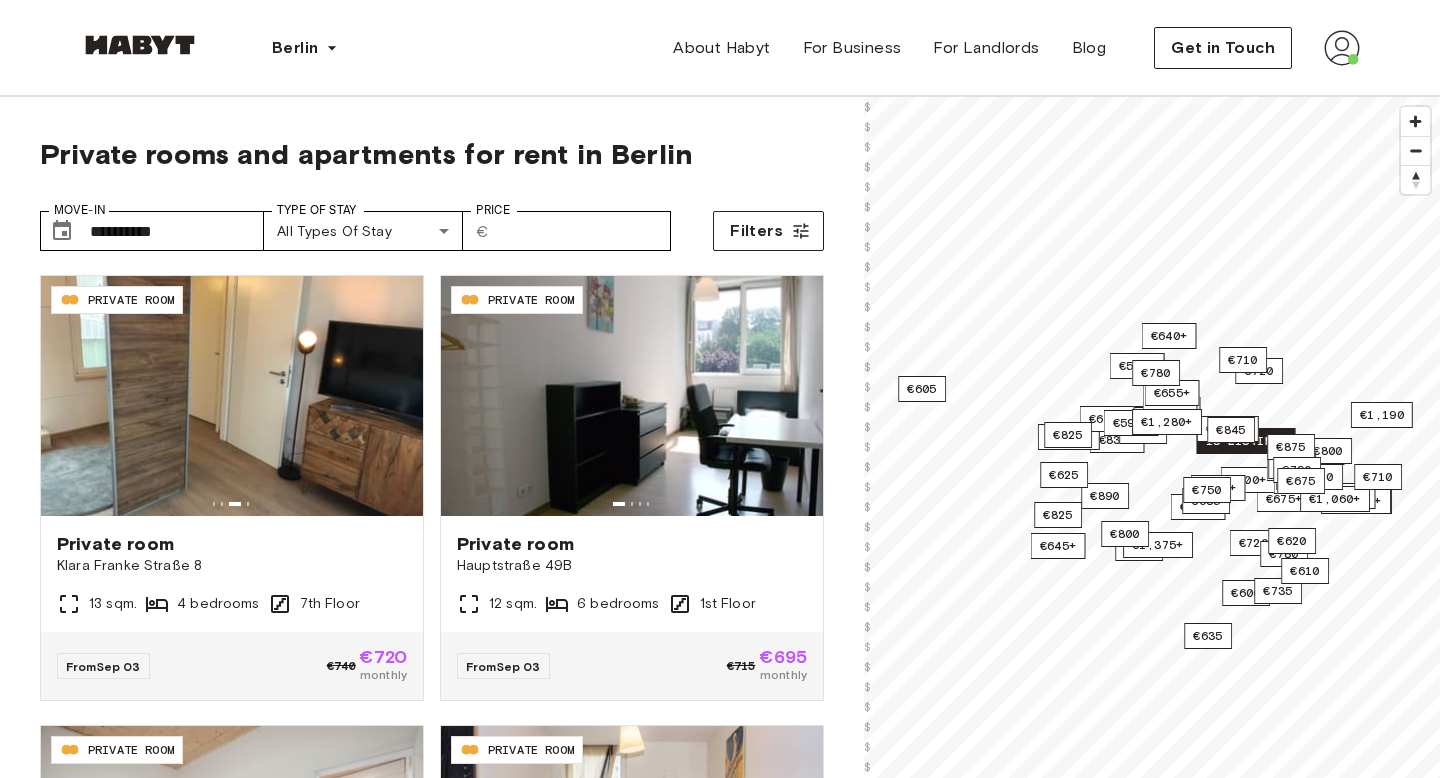 click on "13 listings" at bounding box center [1245, 441] 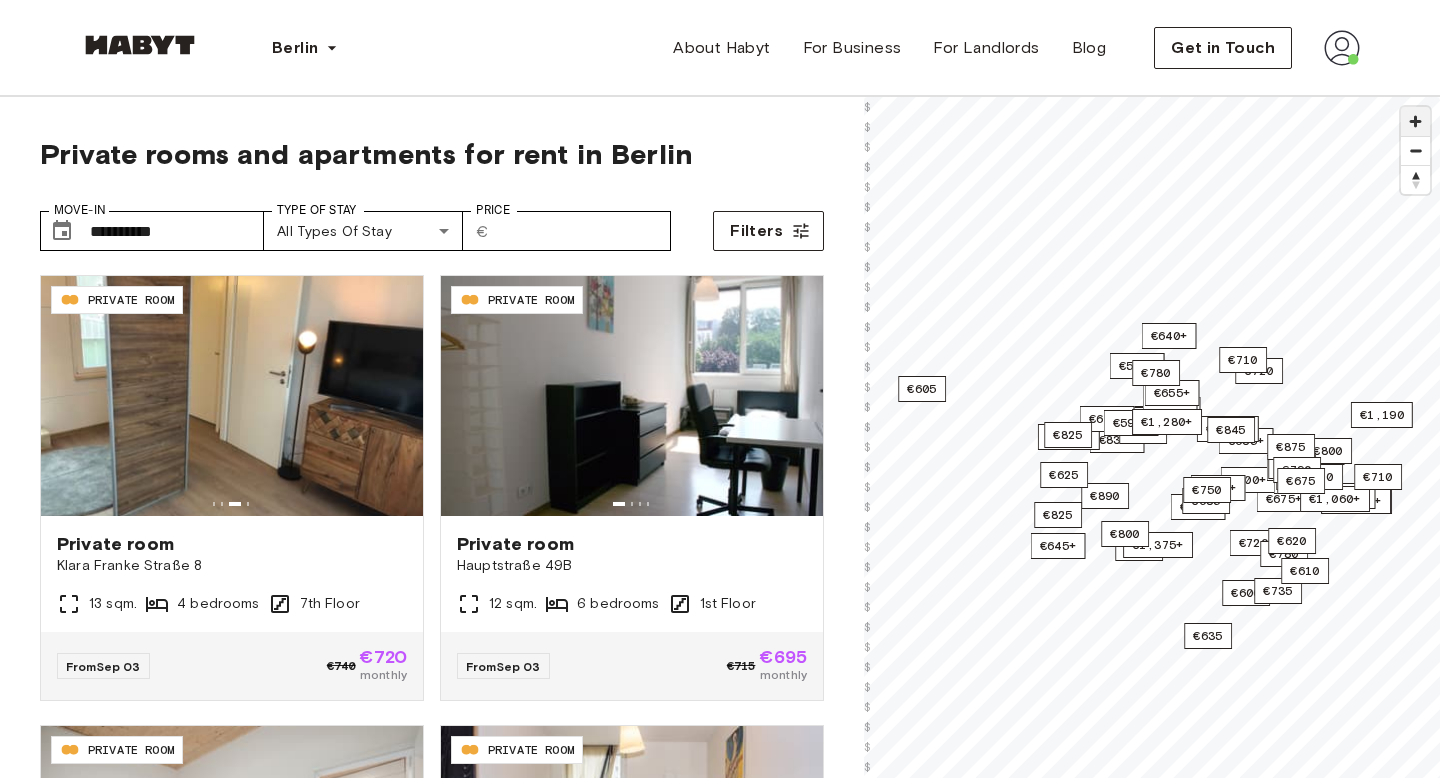 click at bounding box center [1415, 121] 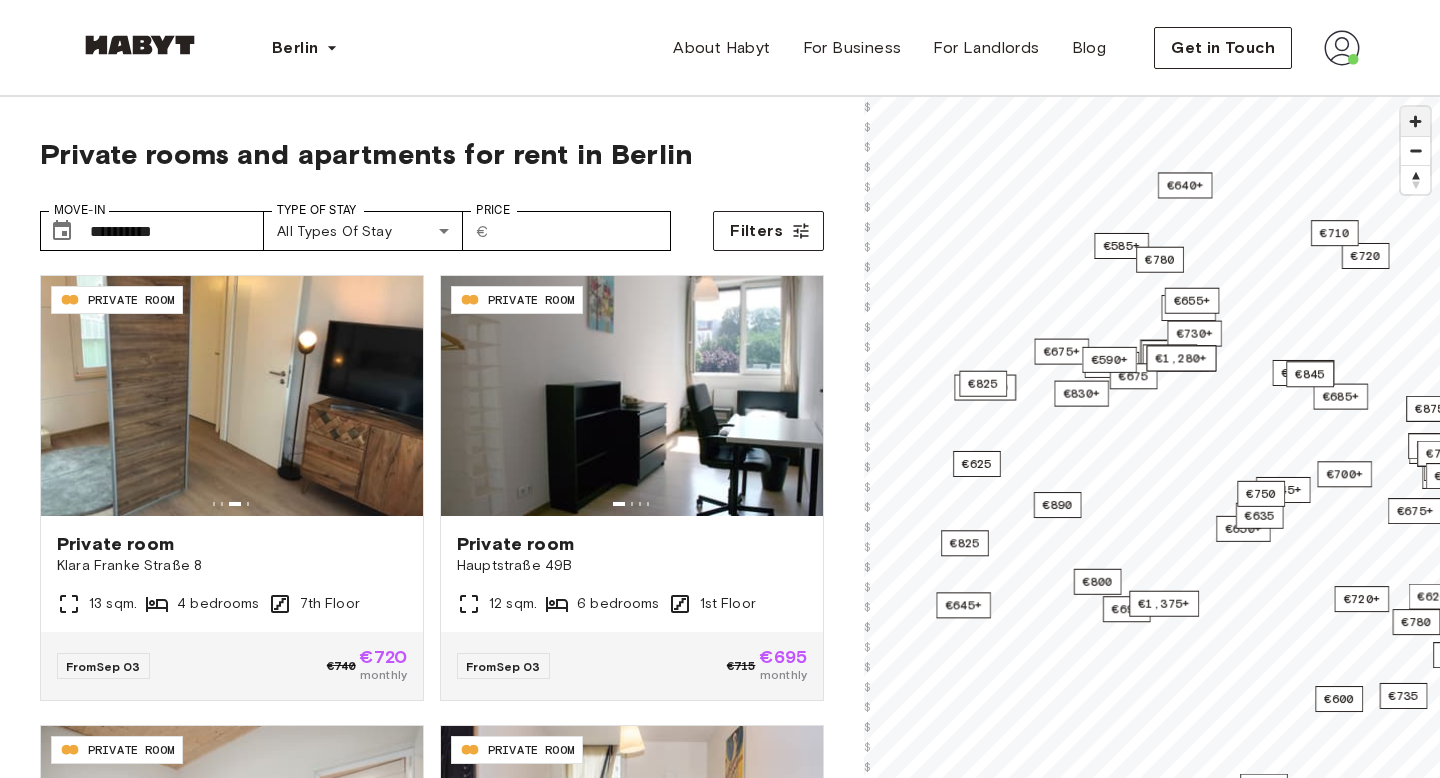 click at bounding box center (1415, 121) 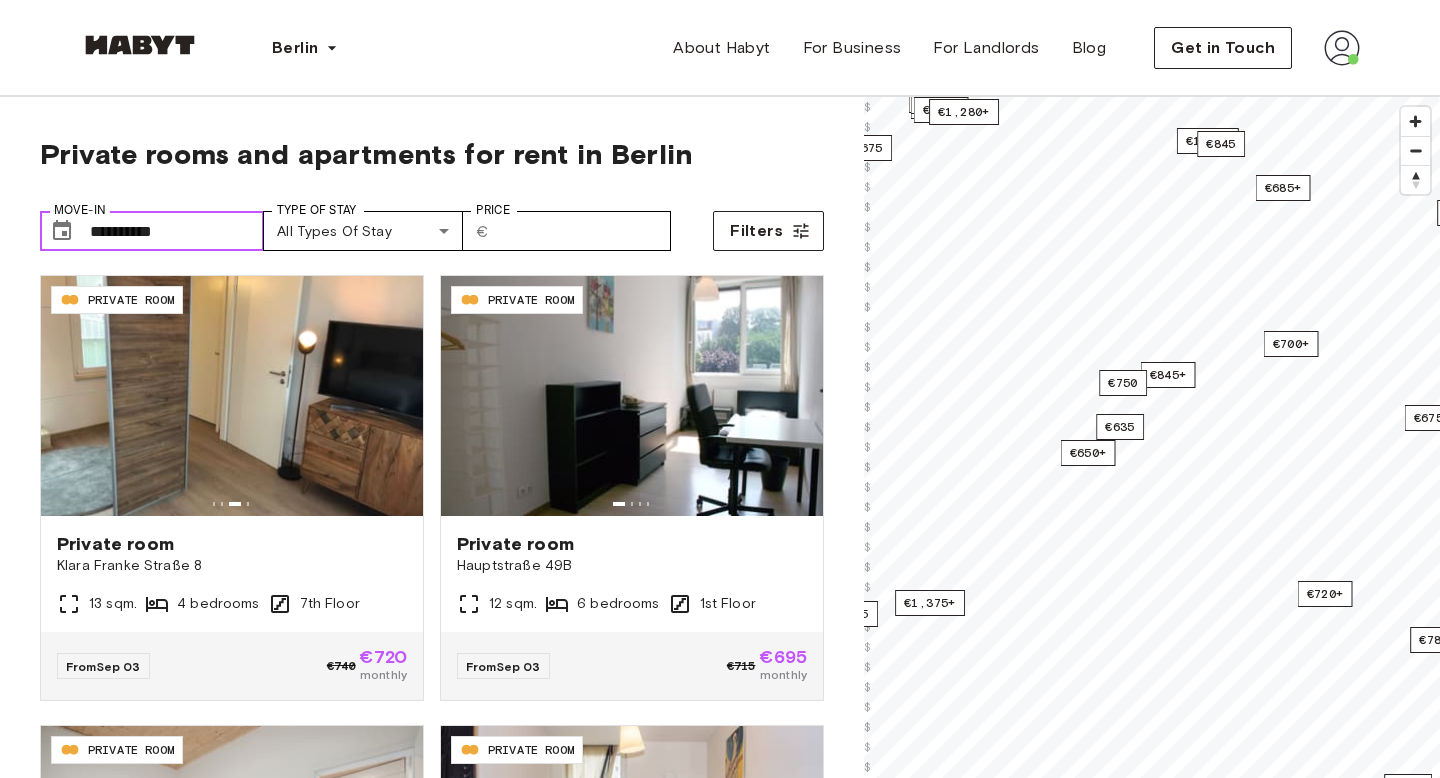 click on "**********" at bounding box center [177, 231] 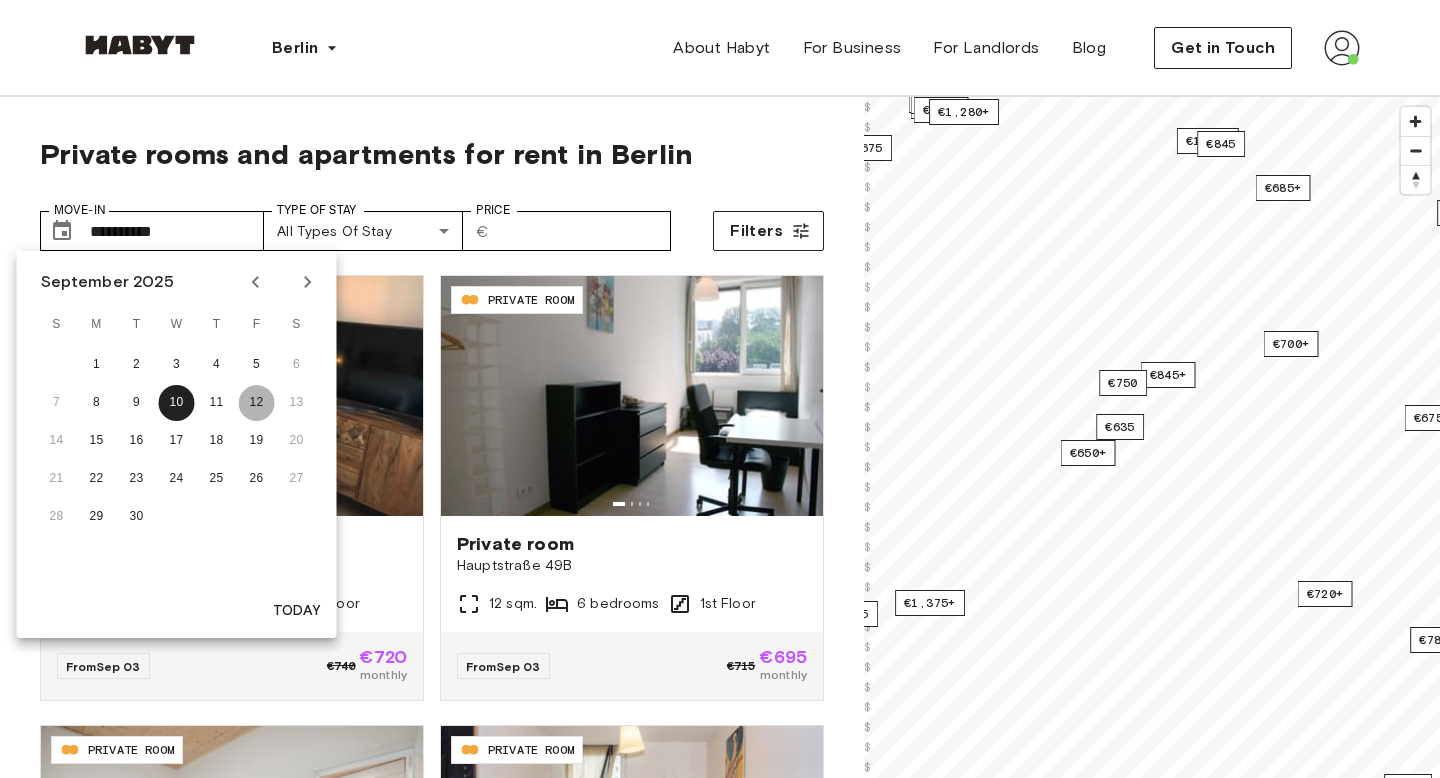 click on "12" at bounding box center [257, 403] 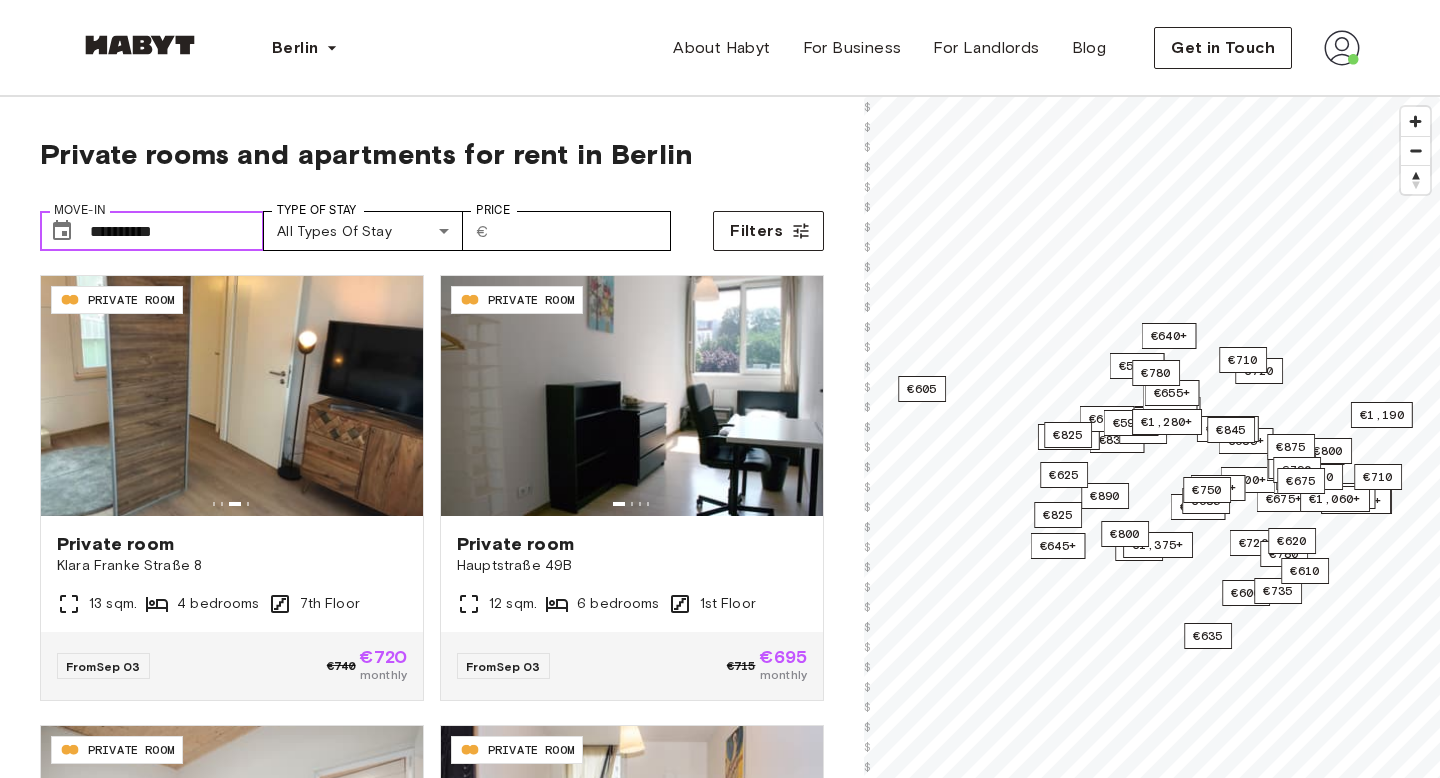 click on "**********" at bounding box center [177, 231] 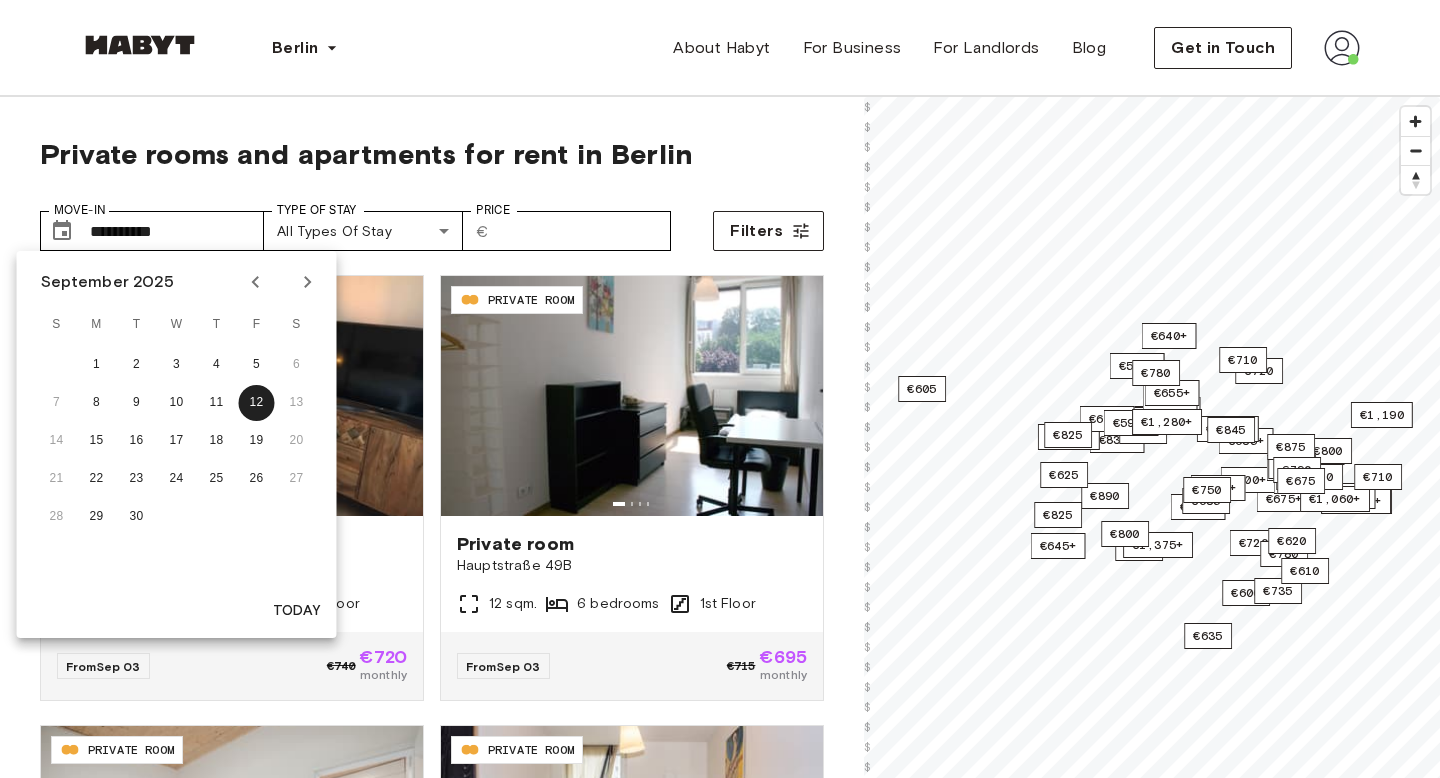 click on "Private rooms and apartments for rent in Berlin" at bounding box center [432, 154] 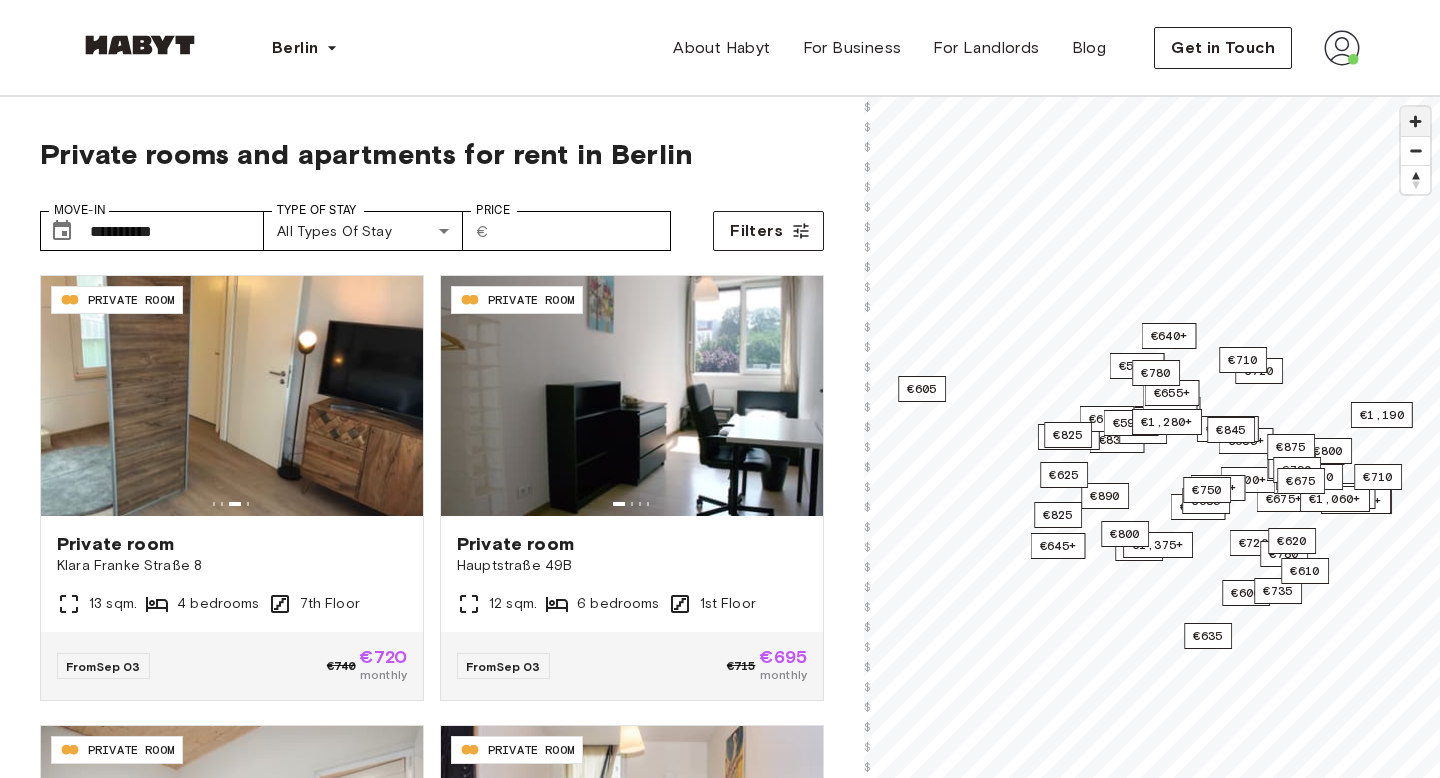 click at bounding box center (1415, 121) 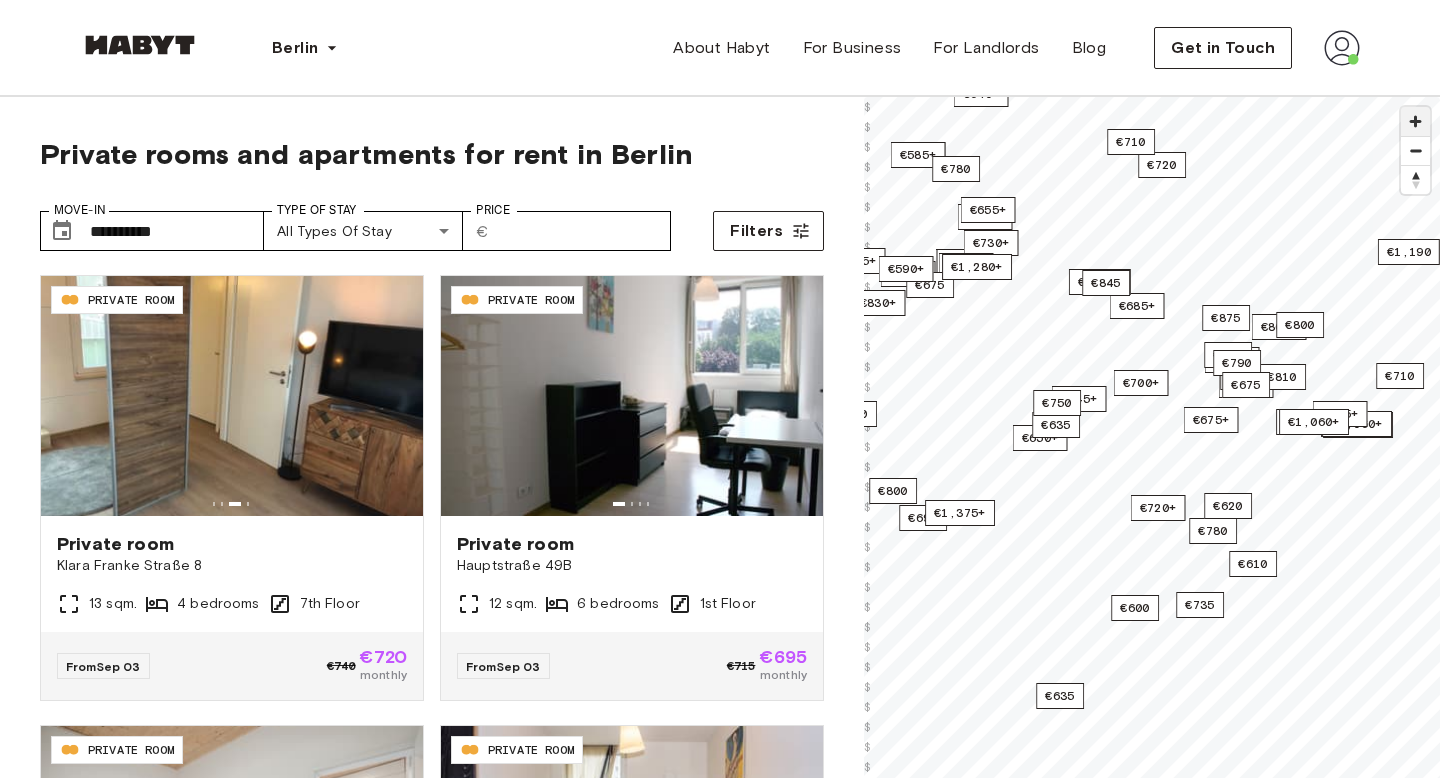 click at bounding box center (1415, 121) 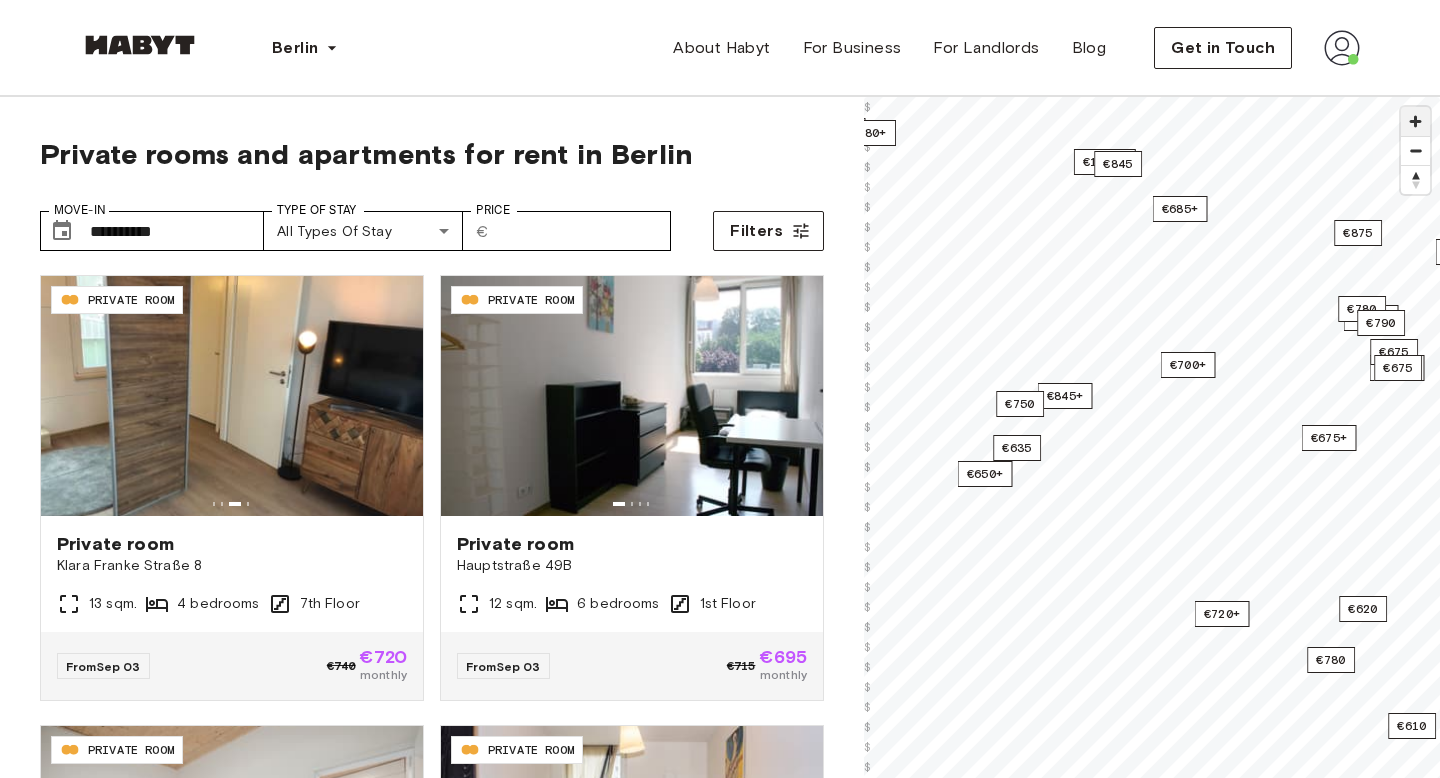 click at bounding box center [1415, 121] 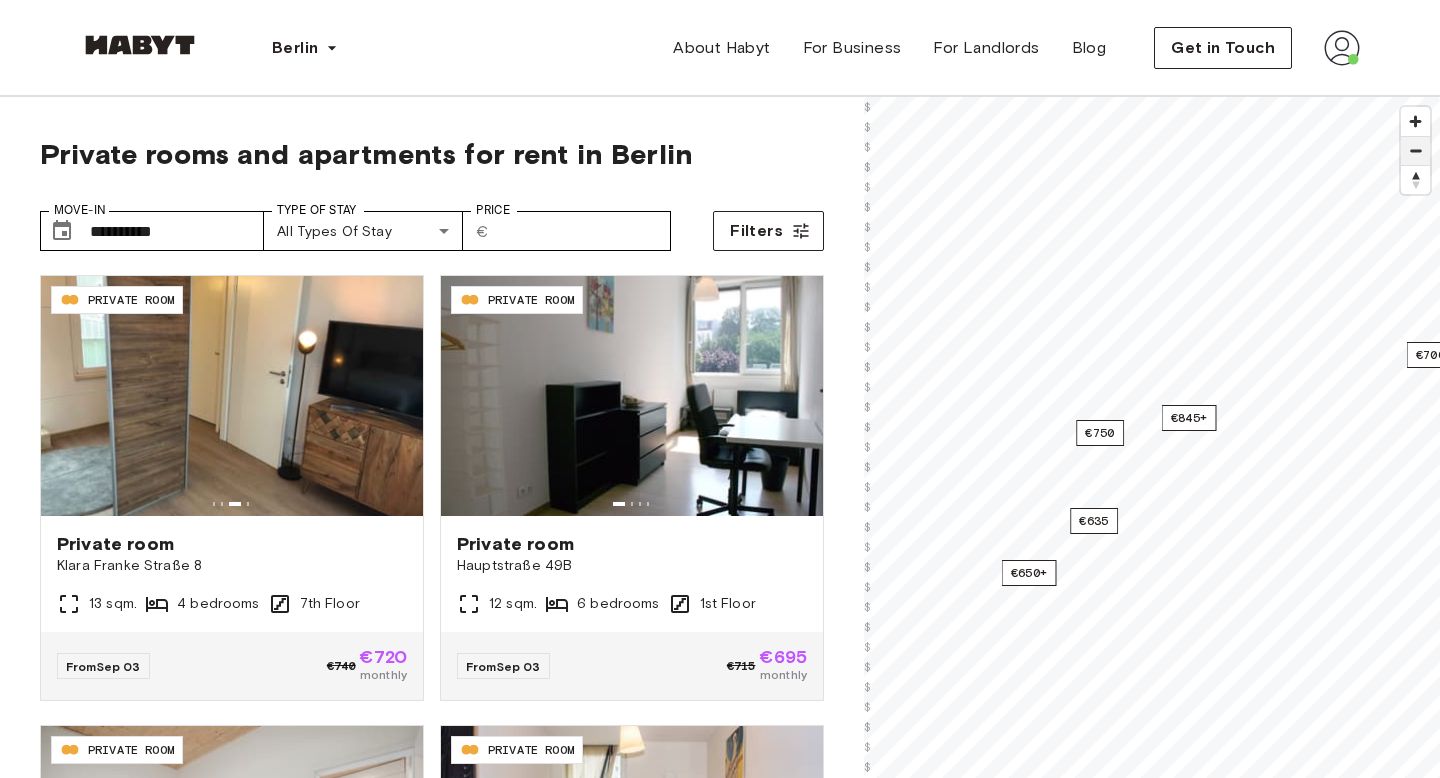 click at bounding box center [1415, 151] 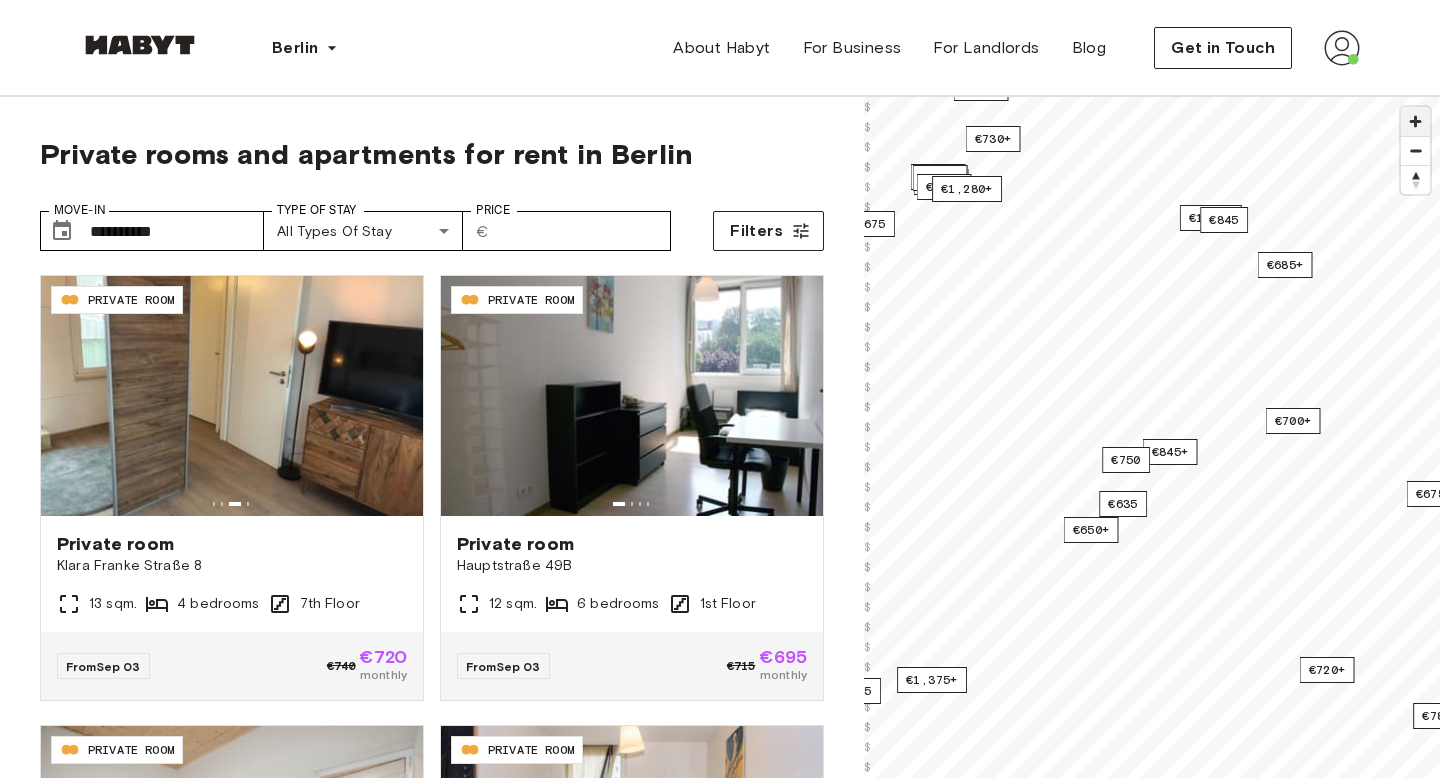 click at bounding box center [1415, 121] 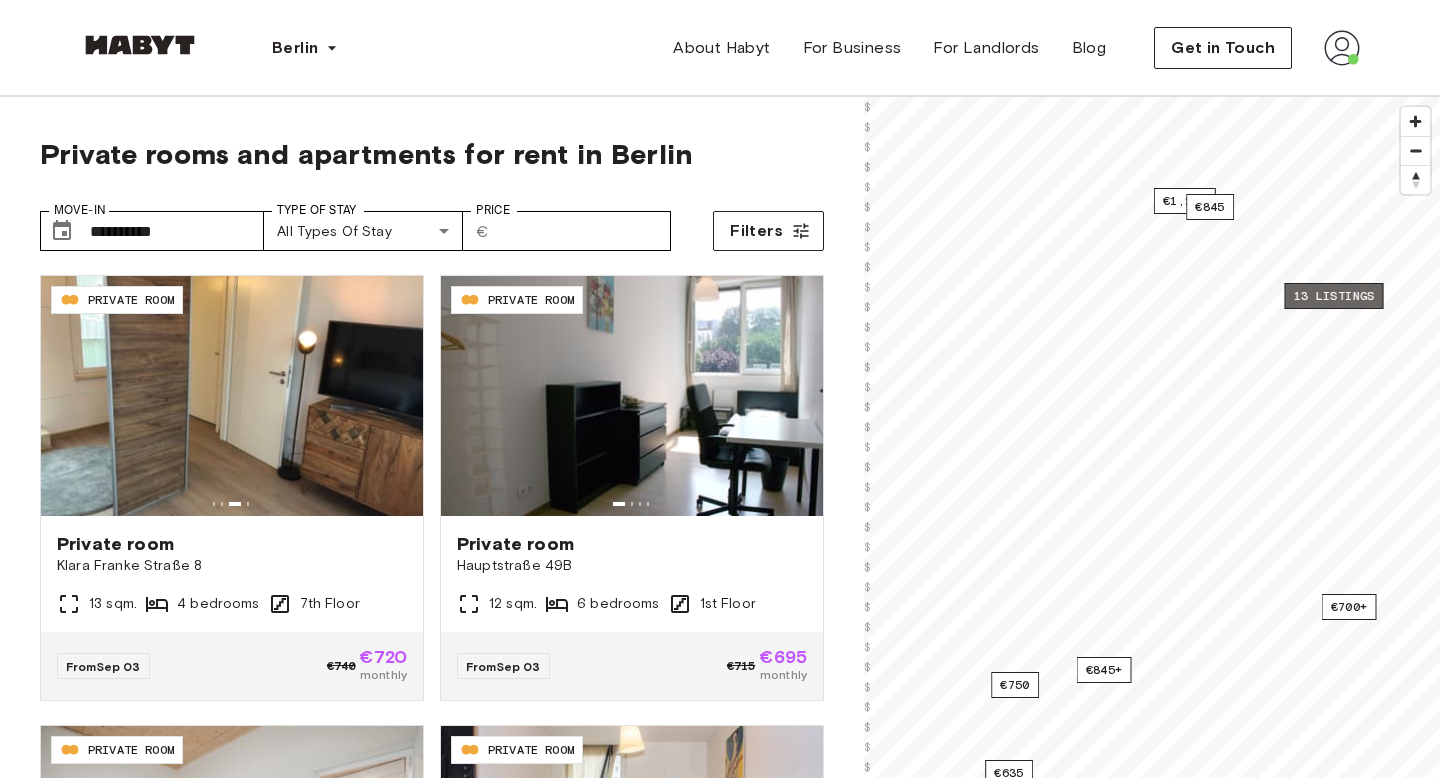 click on "13 listings" at bounding box center (1333, 296) 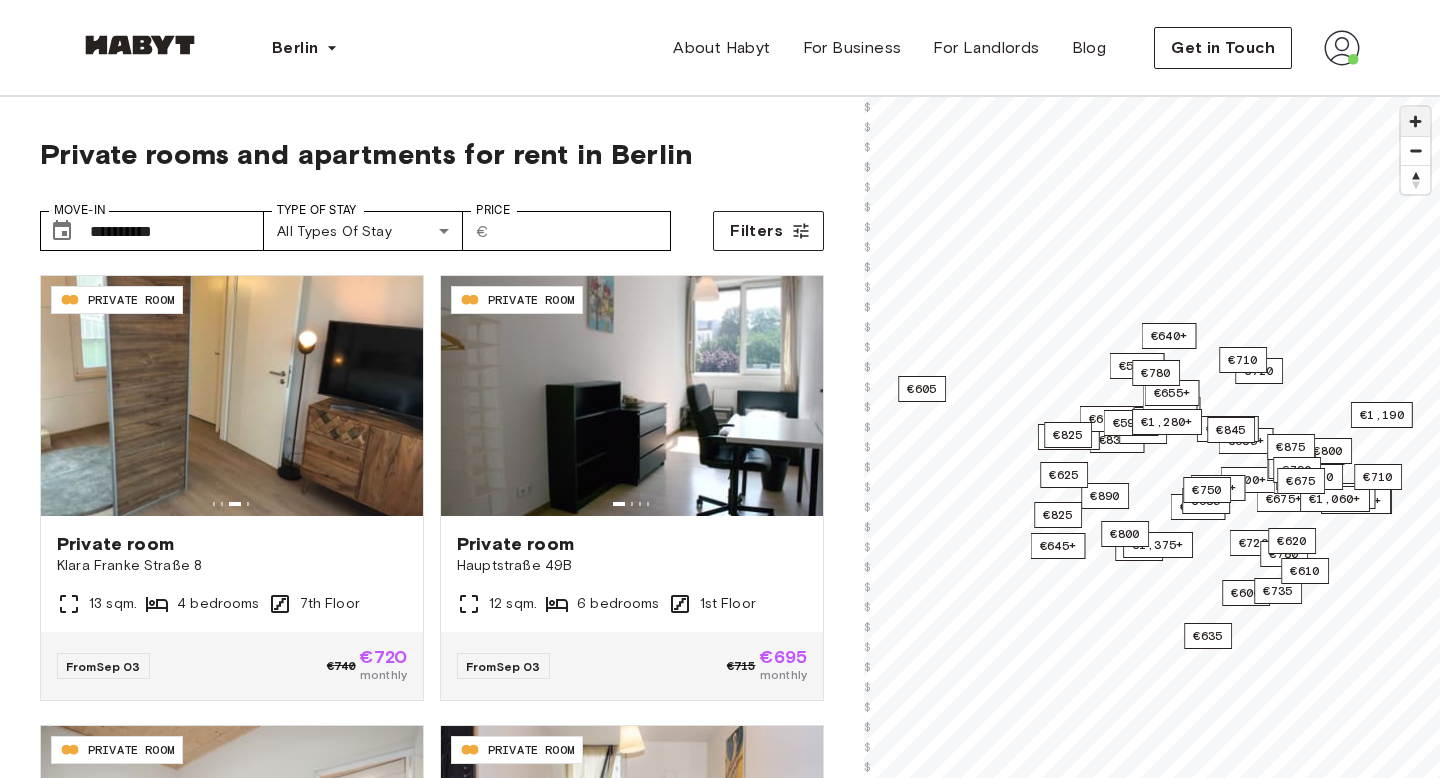 click at bounding box center (1415, 121) 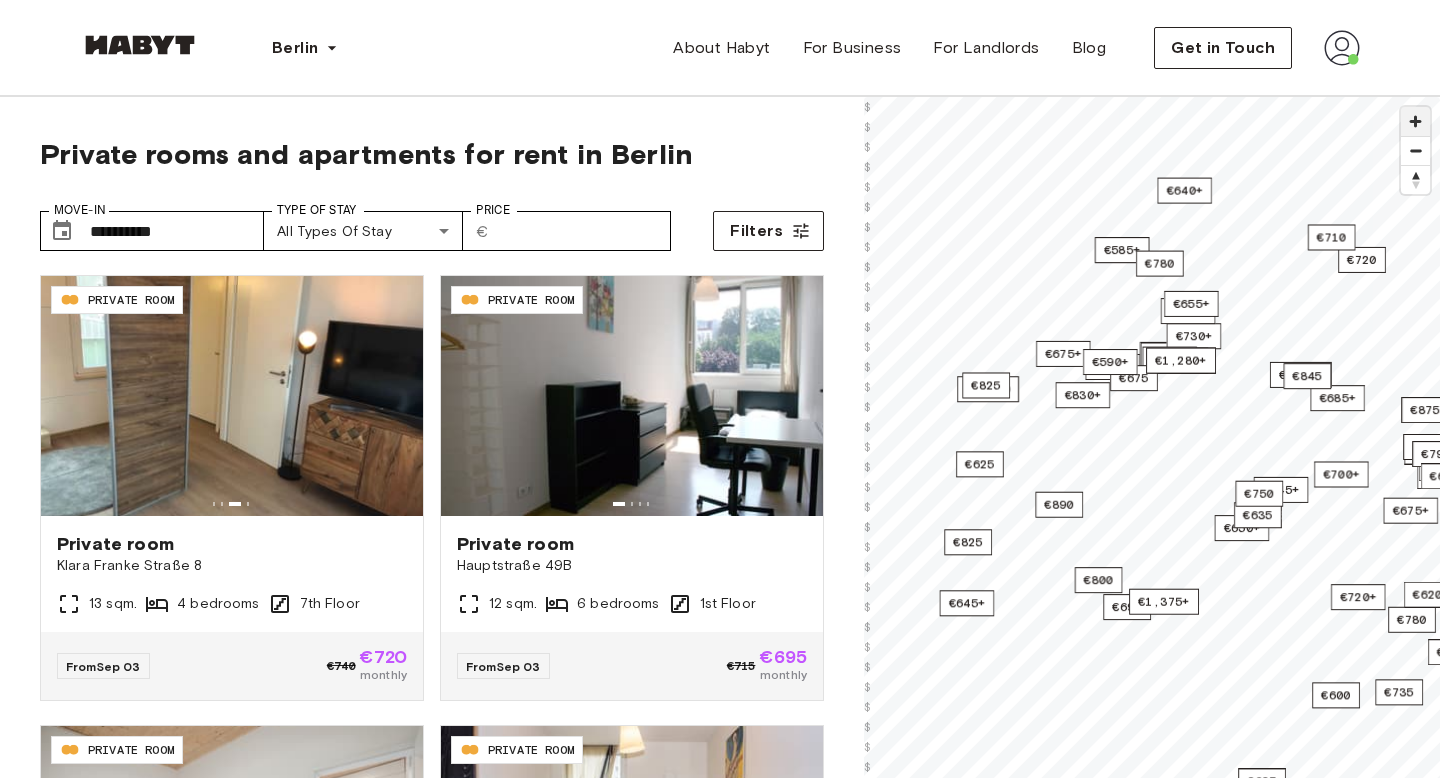 click at bounding box center (1415, 121) 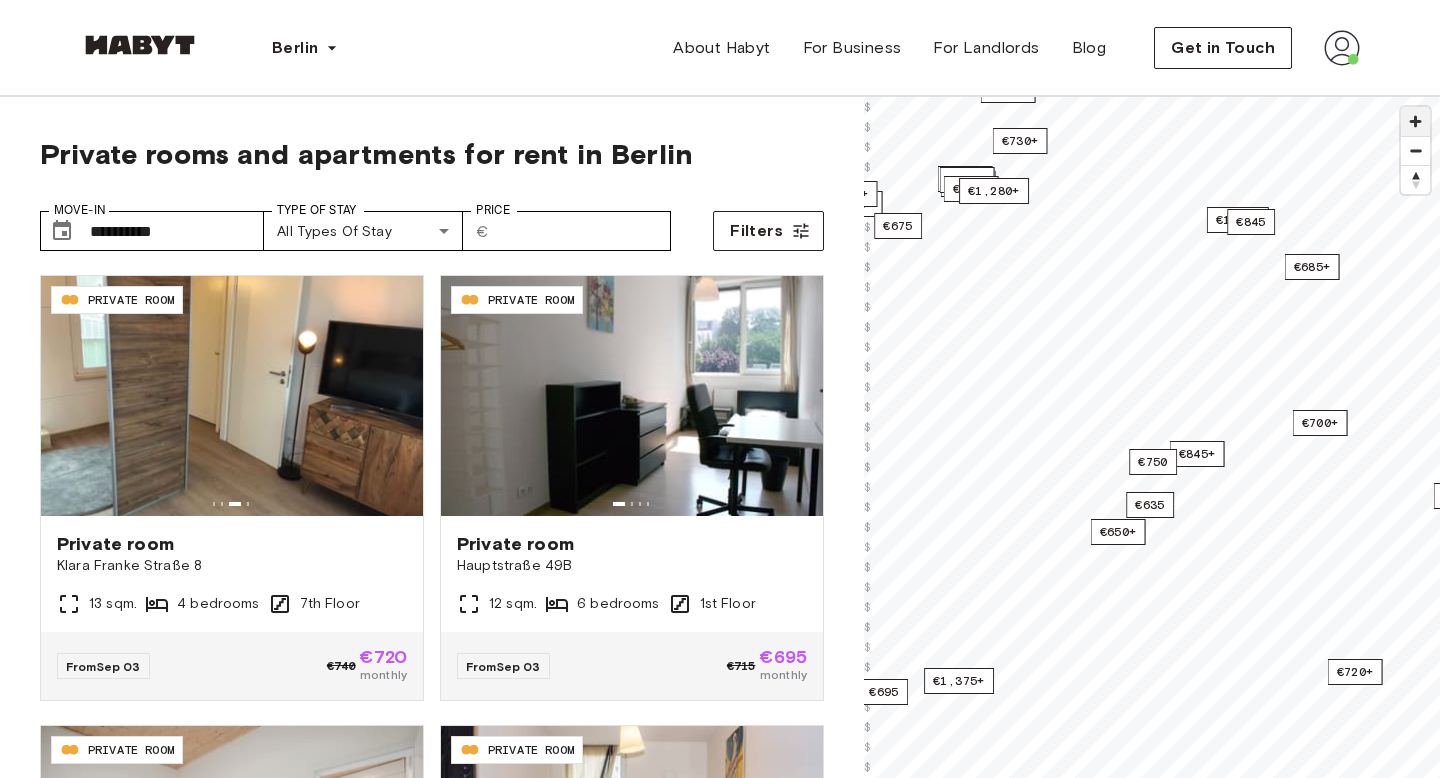 click at bounding box center [1415, 121] 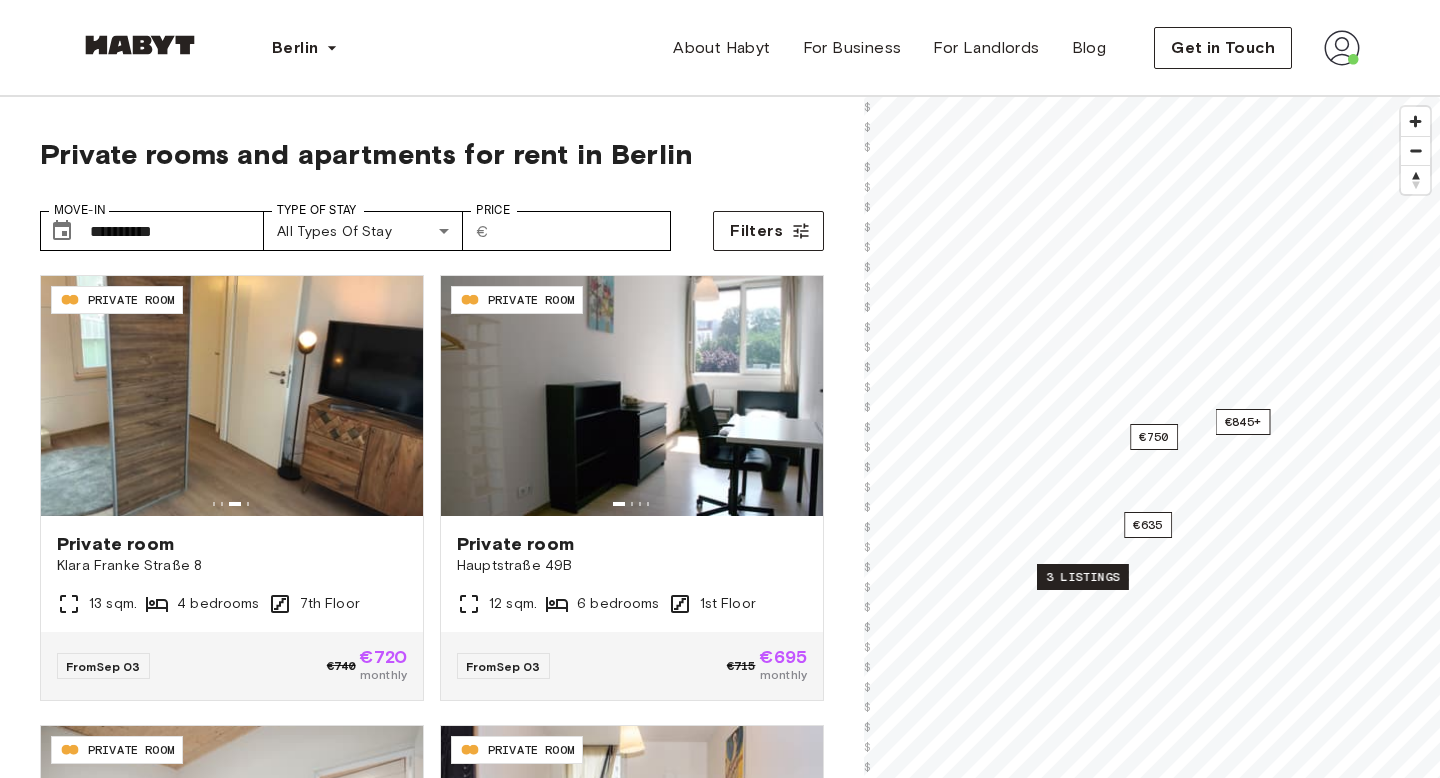 click on "3 listings" at bounding box center [1083, 577] 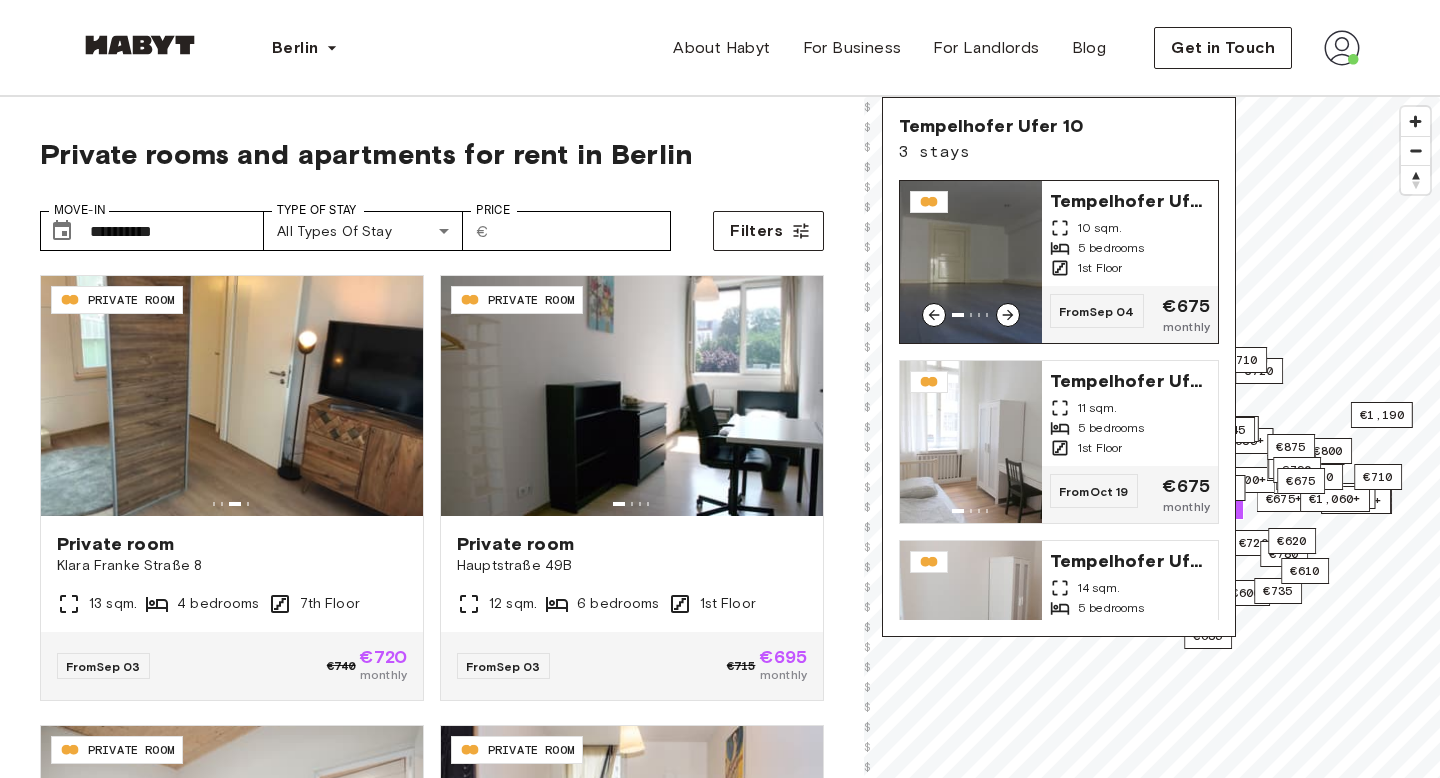 click 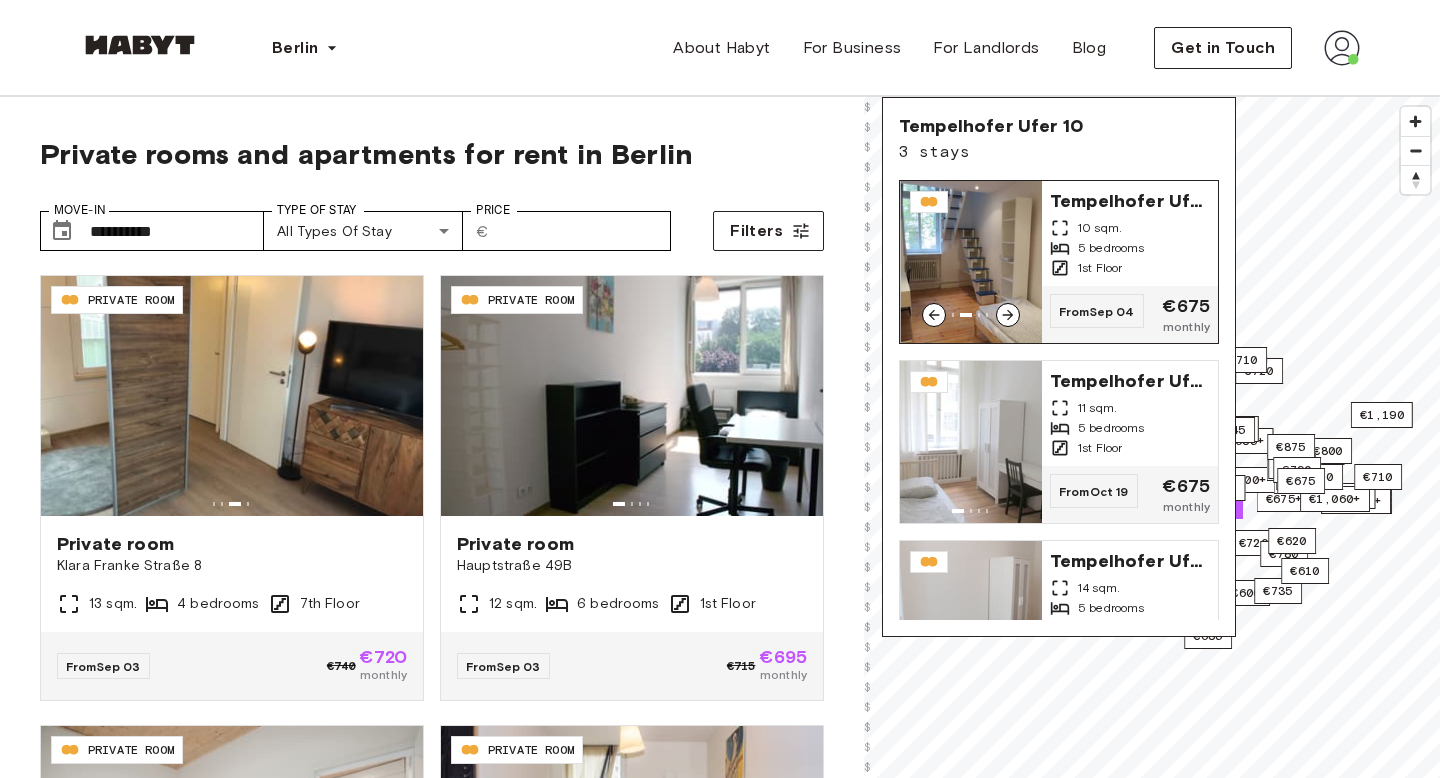 click 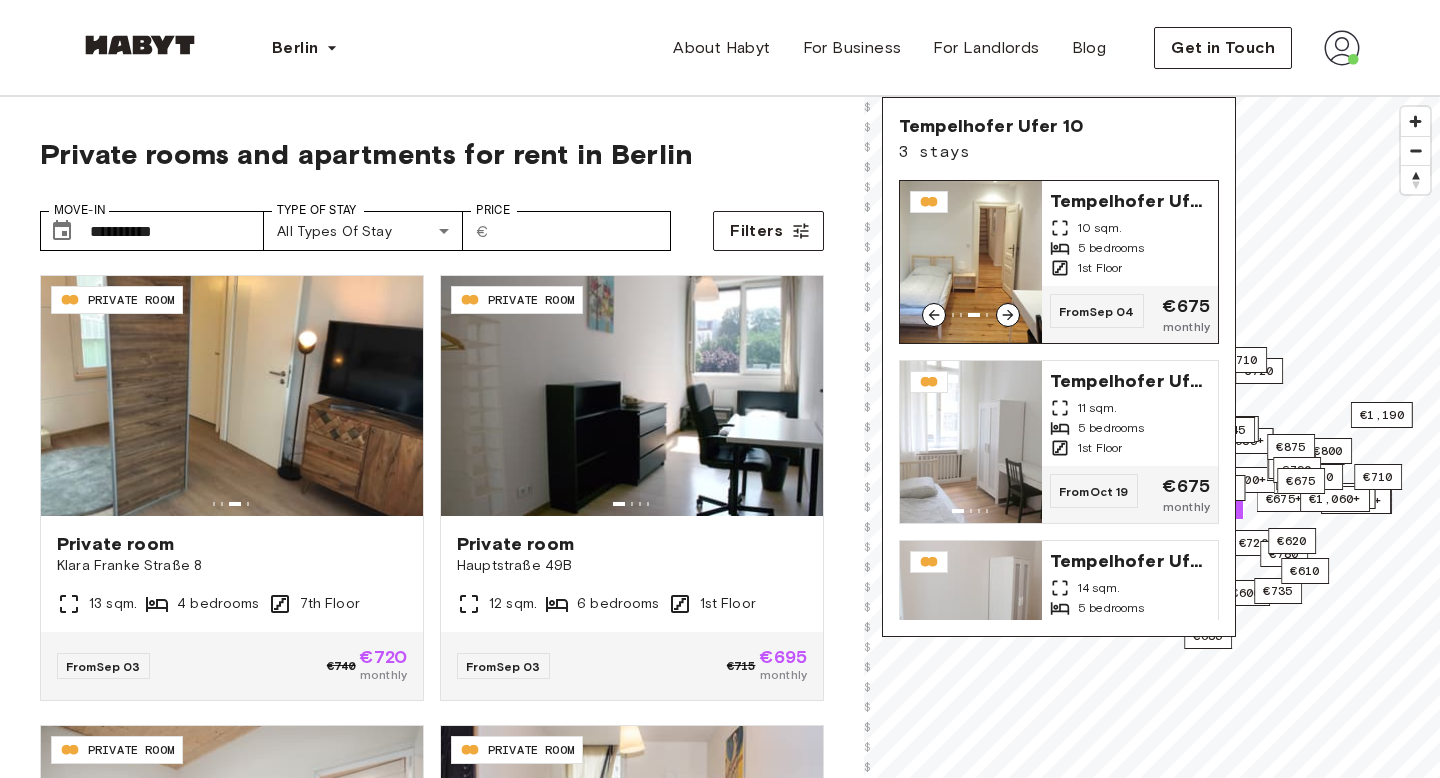 click on "1st Floor" at bounding box center (1100, 268) 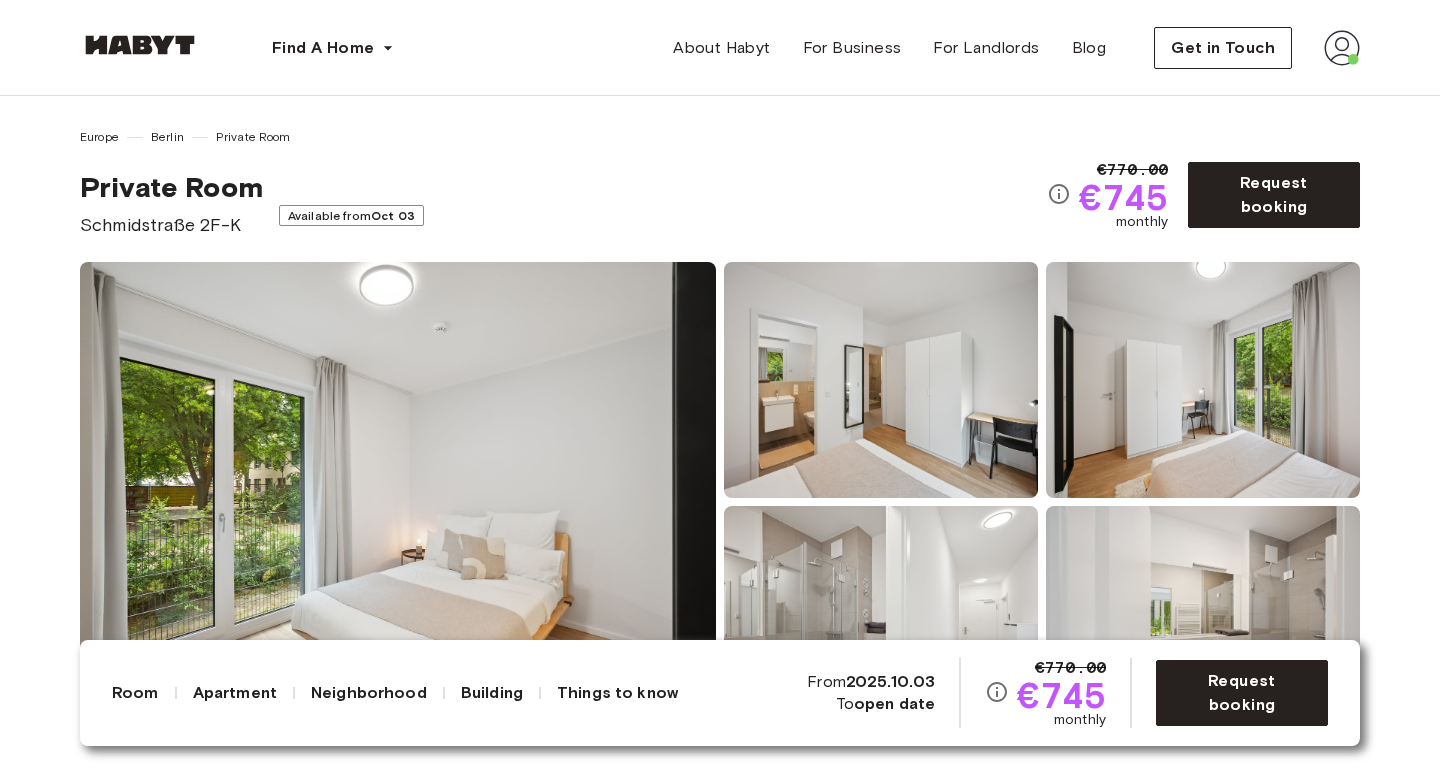 scroll, scrollTop: 0, scrollLeft: 0, axis: both 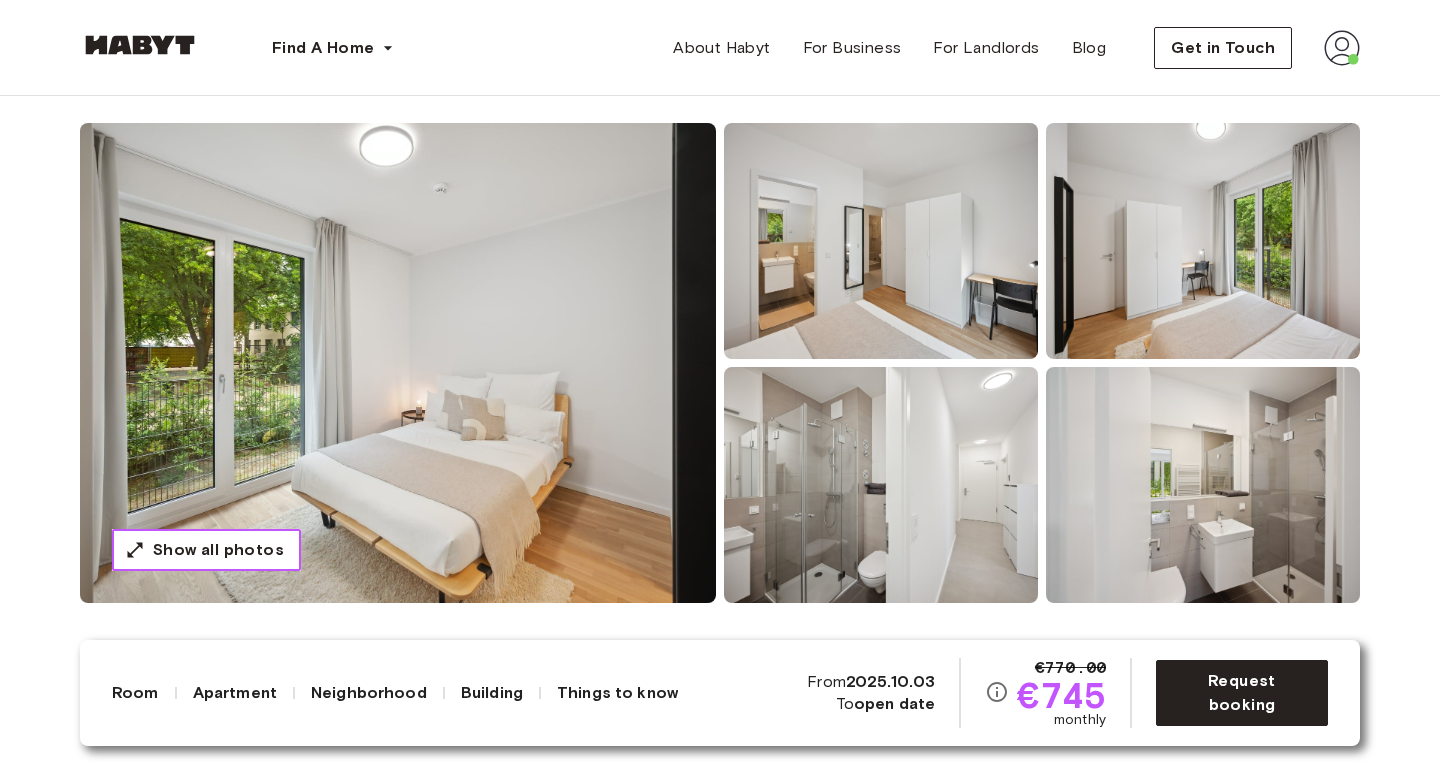 click on "Show all photos" at bounding box center (206, 550) 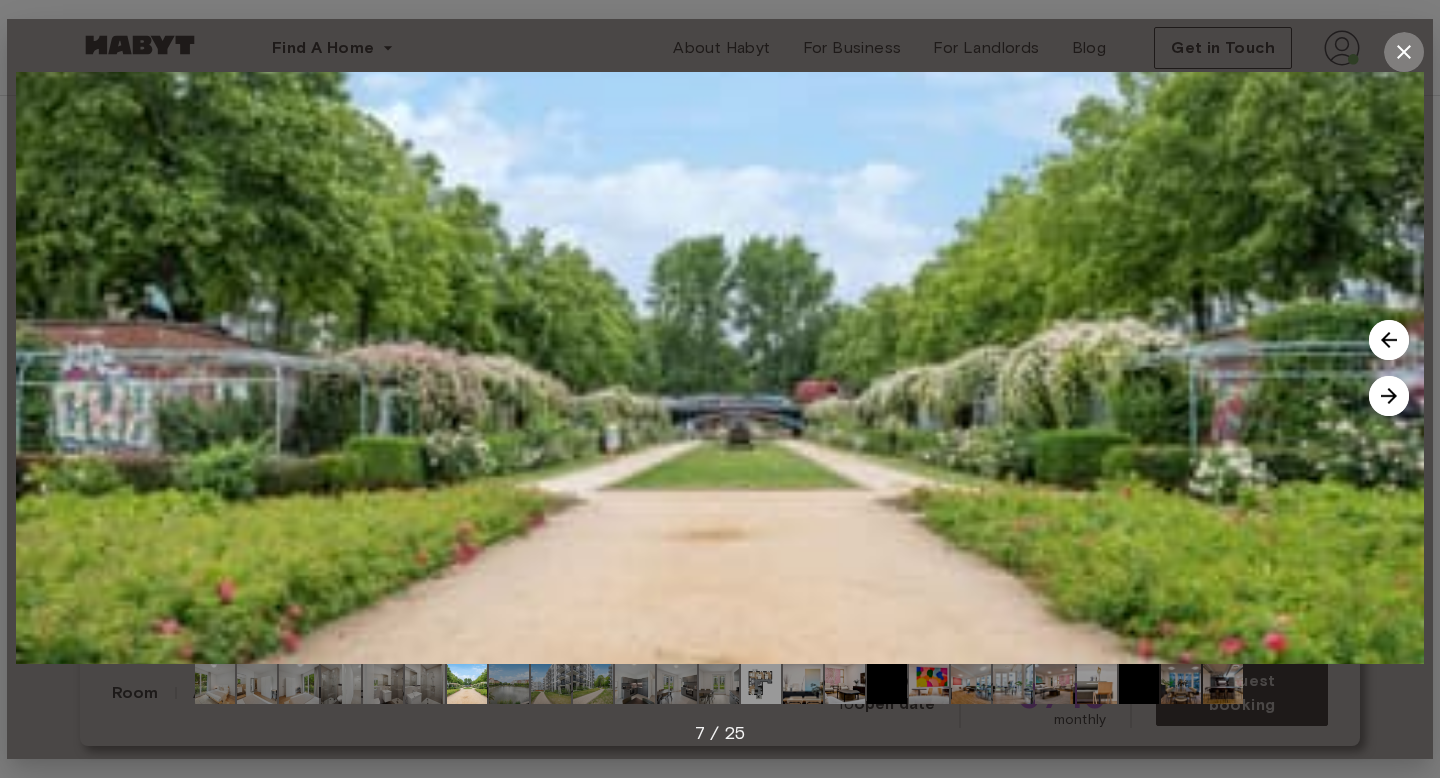 click 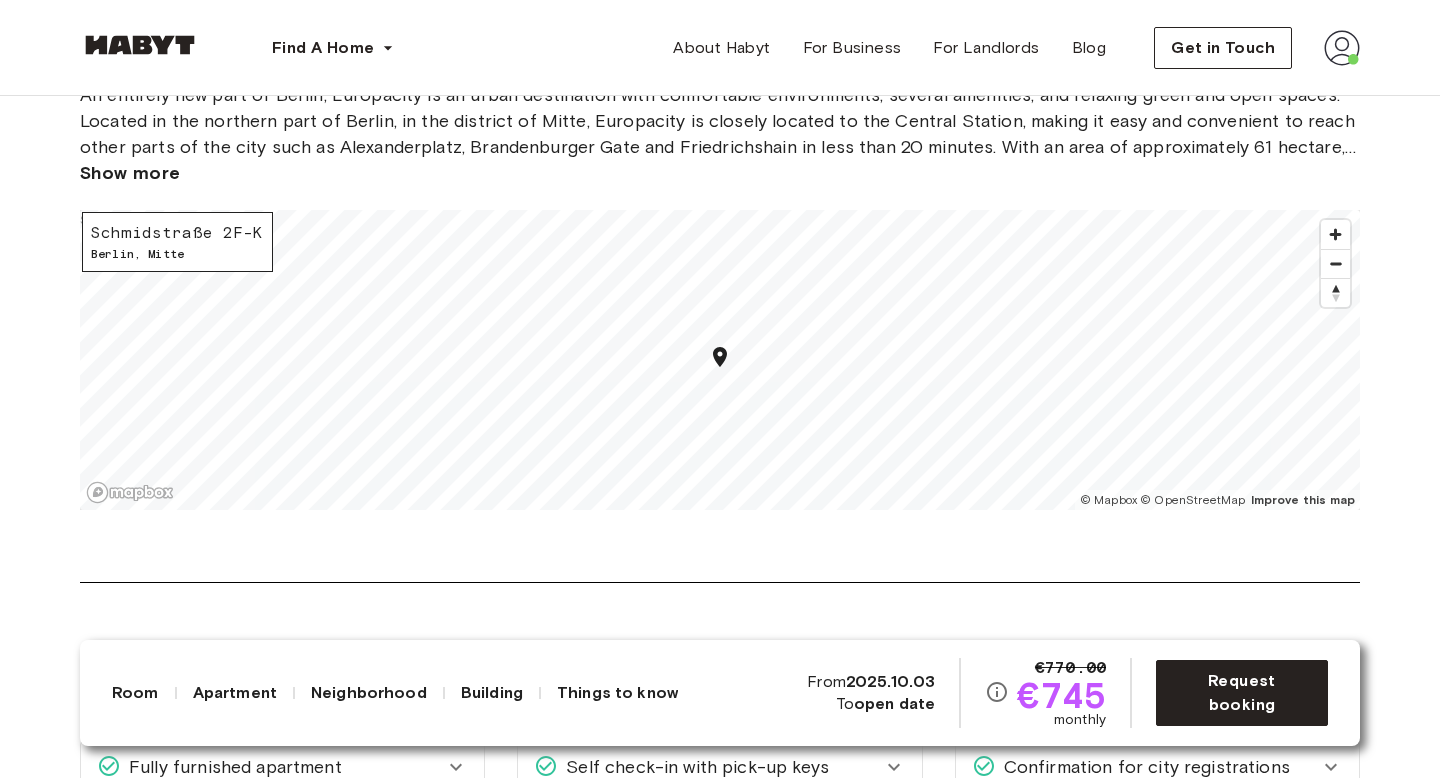 scroll, scrollTop: 2916, scrollLeft: 0, axis: vertical 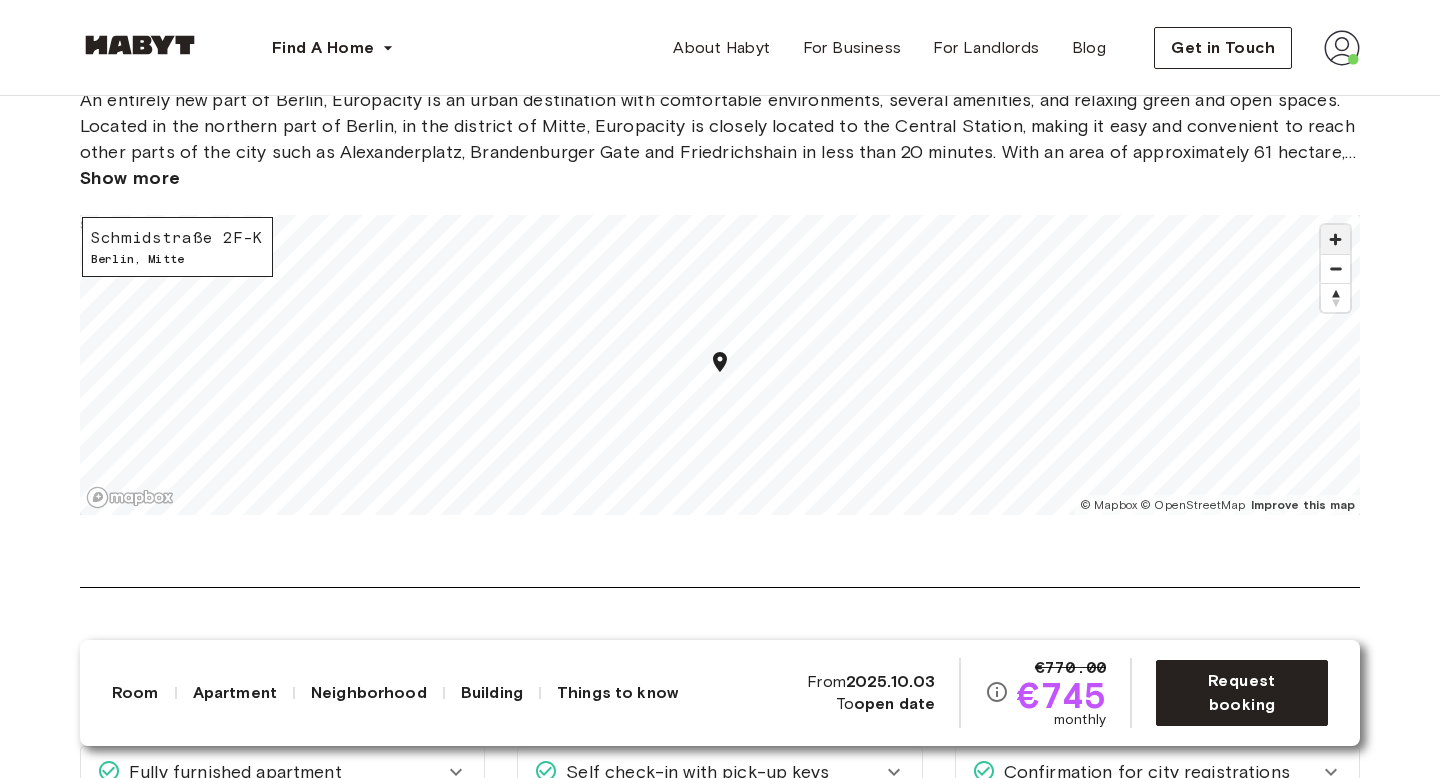 click at bounding box center (1335, 239) 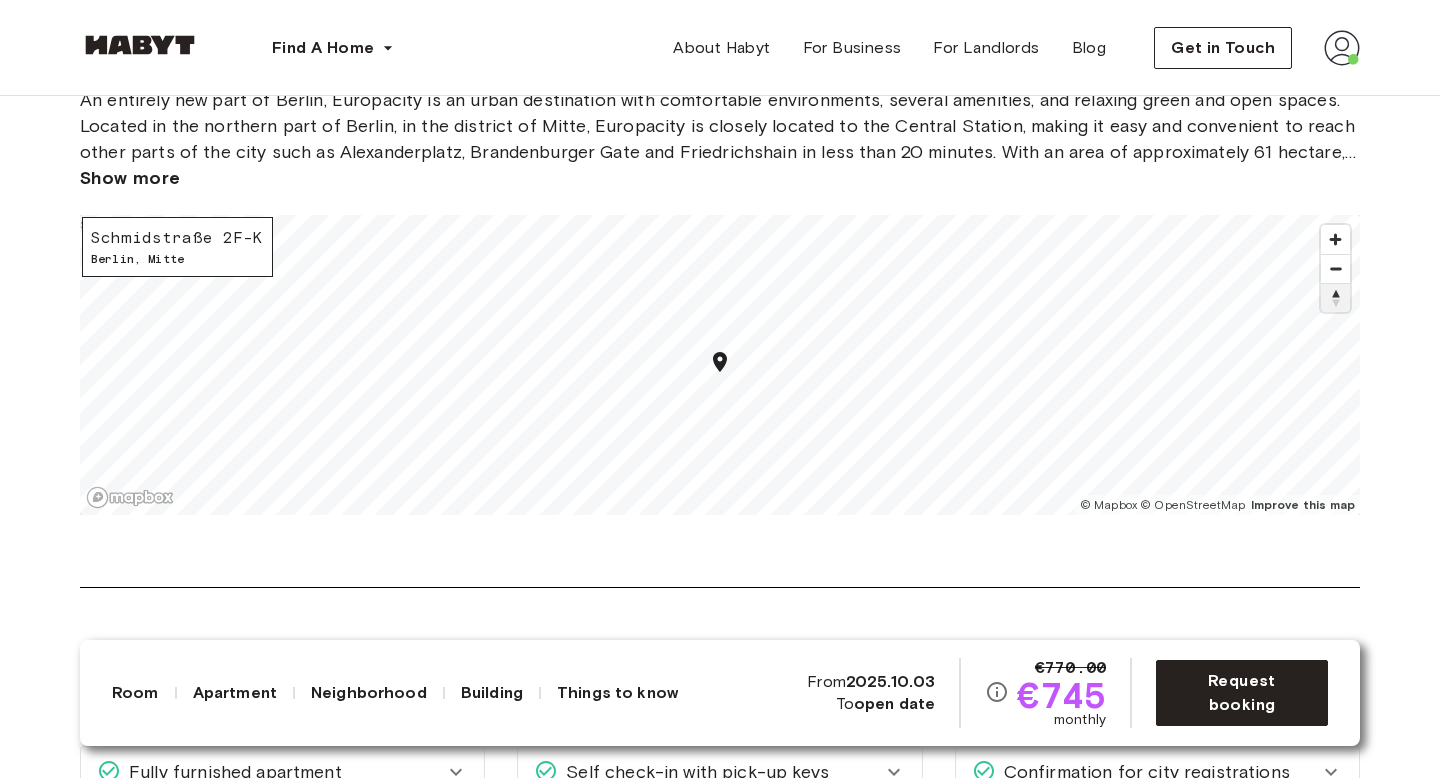 click at bounding box center [1335, 298] 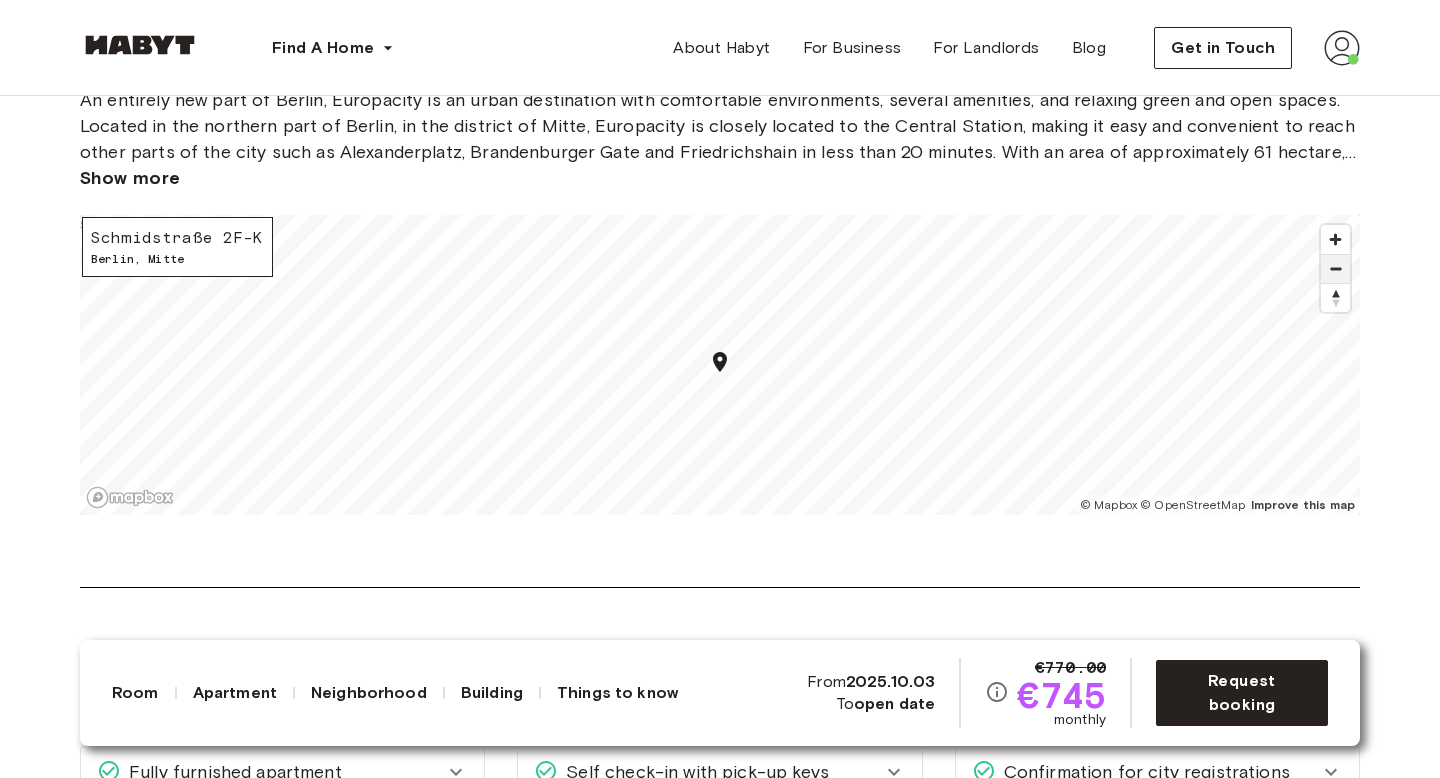 click at bounding box center [1335, 269] 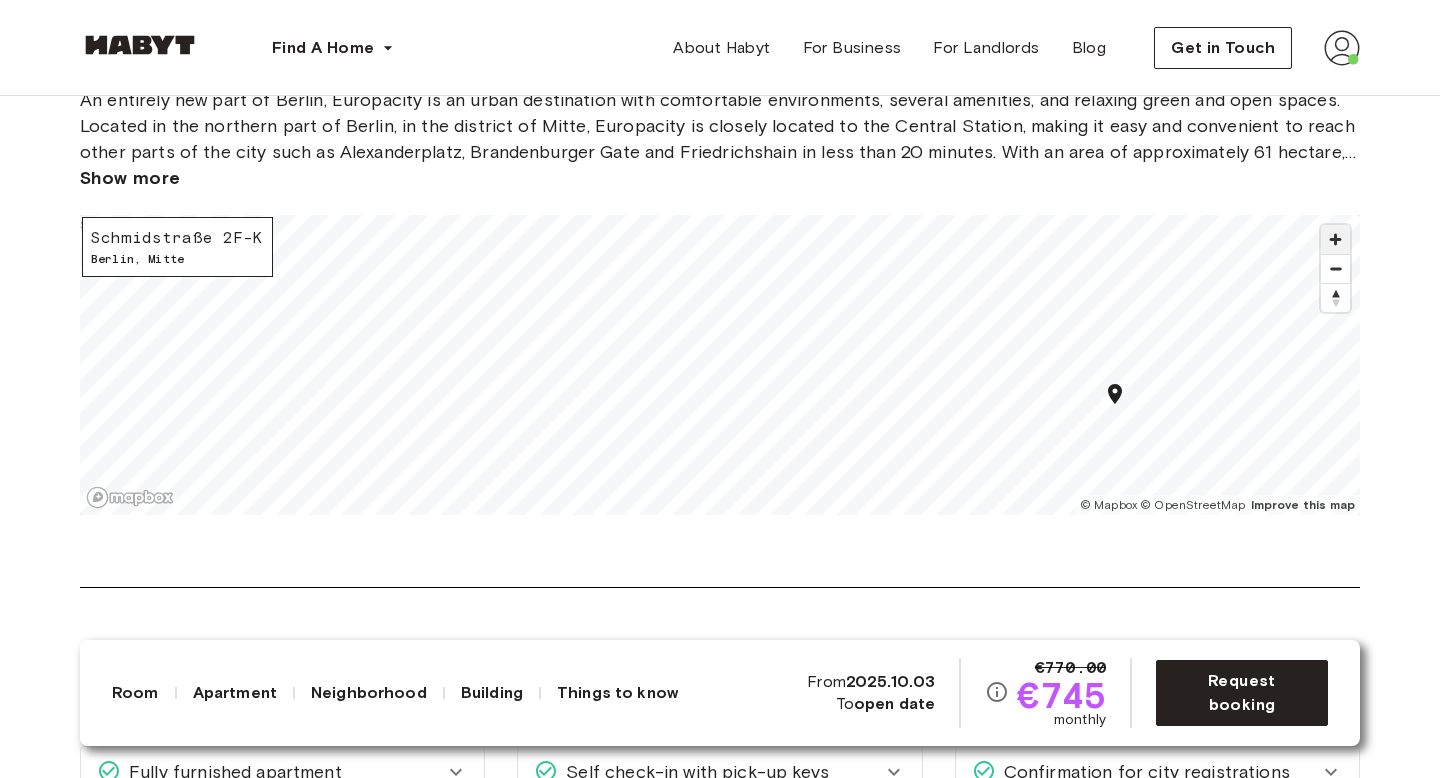 click at bounding box center [1335, 239] 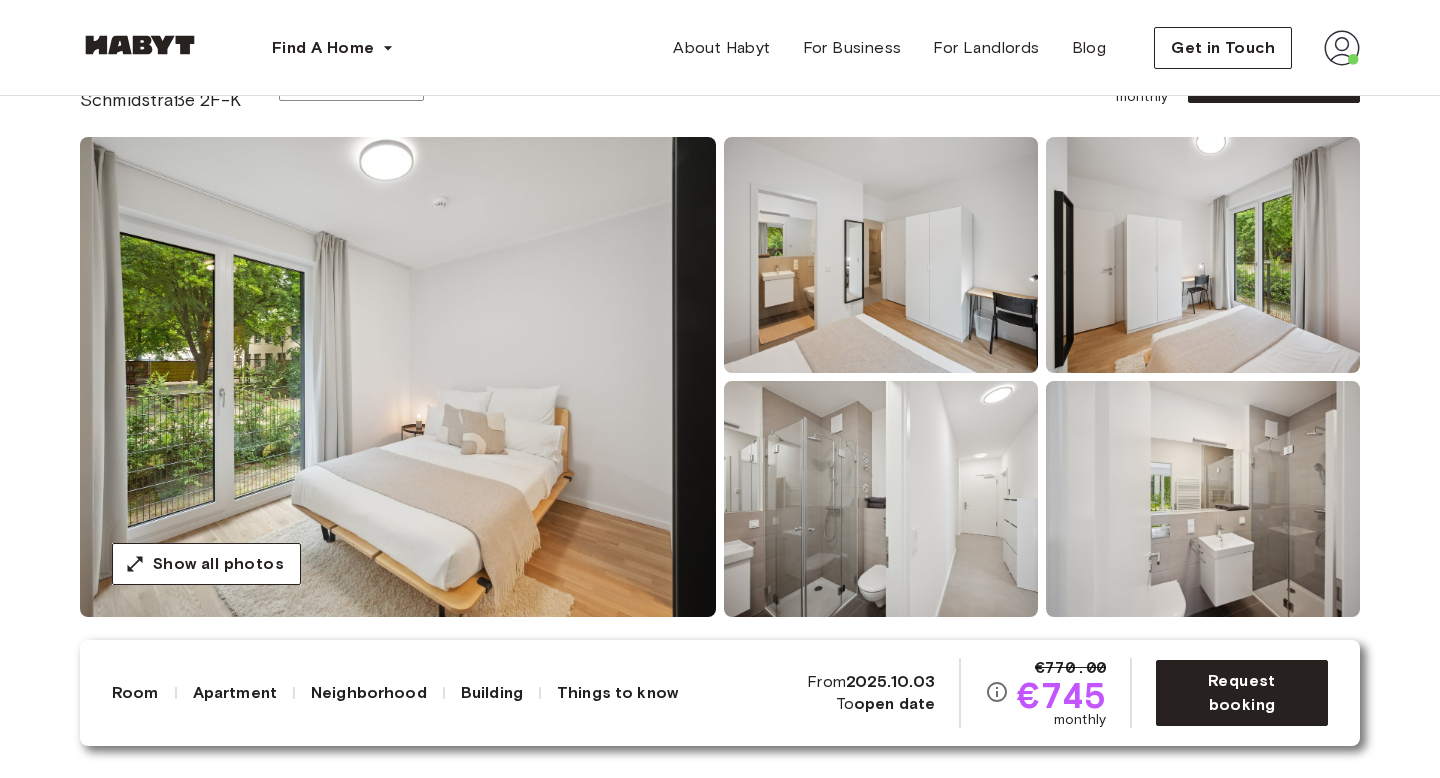 scroll, scrollTop: 0, scrollLeft: 0, axis: both 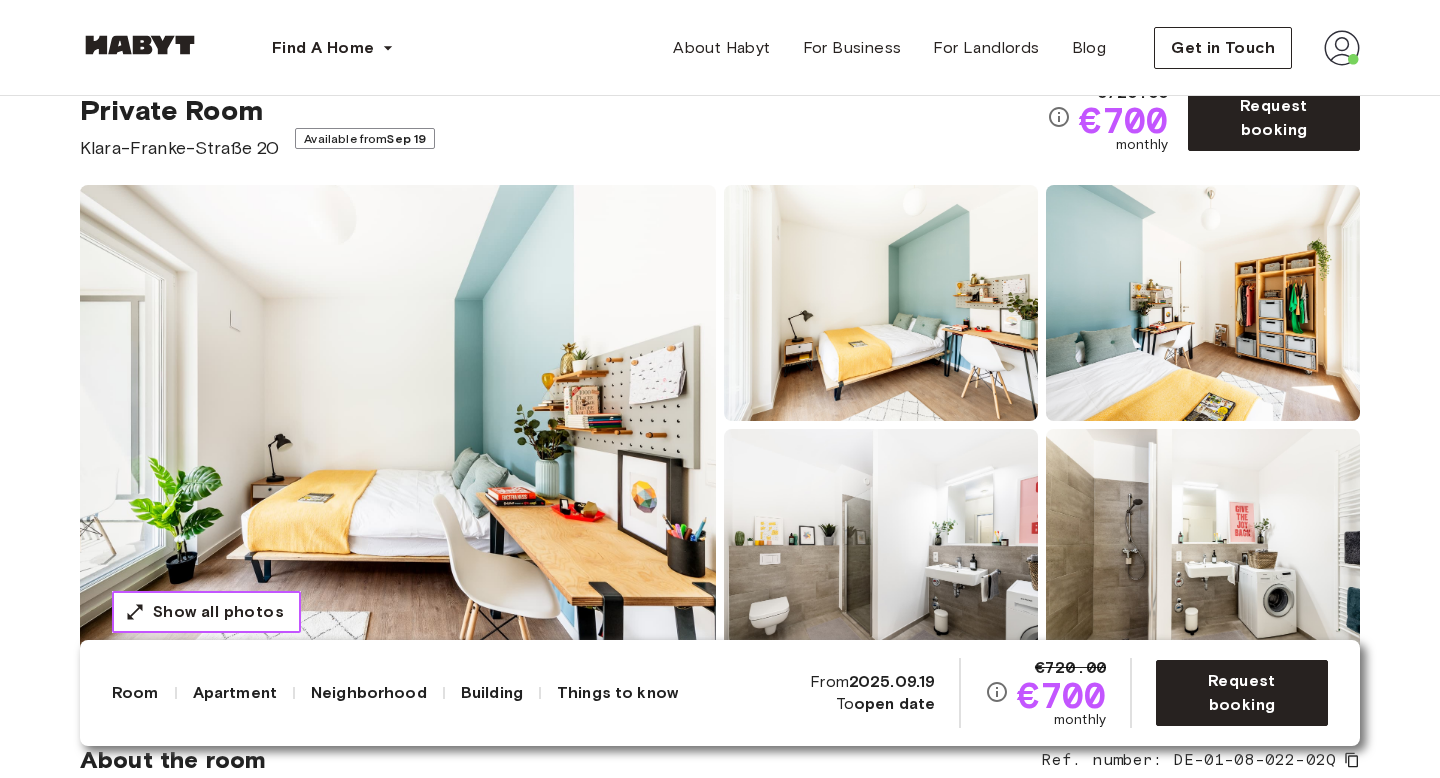 click on "Show all photos" at bounding box center (206, 612) 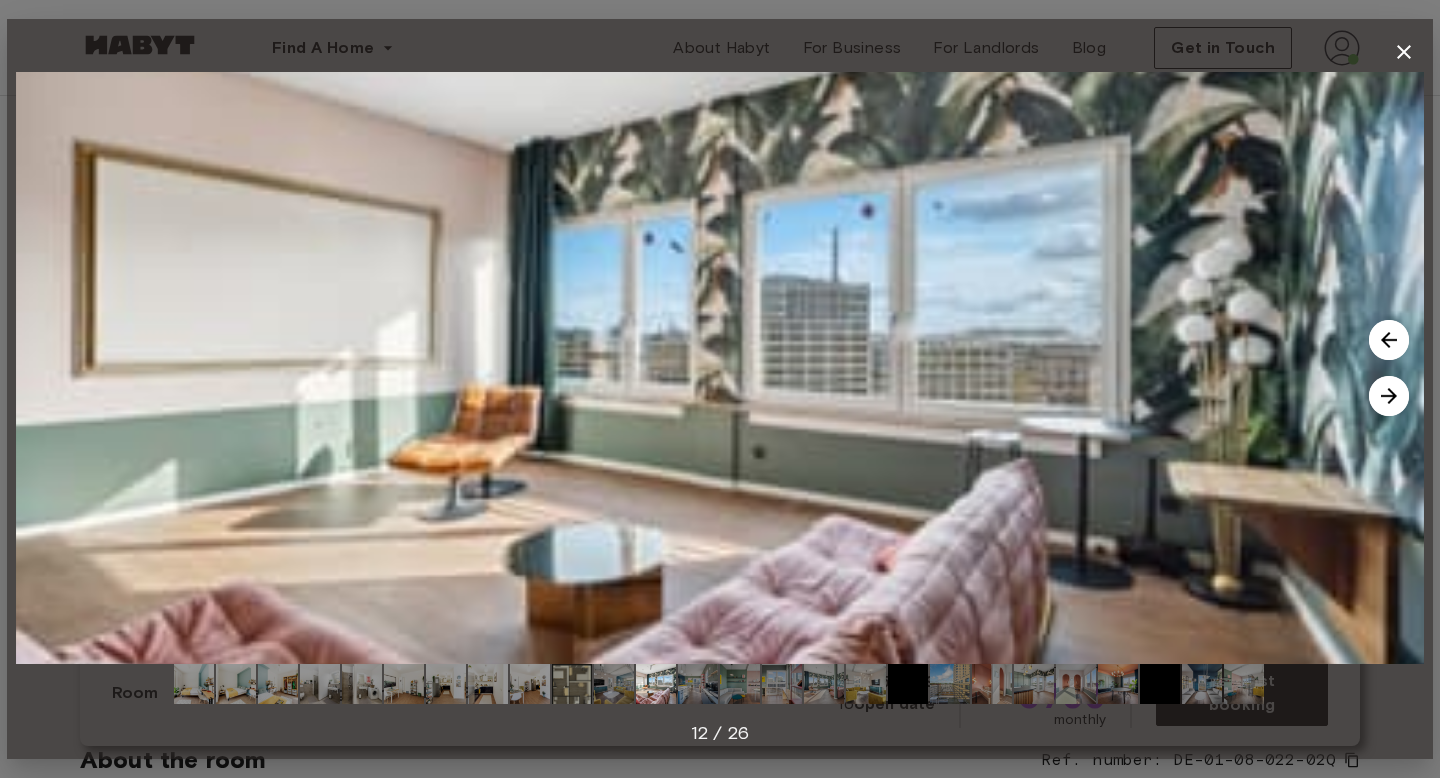 click 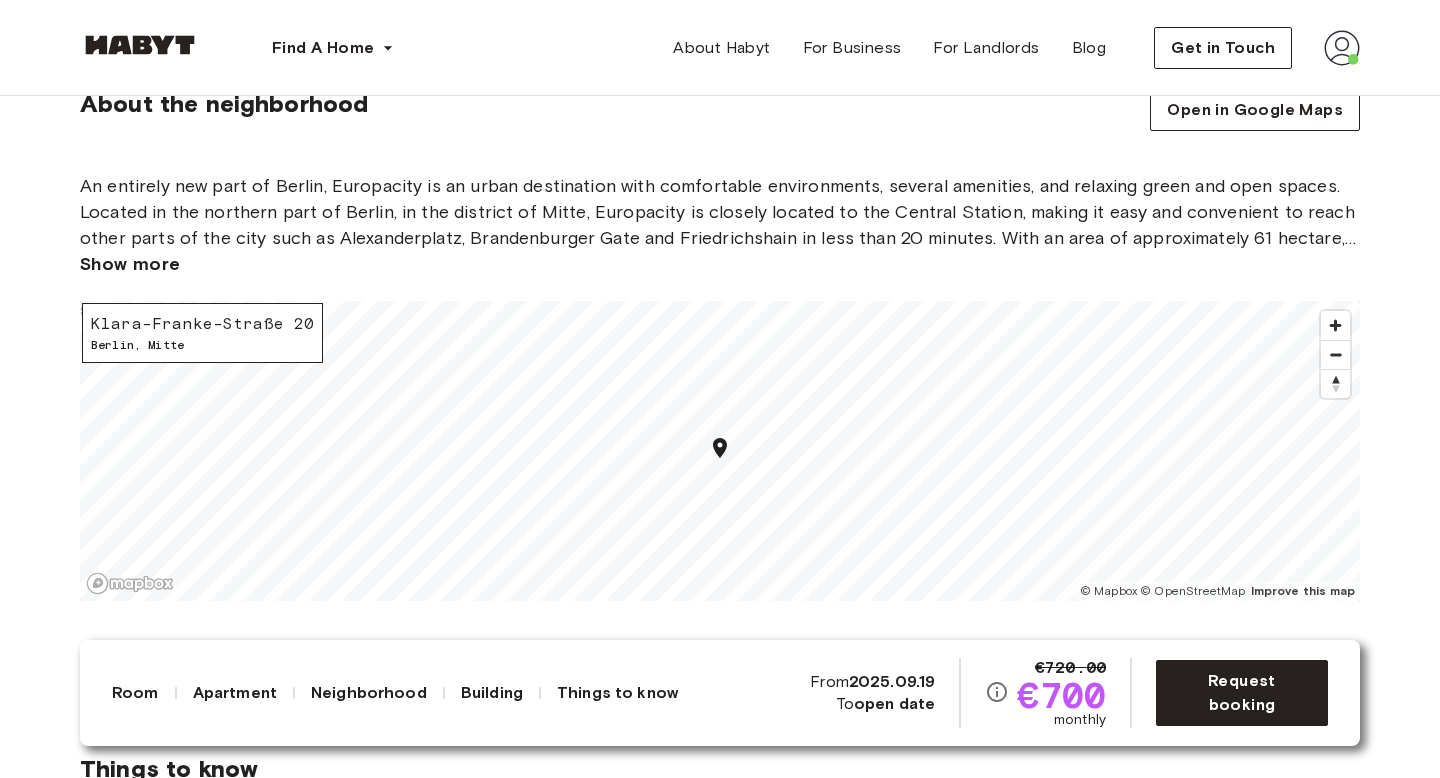 scroll, scrollTop: 2869, scrollLeft: 0, axis: vertical 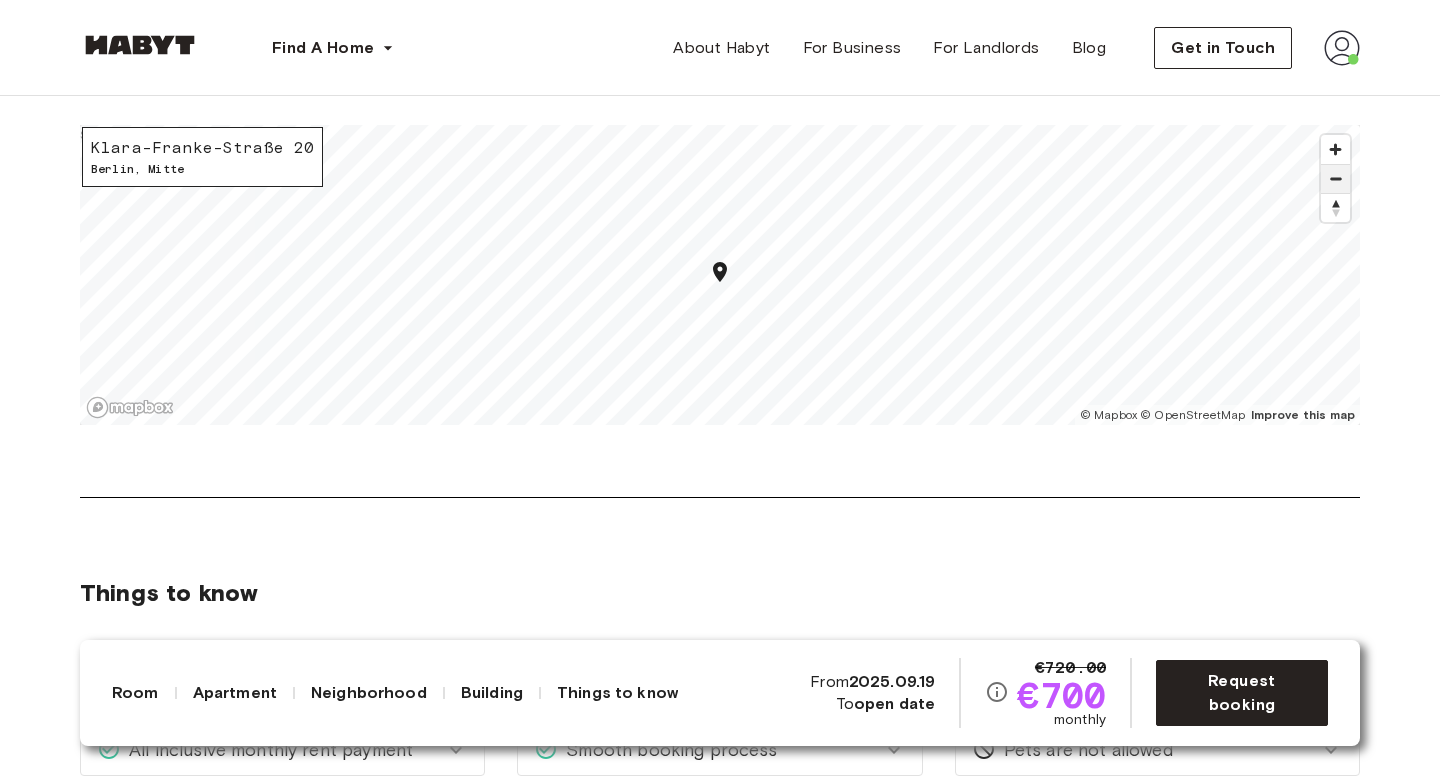 click at bounding box center [1335, 179] 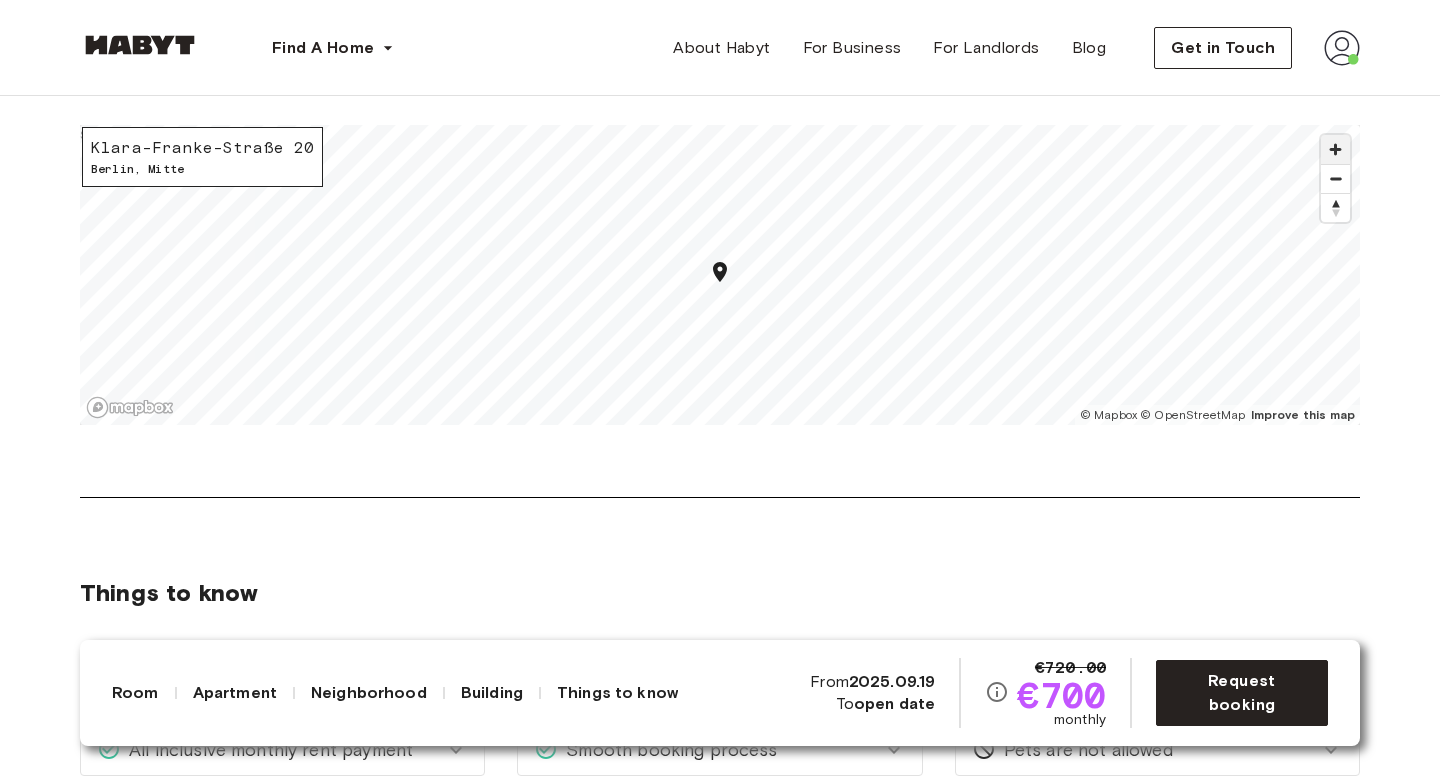 click at bounding box center [1335, 149] 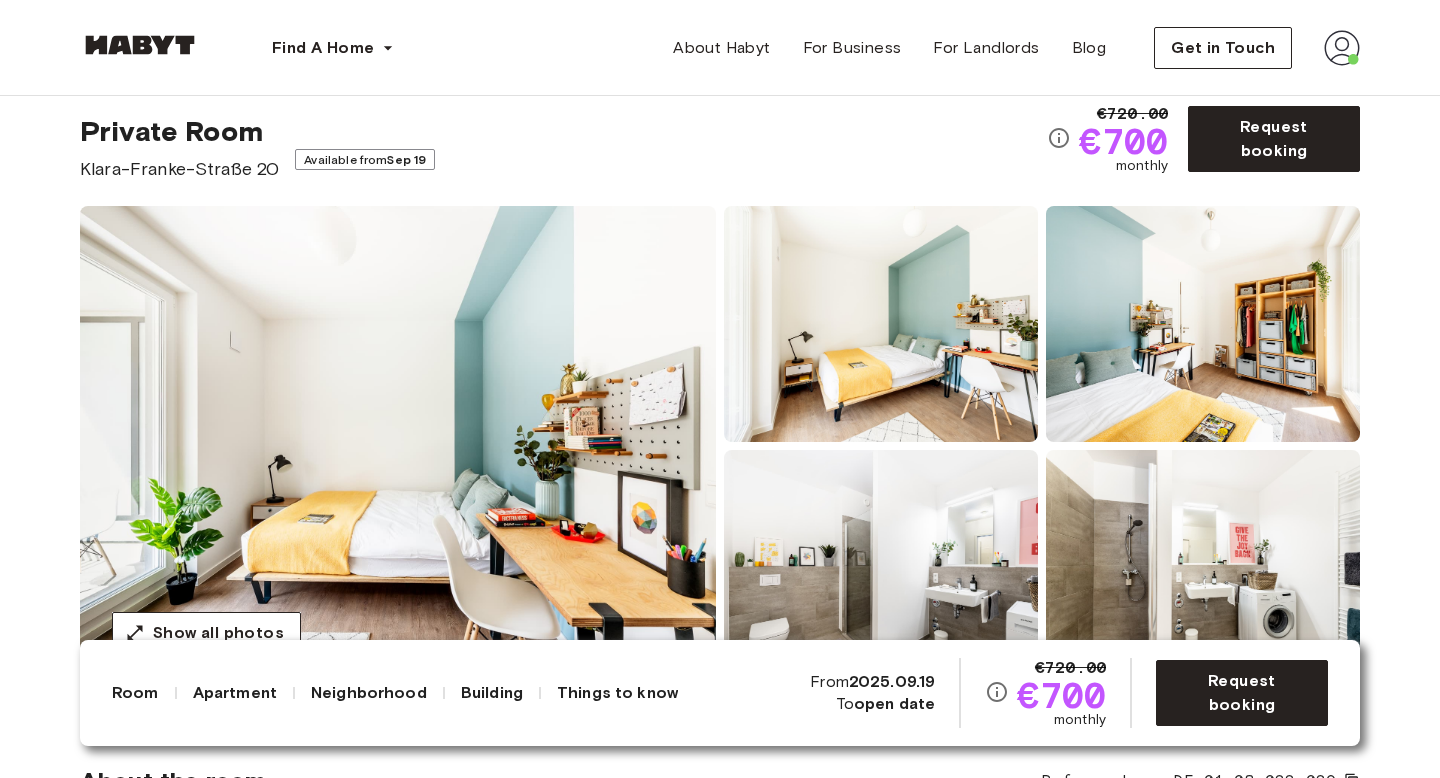 scroll, scrollTop: 0, scrollLeft: 0, axis: both 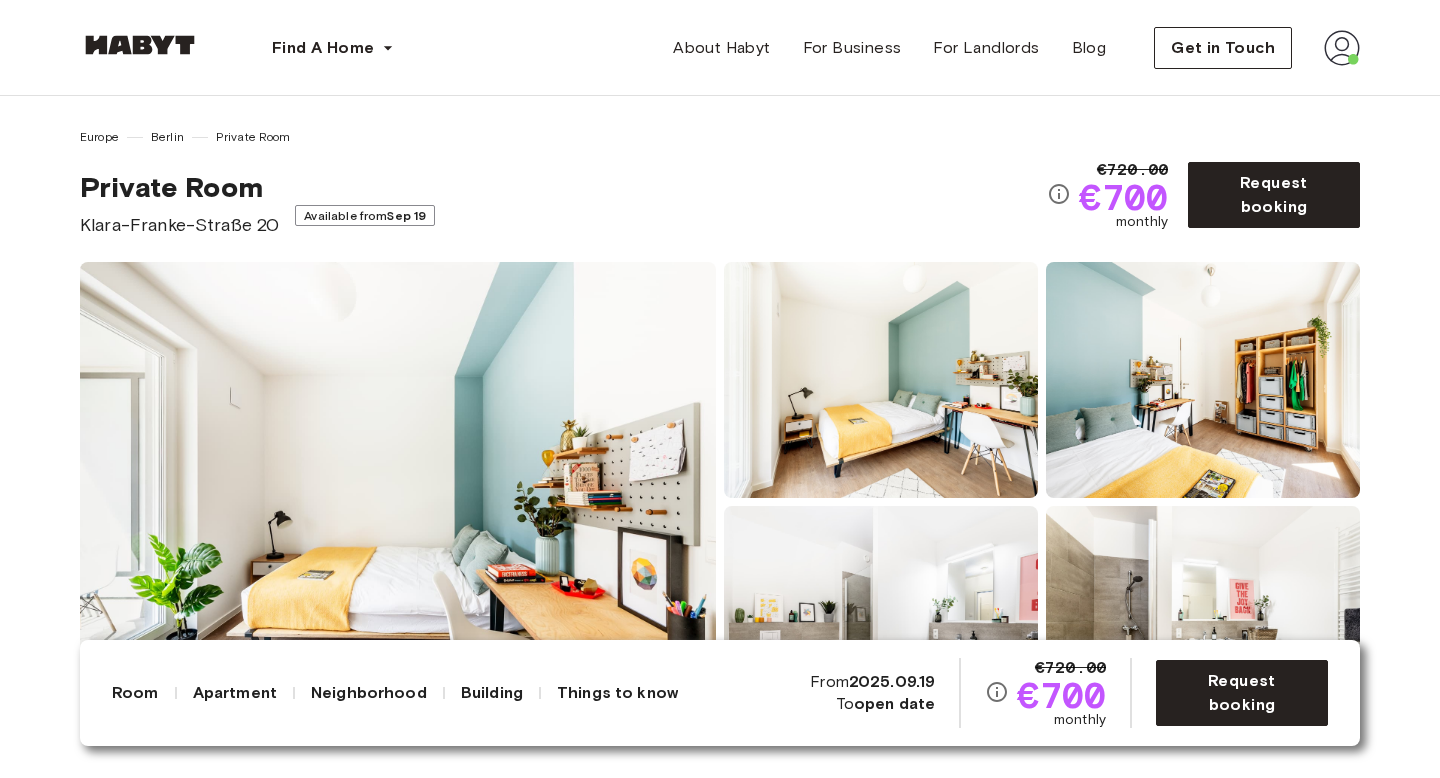 click at bounding box center (398, 502) 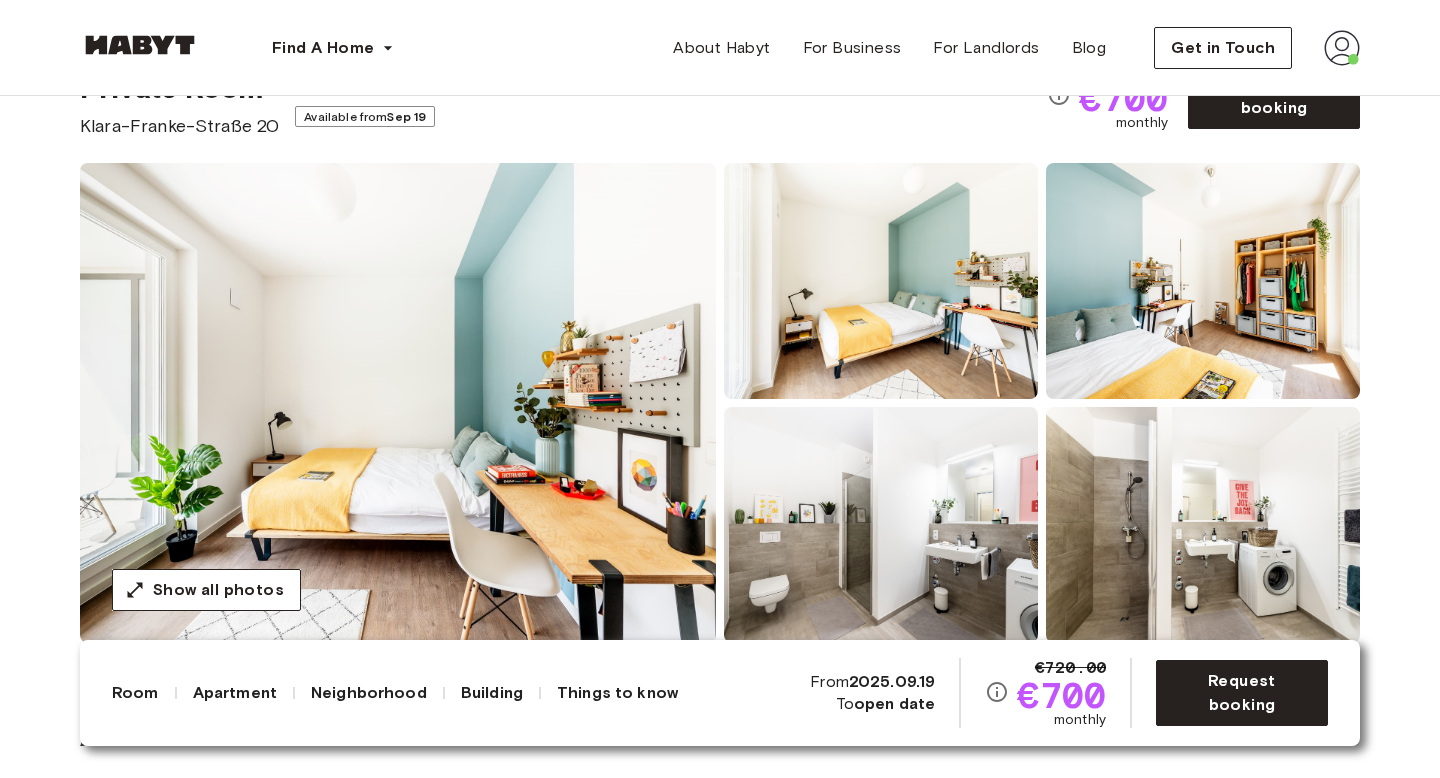 scroll, scrollTop: 103, scrollLeft: 0, axis: vertical 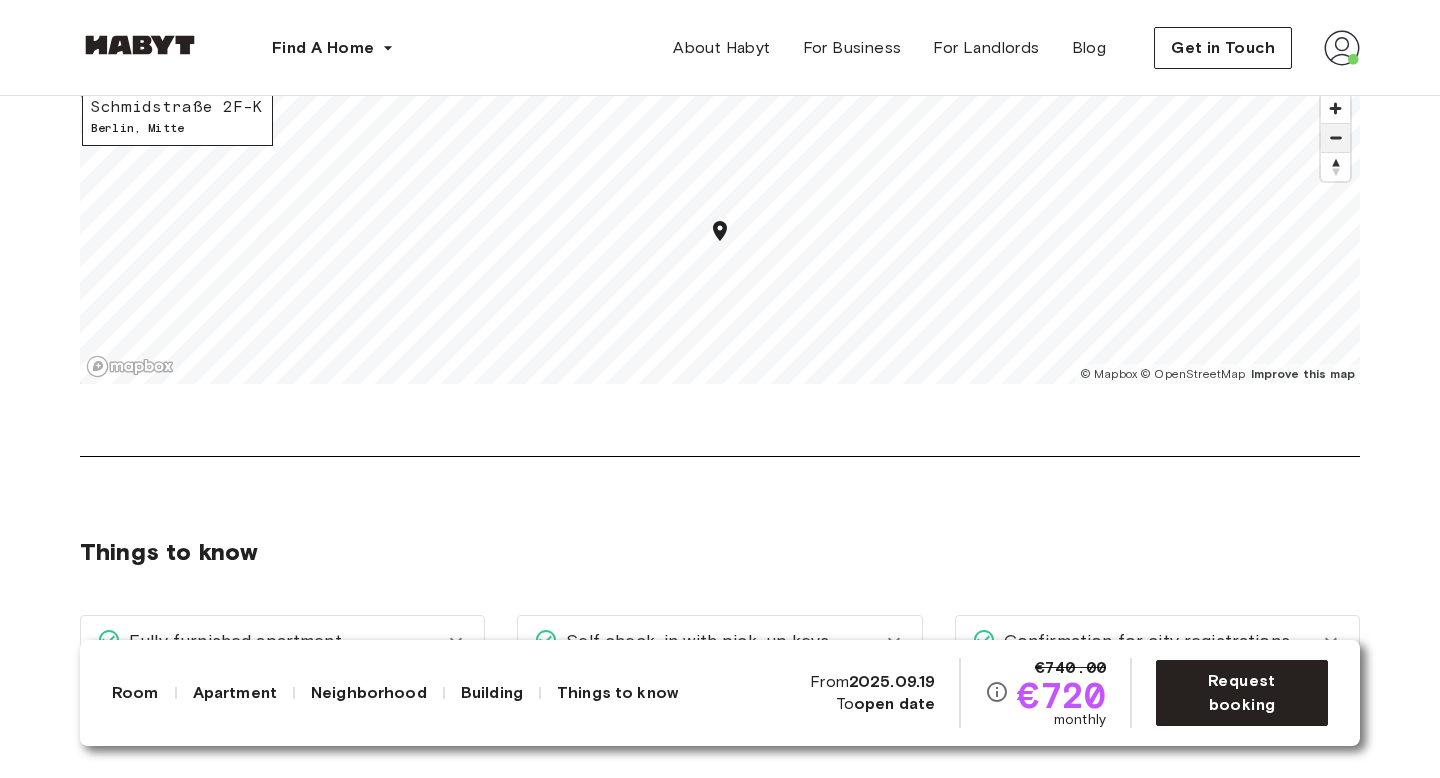 click at bounding box center [1335, 138] 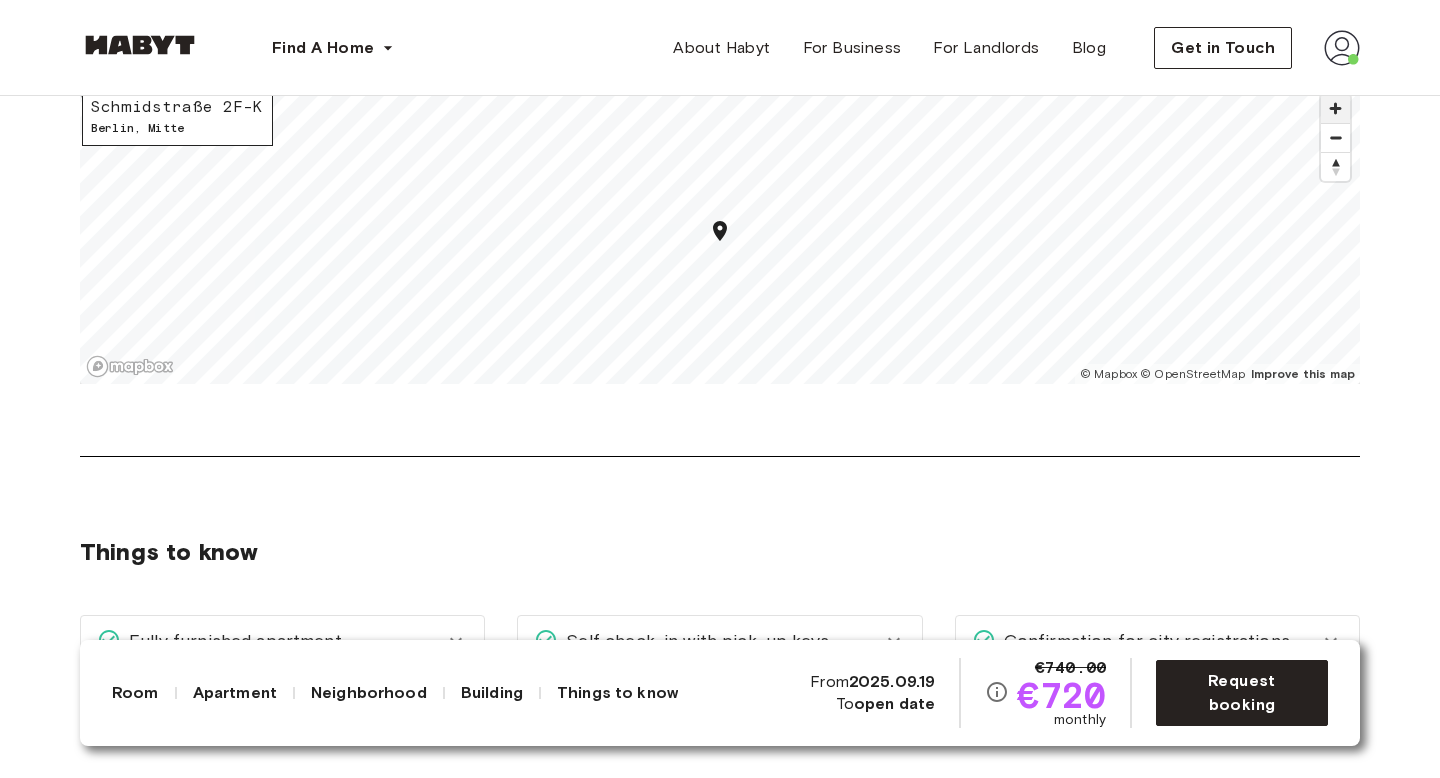 click at bounding box center [1335, 108] 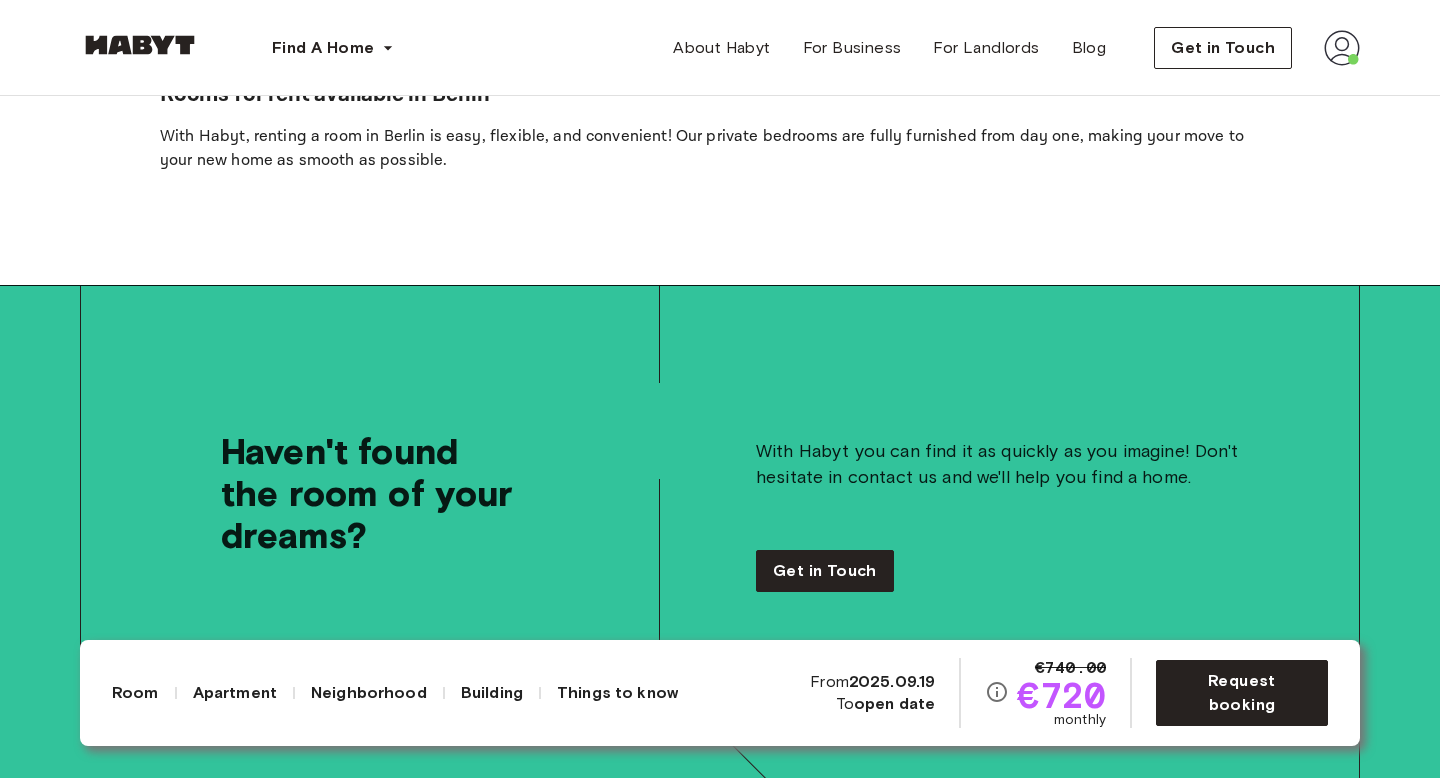 scroll, scrollTop: 6807, scrollLeft: 0, axis: vertical 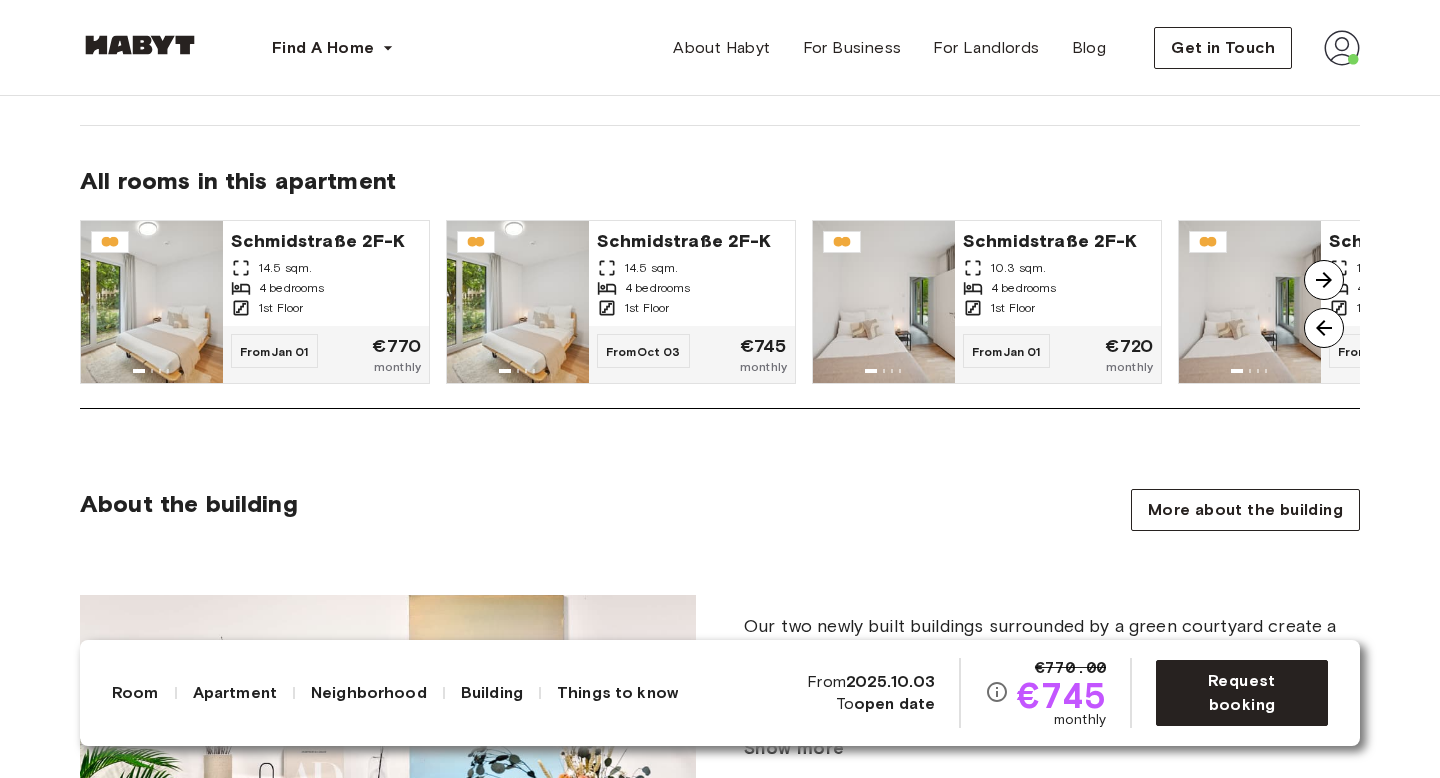click at bounding box center (1324, 280) 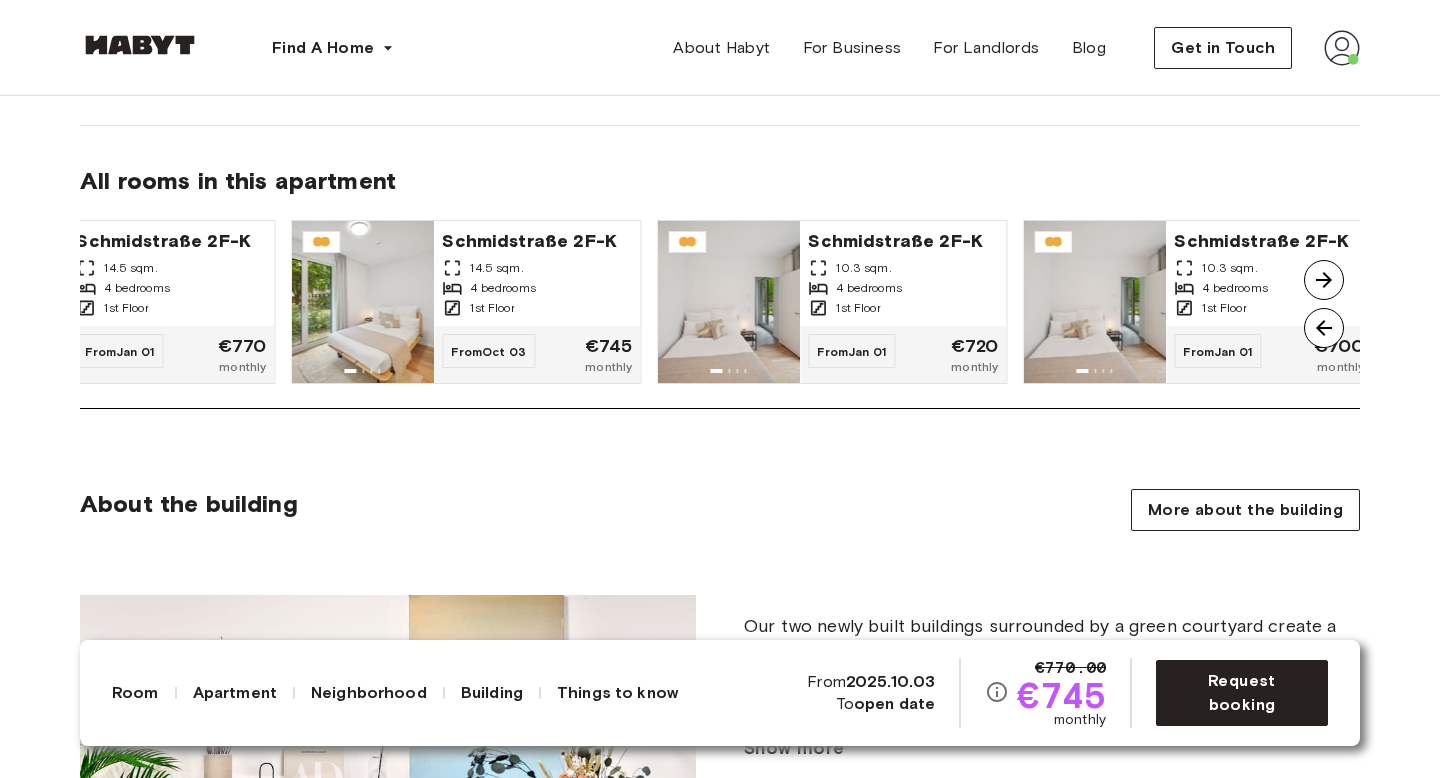 click at bounding box center [1324, 280] 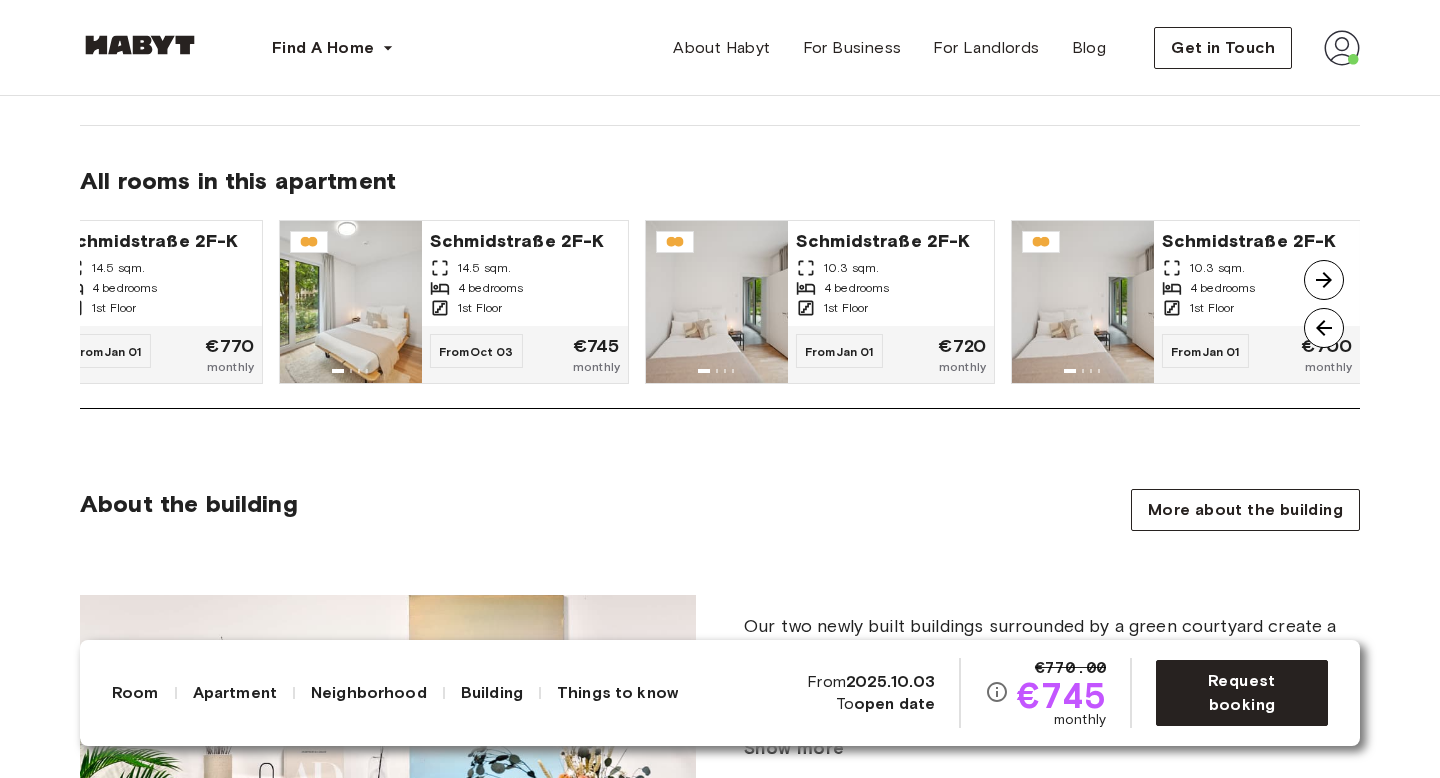 click at bounding box center [1324, 280] 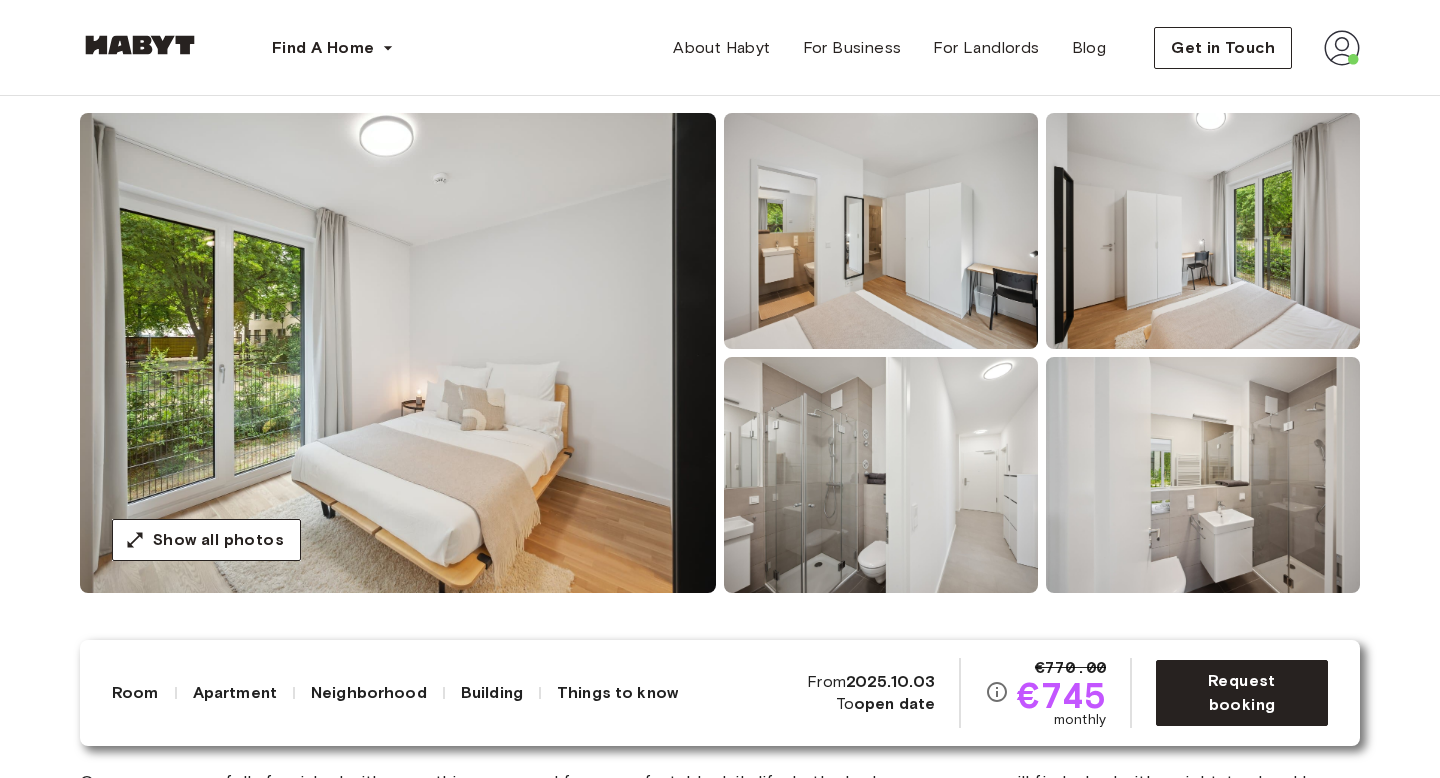 scroll, scrollTop: 121, scrollLeft: 0, axis: vertical 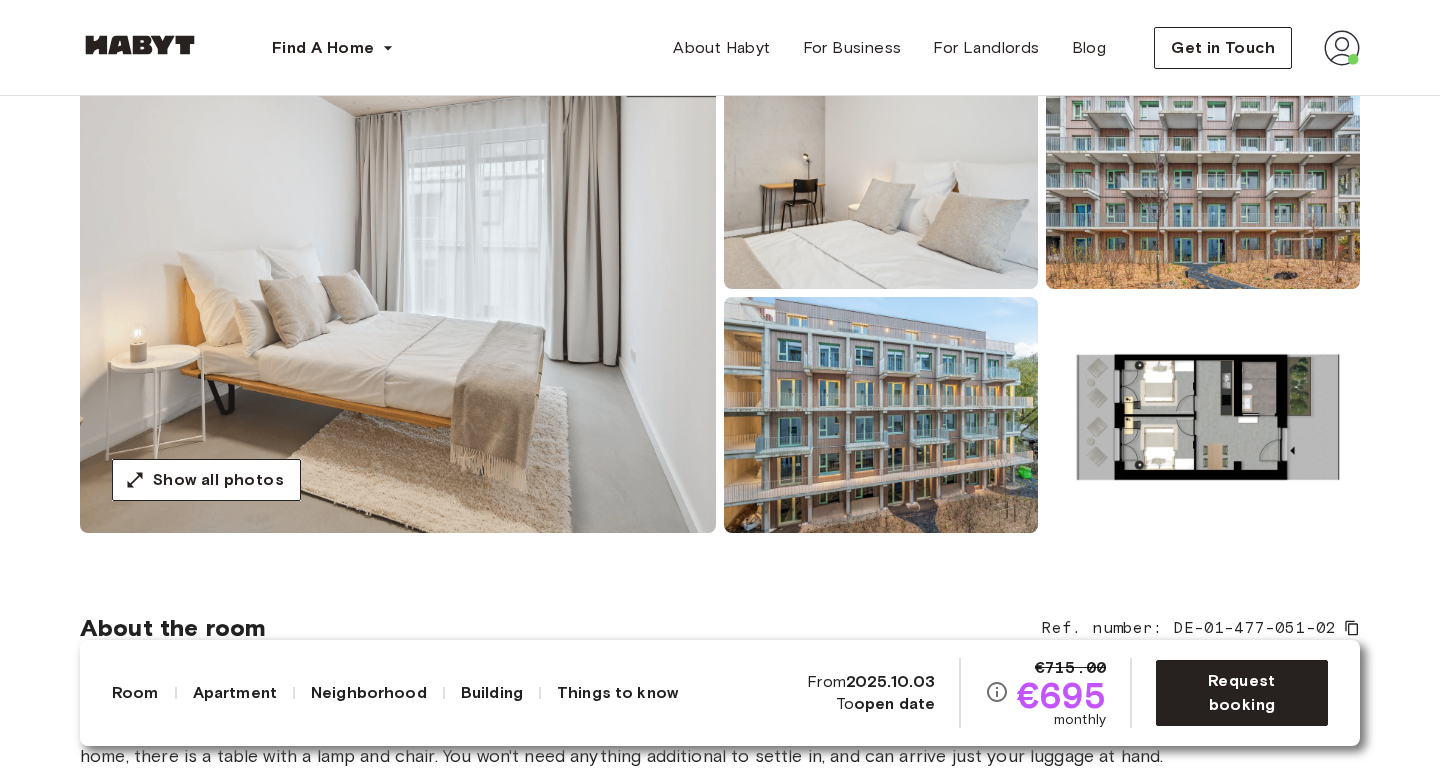 click at bounding box center (1203, 415) 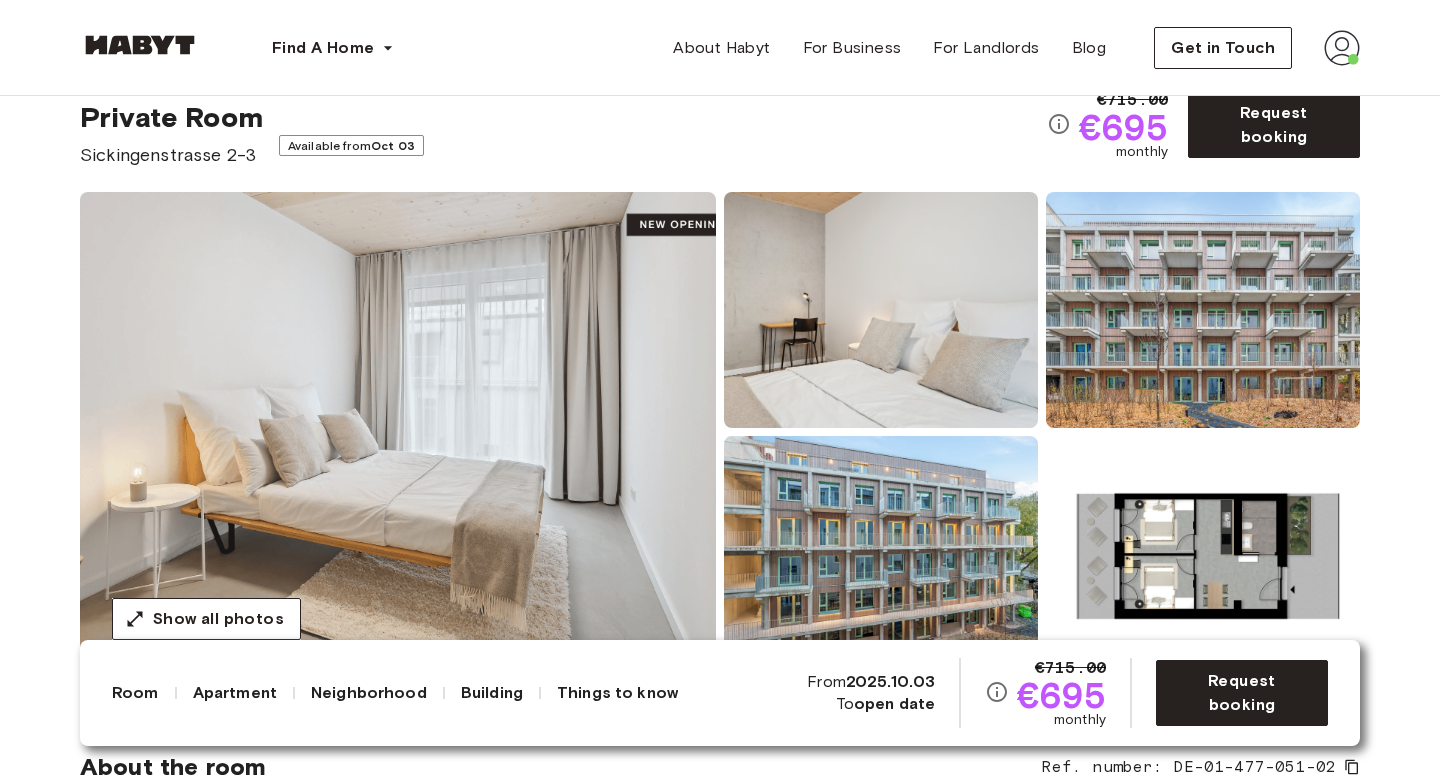 scroll, scrollTop: 86, scrollLeft: 0, axis: vertical 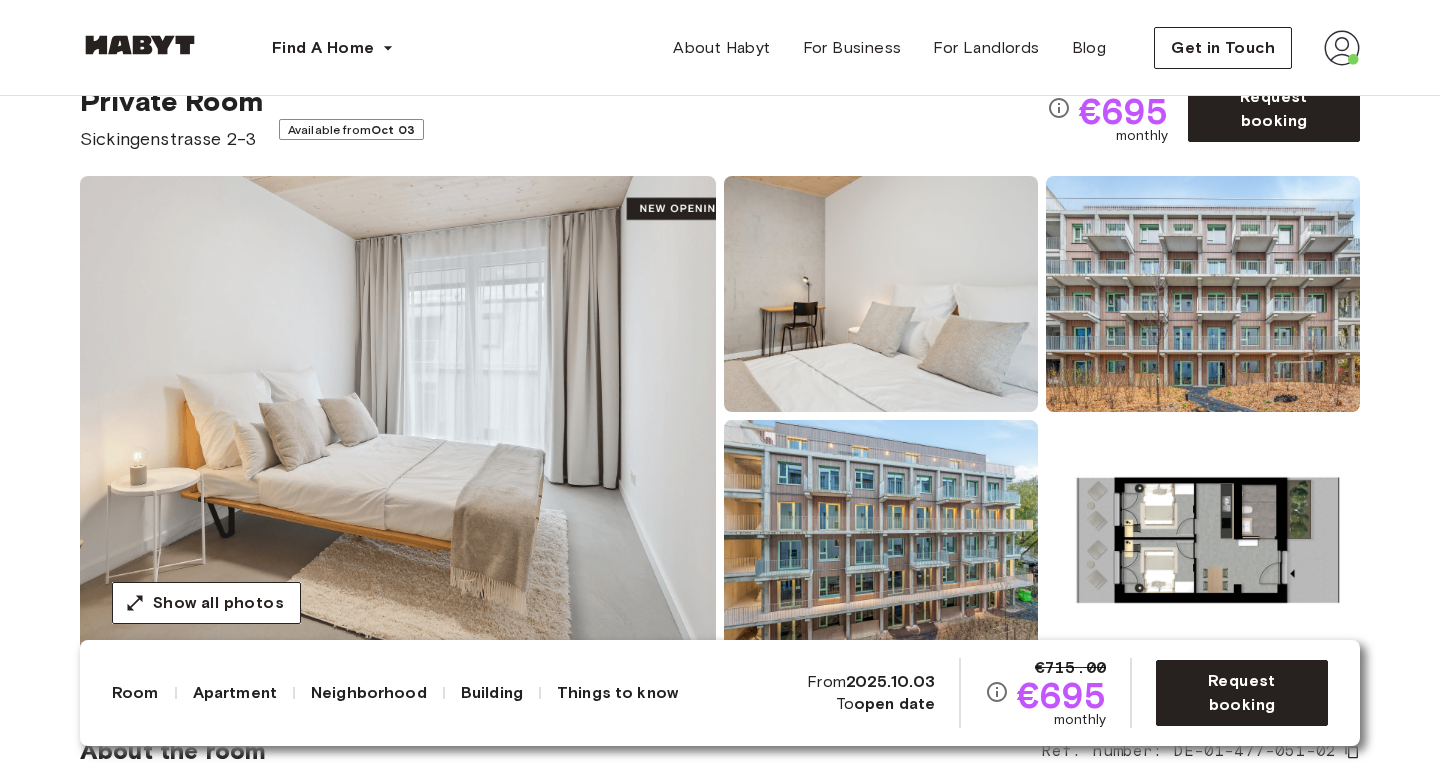 click at bounding box center [881, 294] 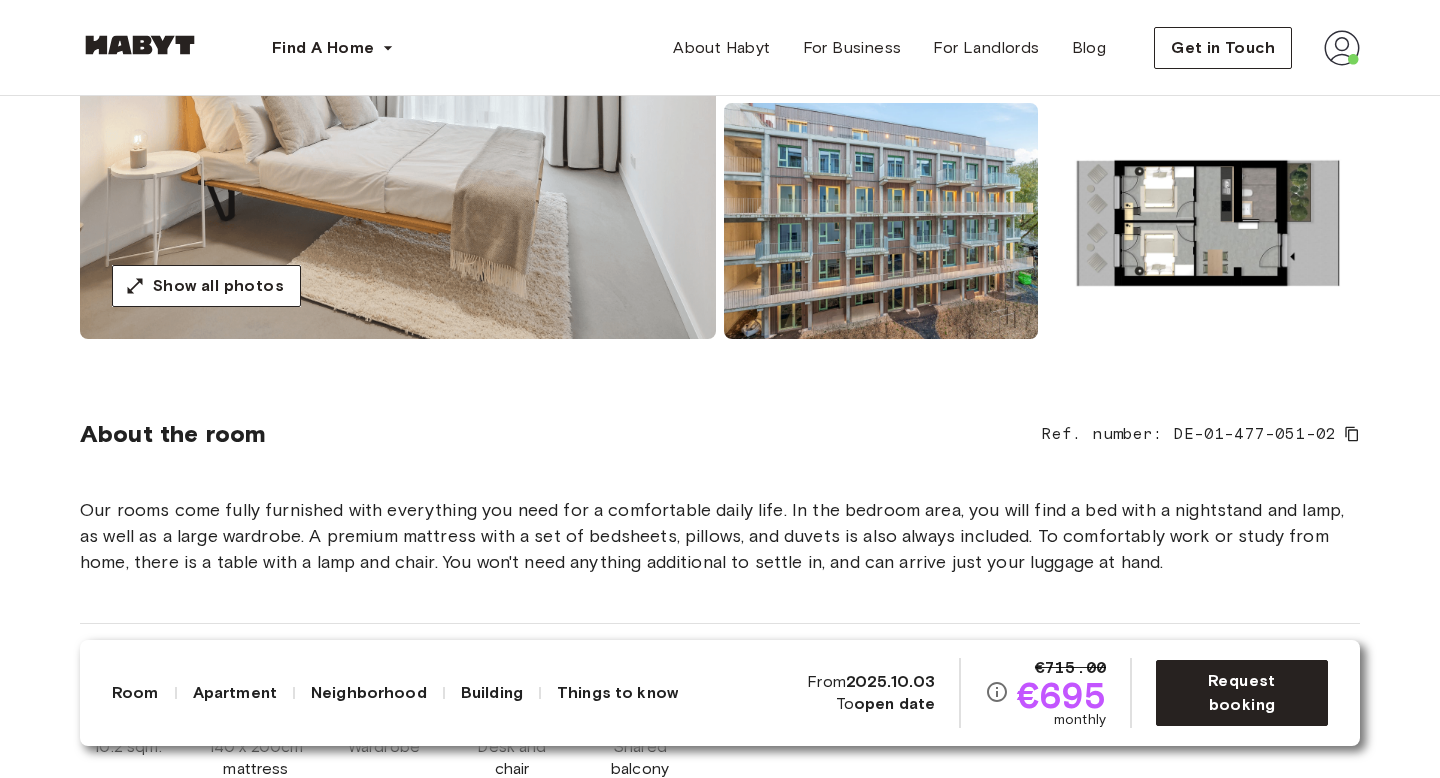 scroll, scrollTop: 0, scrollLeft: 0, axis: both 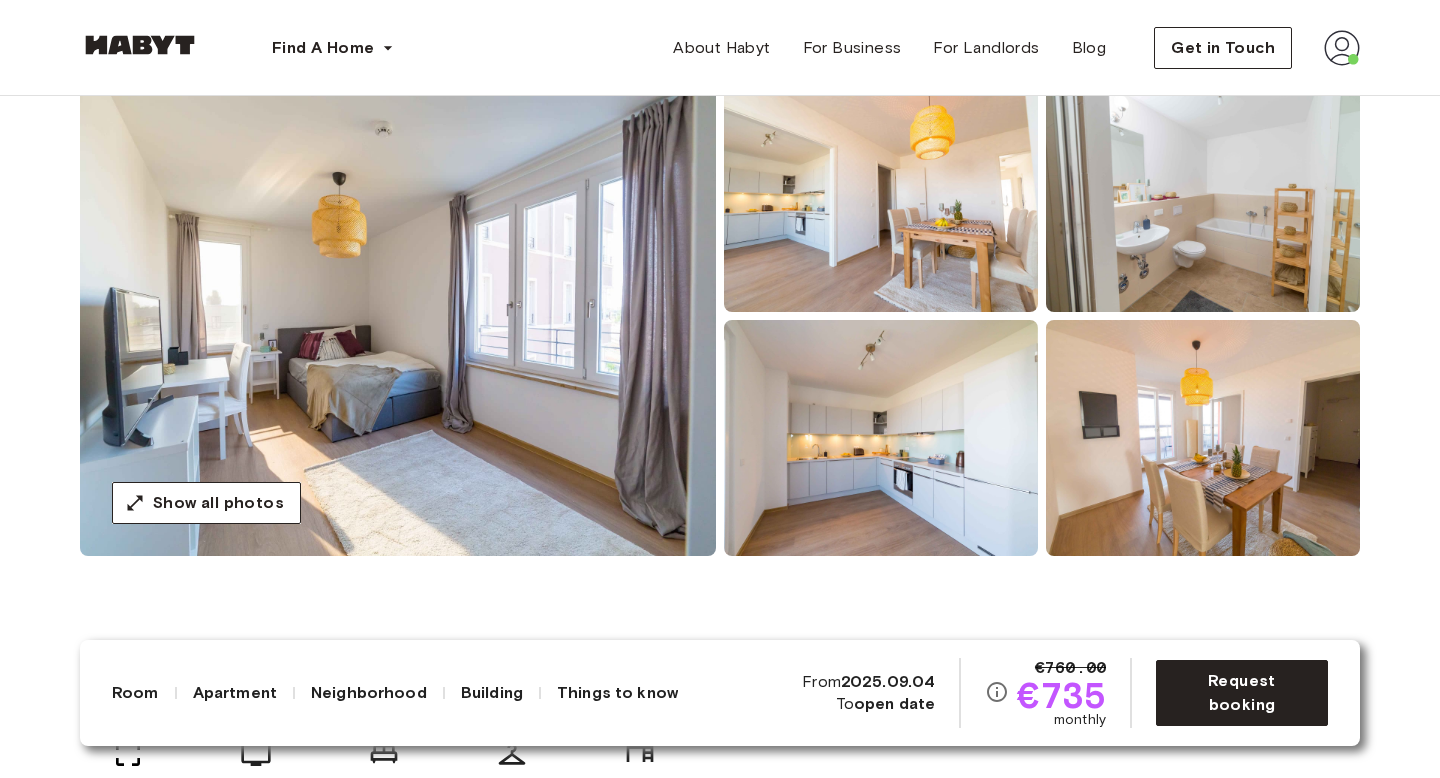 click at bounding box center (398, 316) 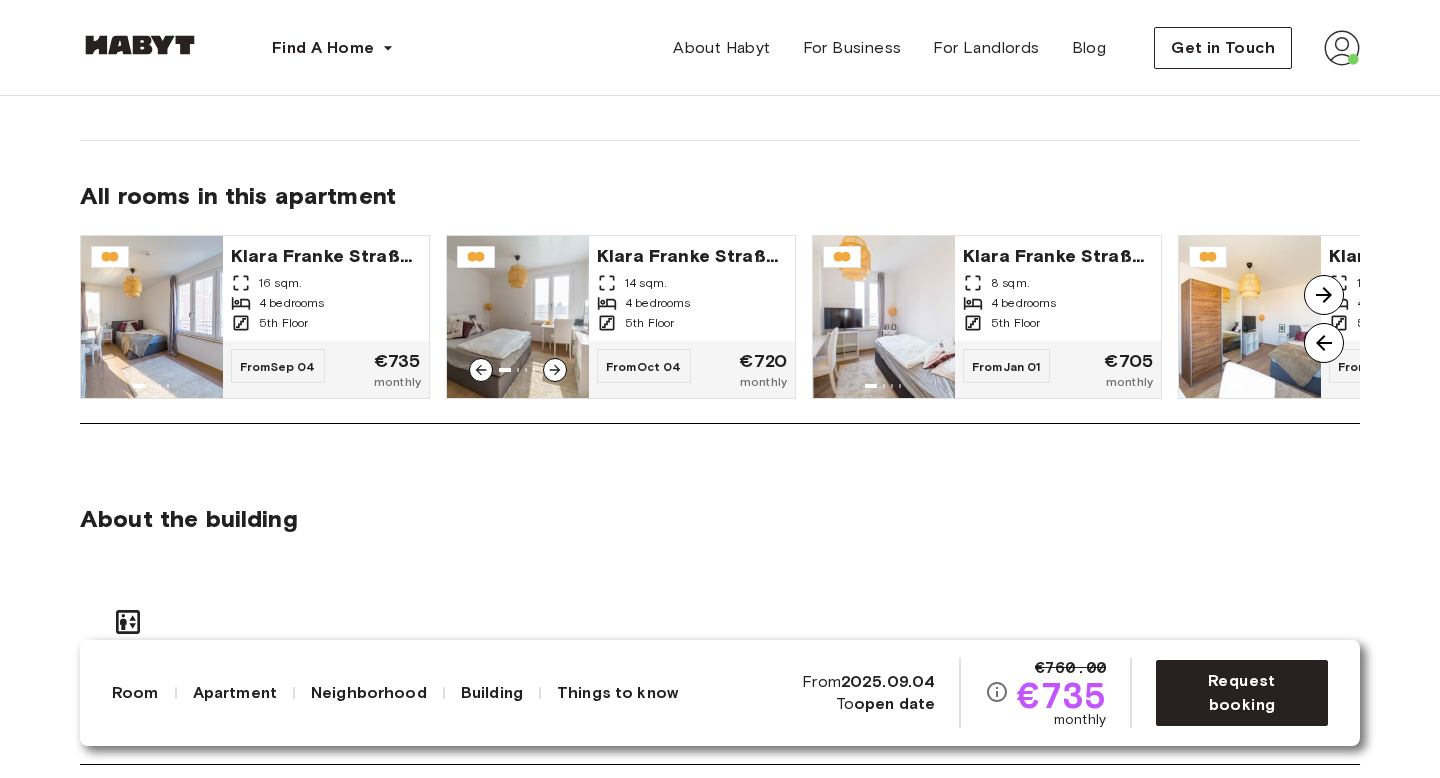 scroll, scrollTop: 1477, scrollLeft: 0, axis: vertical 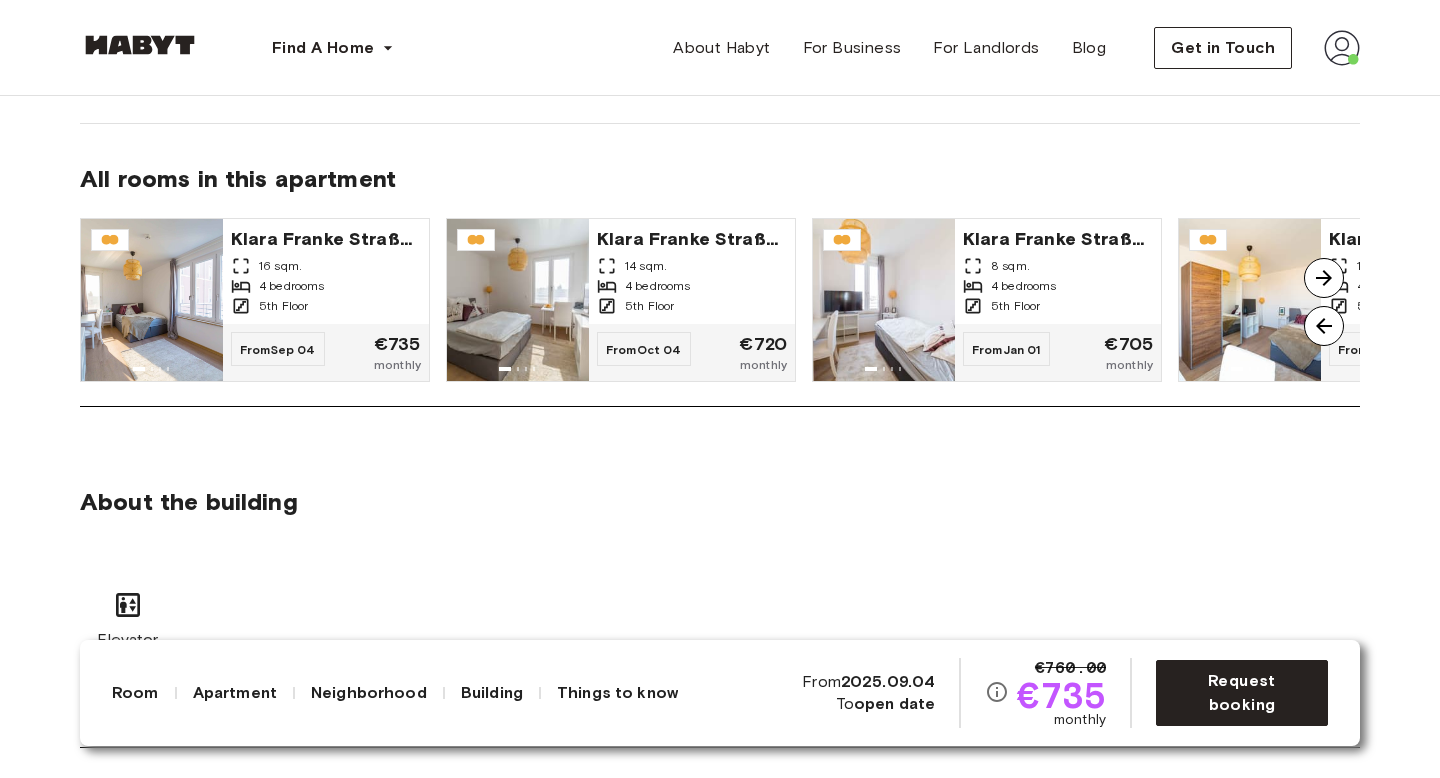 click at bounding box center (1324, 278) 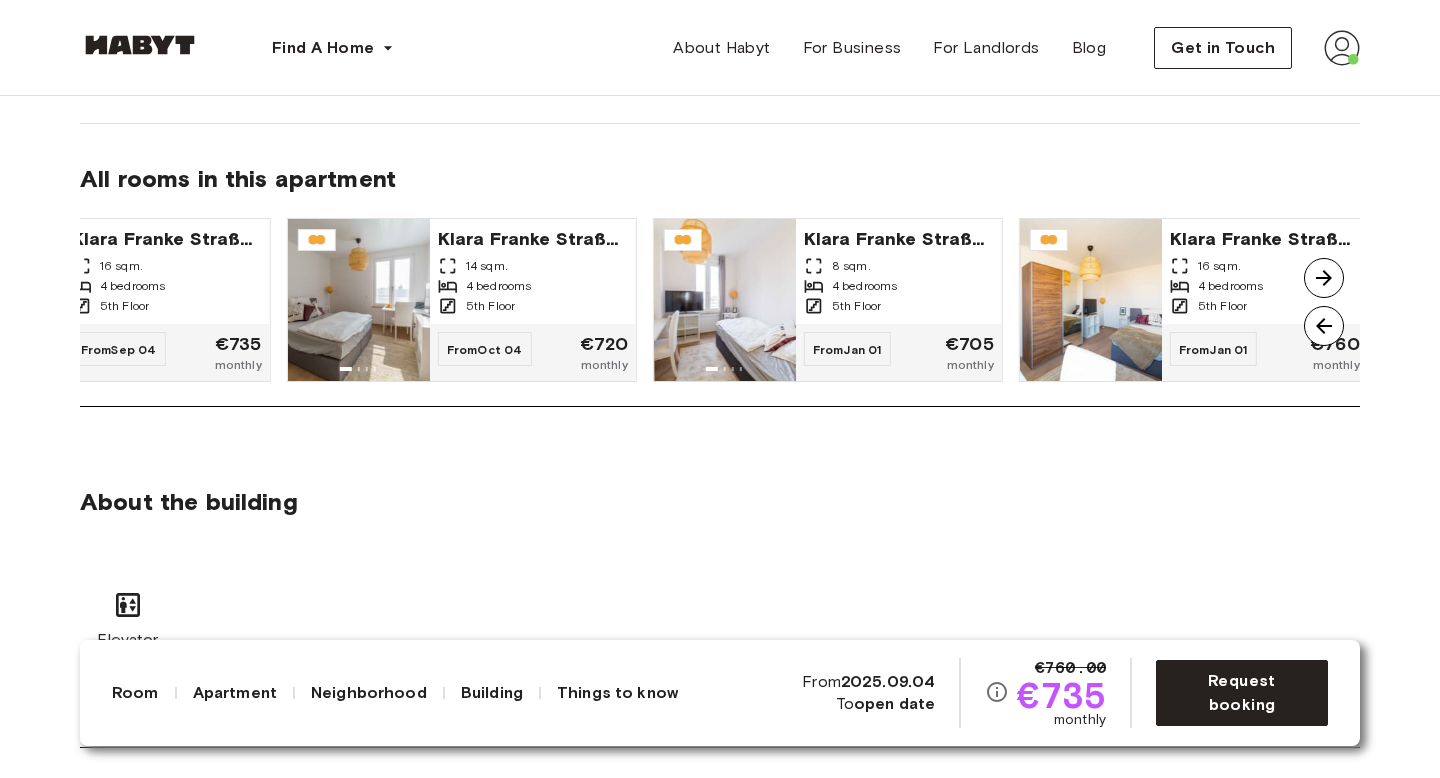 click at bounding box center (1324, 278) 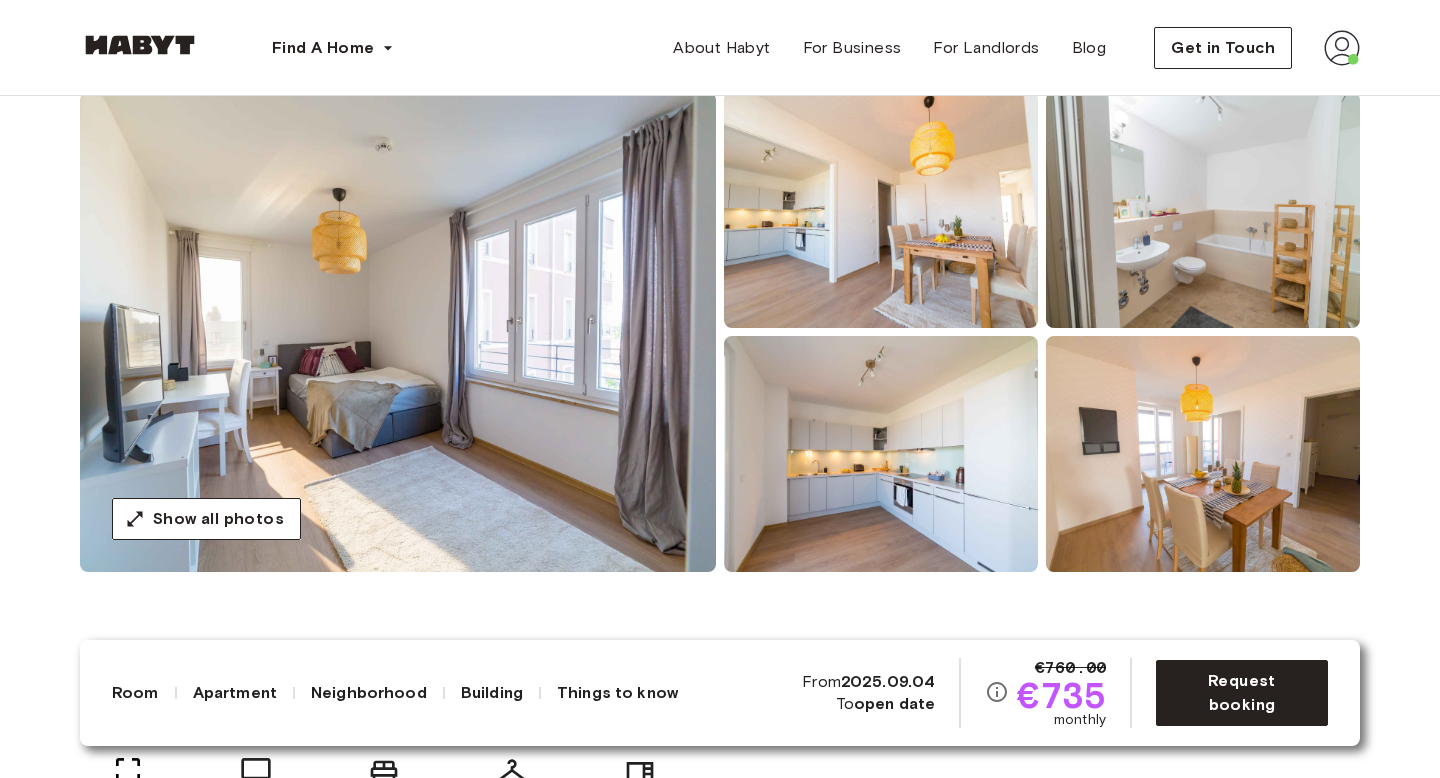 scroll, scrollTop: 177, scrollLeft: 0, axis: vertical 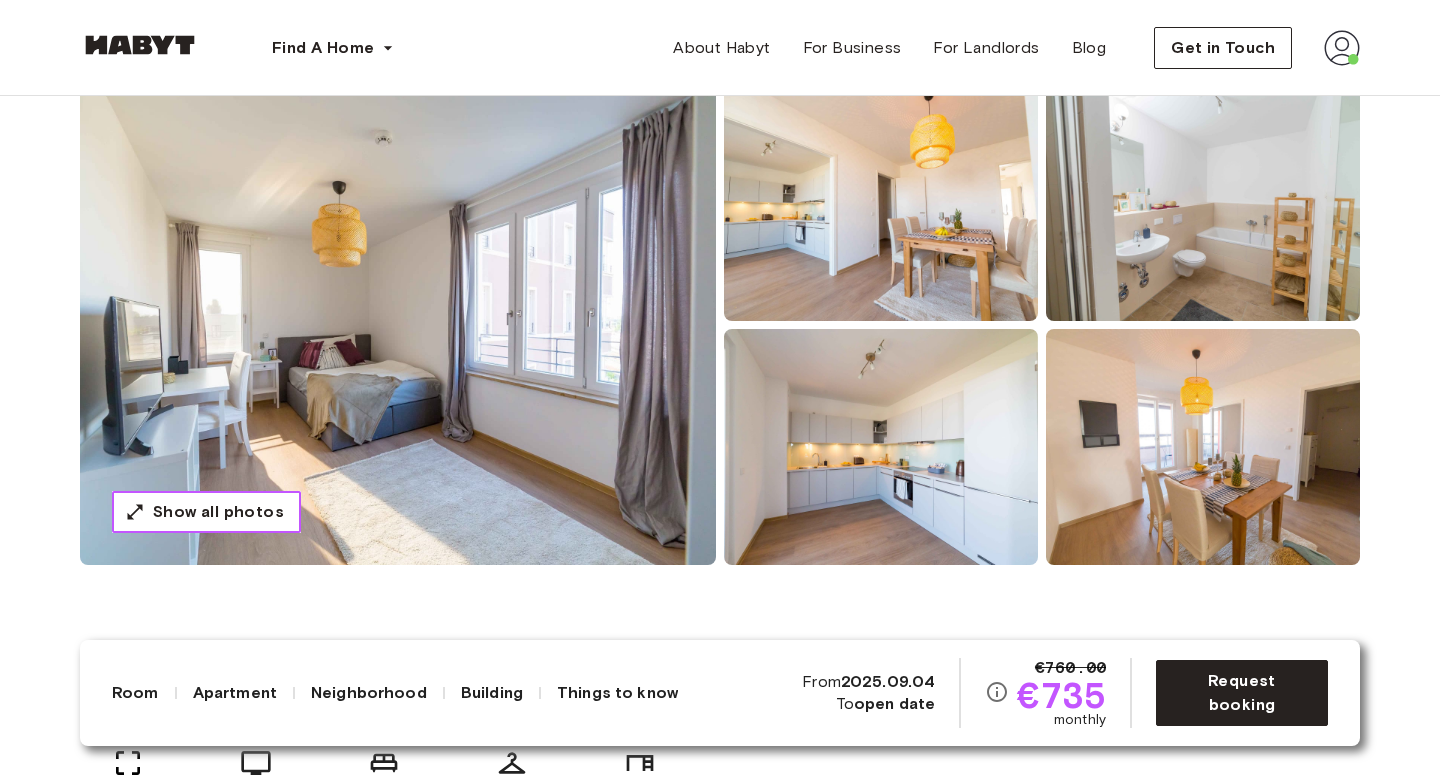 click on "Show all photos" at bounding box center (218, 512) 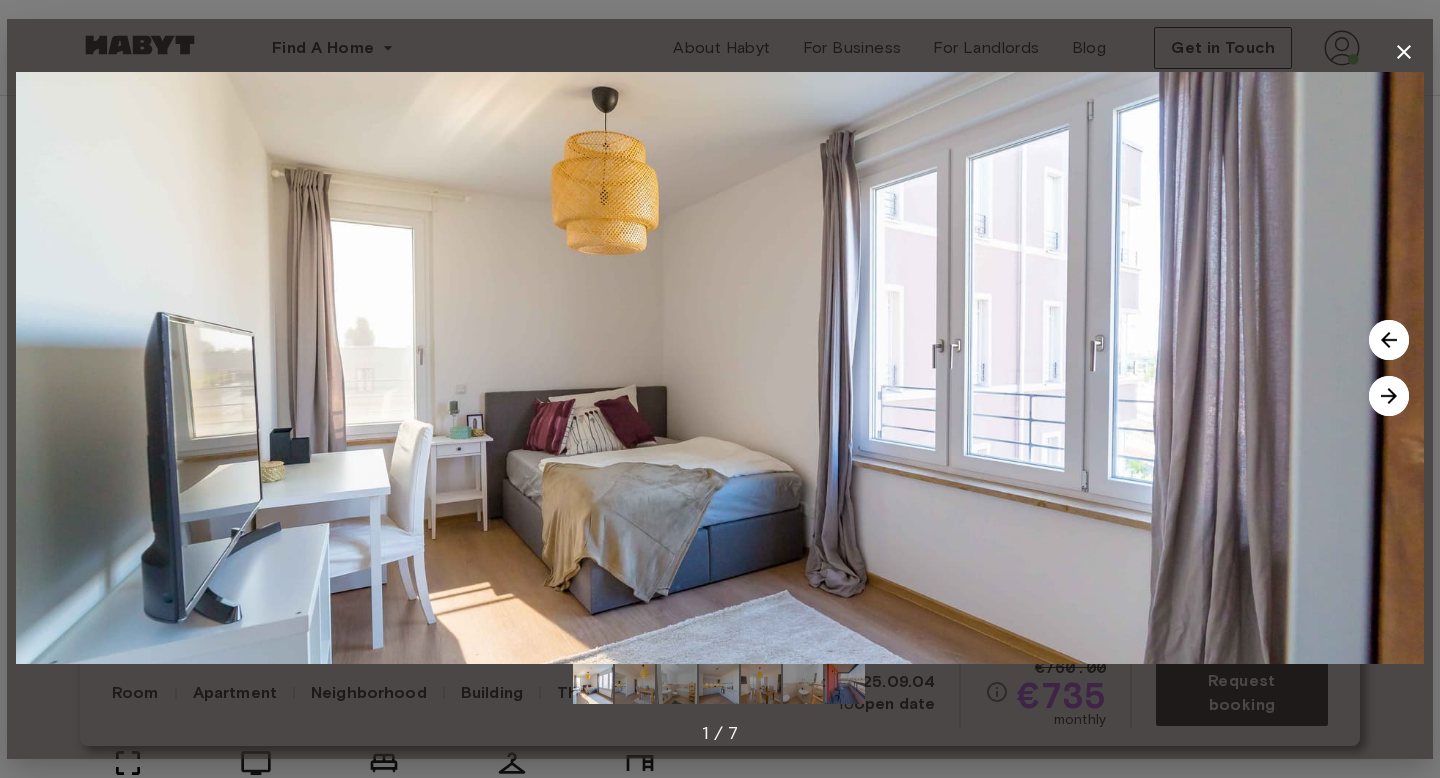 click 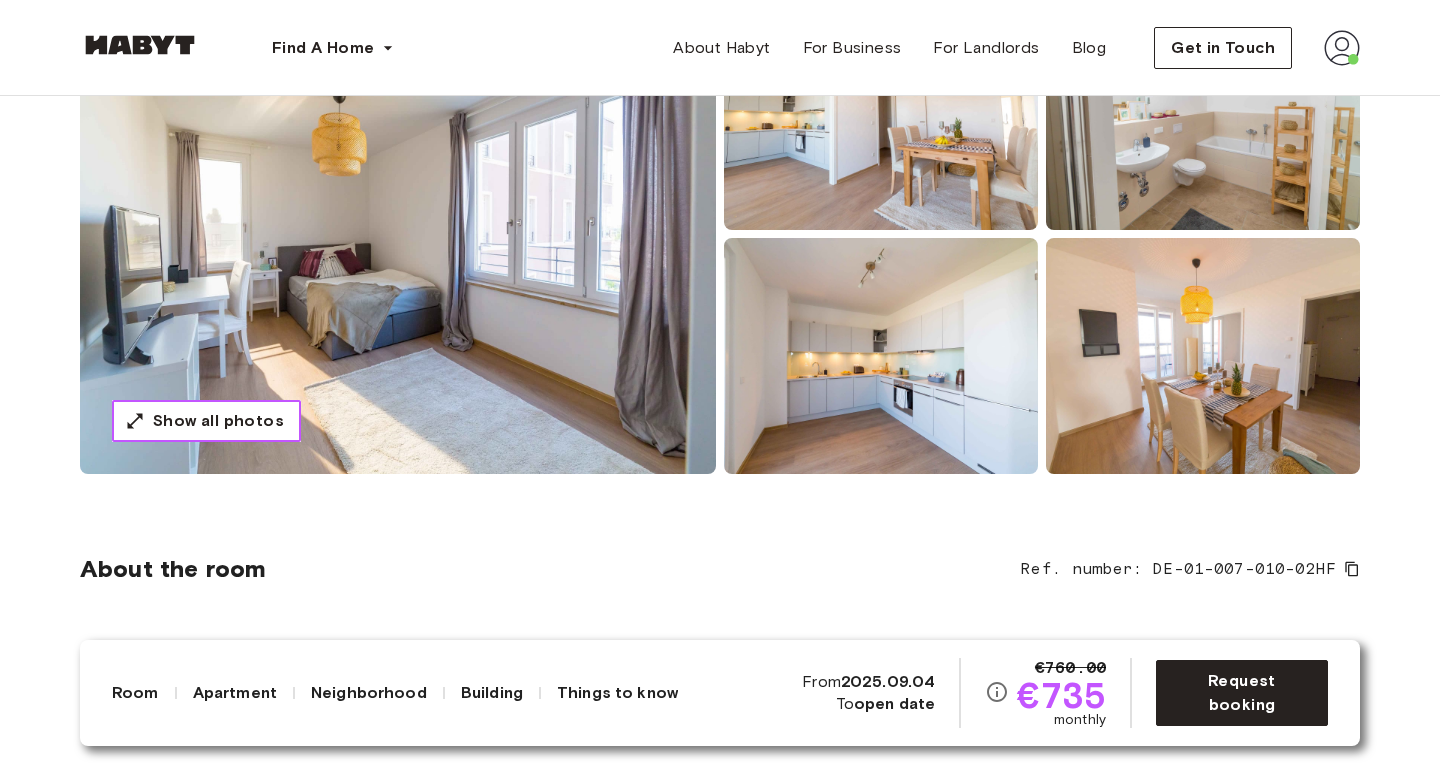 scroll, scrollTop: 268, scrollLeft: 0, axis: vertical 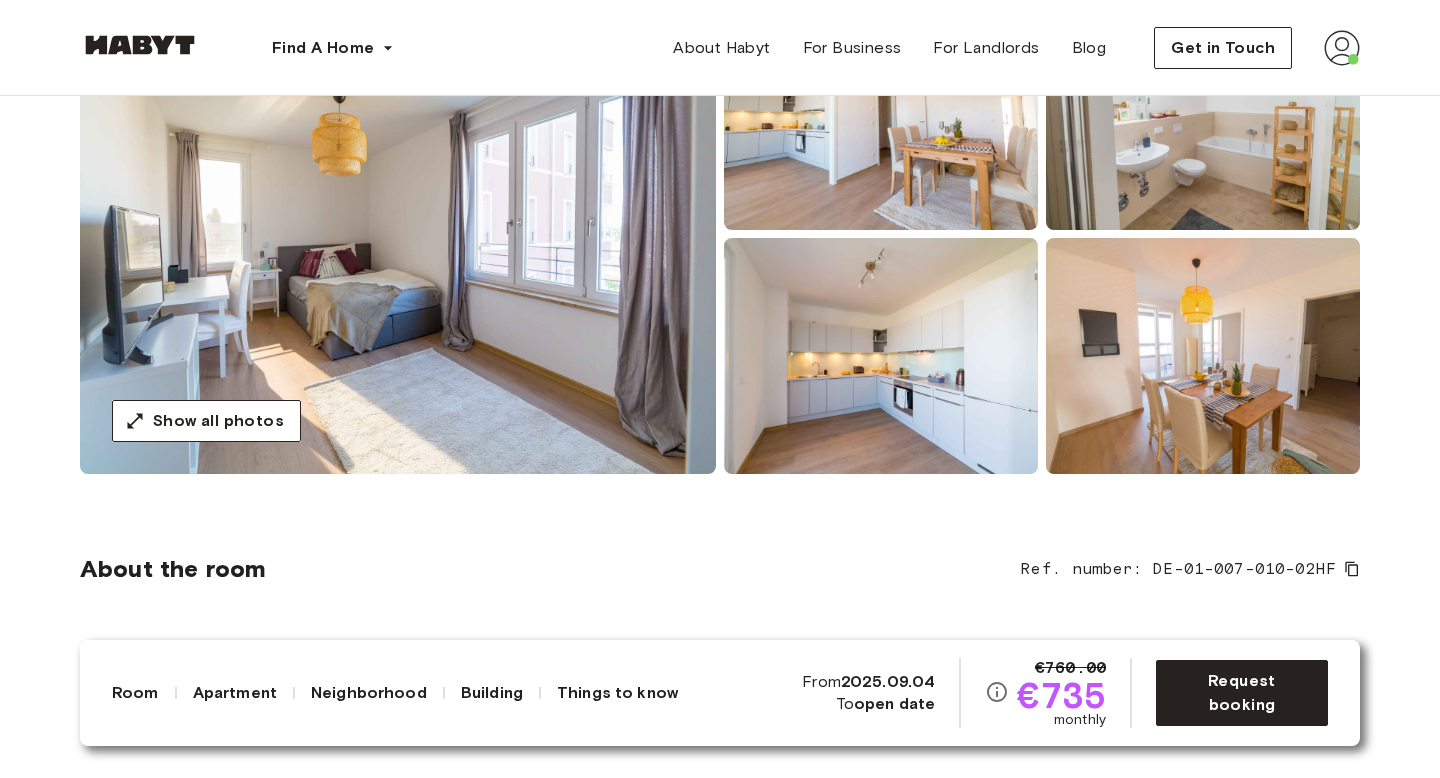 click at bounding box center (881, 356) 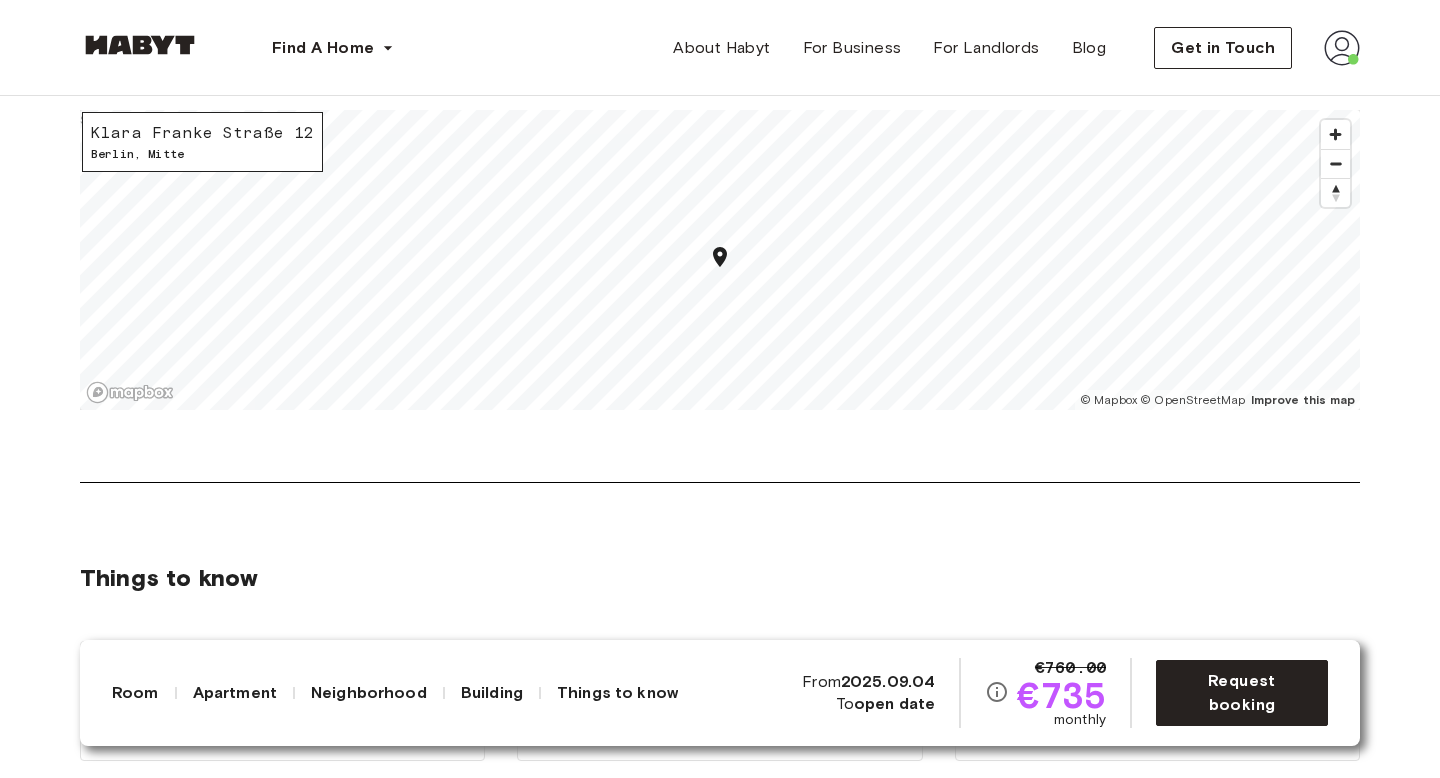 scroll, scrollTop: 2386, scrollLeft: 0, axis: vertical 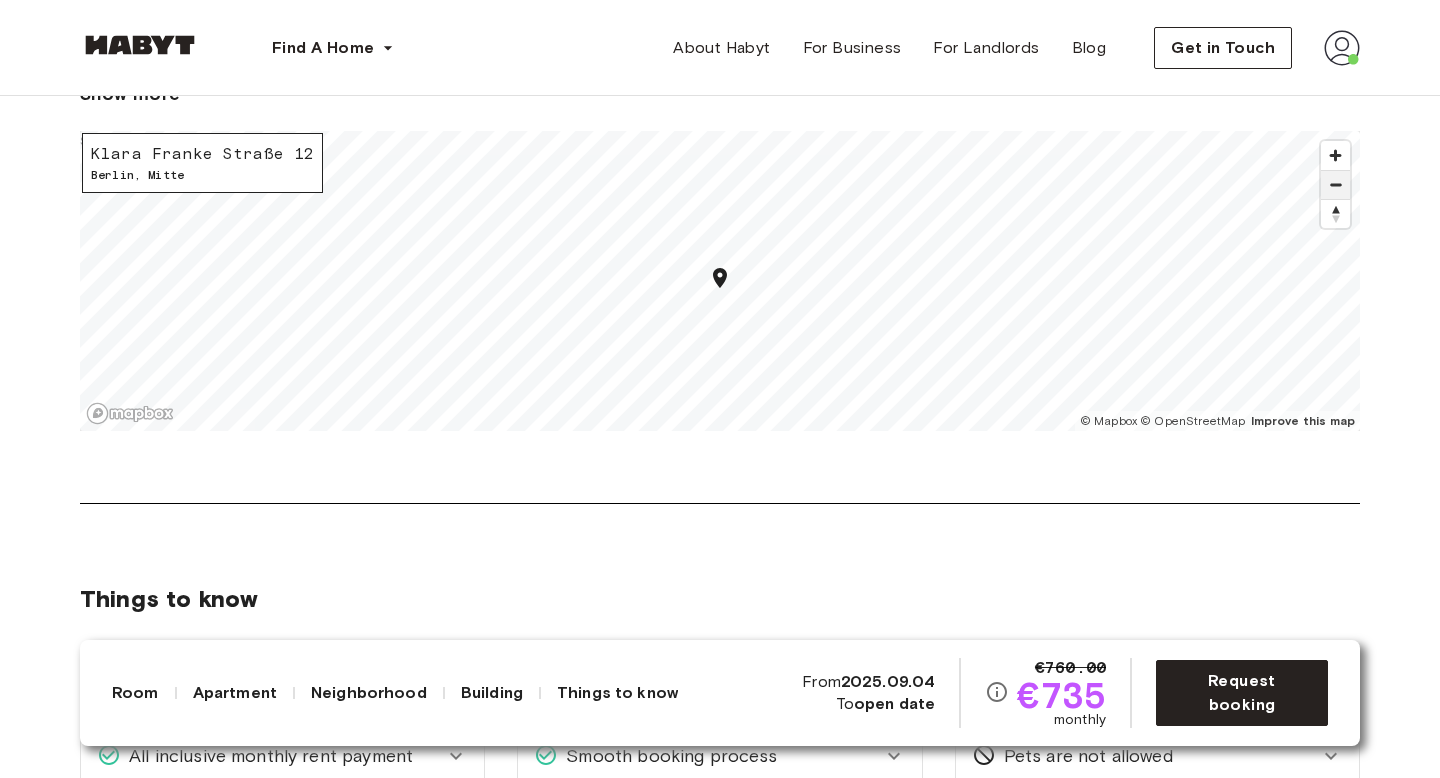 click at bounding box center (1335, 185) 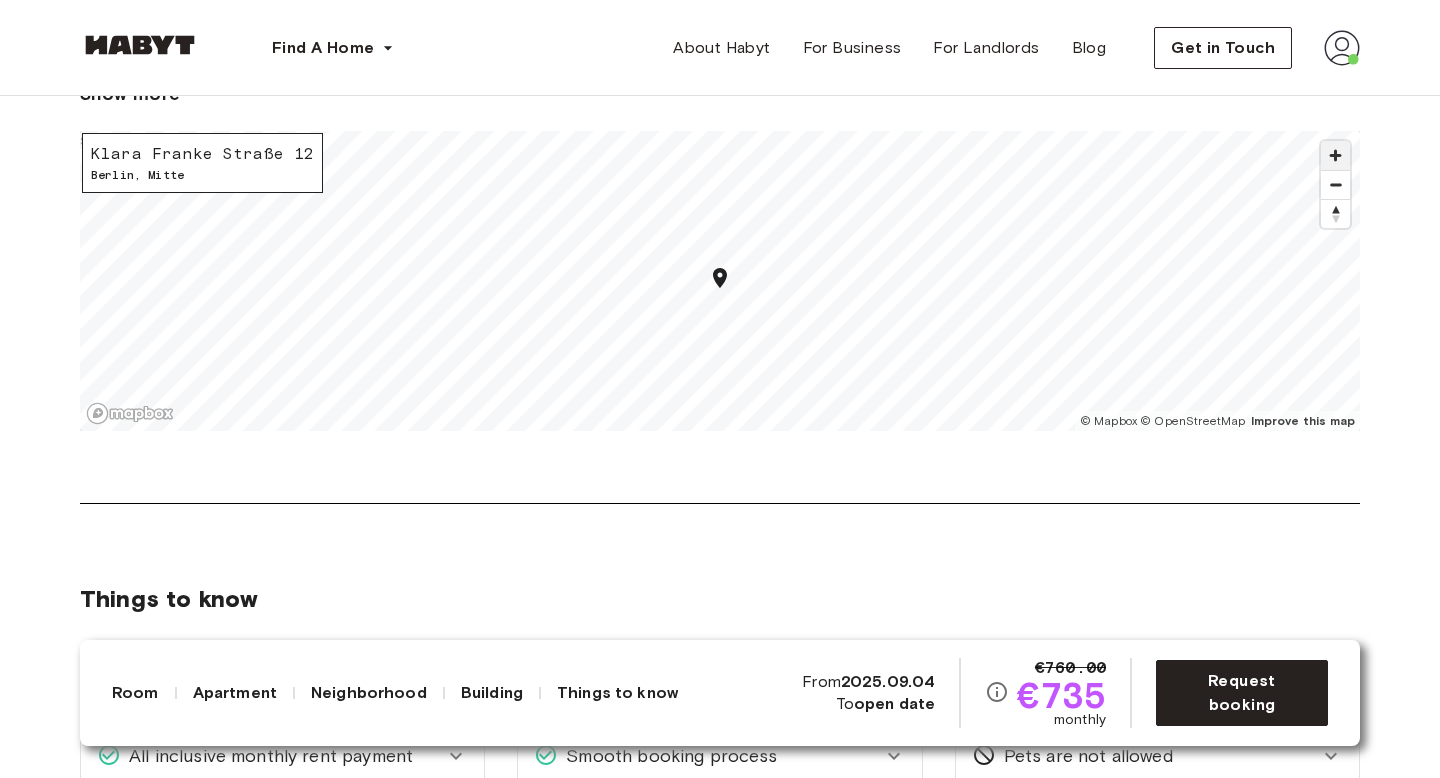 click at bounding box center (1335, 155) 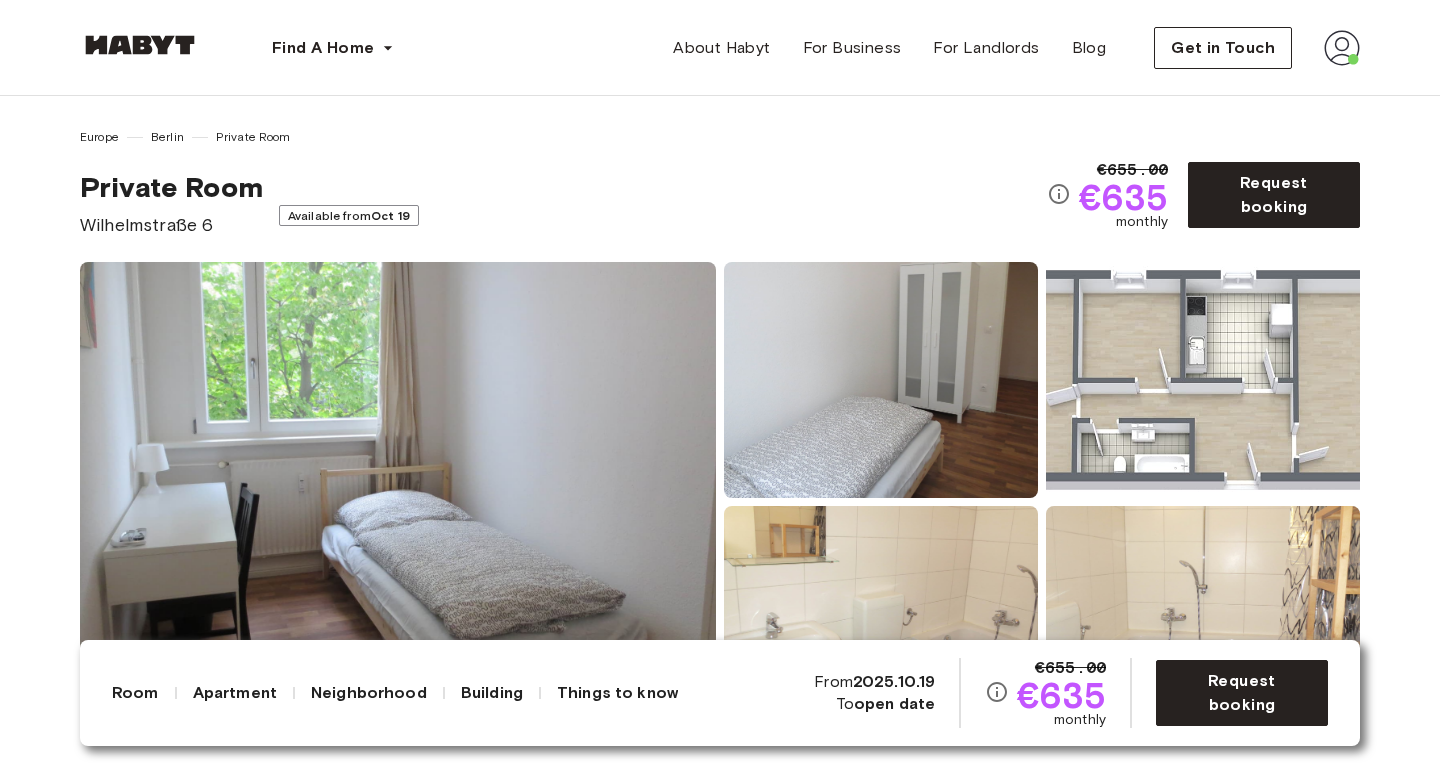 scroll, scrollTop: 0, scrollLeft: 0, axis: both 